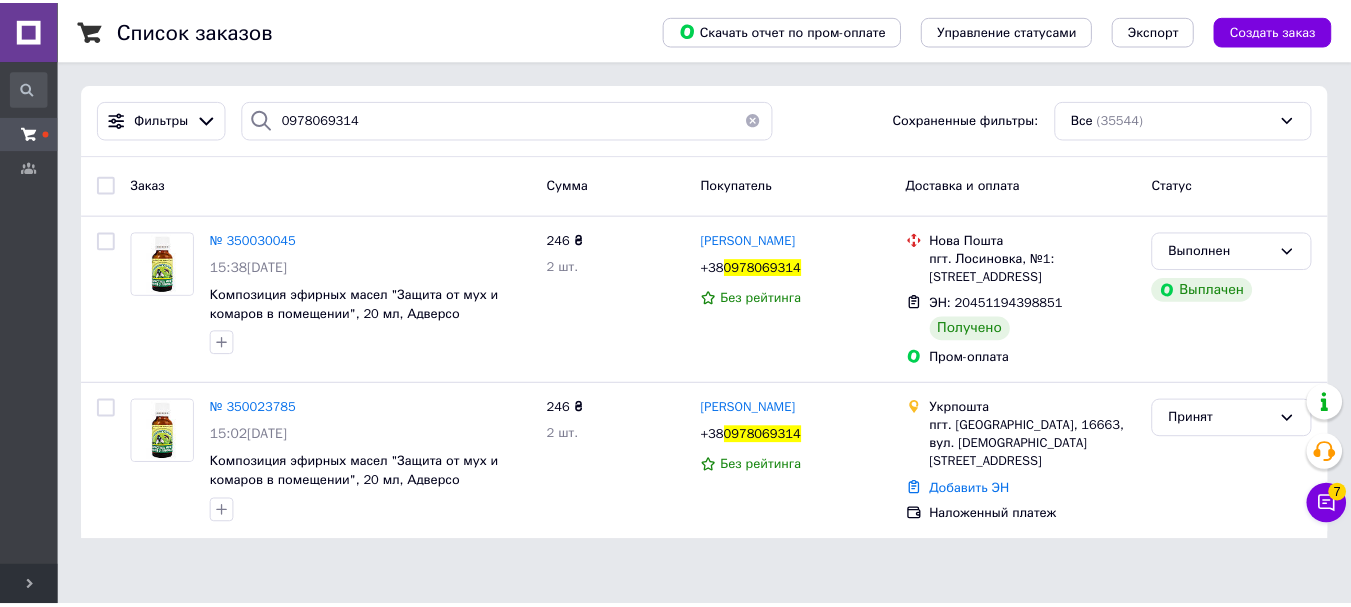 scroll, scrollTop: 0, scrollLeft: 0, axis: both 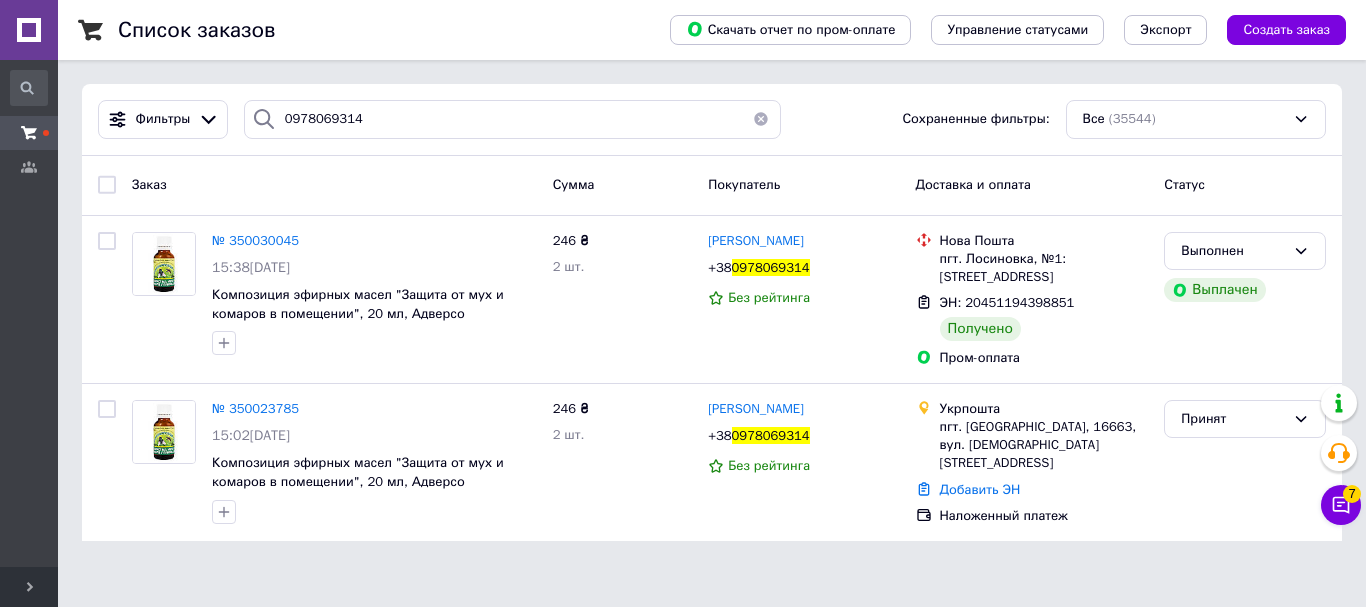 click at bounding box center [761, 119] 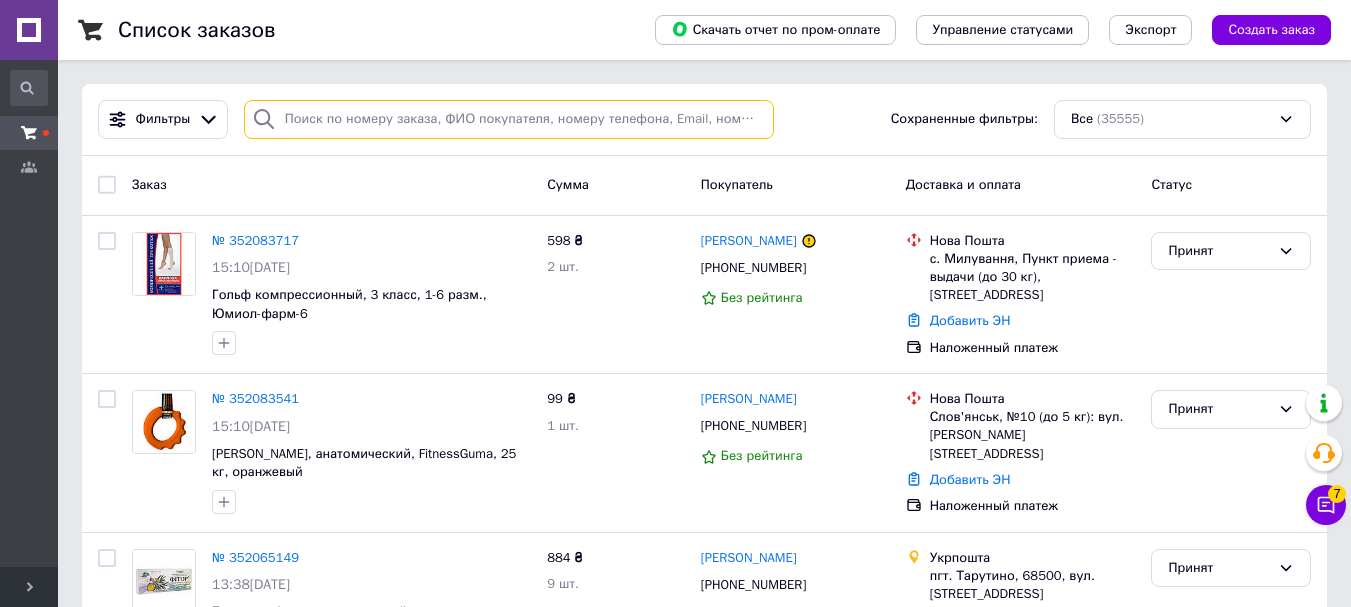 paste on "348150775" 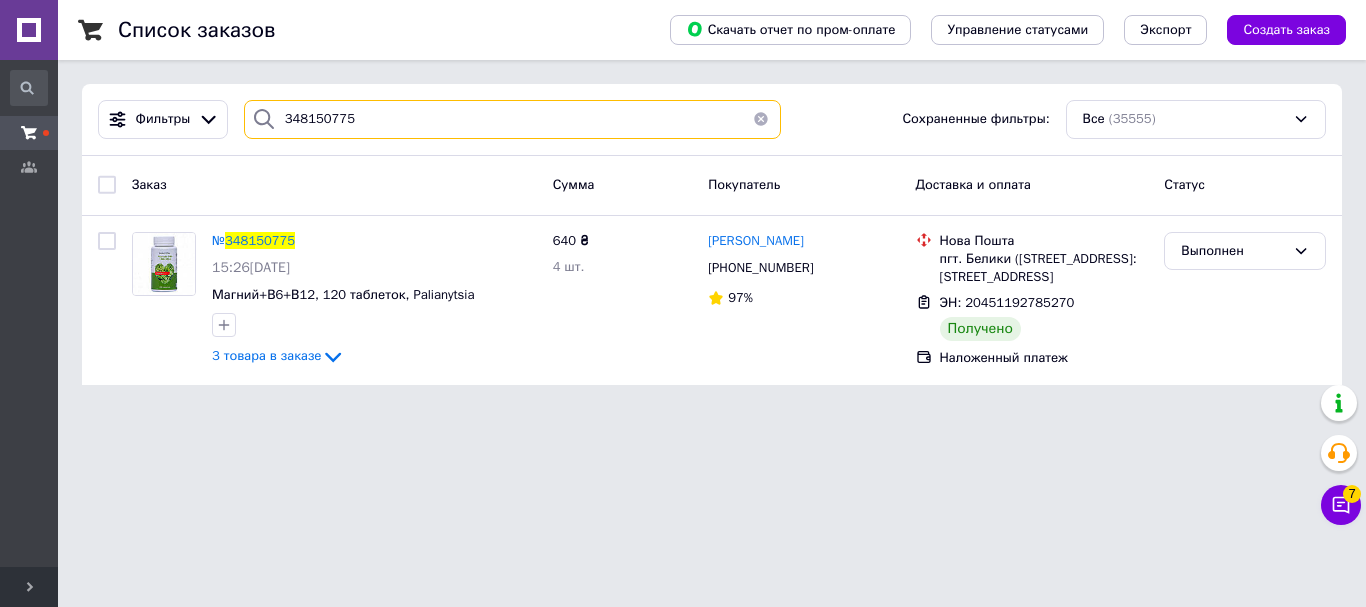 type on "348150775" 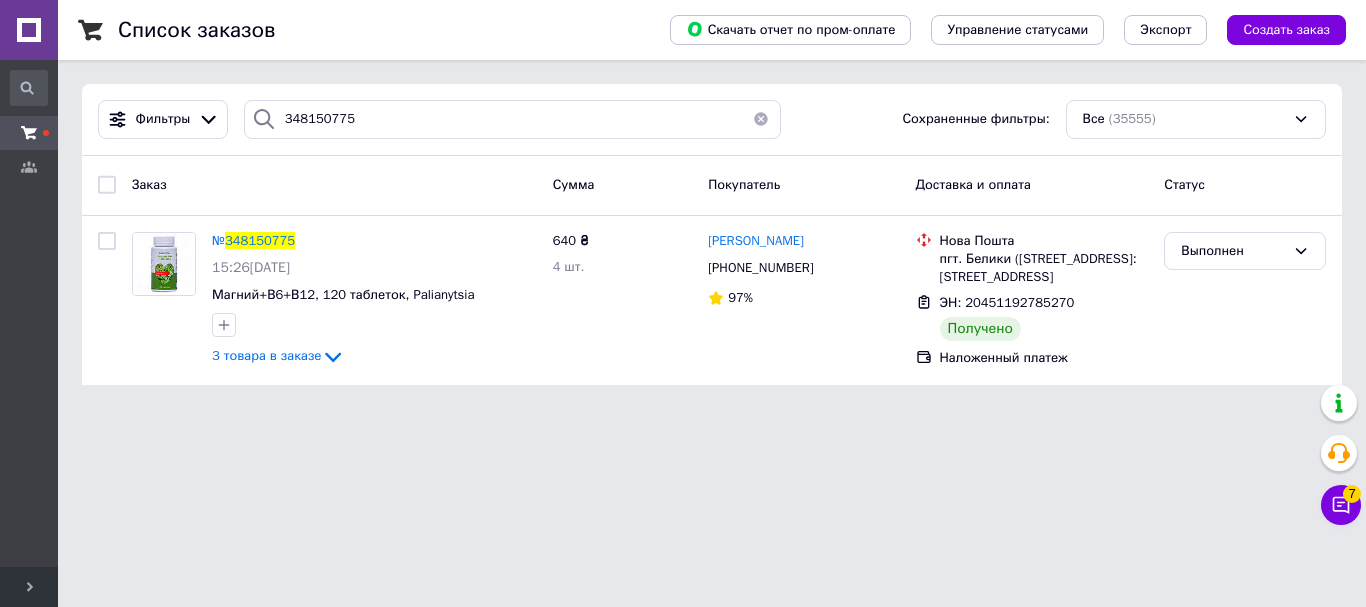 click at bounding box center [761, 119] 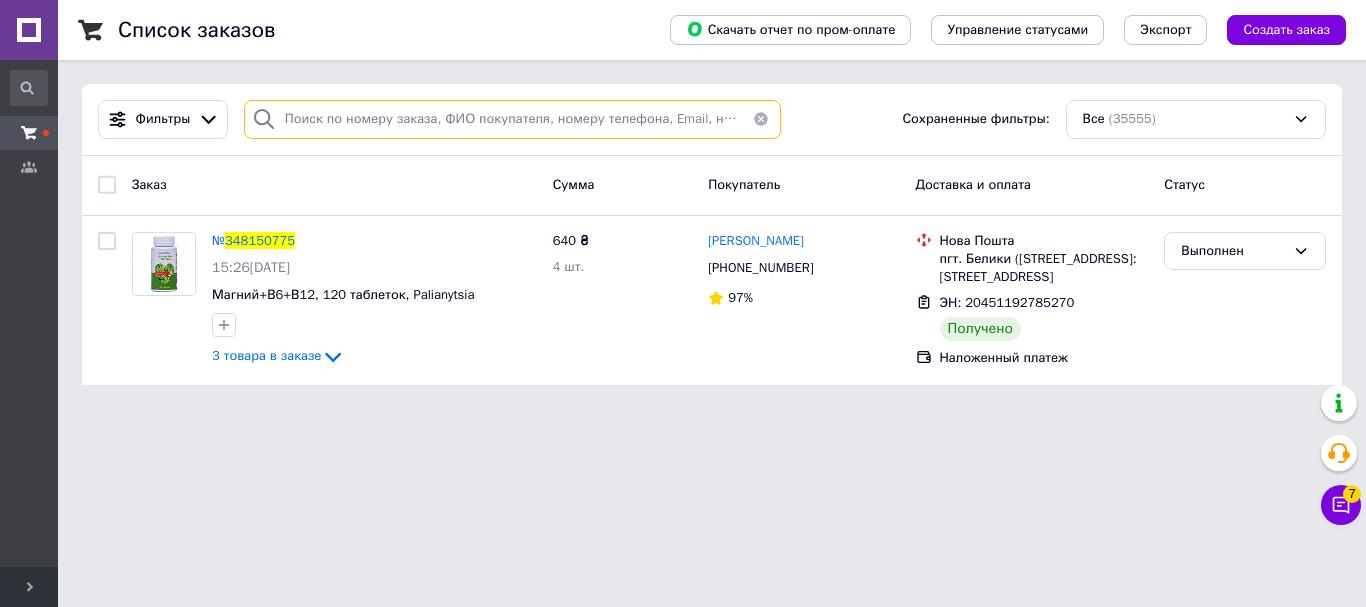 paste on "348284424" 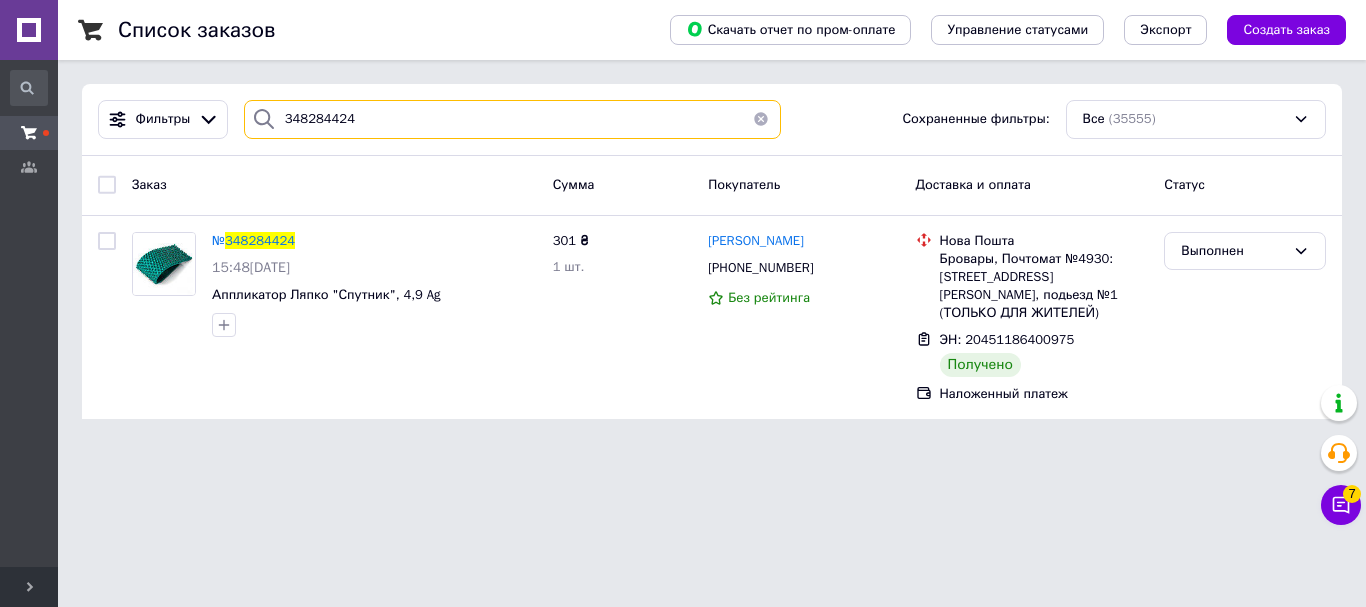 type on "348284424" 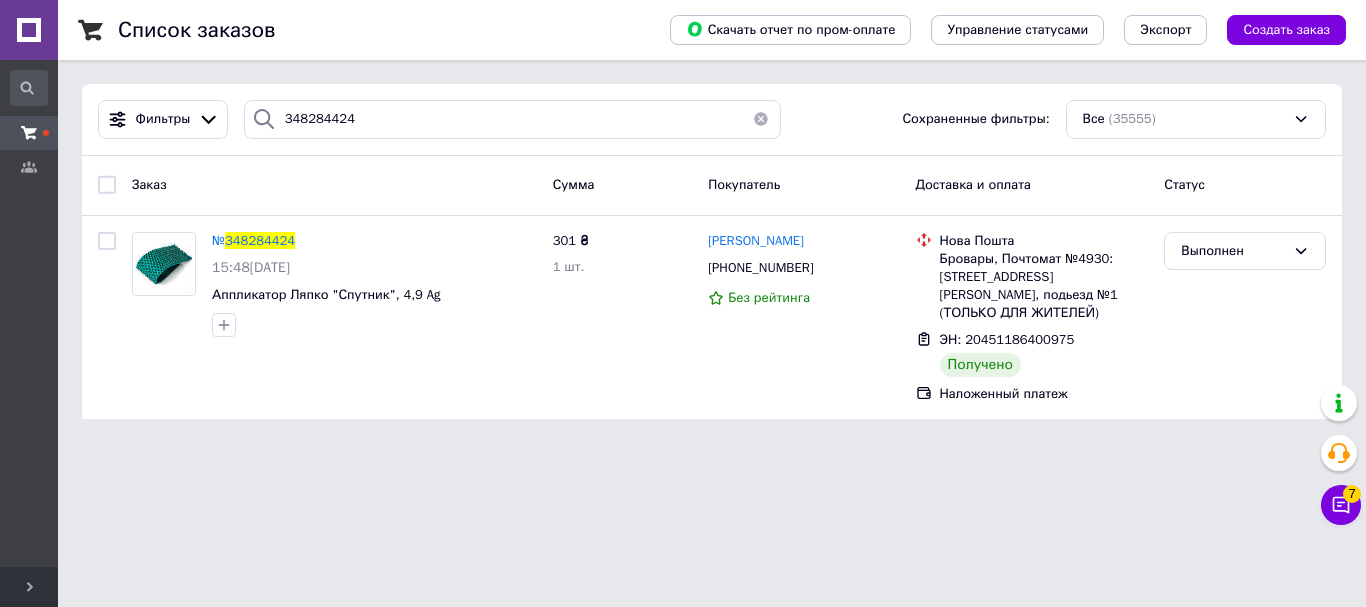 click at bounding box center (761, 119) 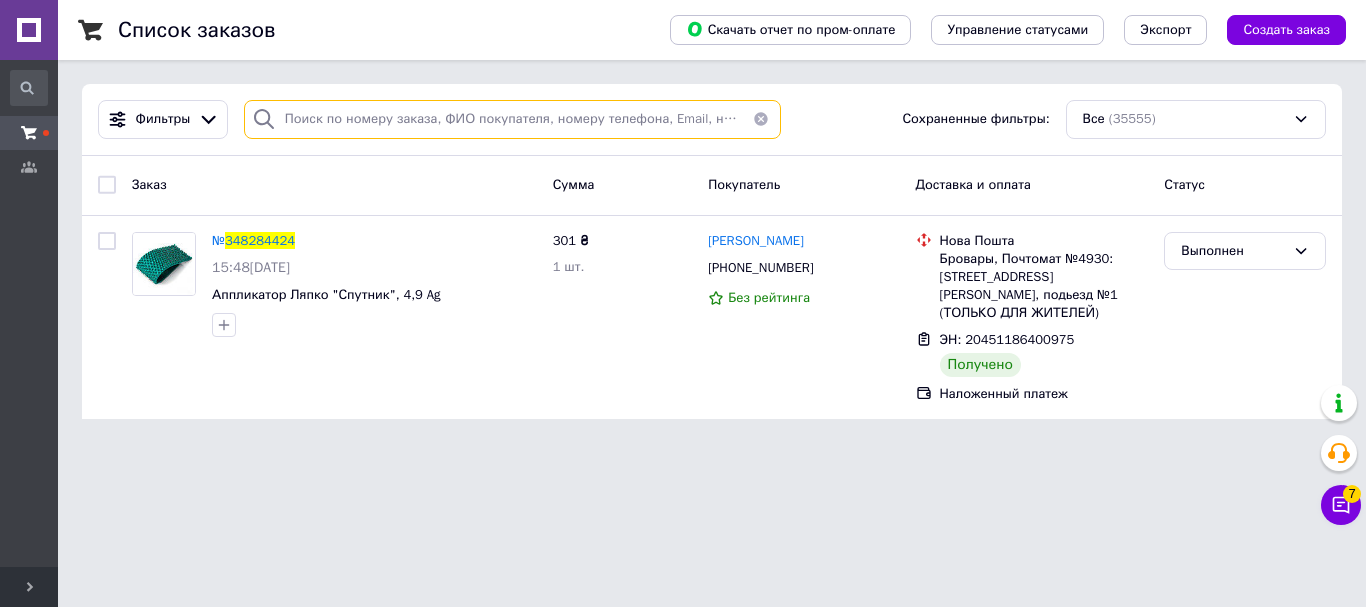 paste on "348329267" 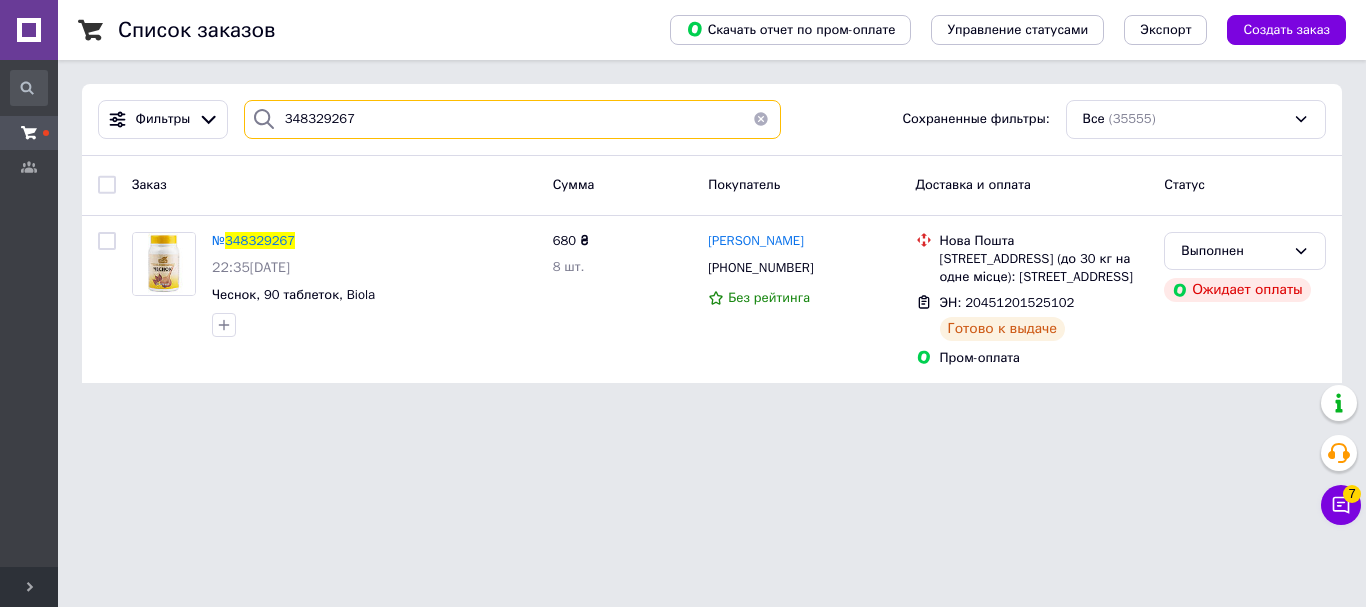 type on "348329267" 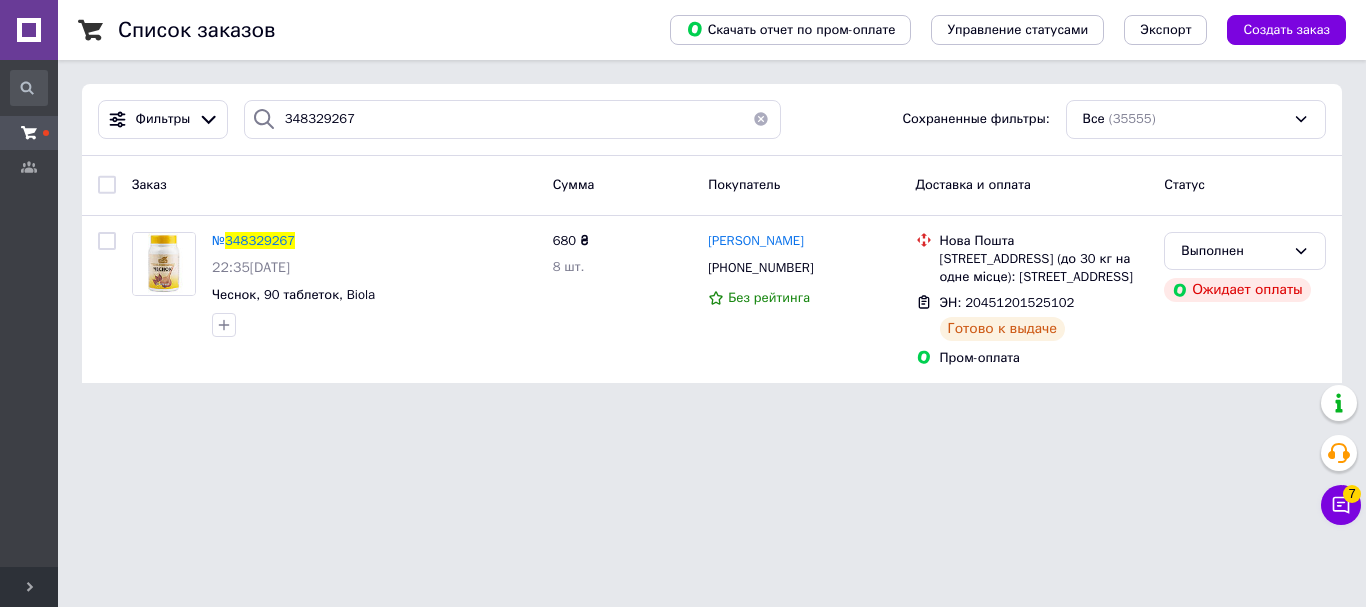click at bounding box center (761, 119) 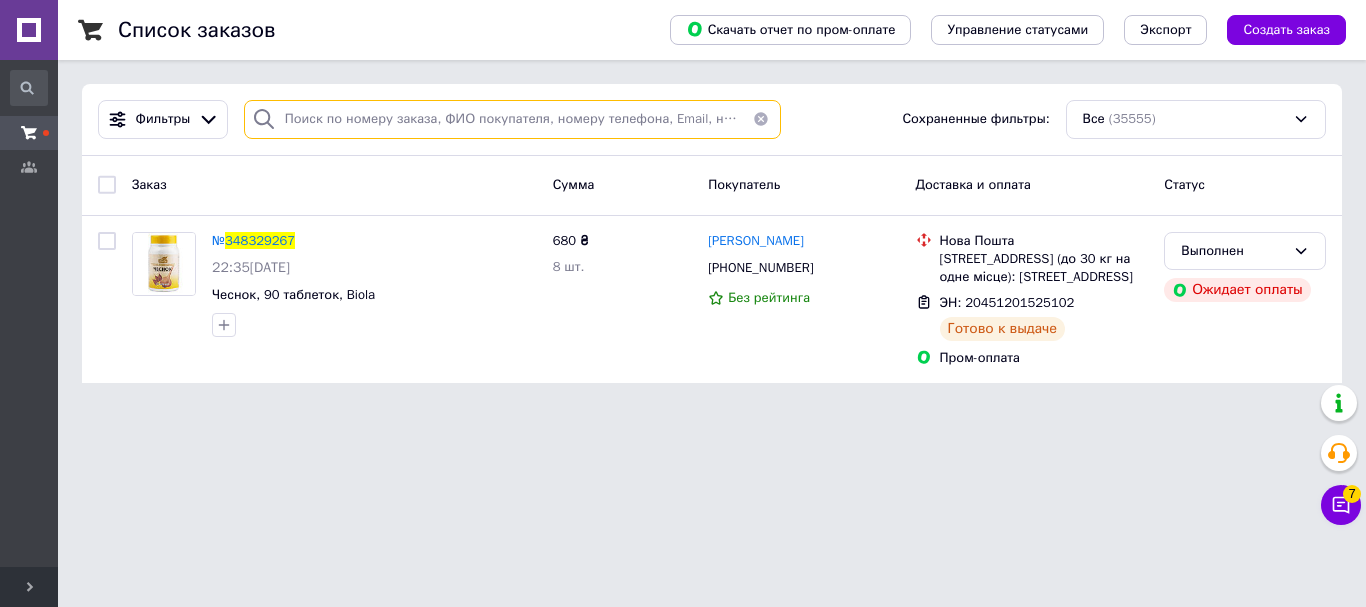 paste on "348358428" 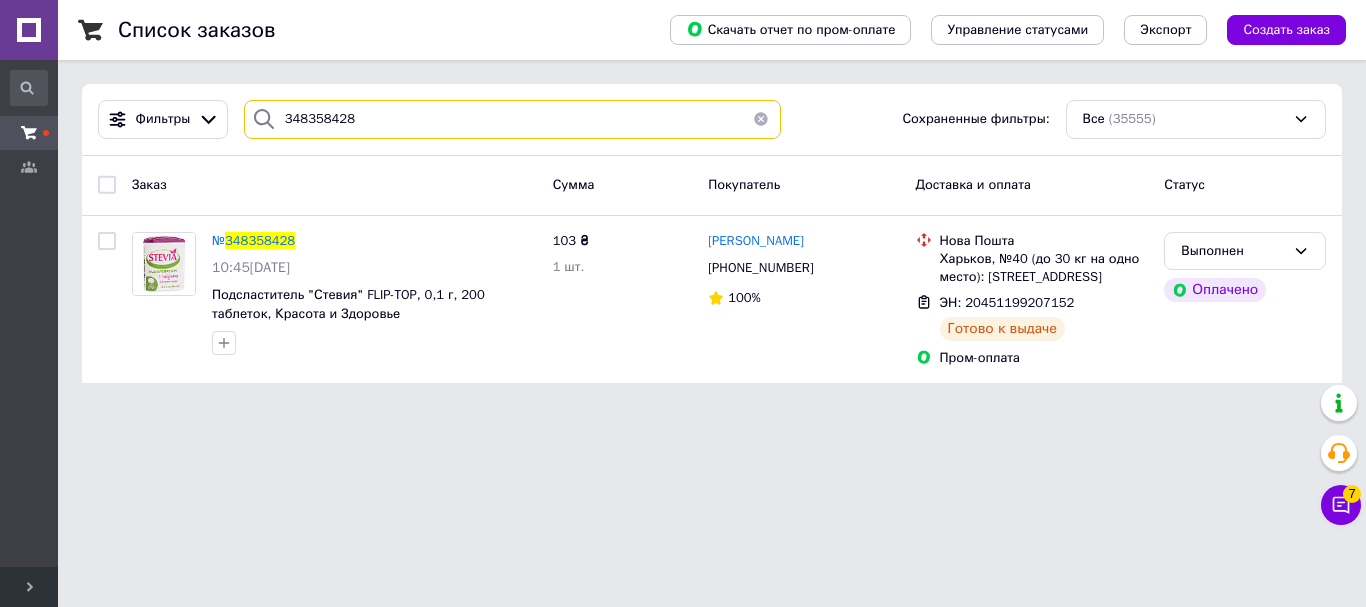 type on "348358428" 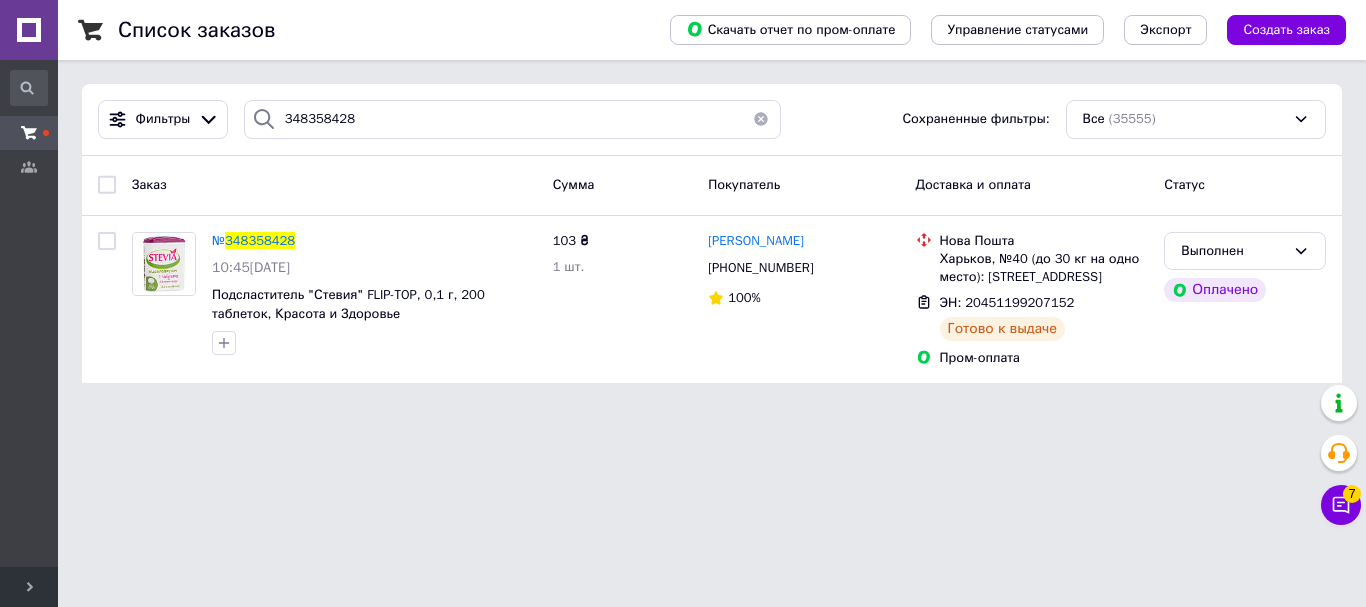 click at bounding box center (761, 119) 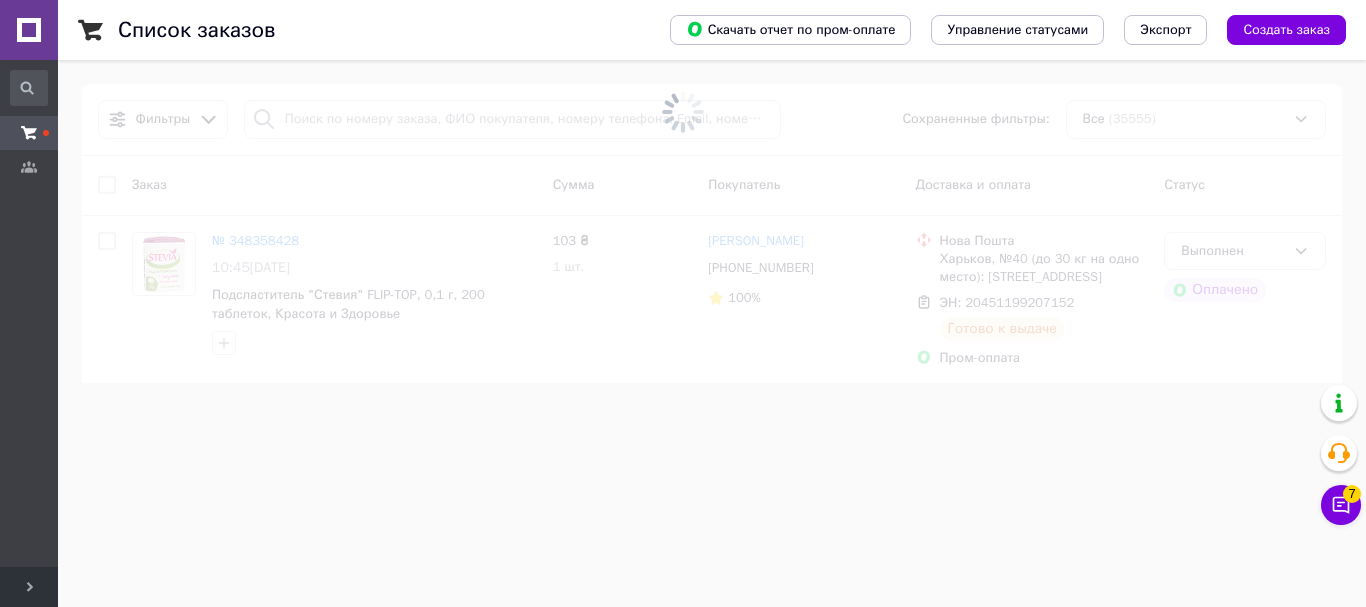 drag, startPoint x: 757, startPoint y: 131, endPoint x: 709, endPoint y: 116, distance: 50.289165 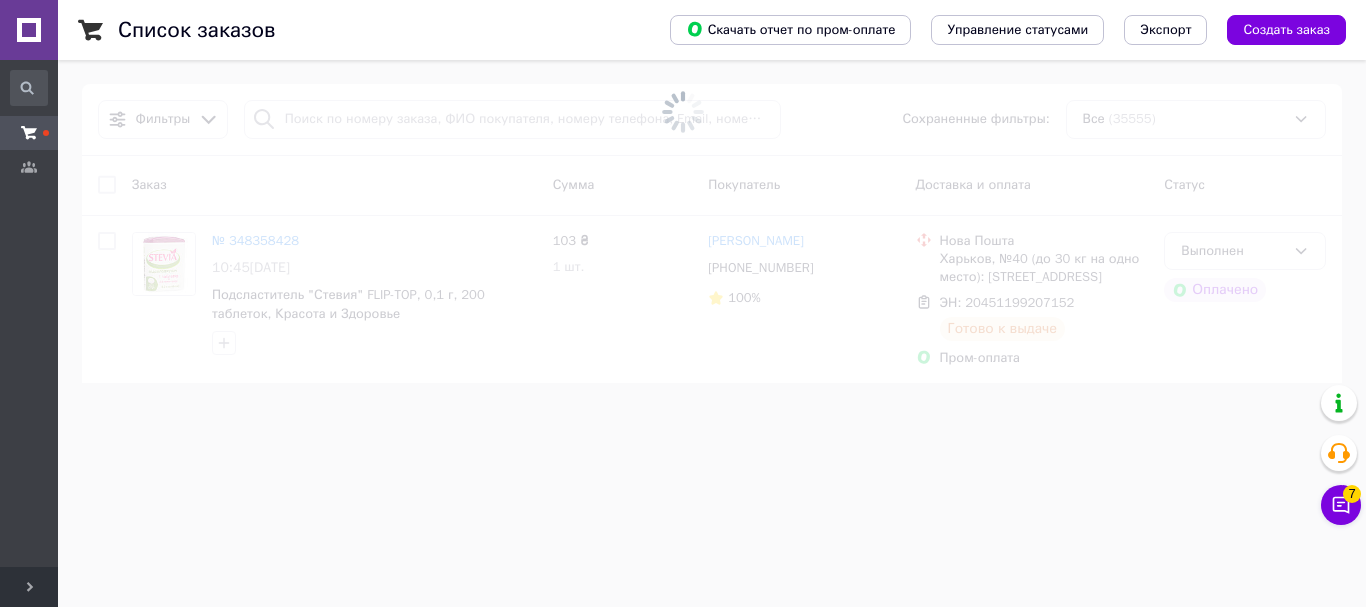 click at bounding box center (683, 112) 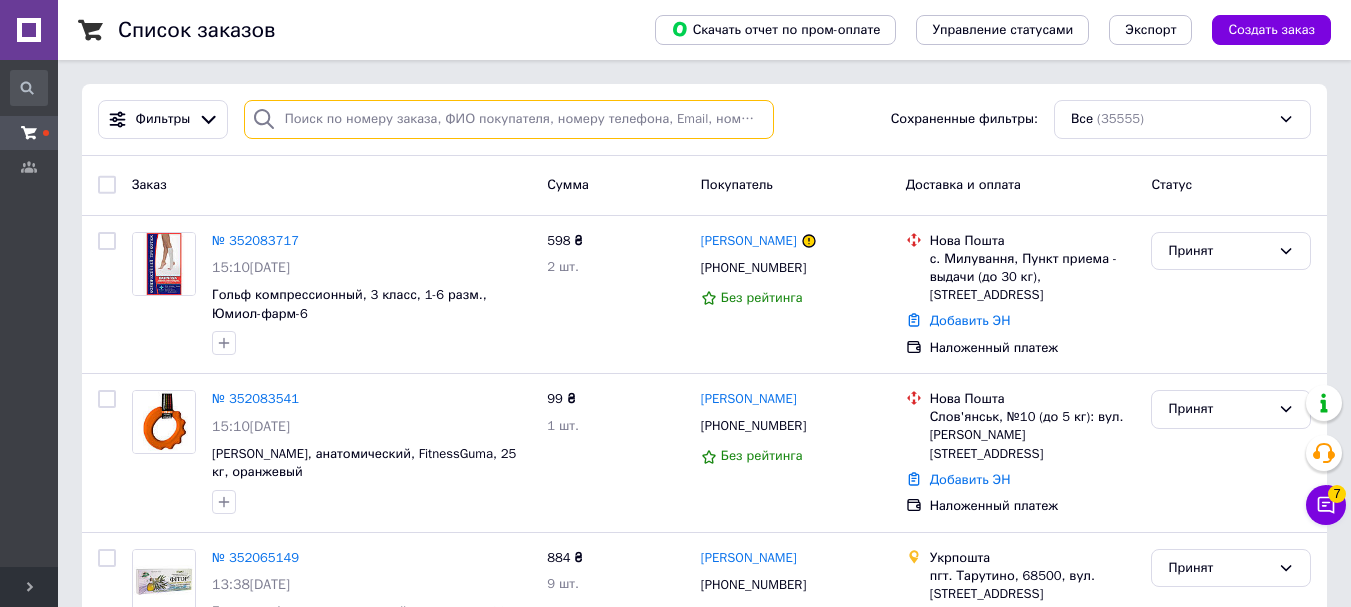 click at bounding box center [509, 119] 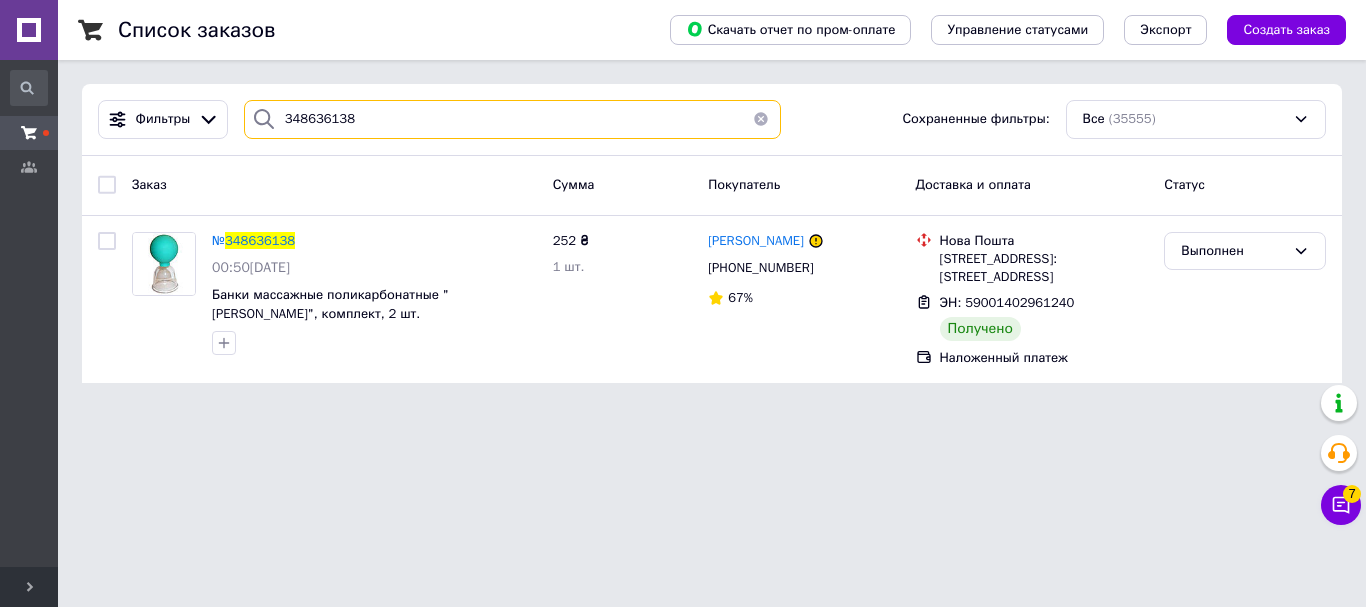 type on "348636138" 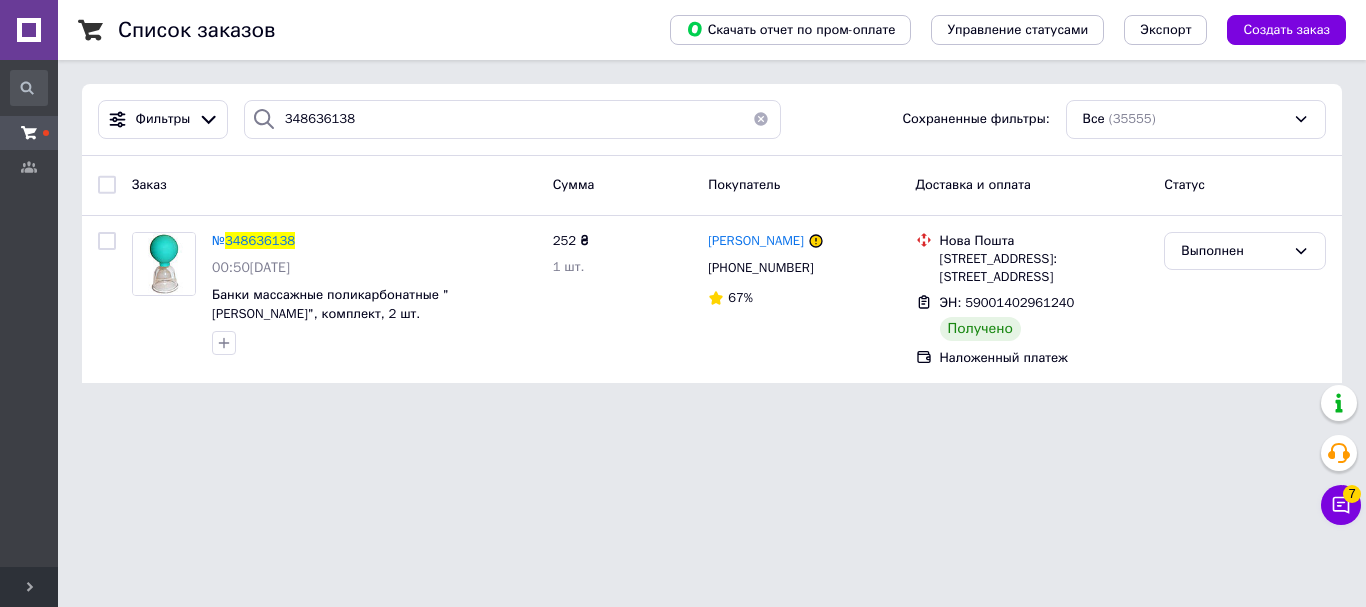type 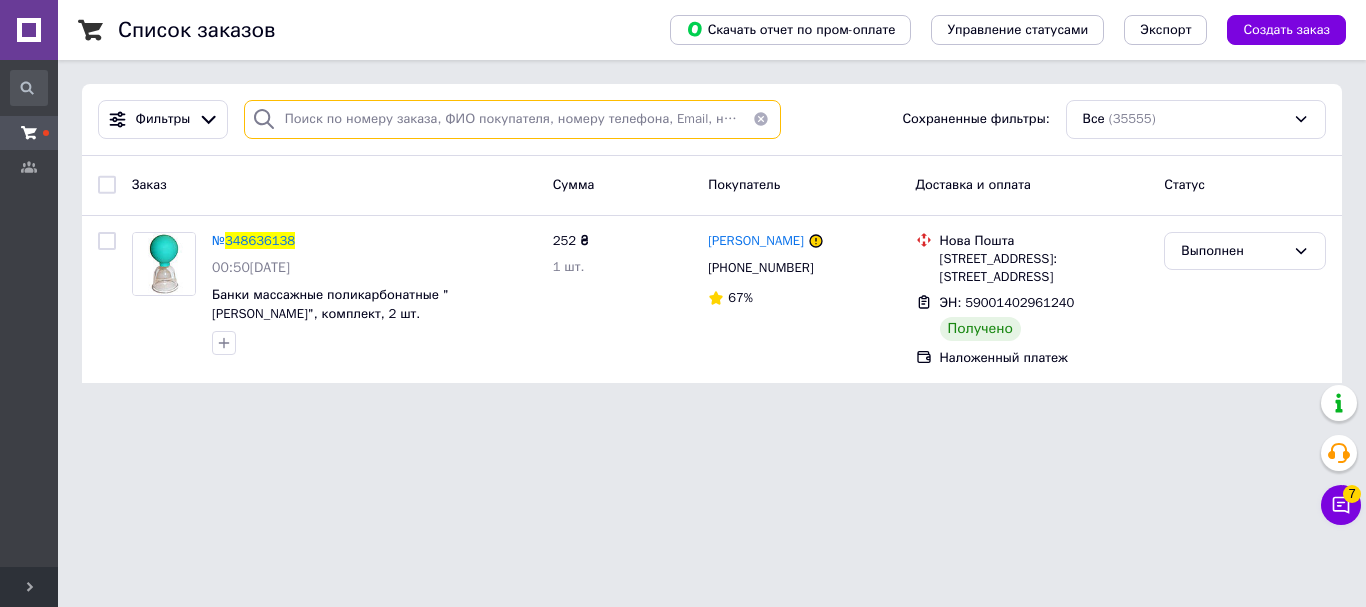 paste on "0961316148" 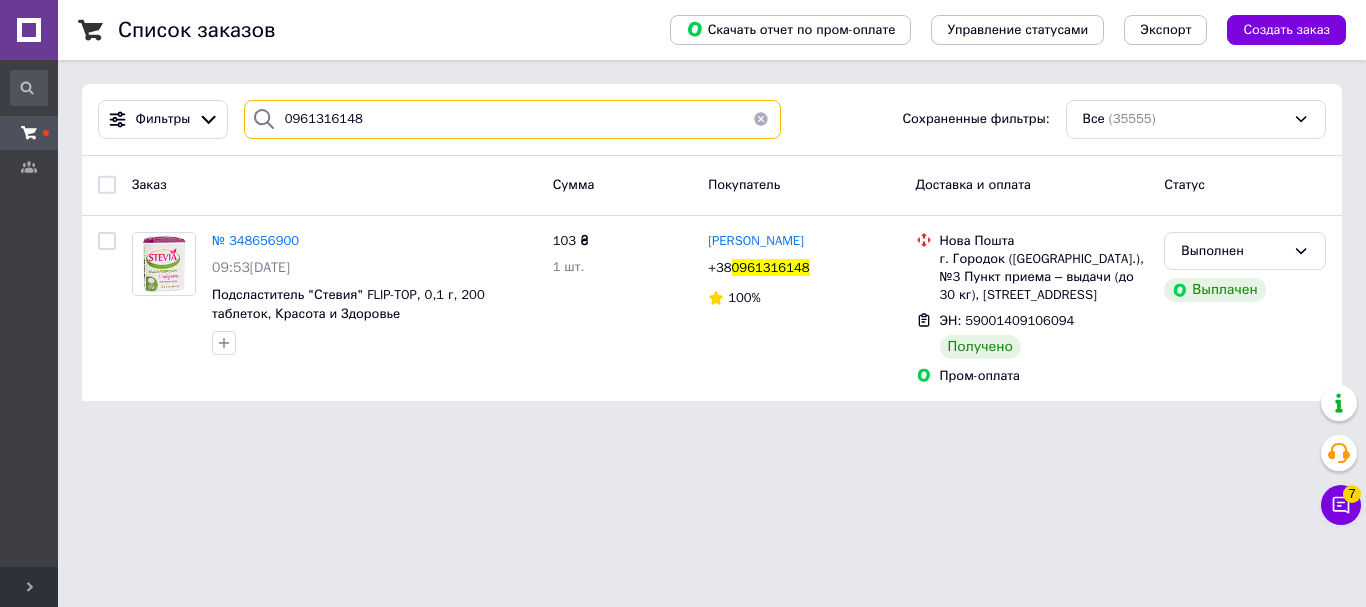 type on "0961316148" 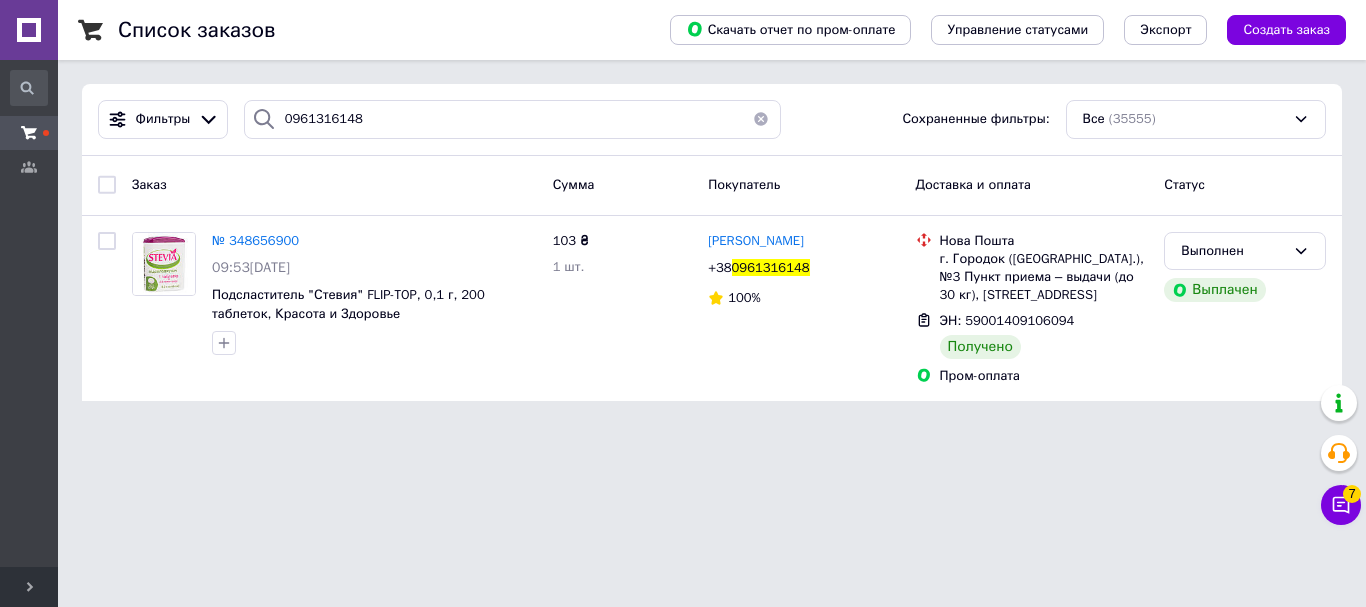 type 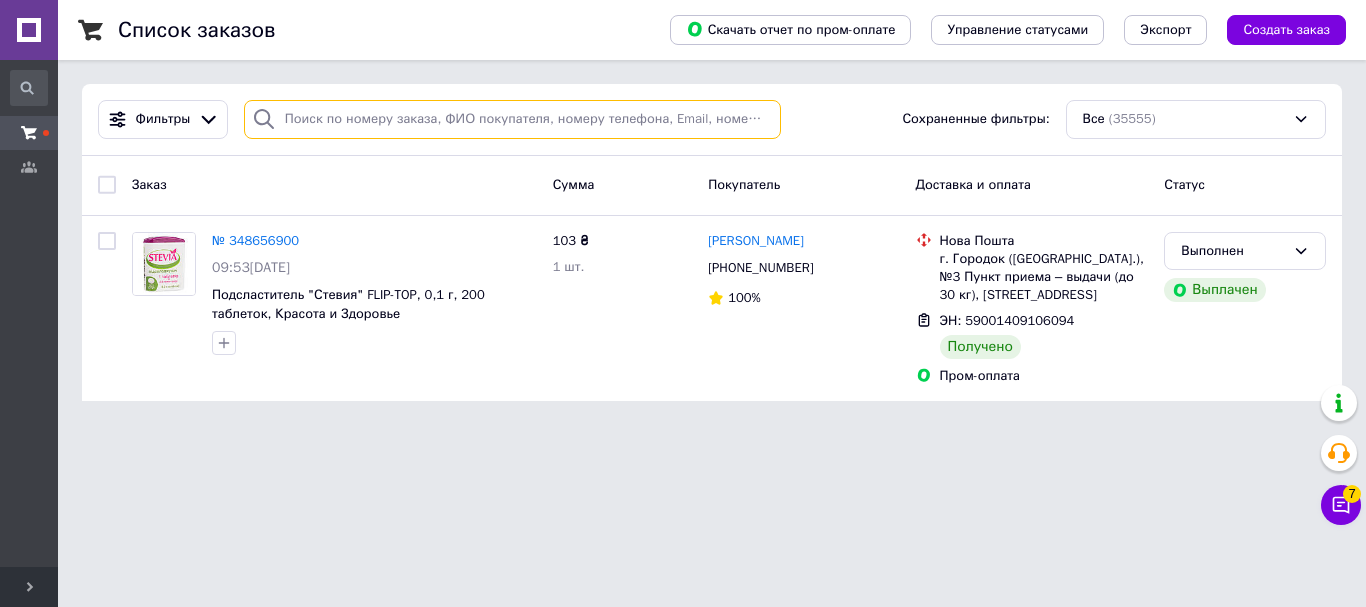 paste on "0955352126" 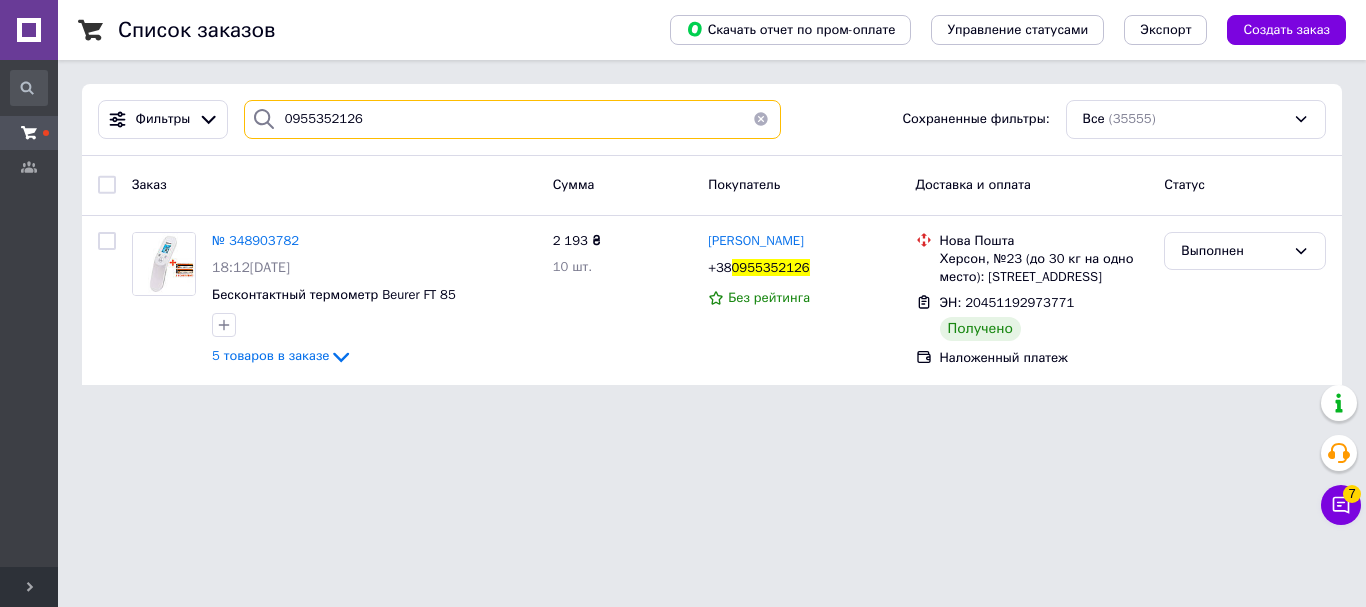 type on "0955352126" 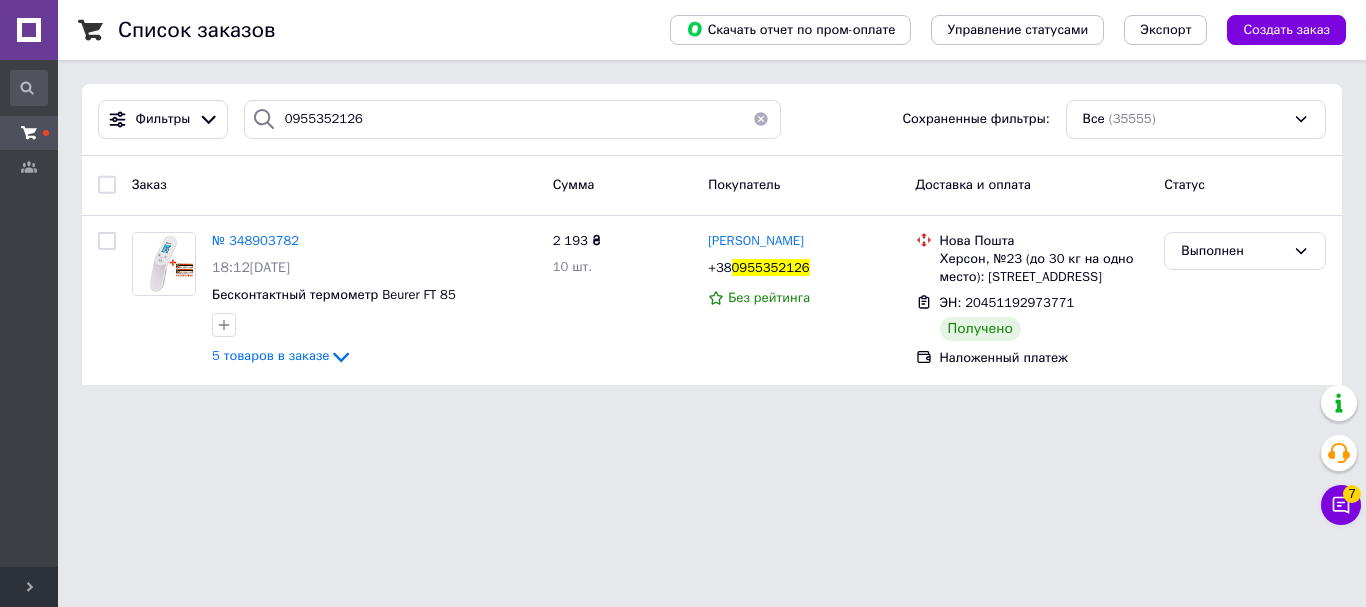 type 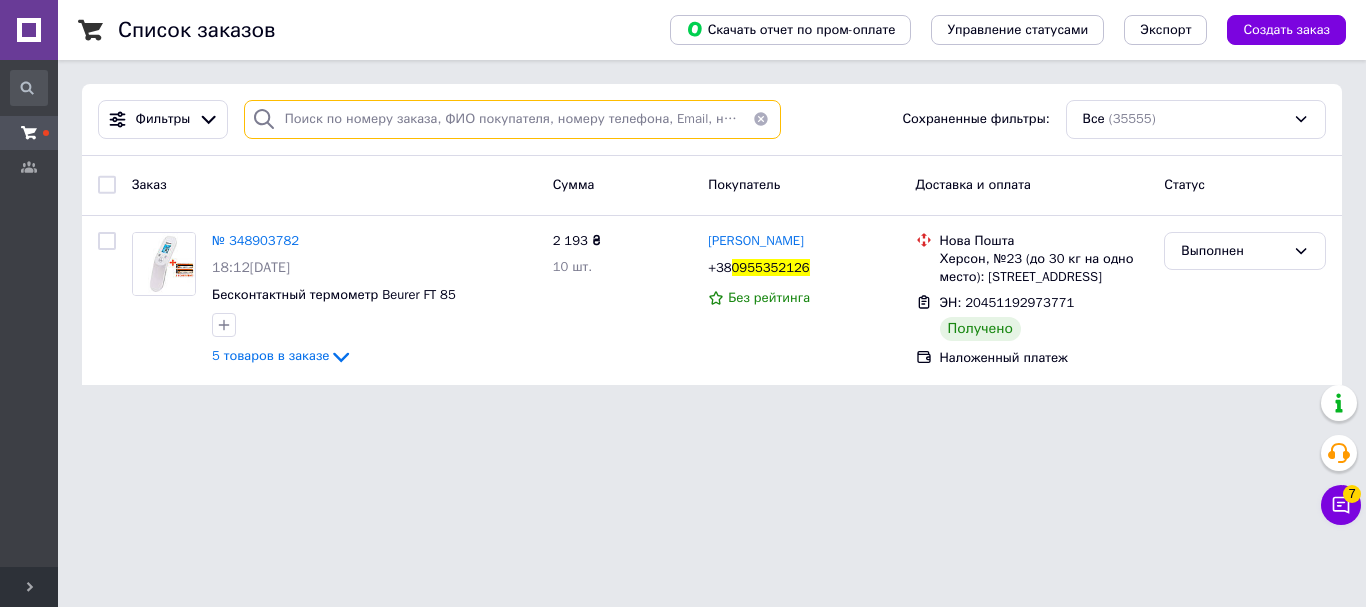 paste on "0682808087" 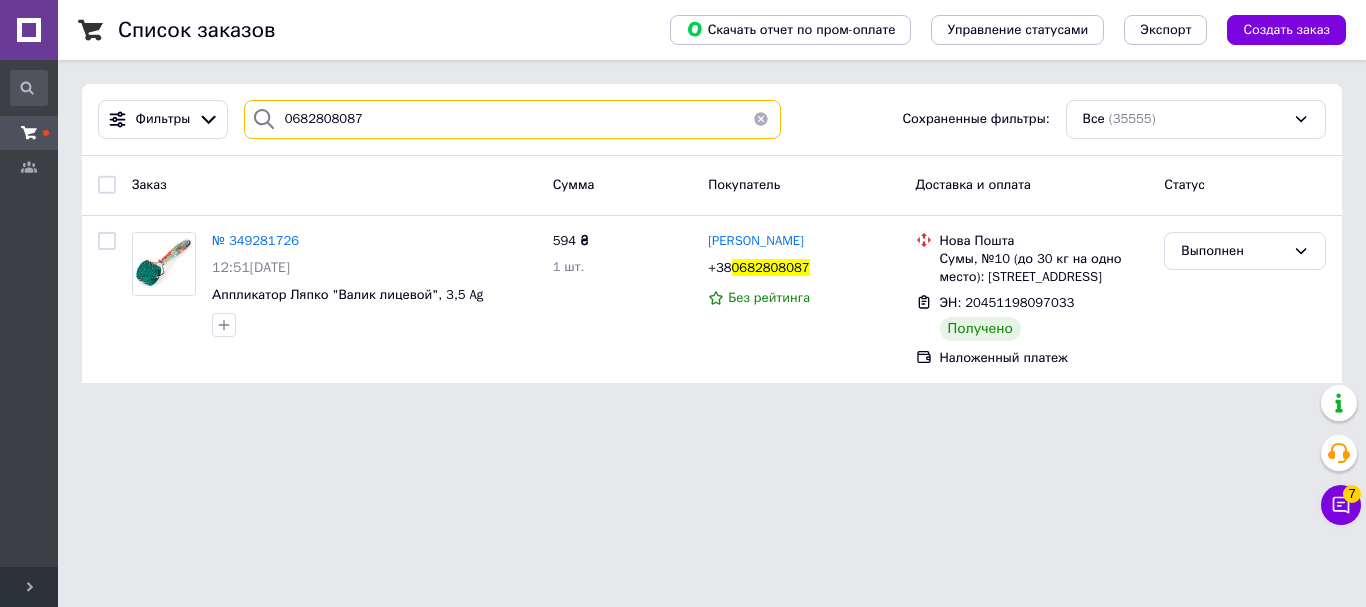 type on "0682808087" 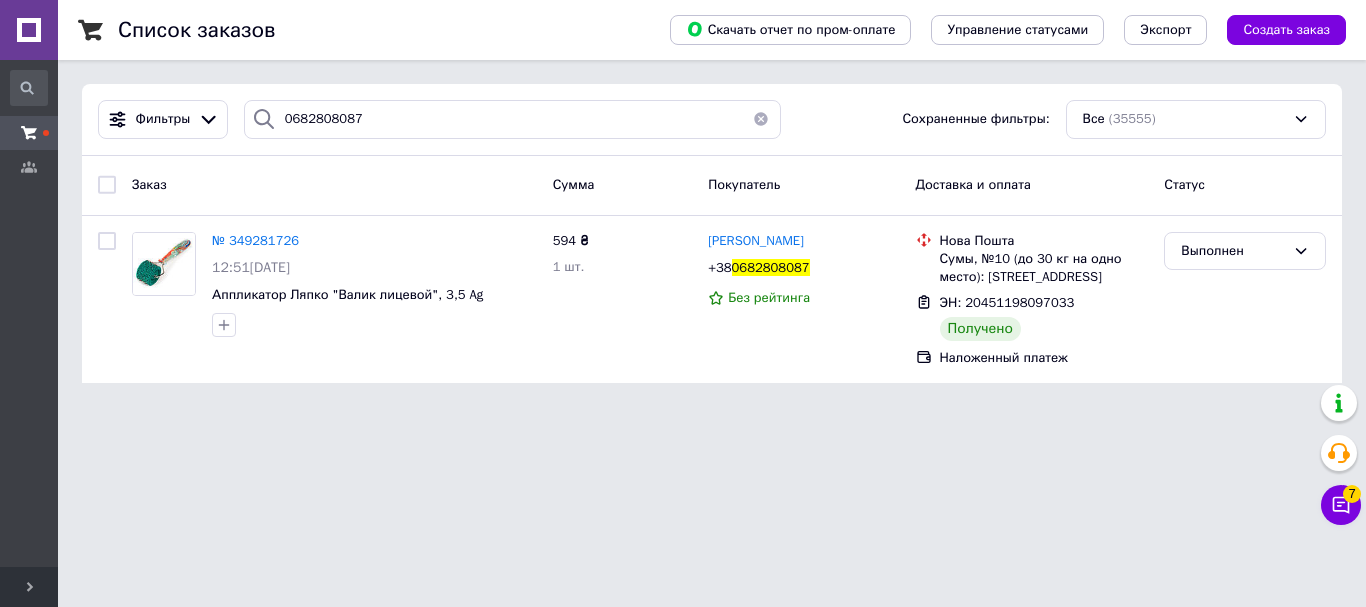 type 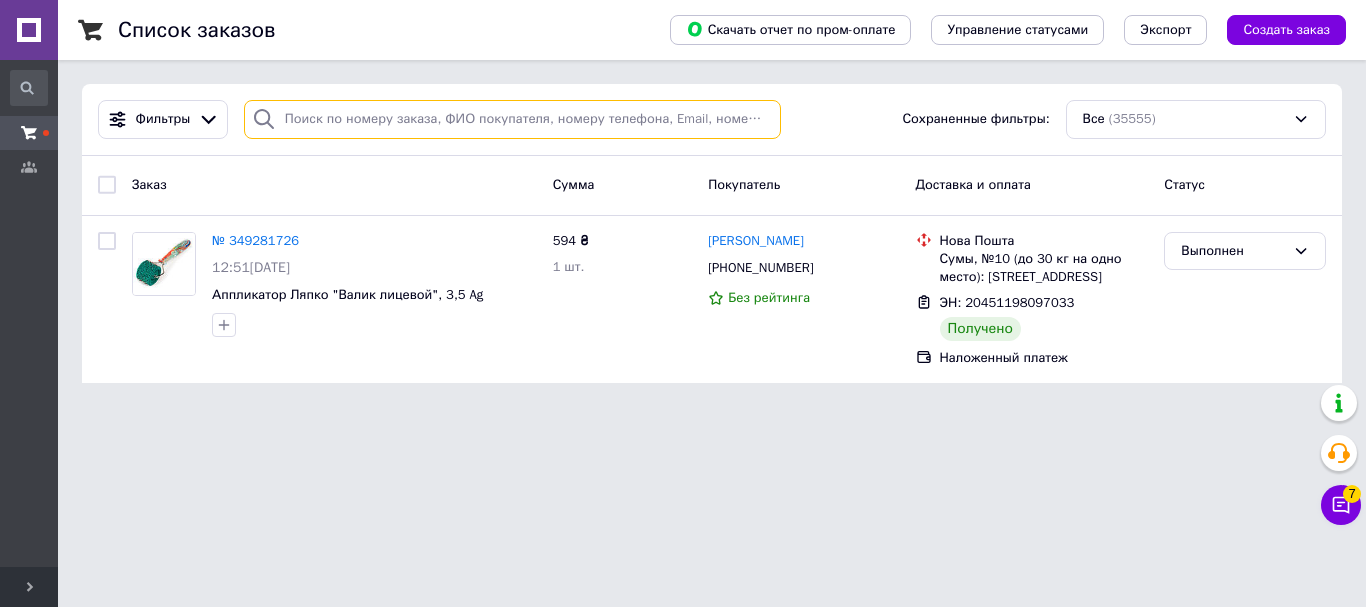 paste on "0951192673" 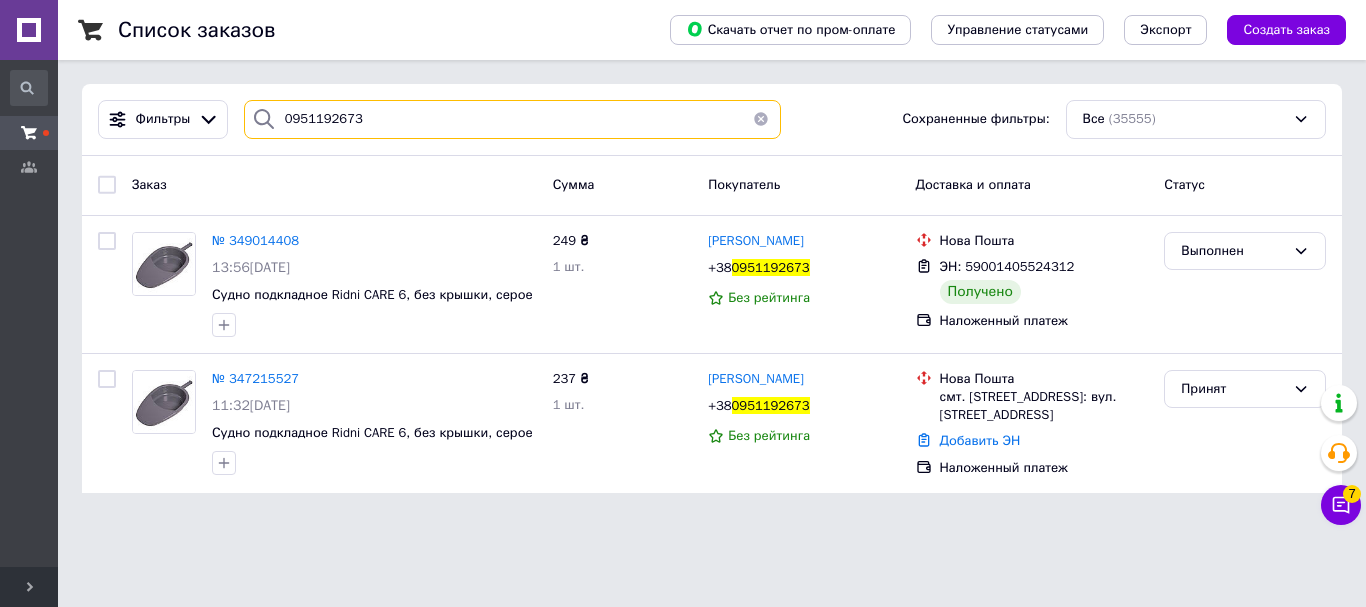 type on "0951192673" 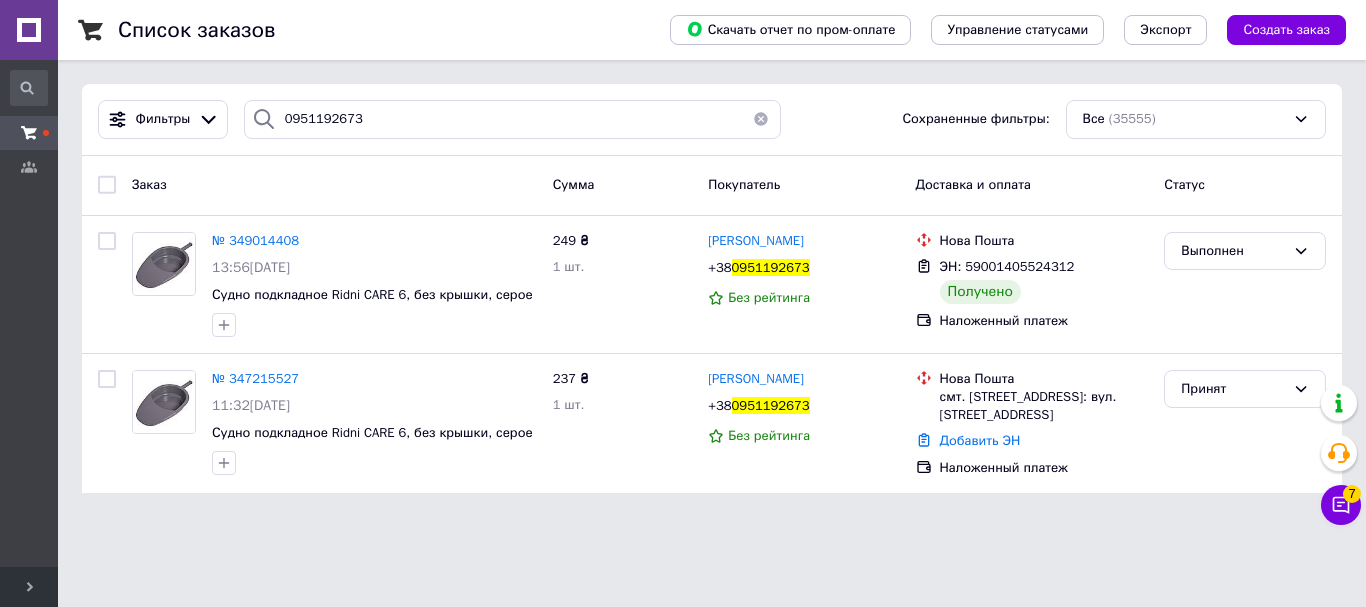 type 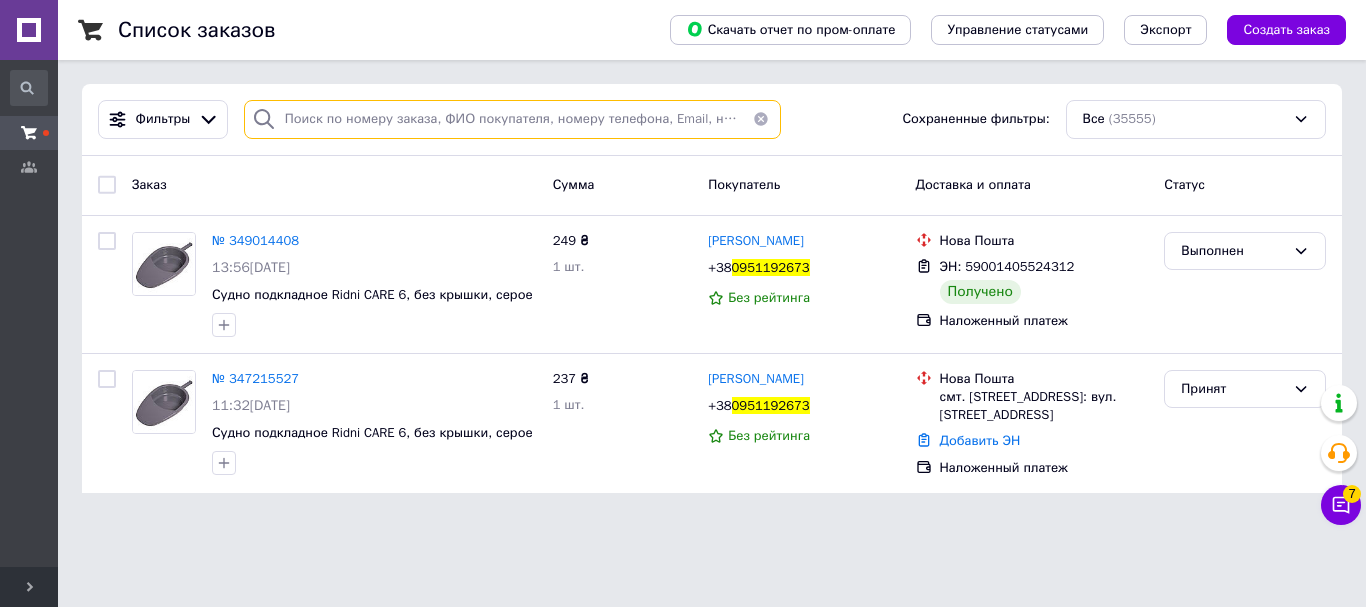 paste on "0992438277" 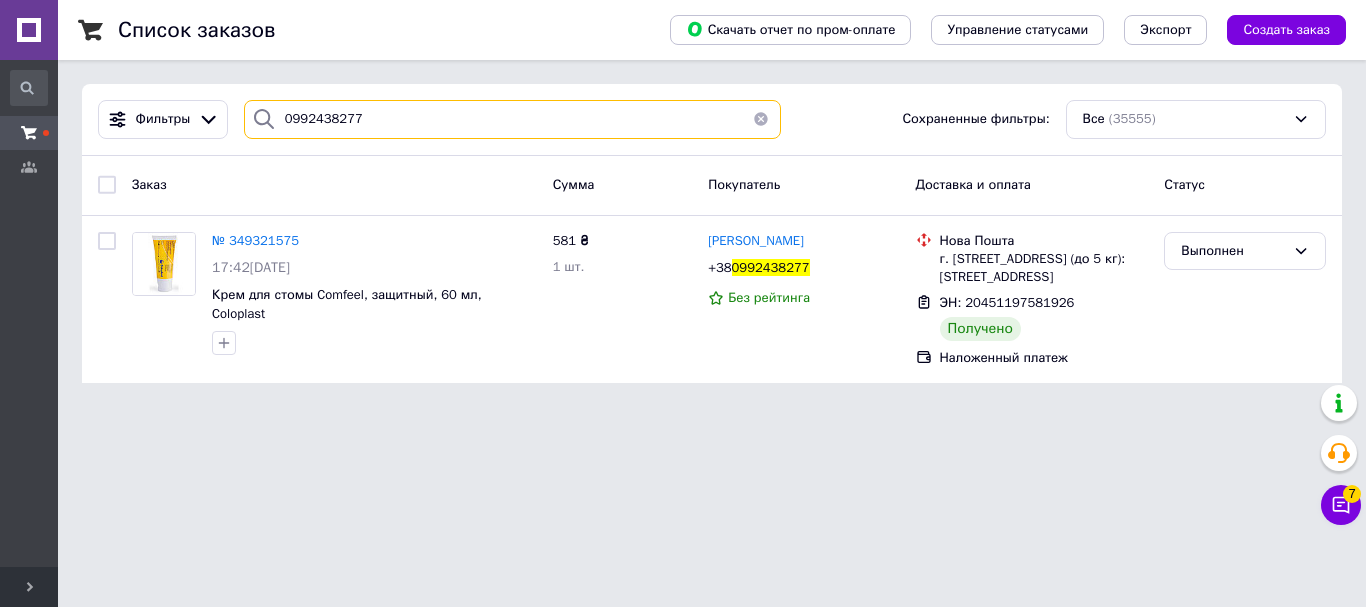 type on "0992438277" 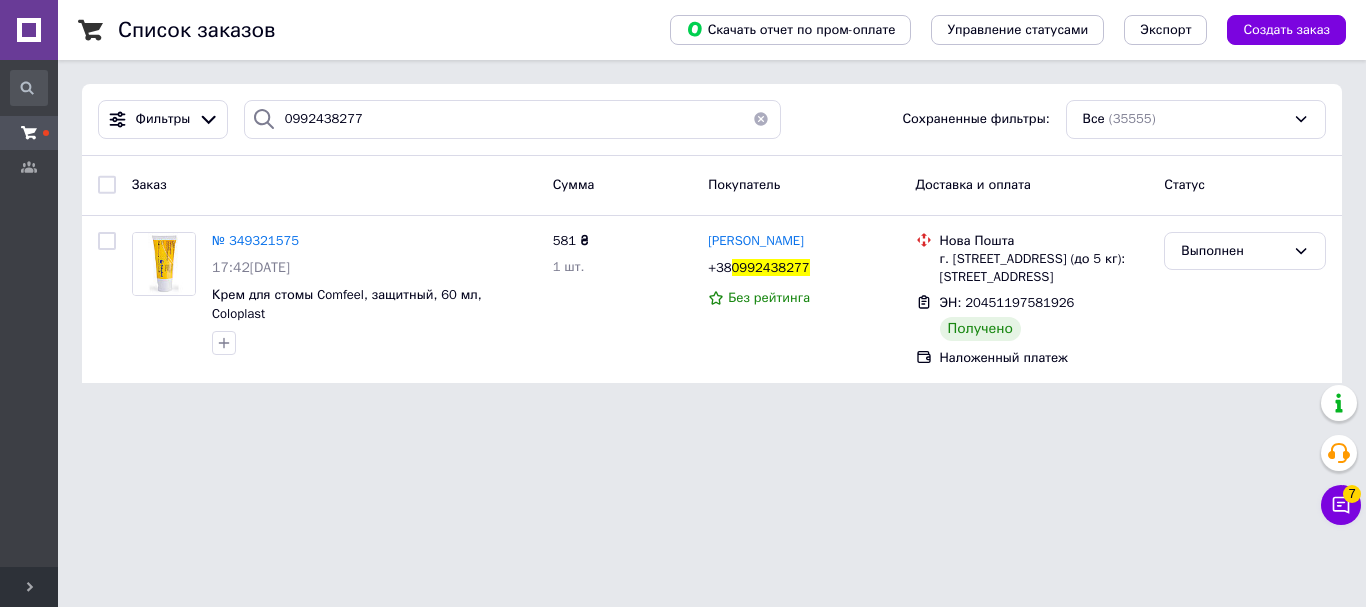 type 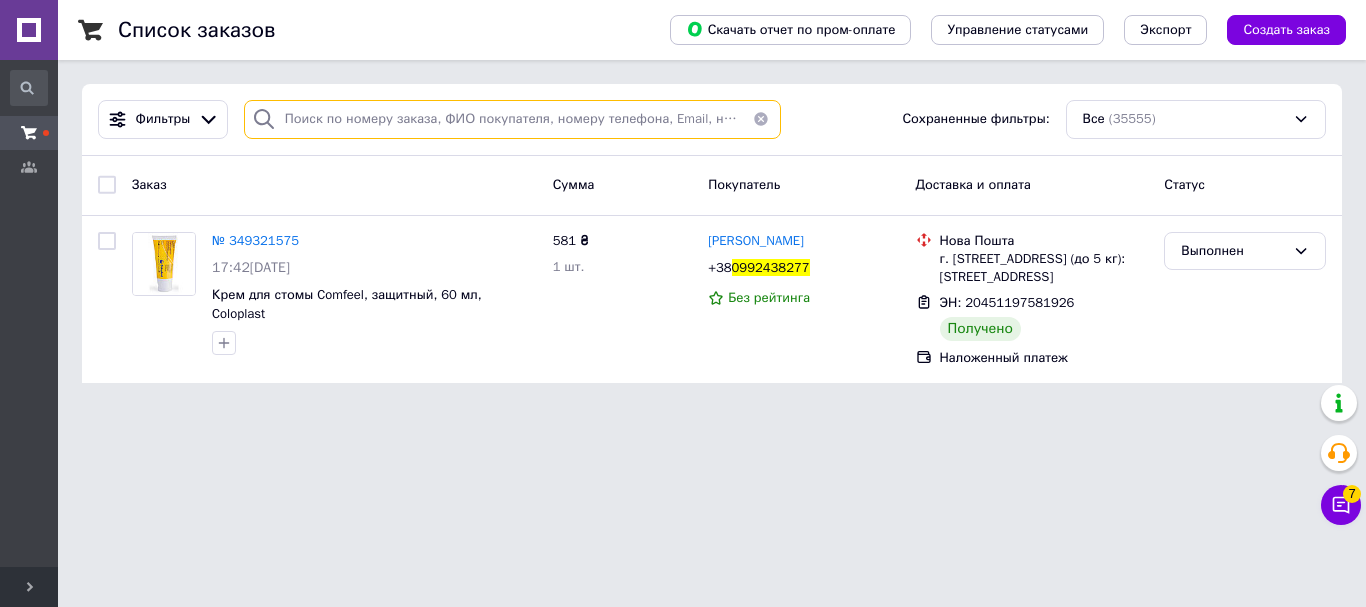 paste on "0669834012" 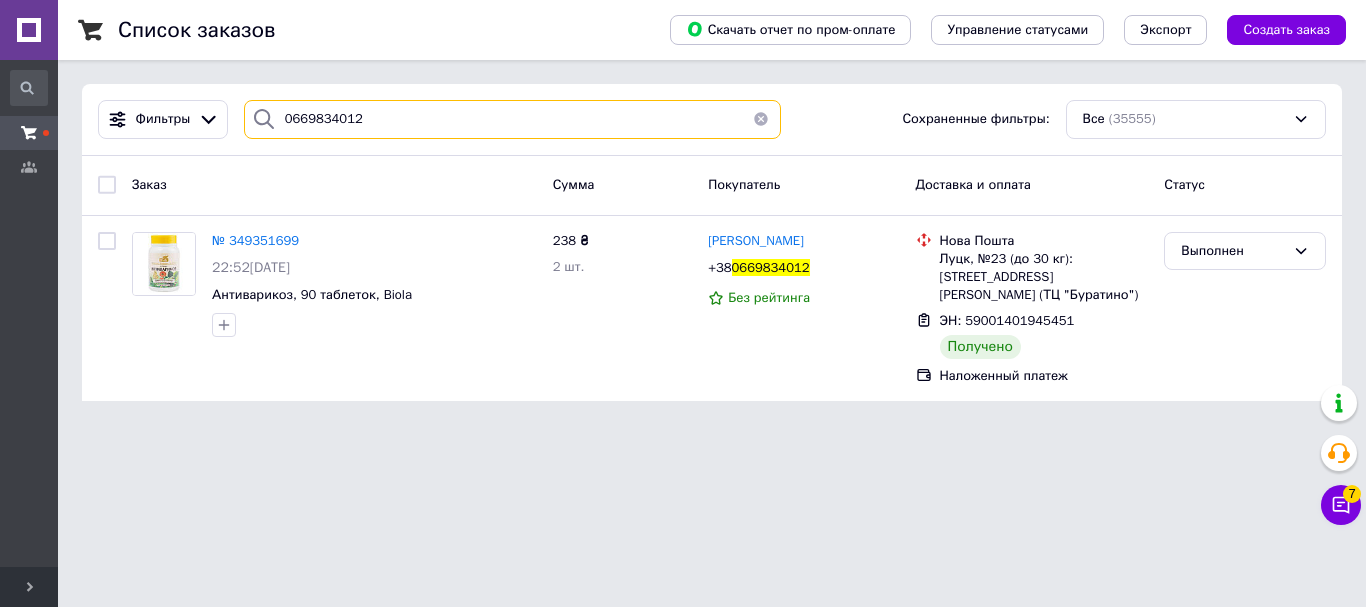 type on "0669834012" 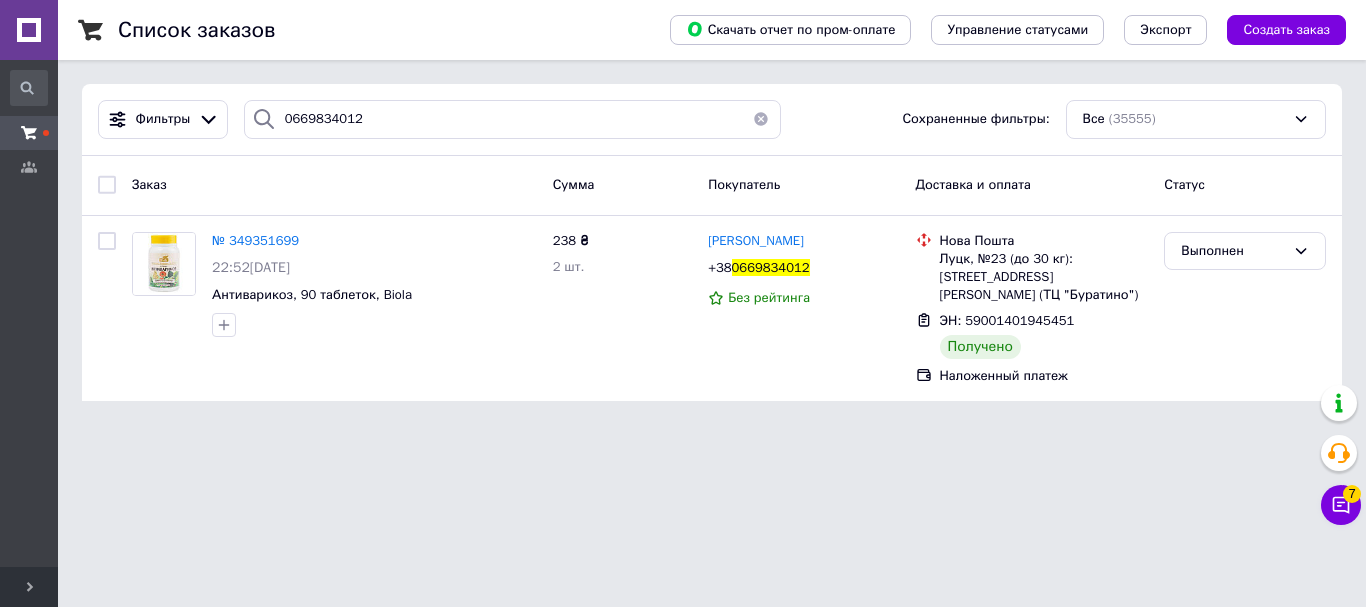 click at bounding box center (761, 119) 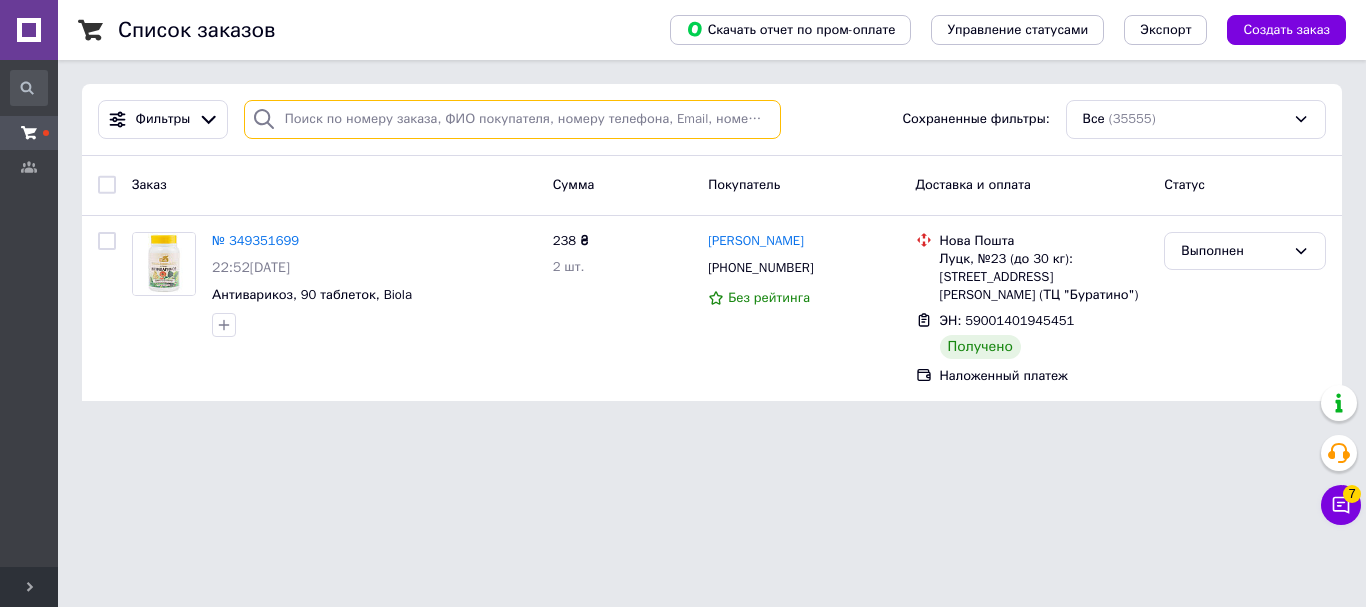 paste on "0980534934" 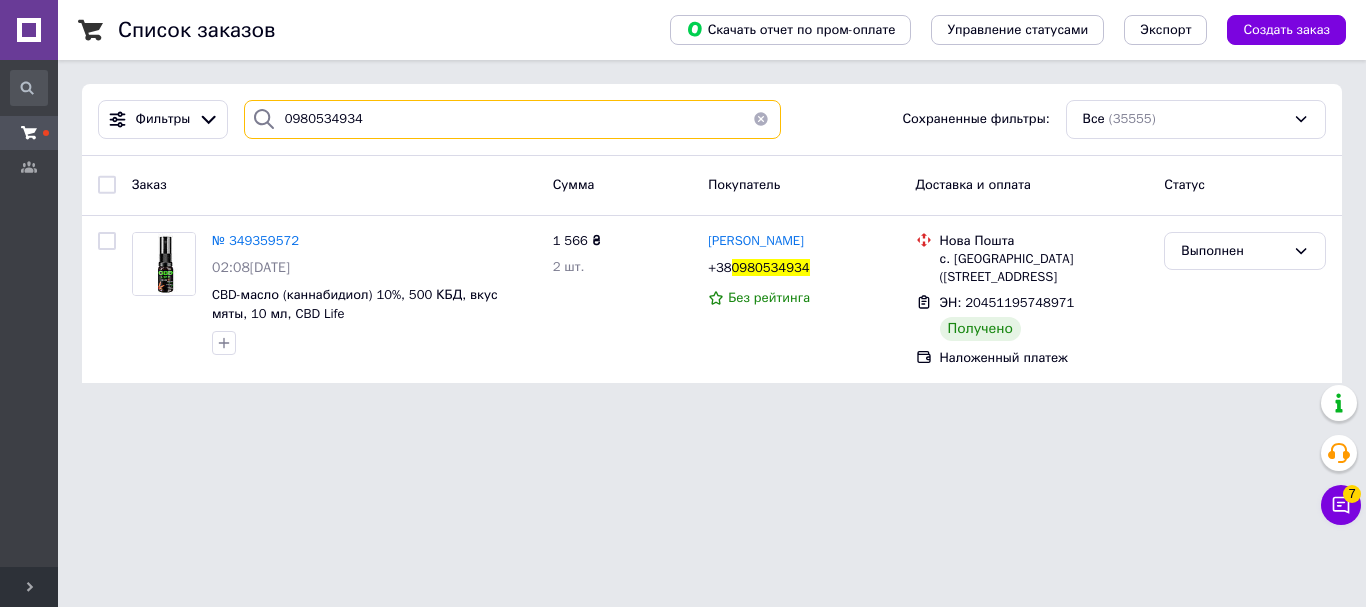 type on "0980534934" 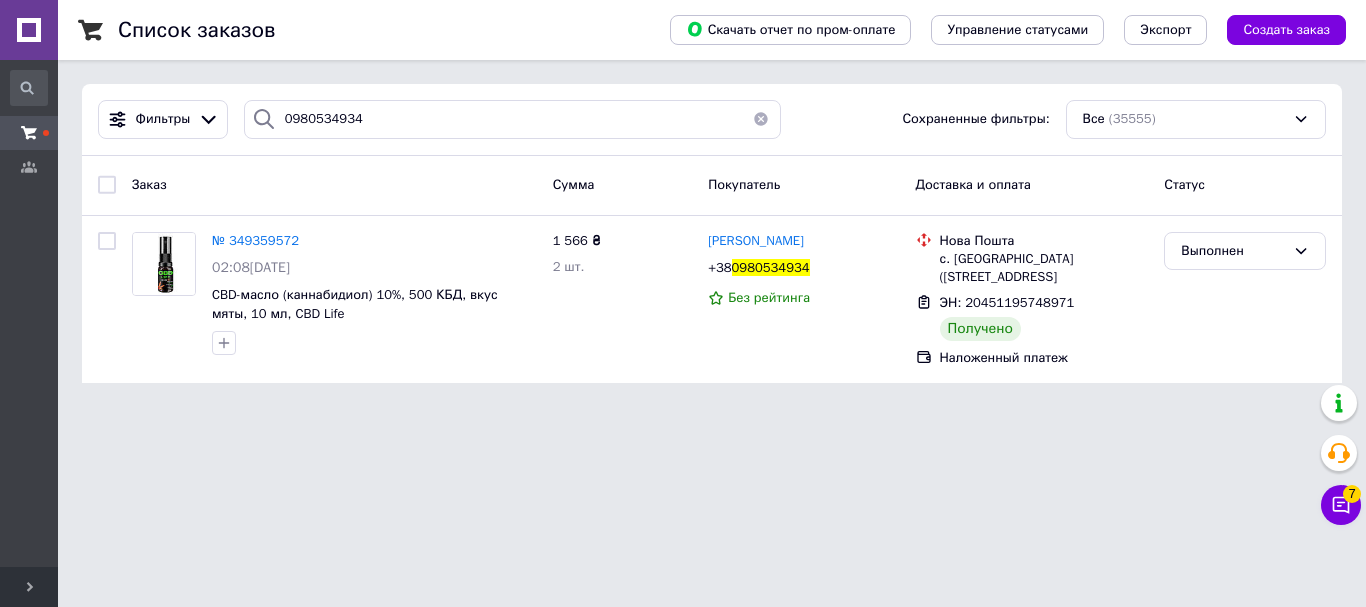 type 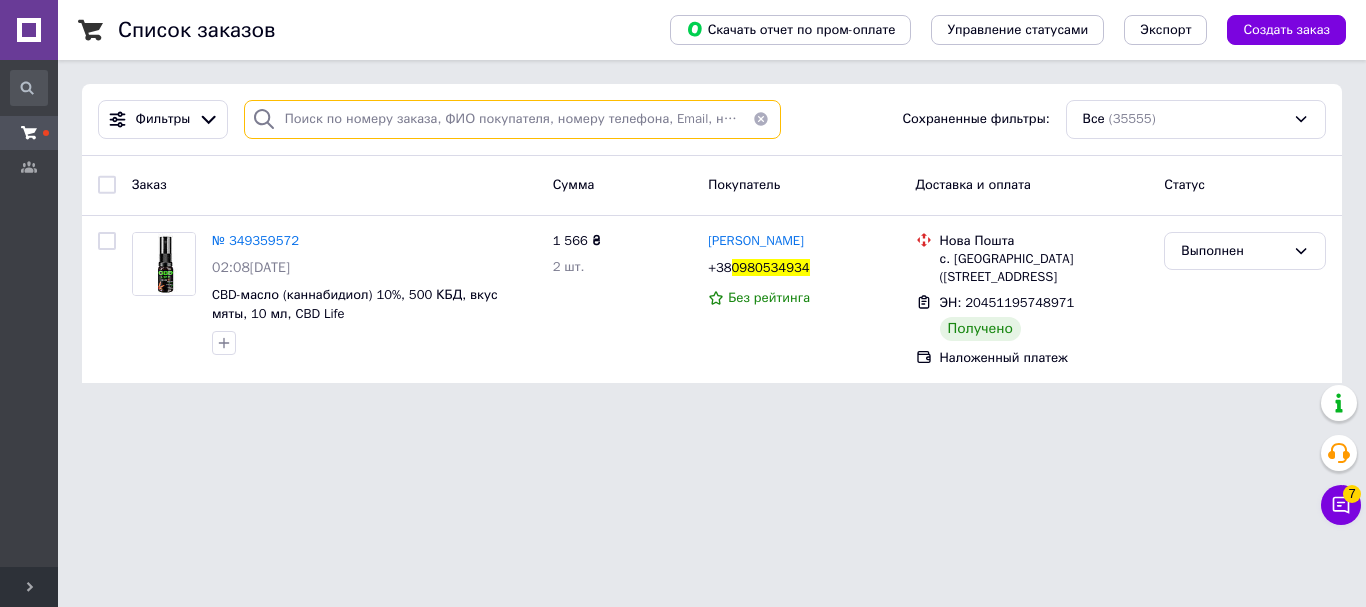 paste on "0987661464" 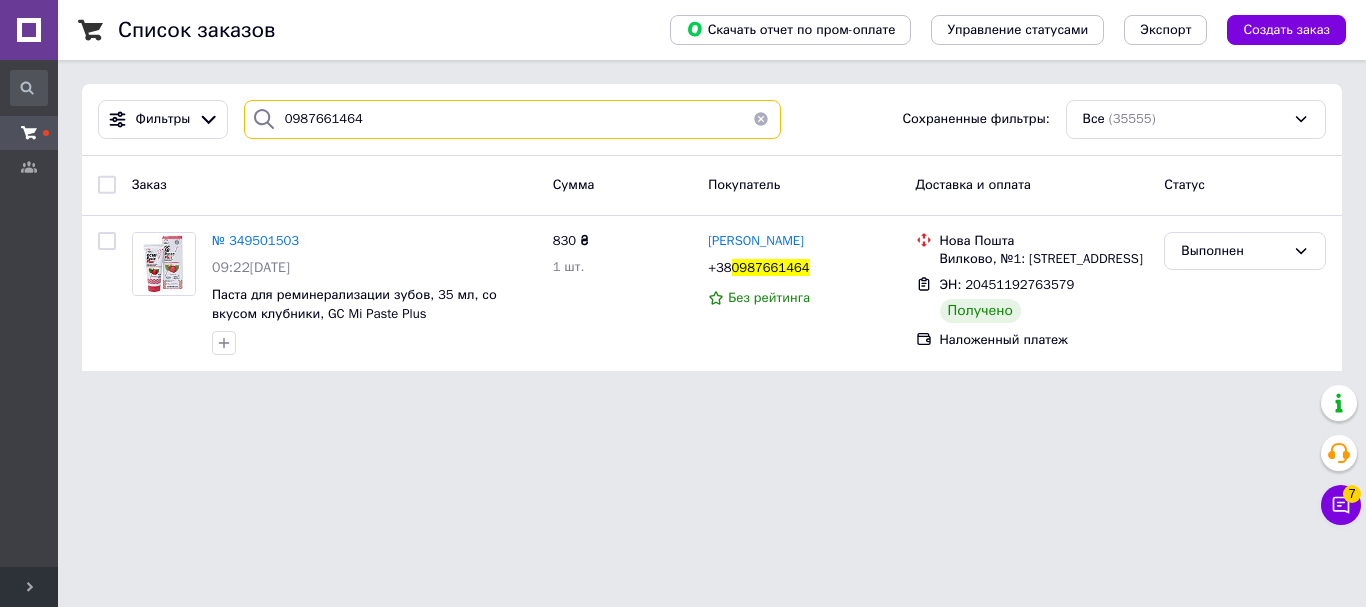 type on "0987661464" 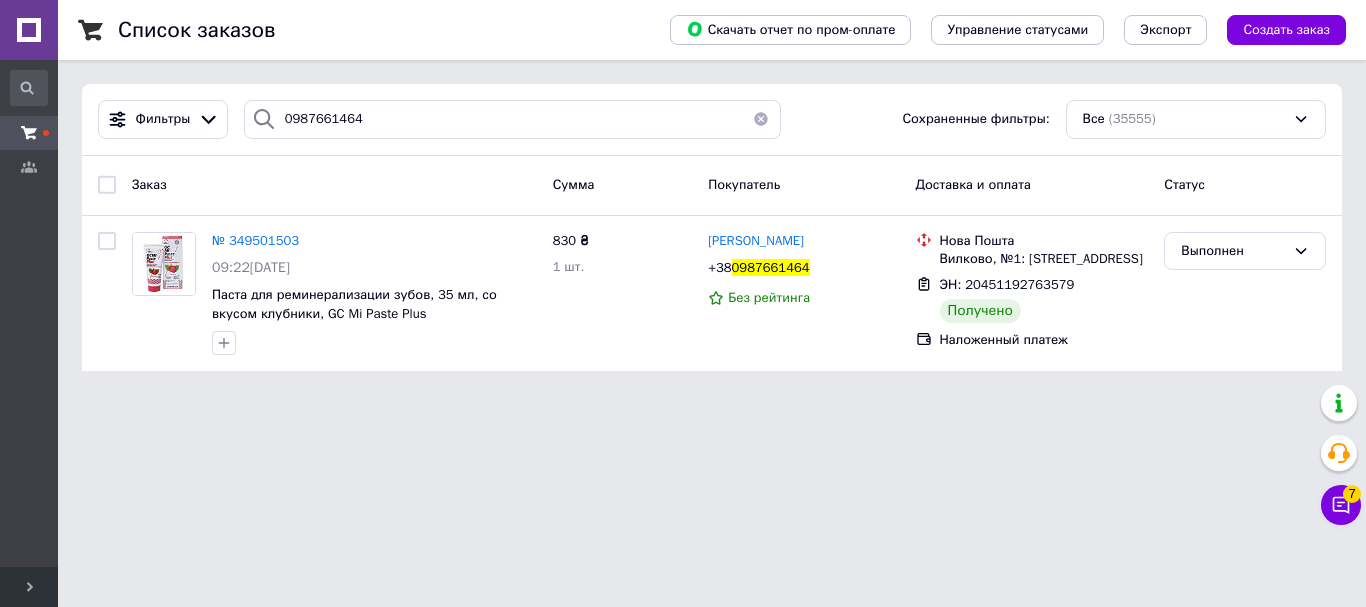 click at bounding box center (761, 119) 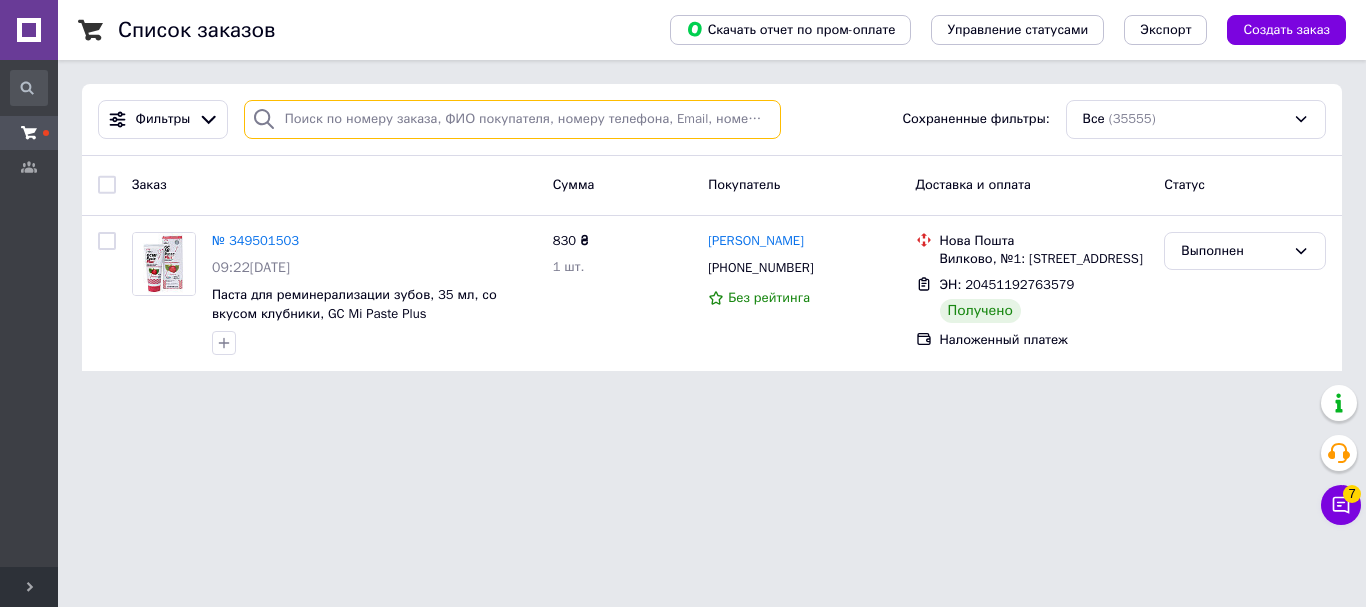 paste on "0685208074" 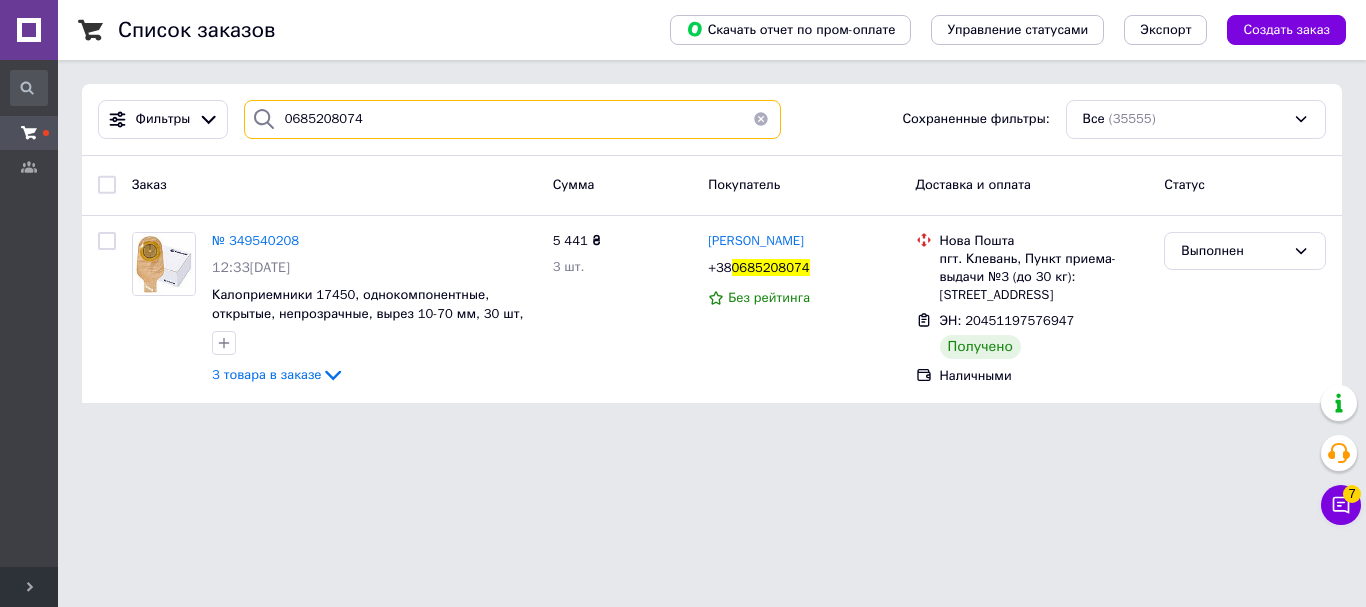 type on "0685208074" 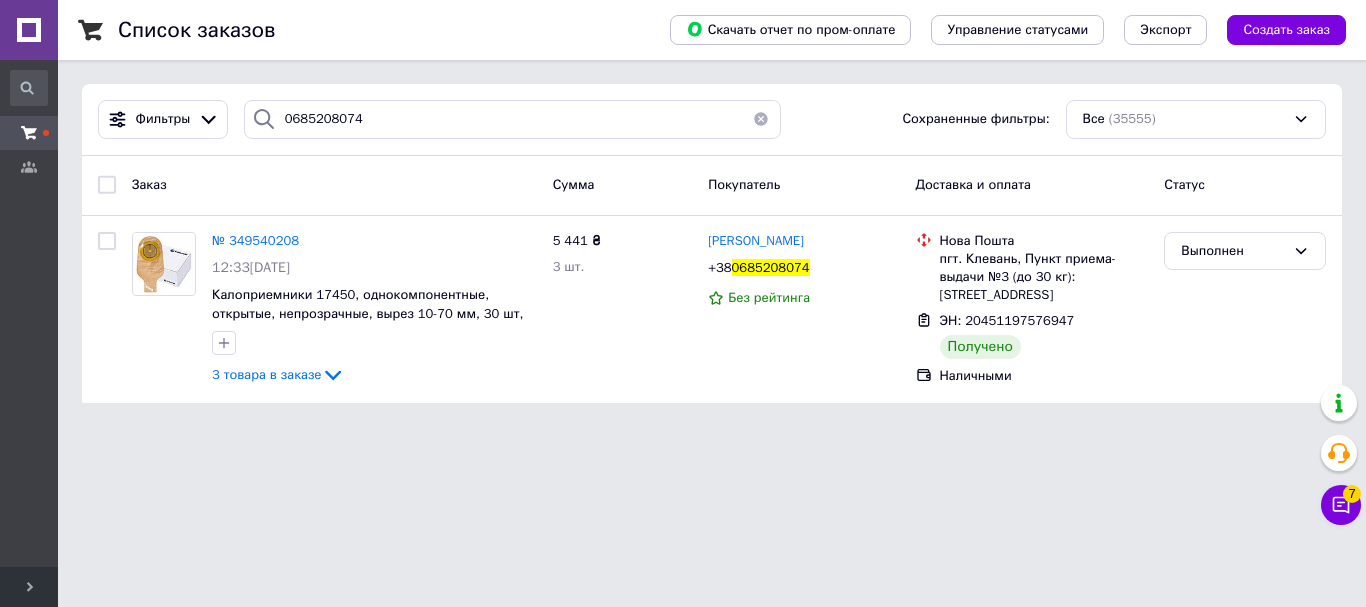 click at bounding box center (761, 119) 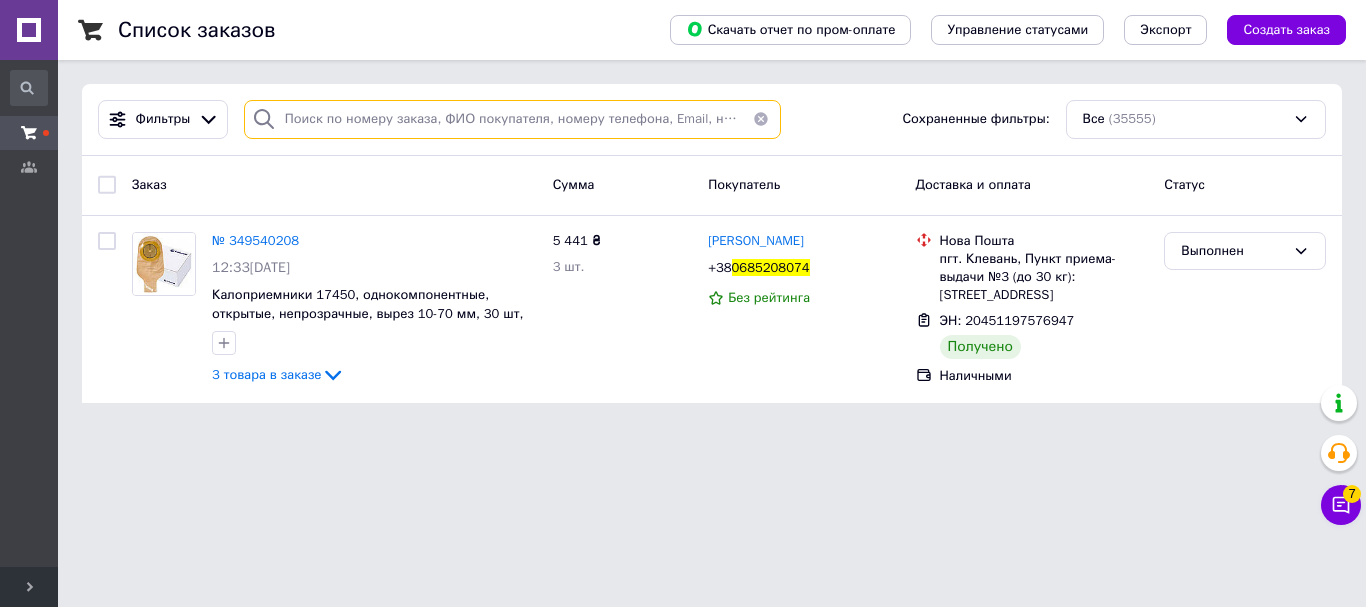 paste on "0686983833" 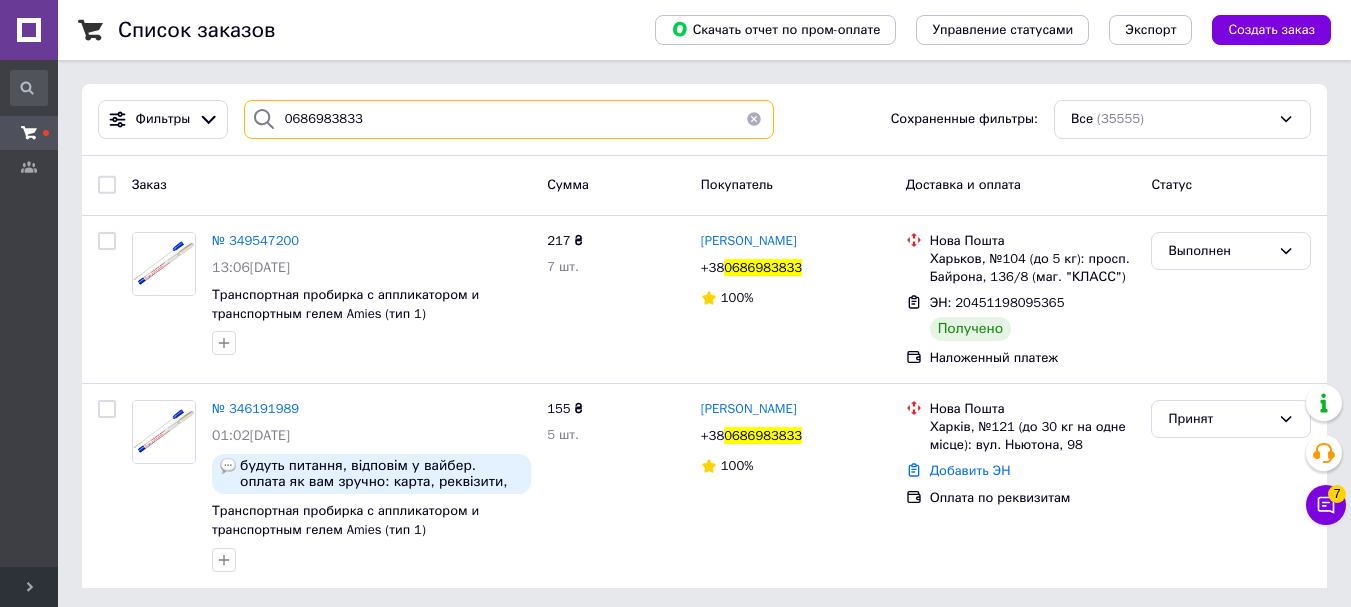 type on "0686983833" 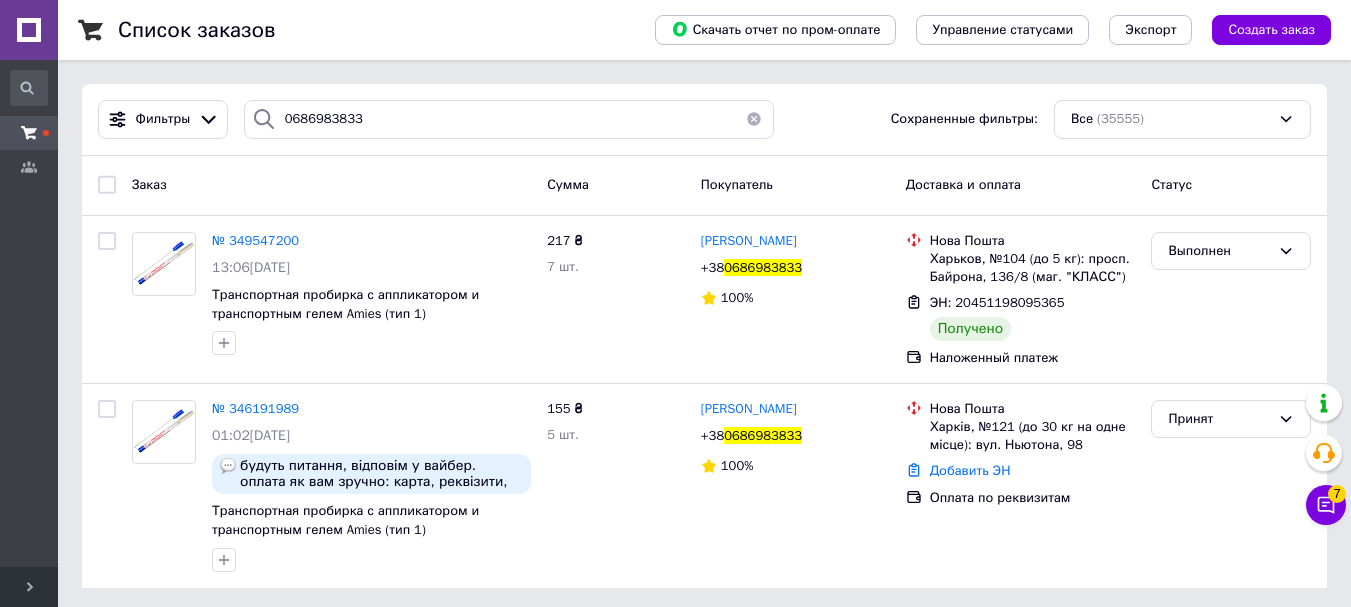 type 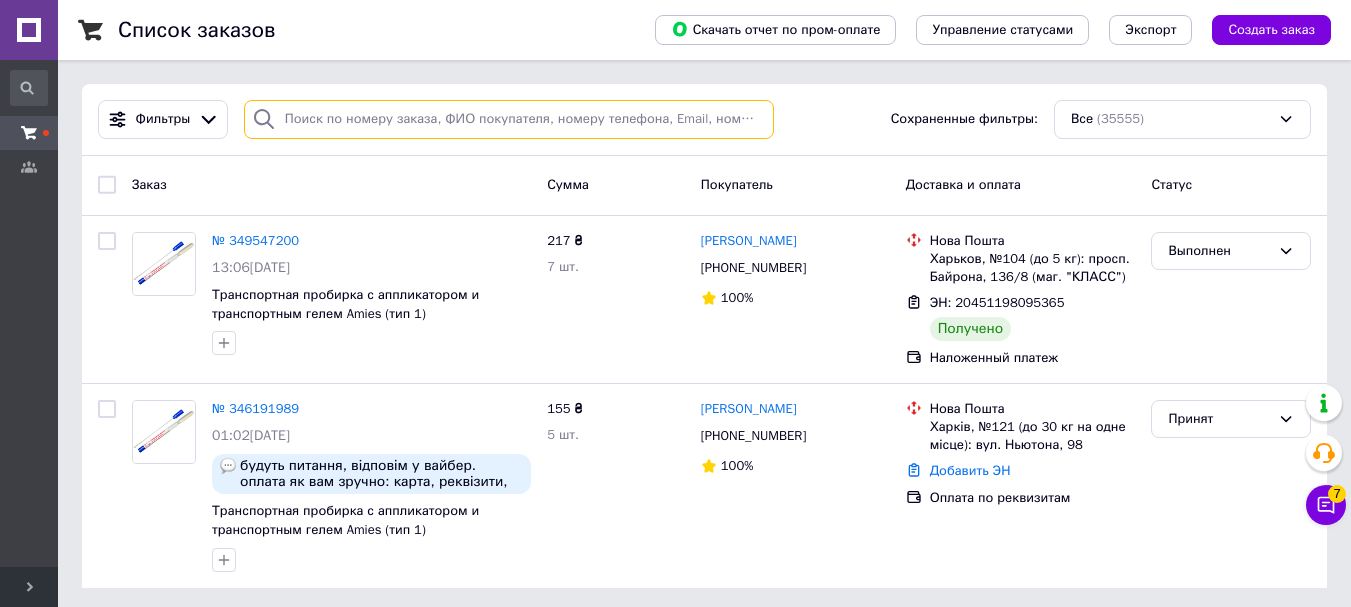 paste on "0689203950" 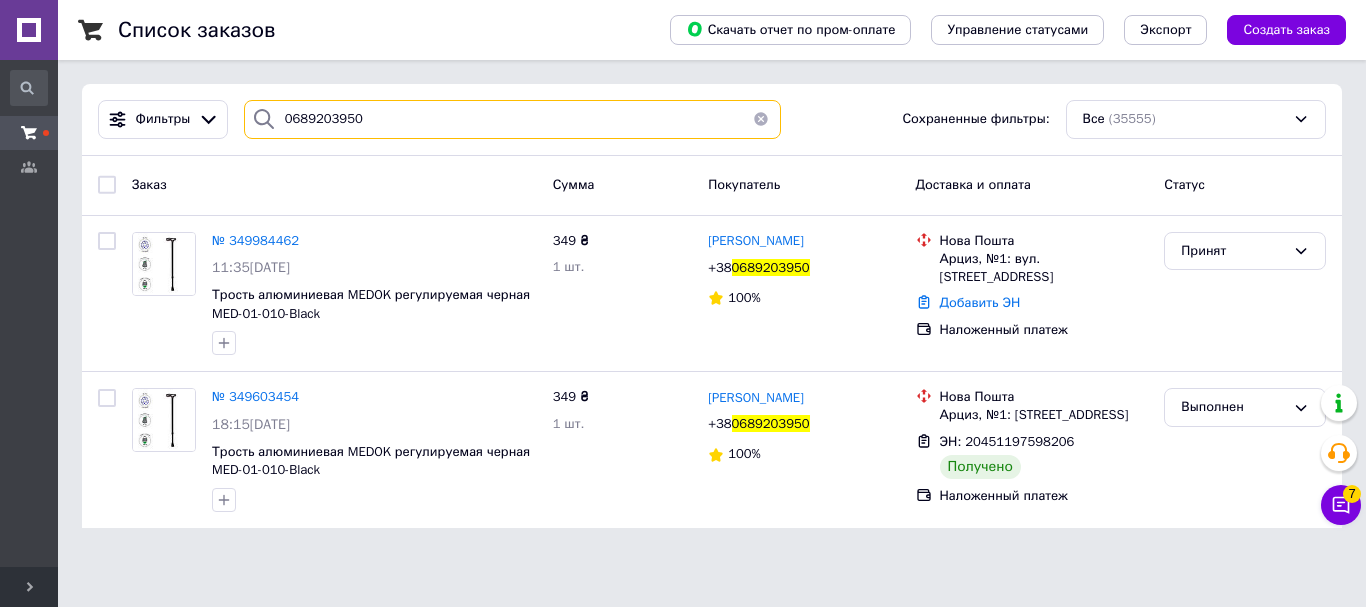 type on "0689203950" 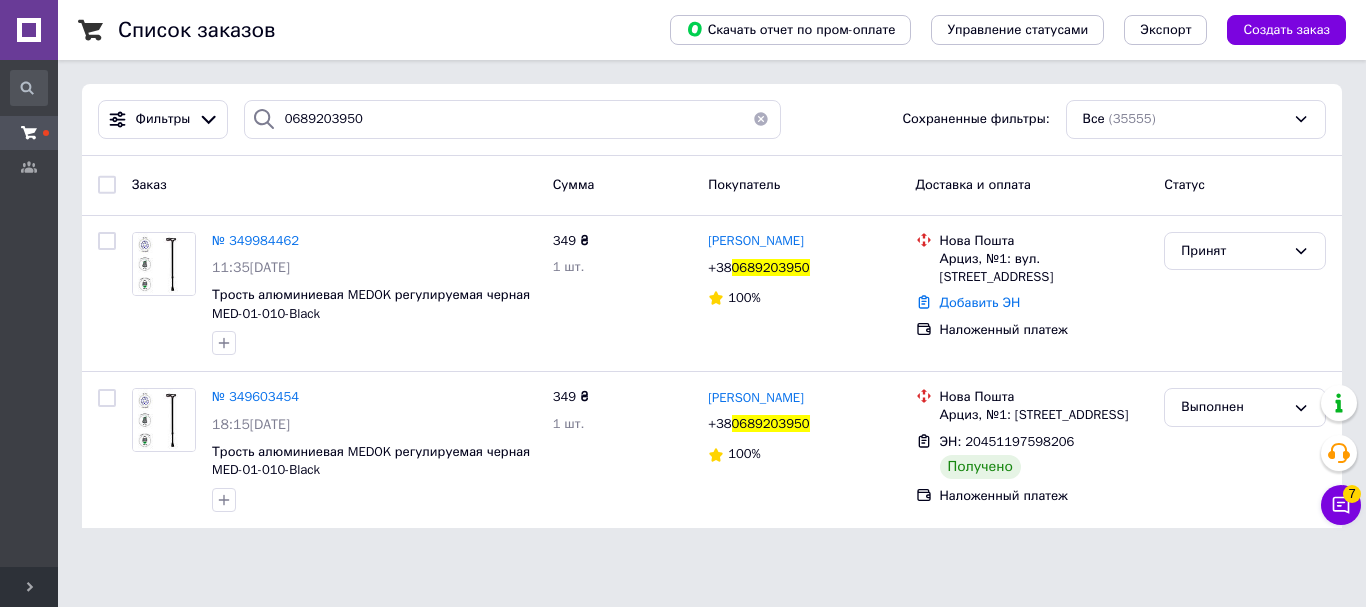 click at bounding box center (761, 119) 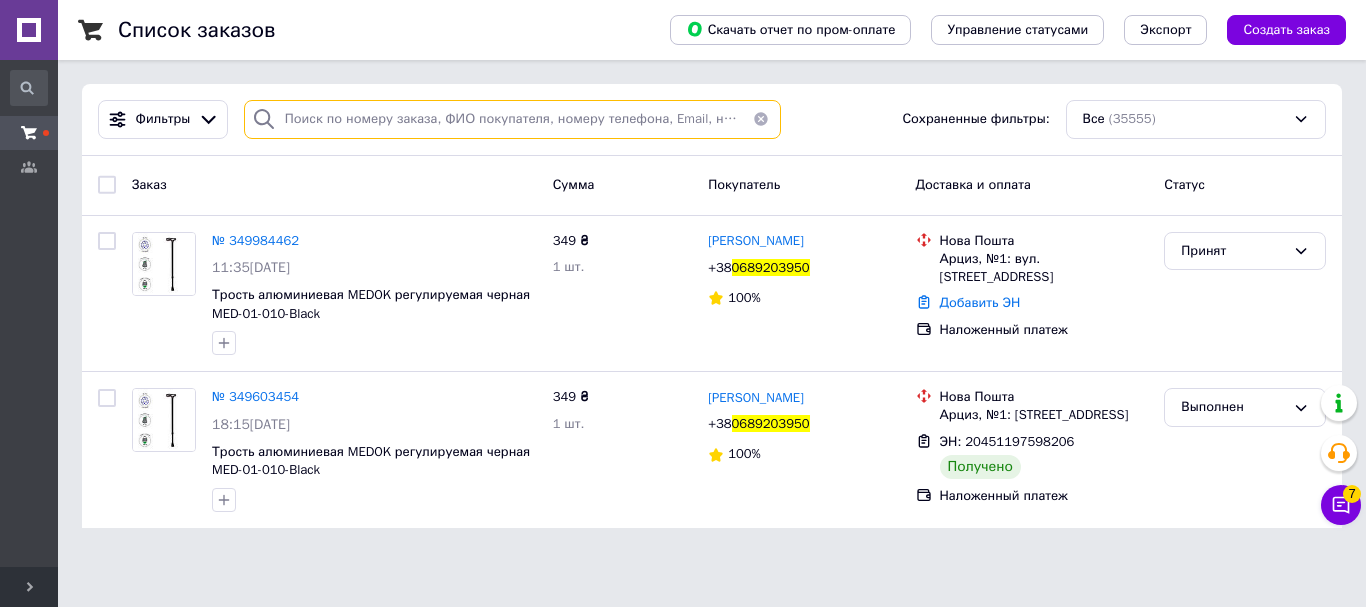 paste on "0632539130" 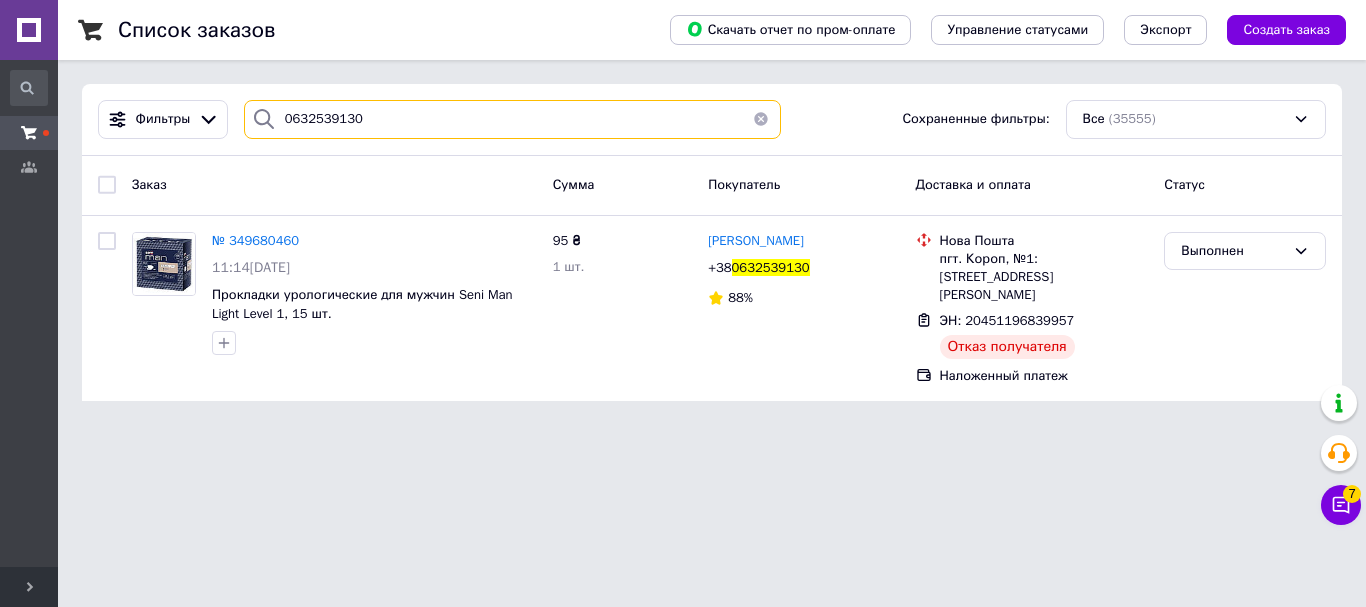 type on "0632539130" 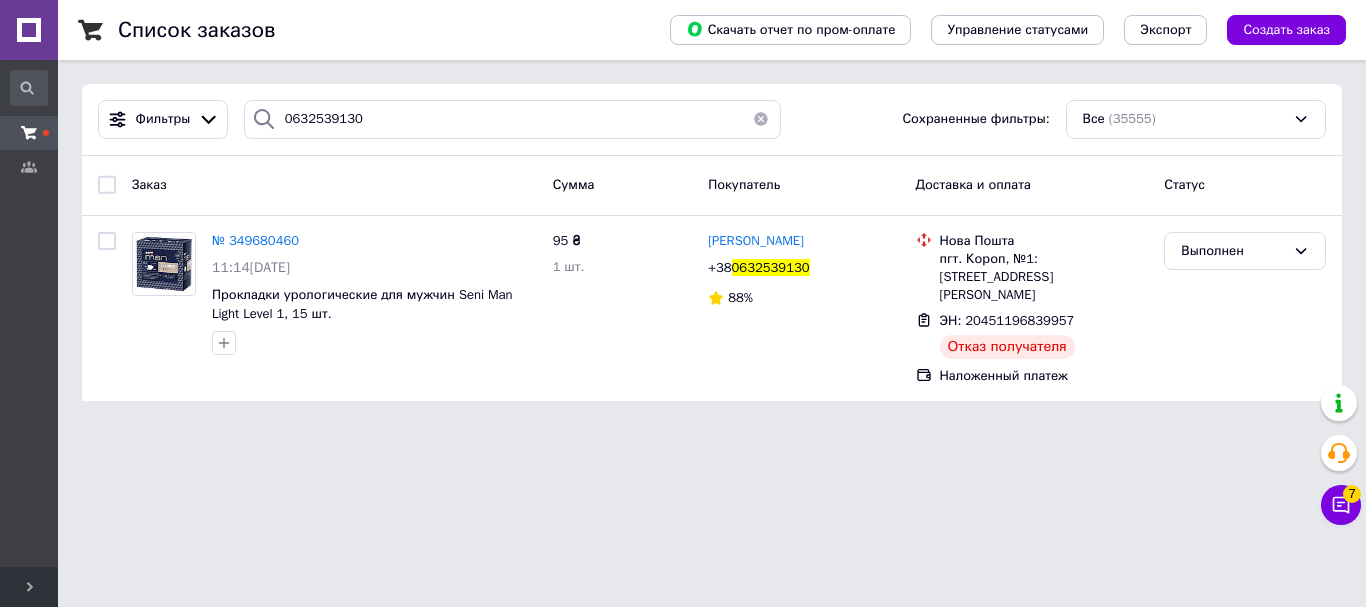 type 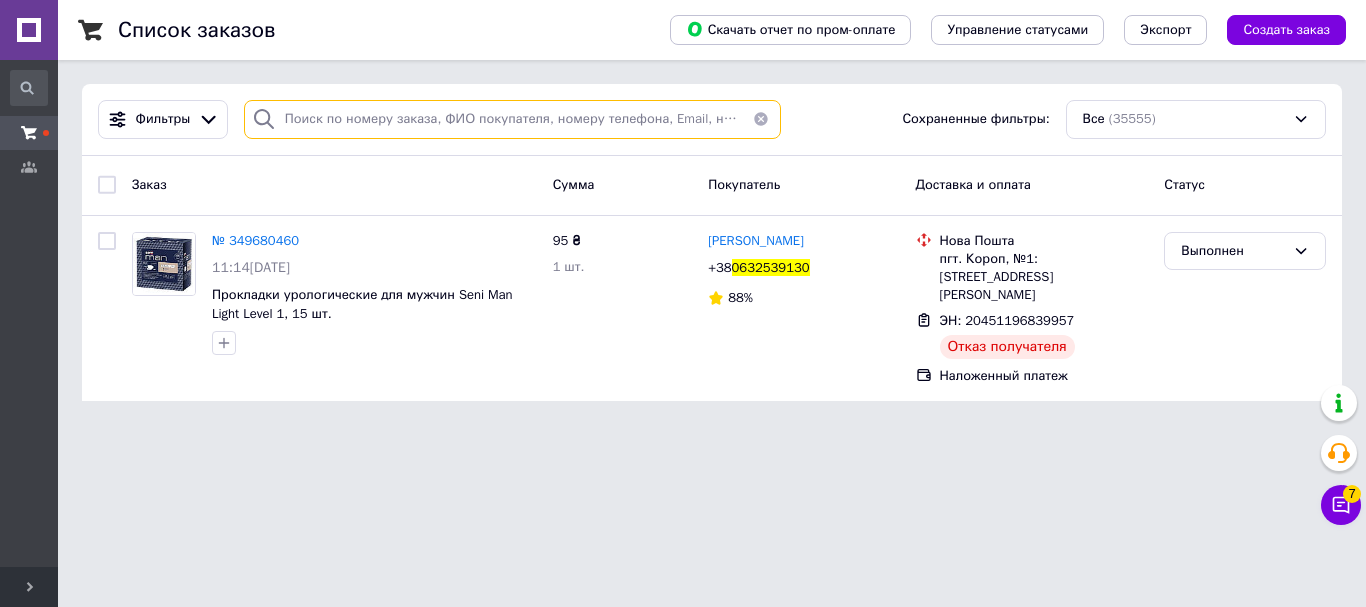 paste on "0507005849" 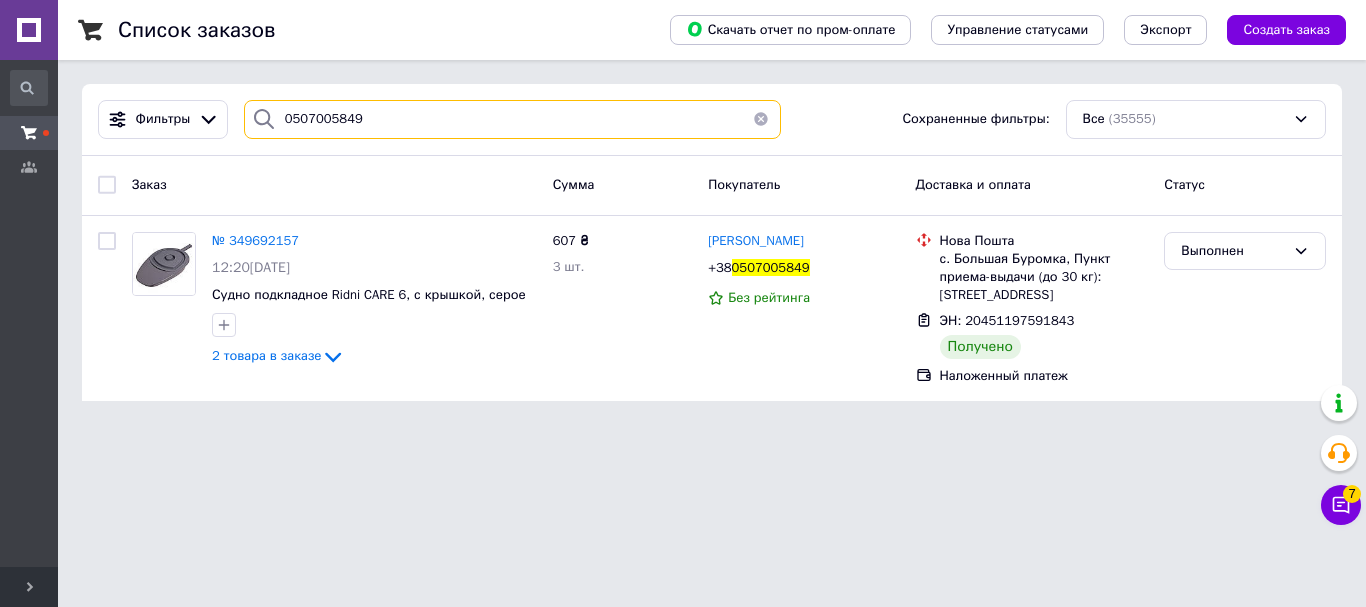 type on "0507005849" 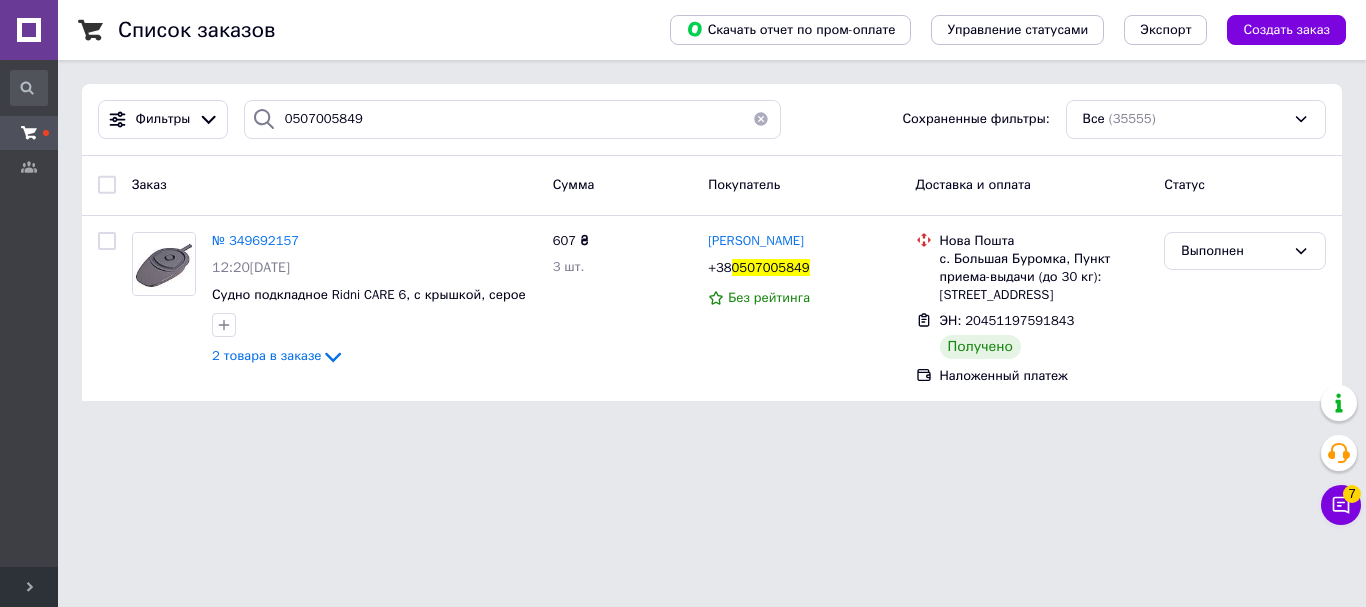 type 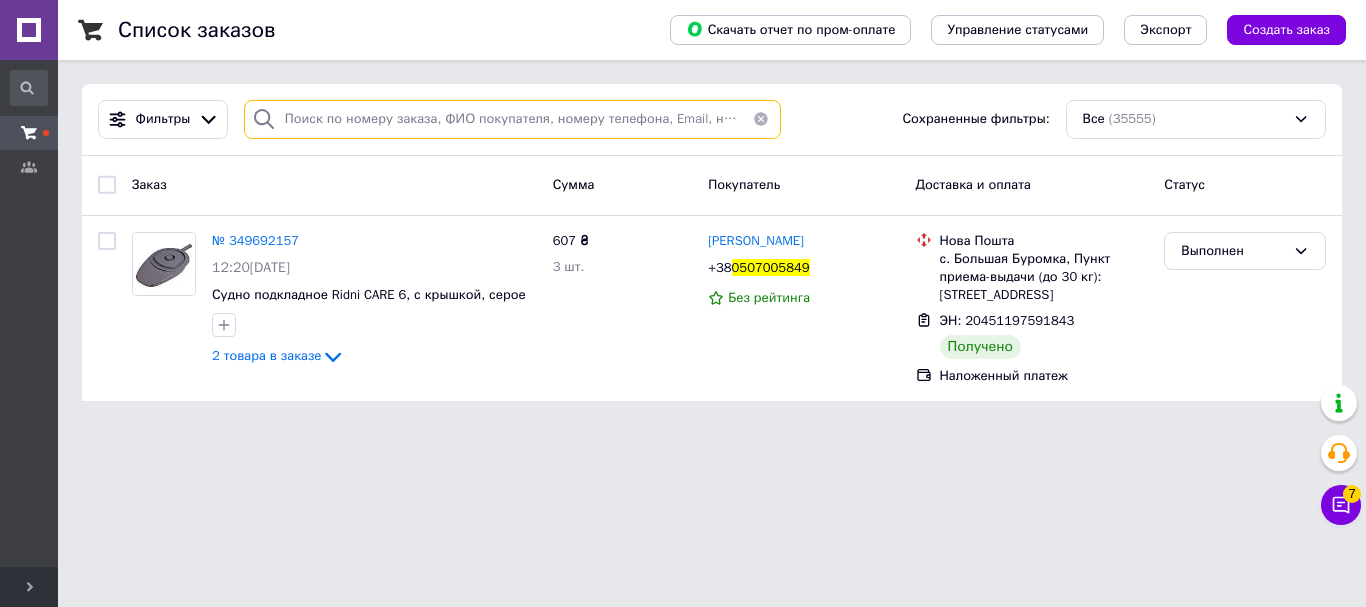 paste on "0505670675" 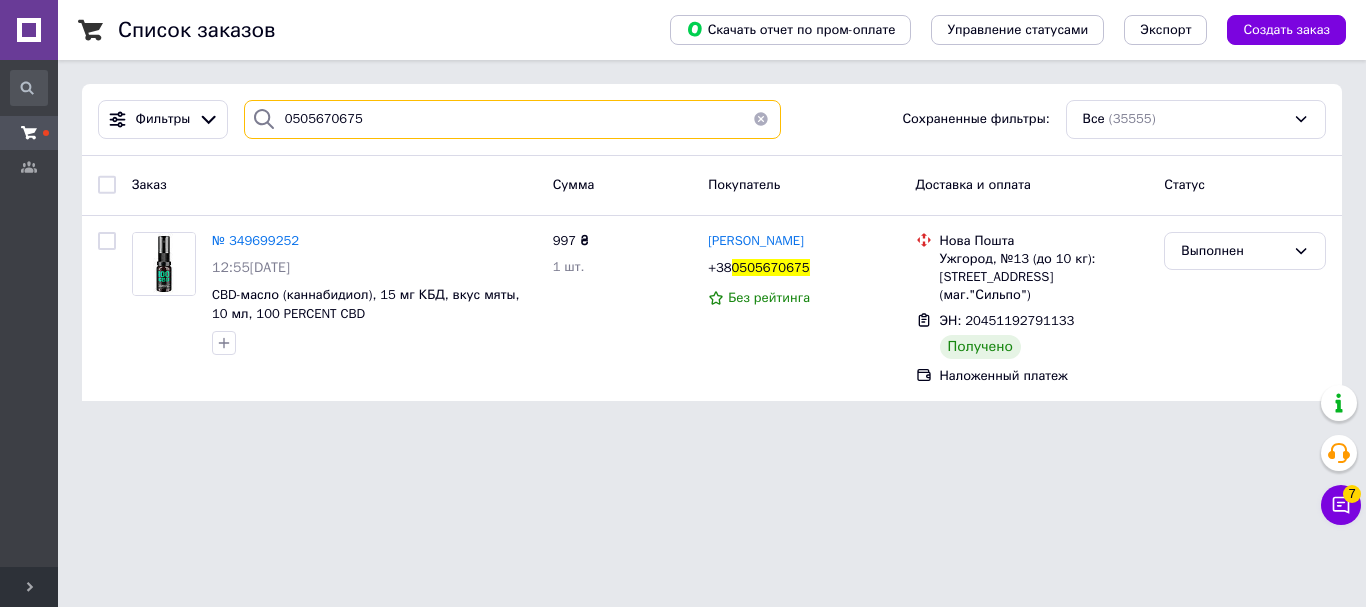 type on "0505670675" 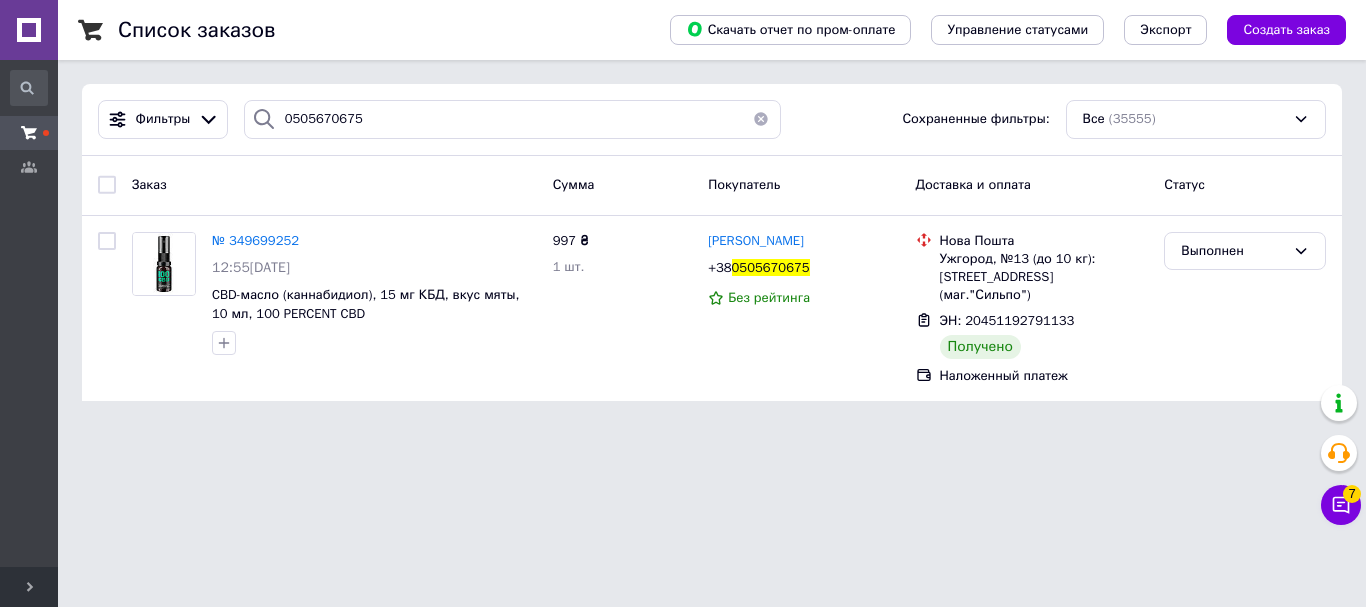 type 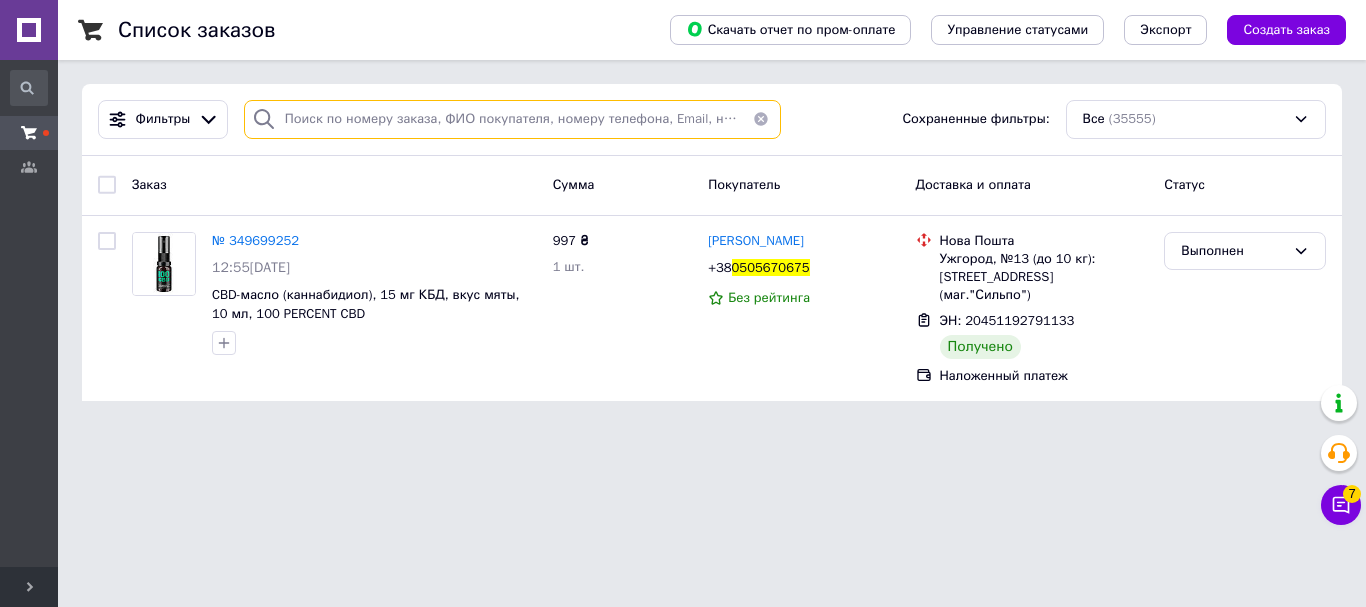 paste on "0964332020" 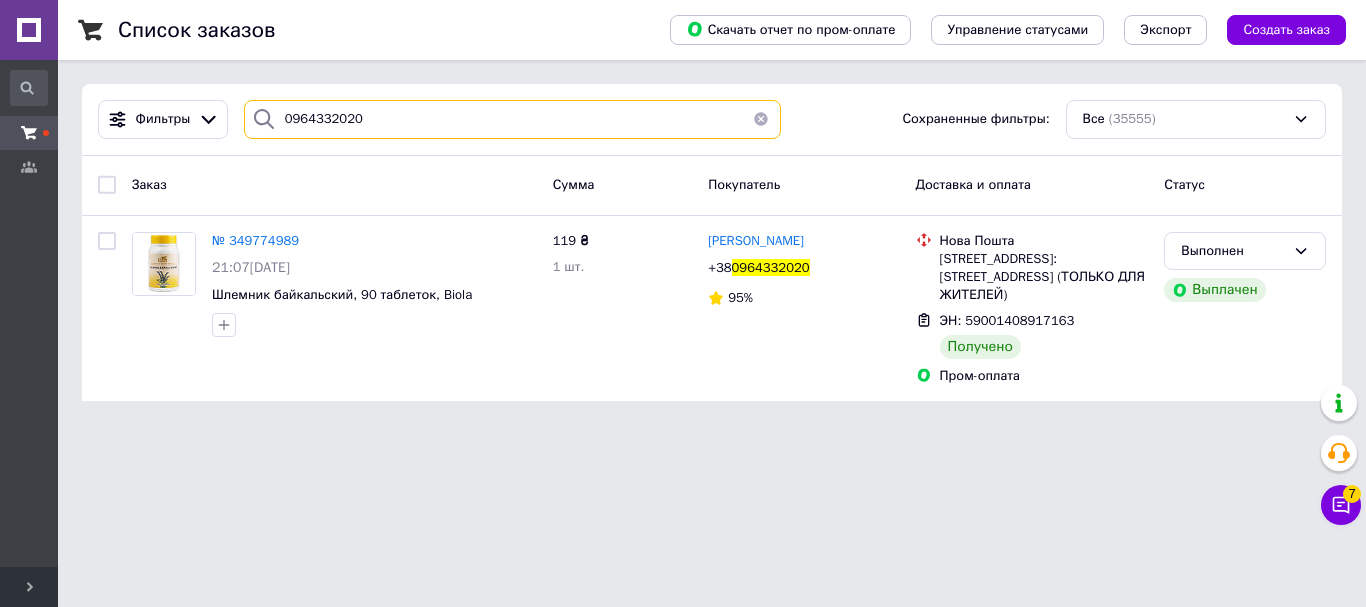 type on "0964332020" 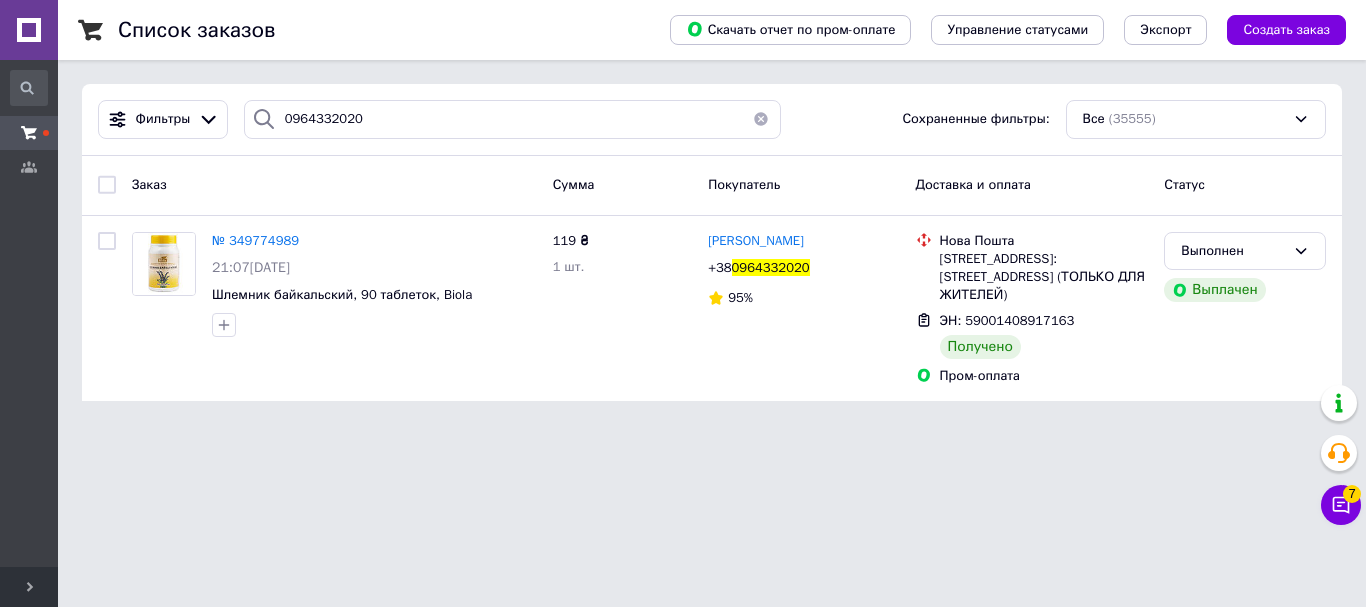 type 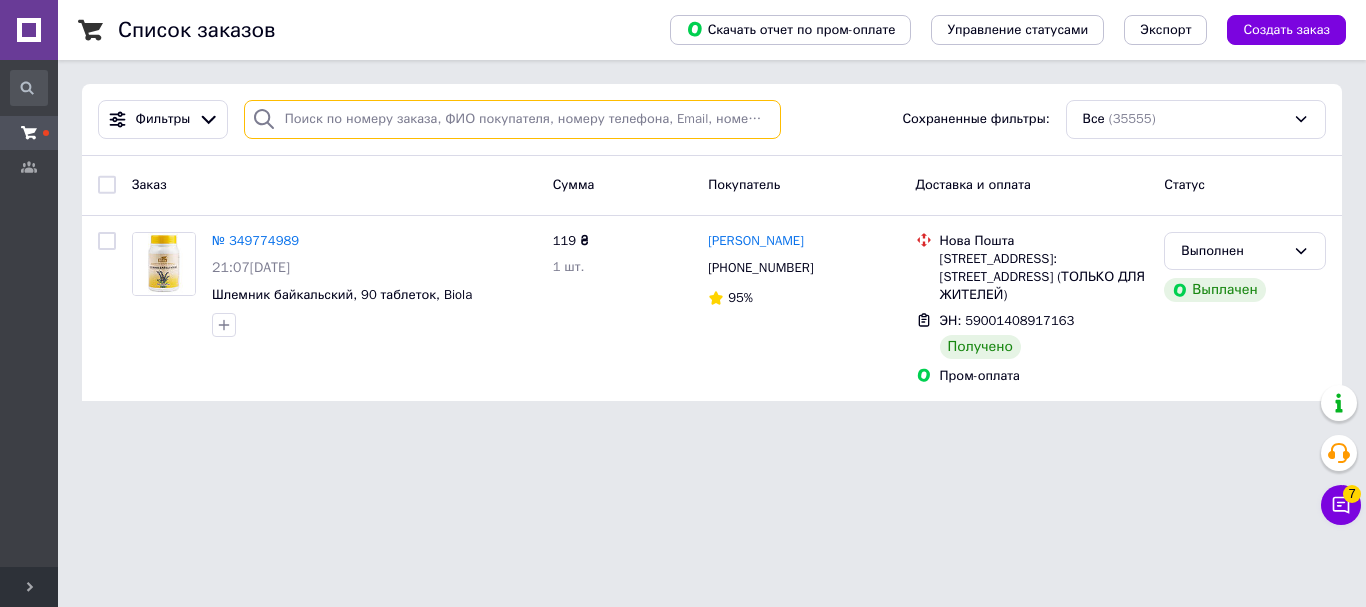 paste on "0688182932" 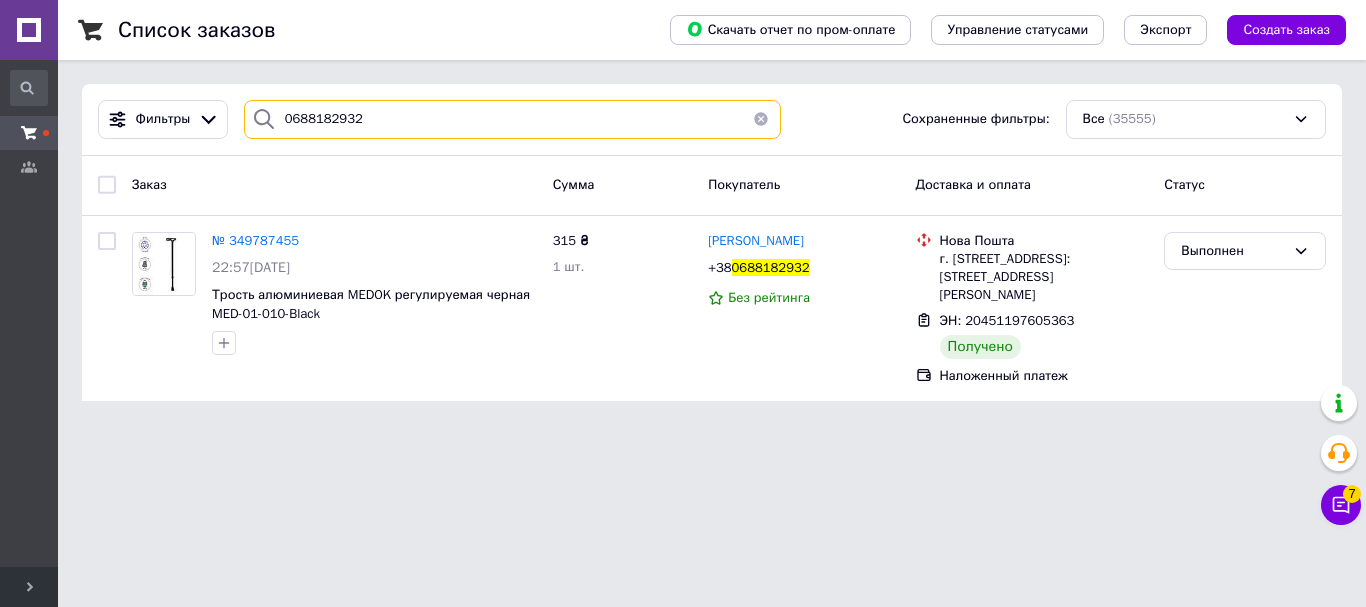 type on "0688182932" 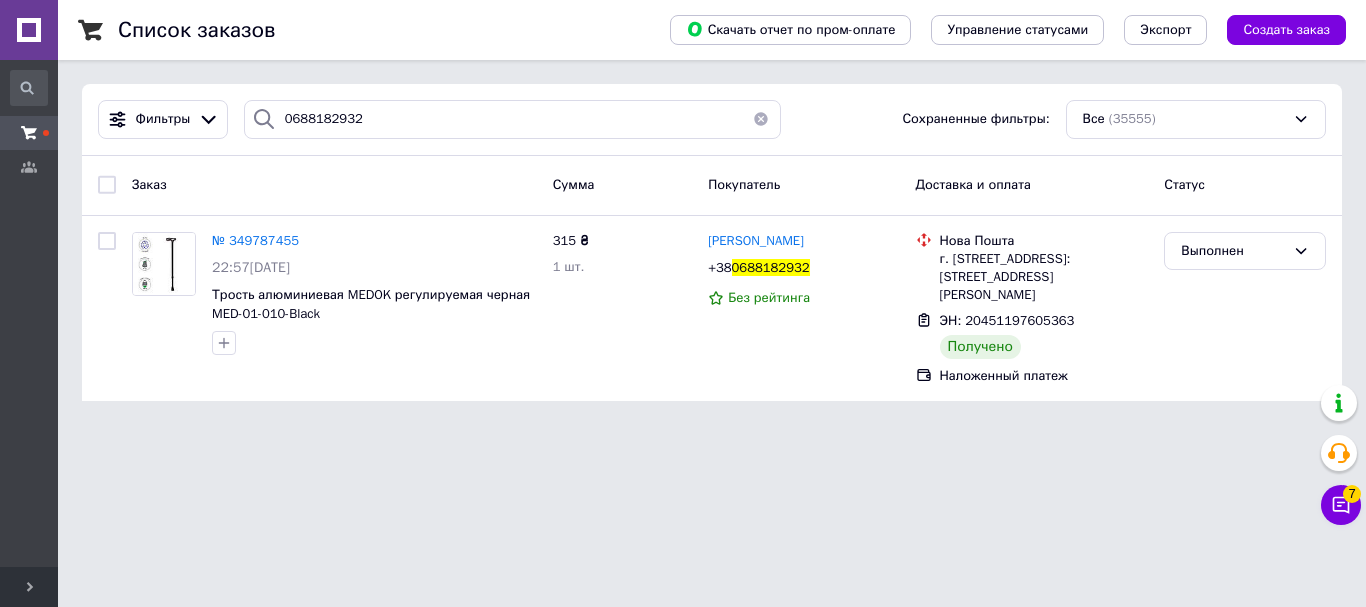 type 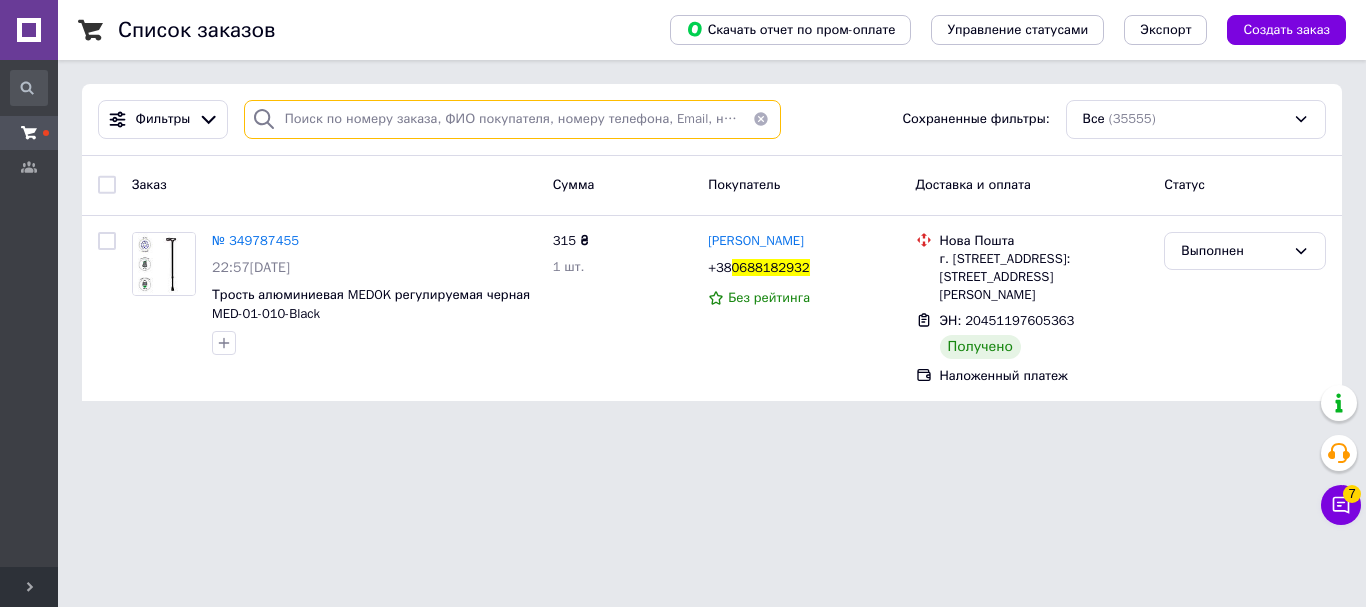 paste on "0987908415" 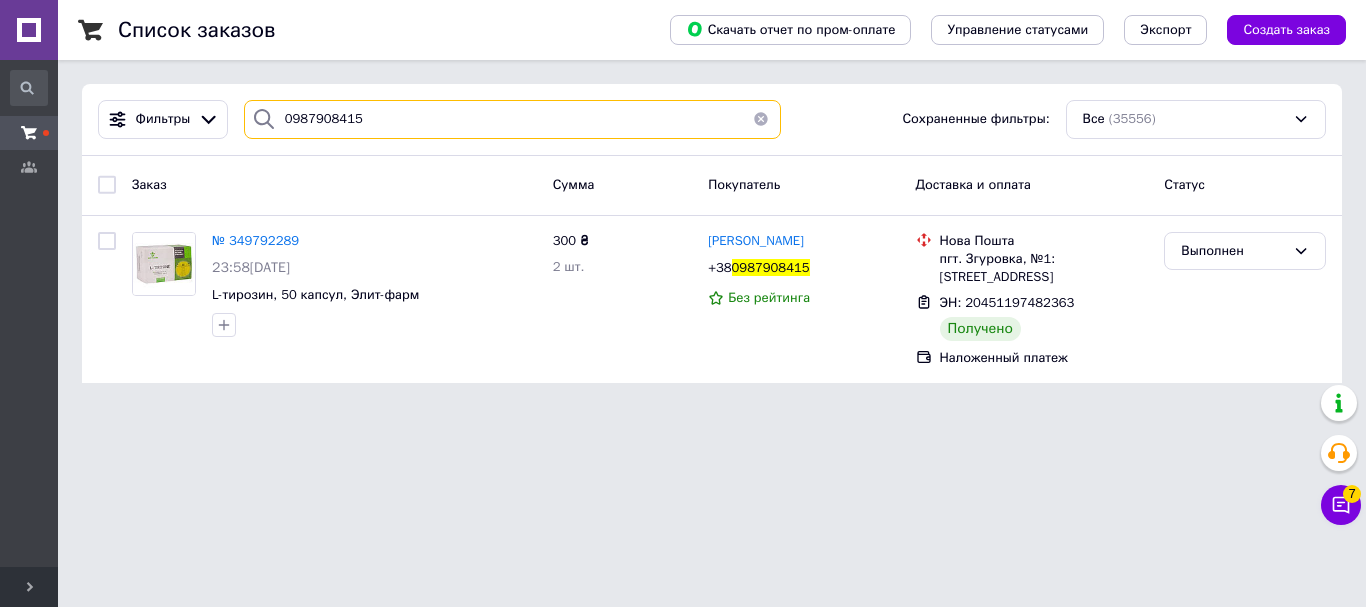 type on "0987908415" 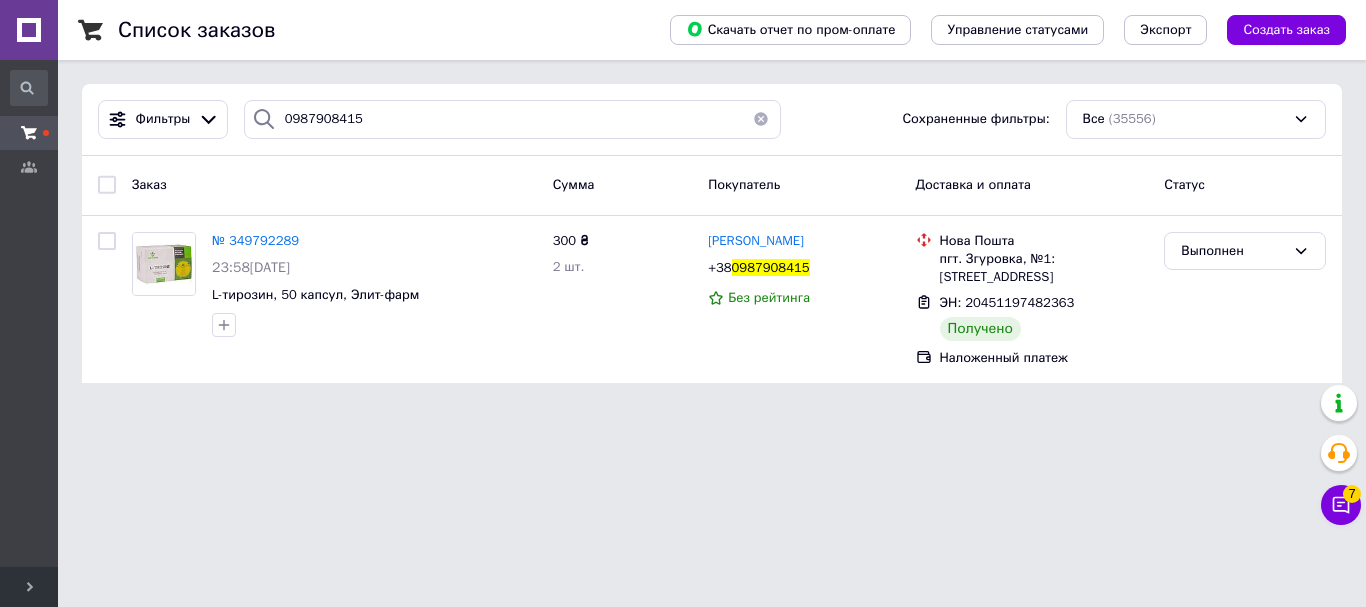 type 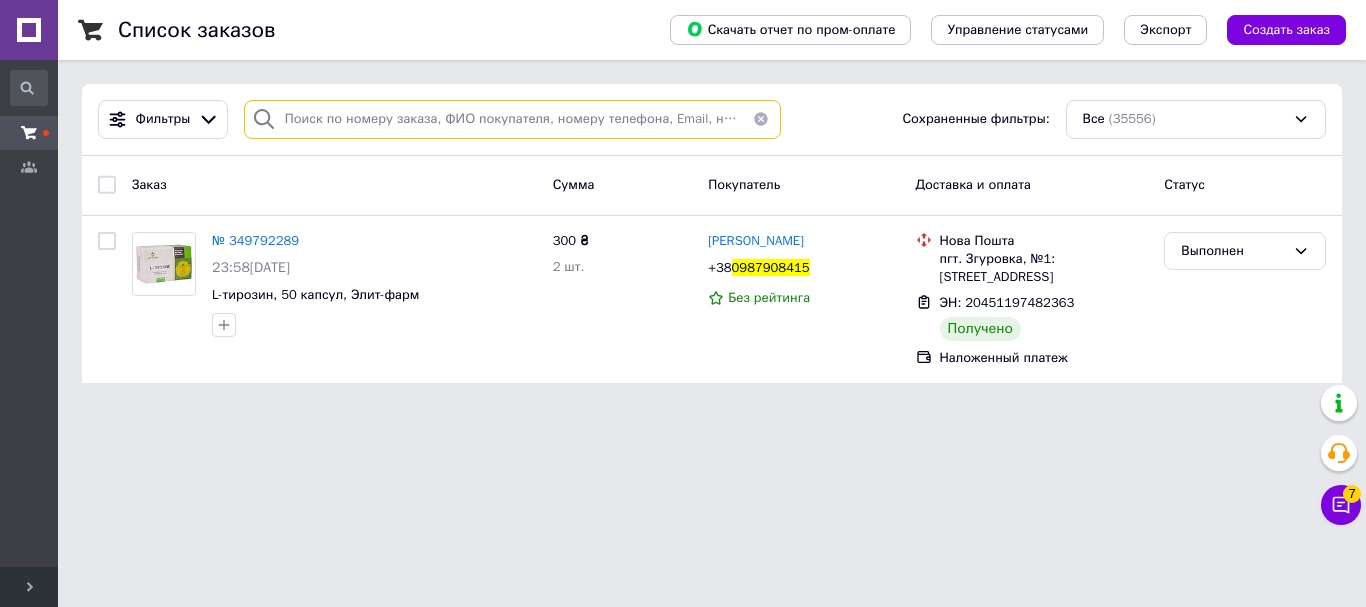 paste on "0930972617" 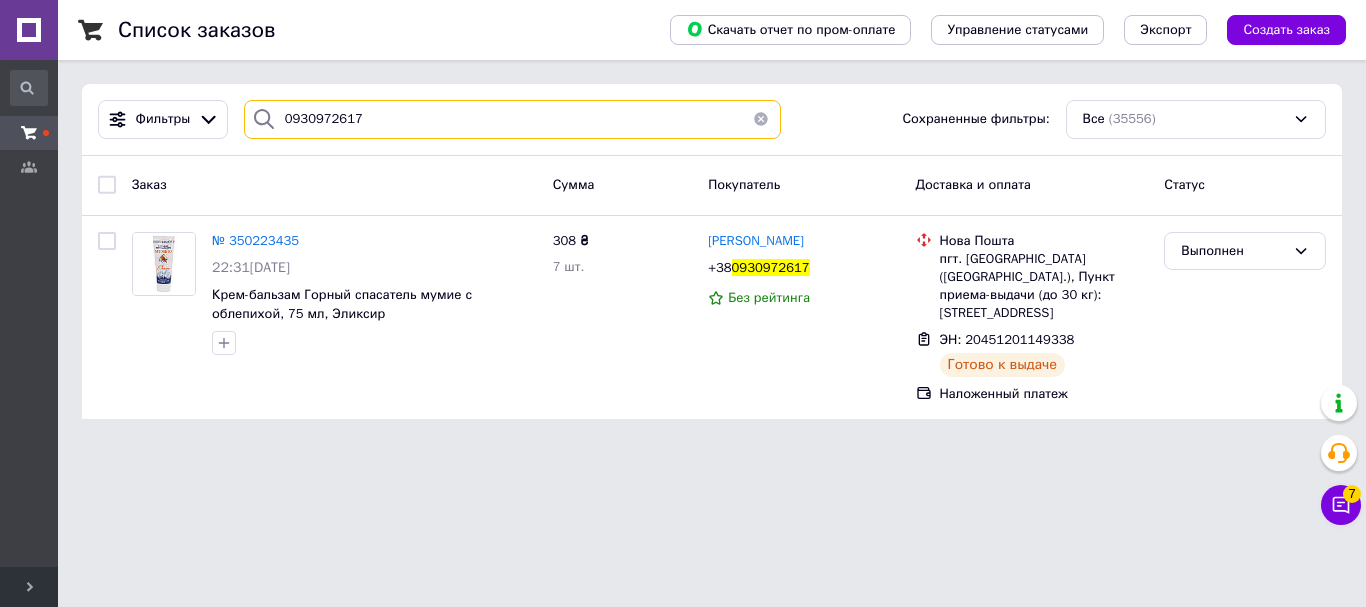 type on "0930972617" 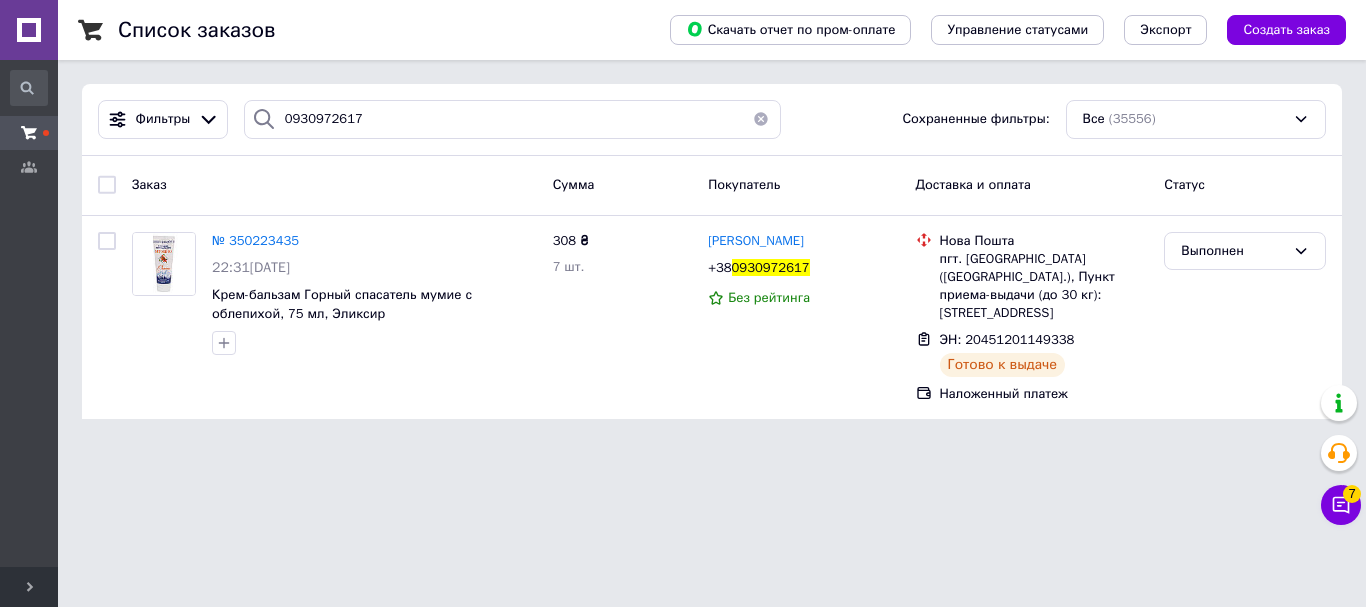 click at bounding box center [761, 119] 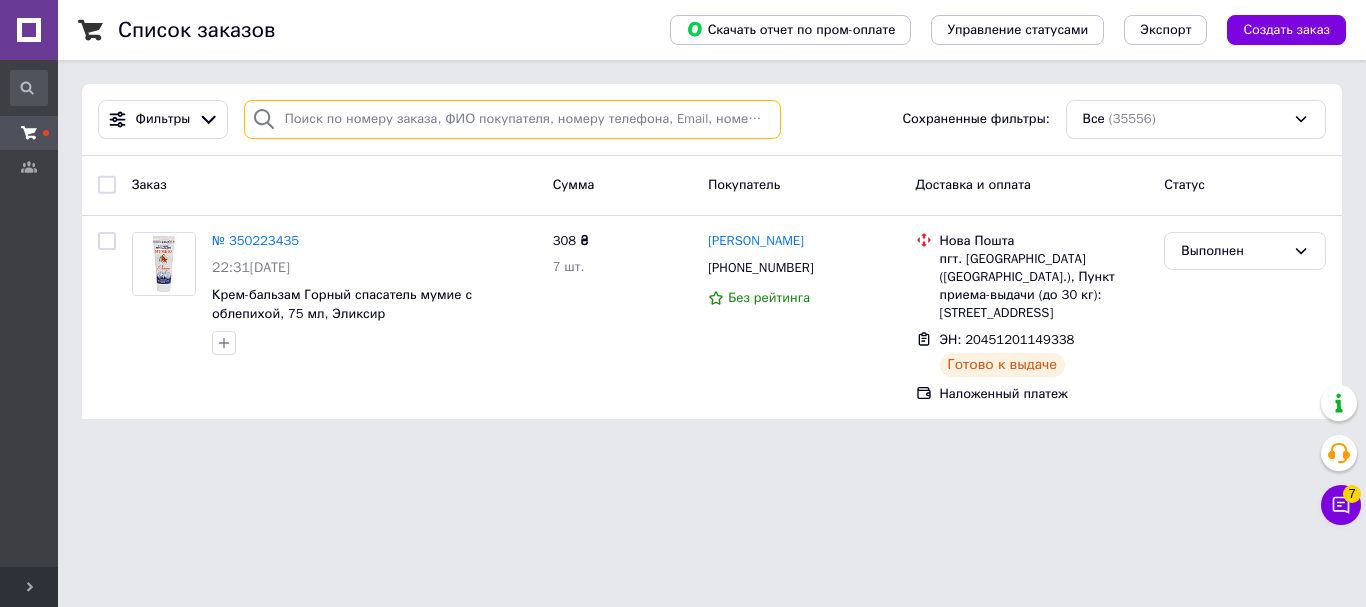 paste on "0965568717" 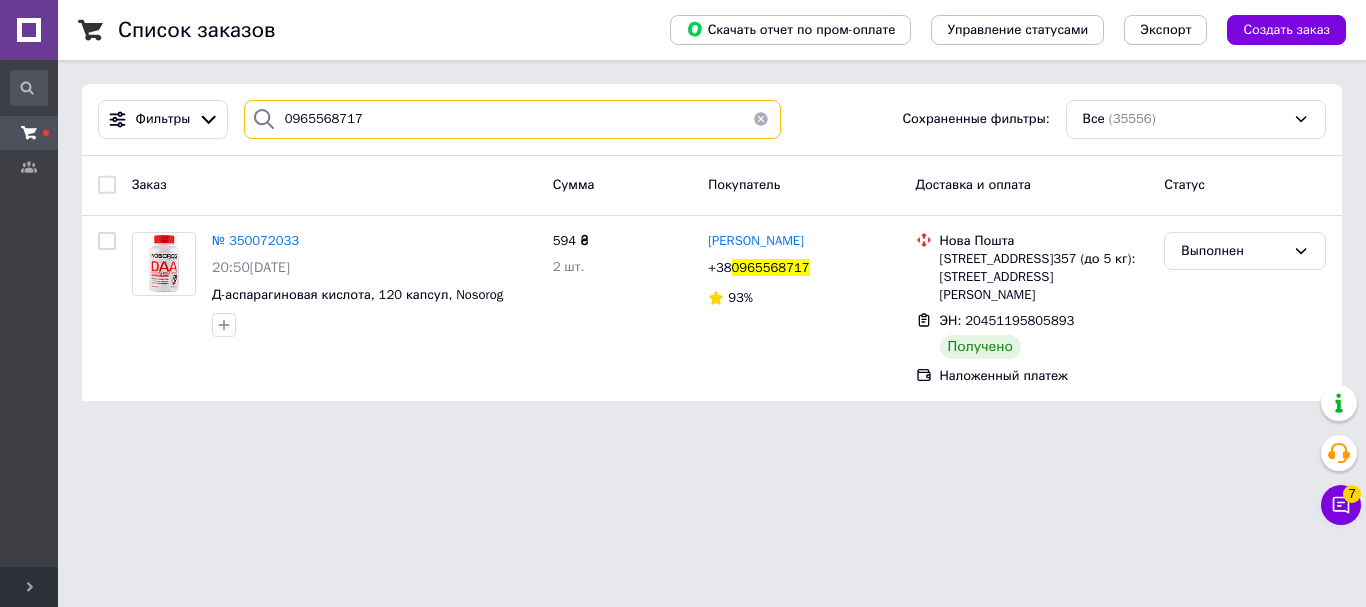 type on "0965568717" 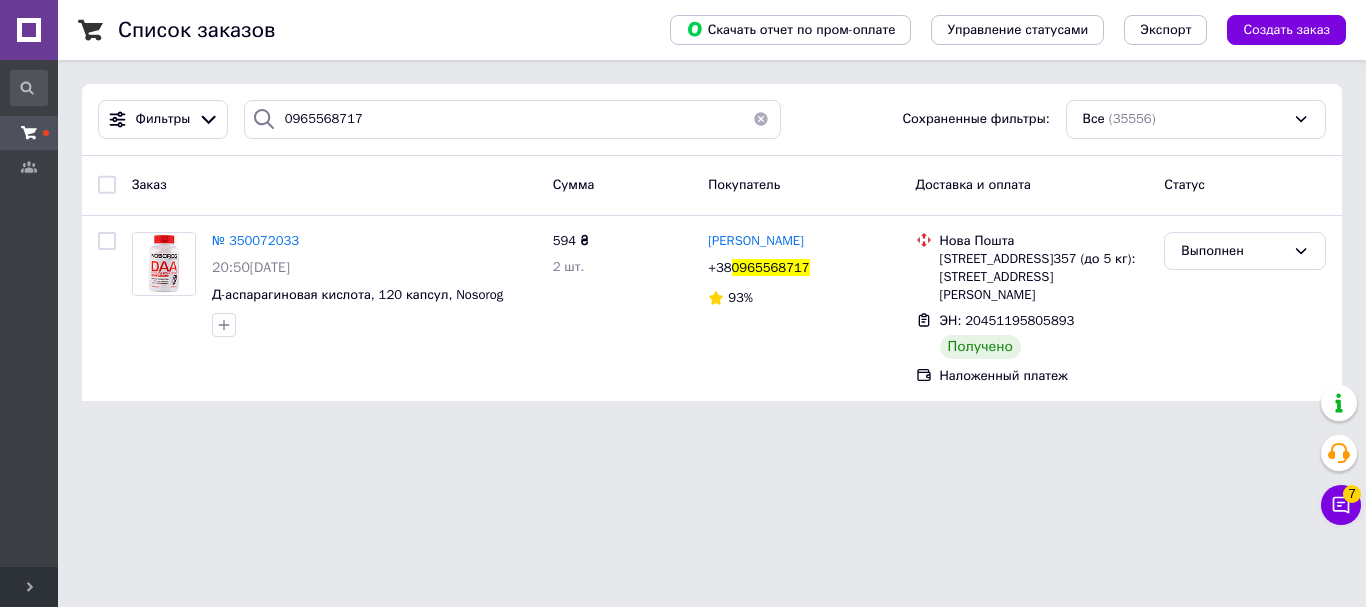 type 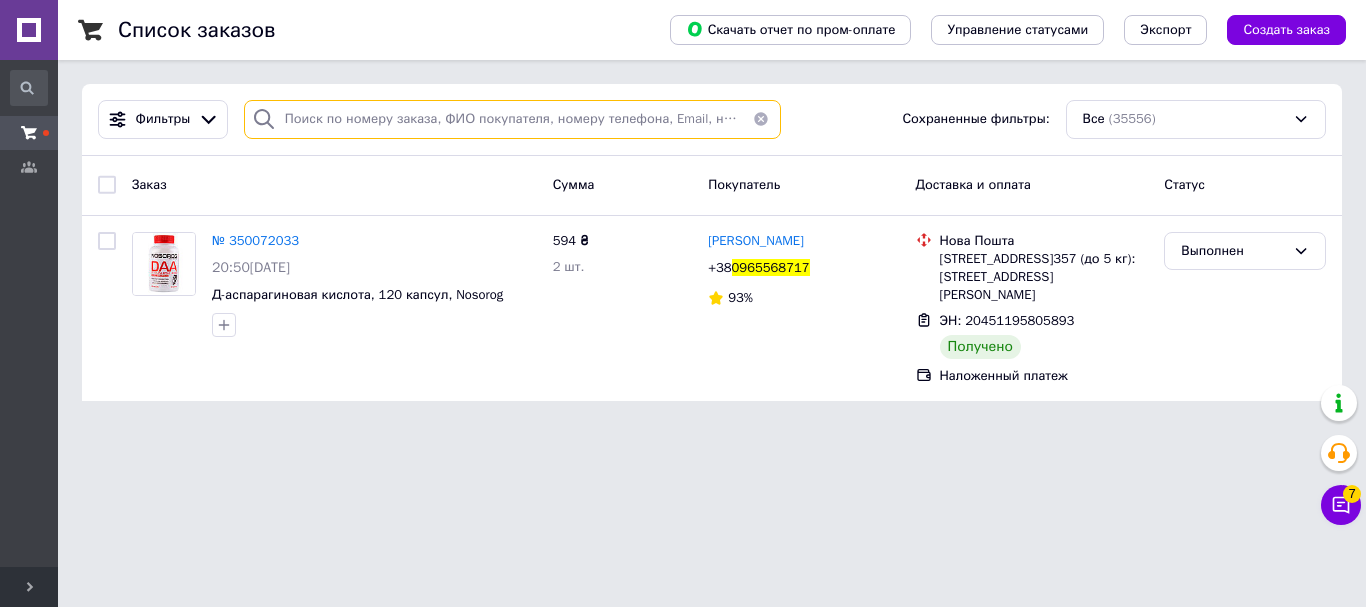 paste on "0937506027" 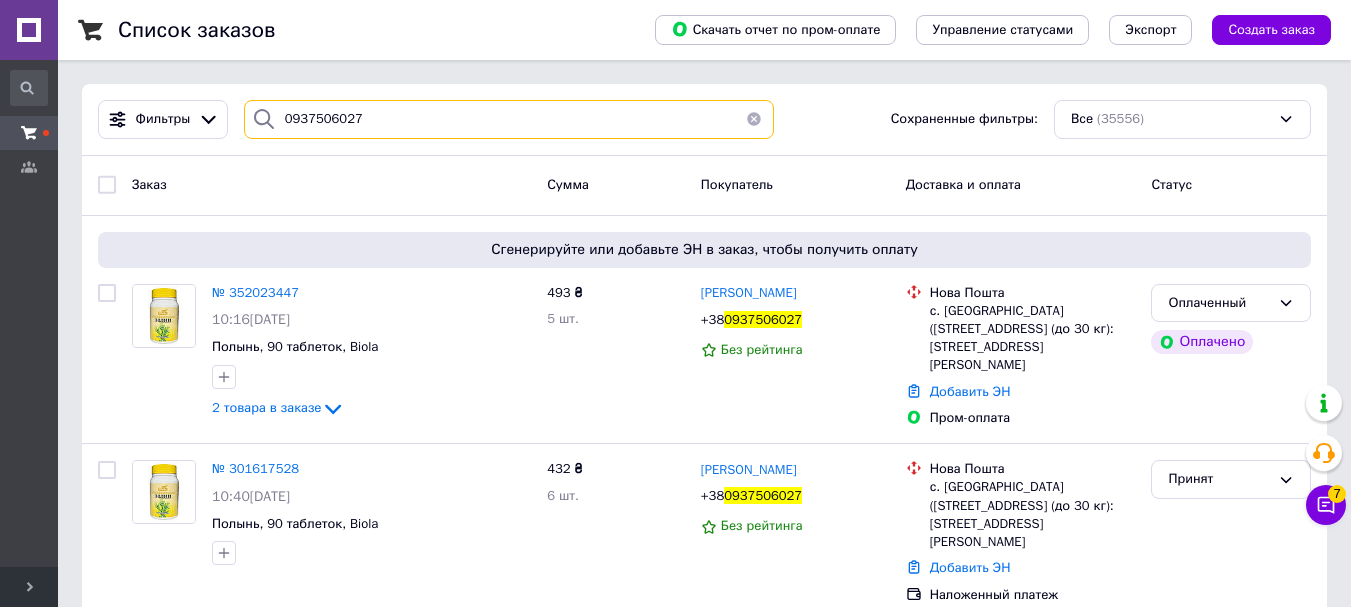 type on "0937506027" 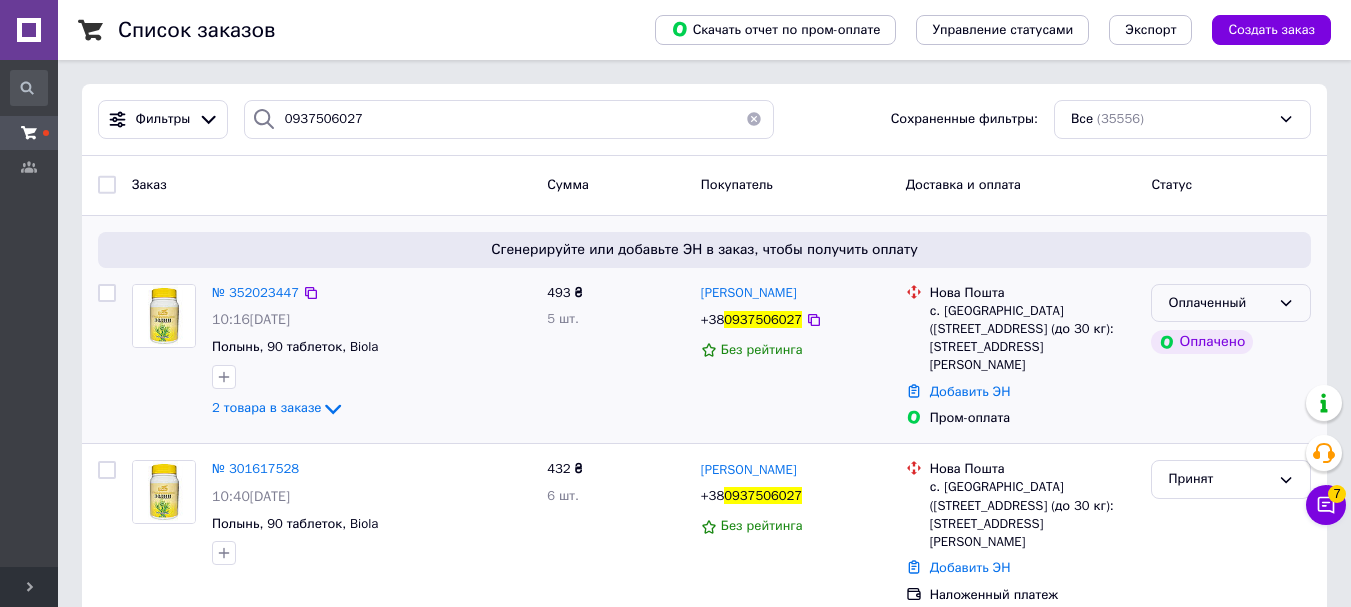 click on "Оплаченный" at bounding box center [1219, 303] 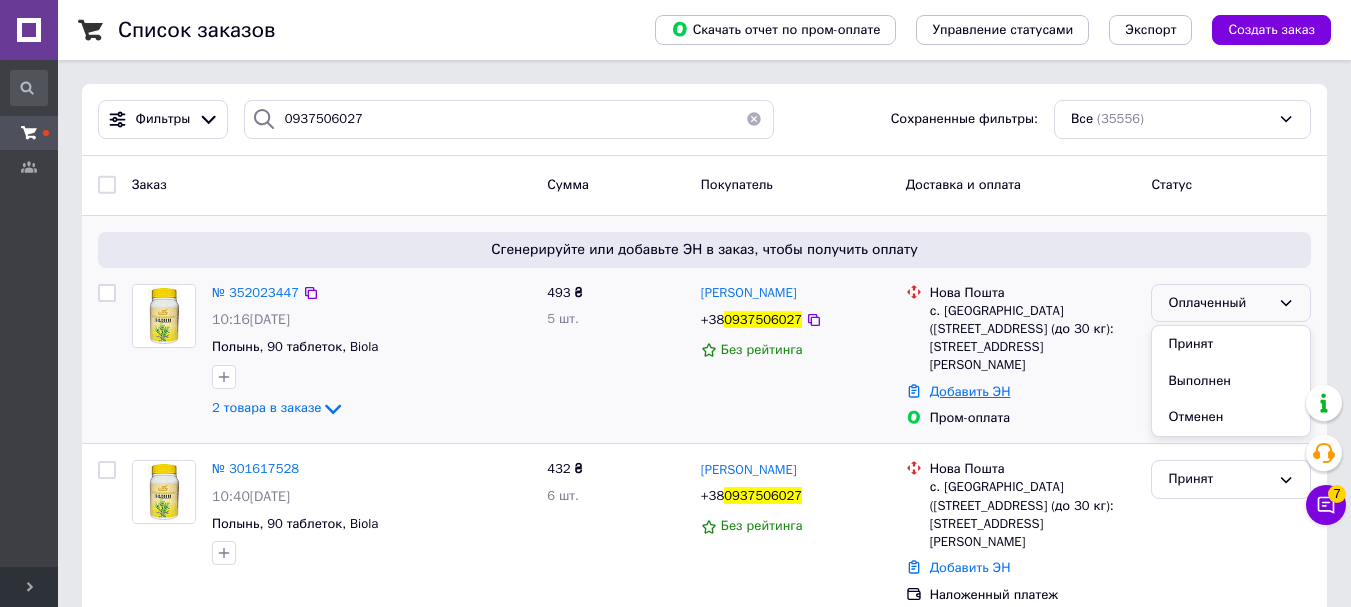 click on "Добавить ЭН" at bounding box center [970, 391] 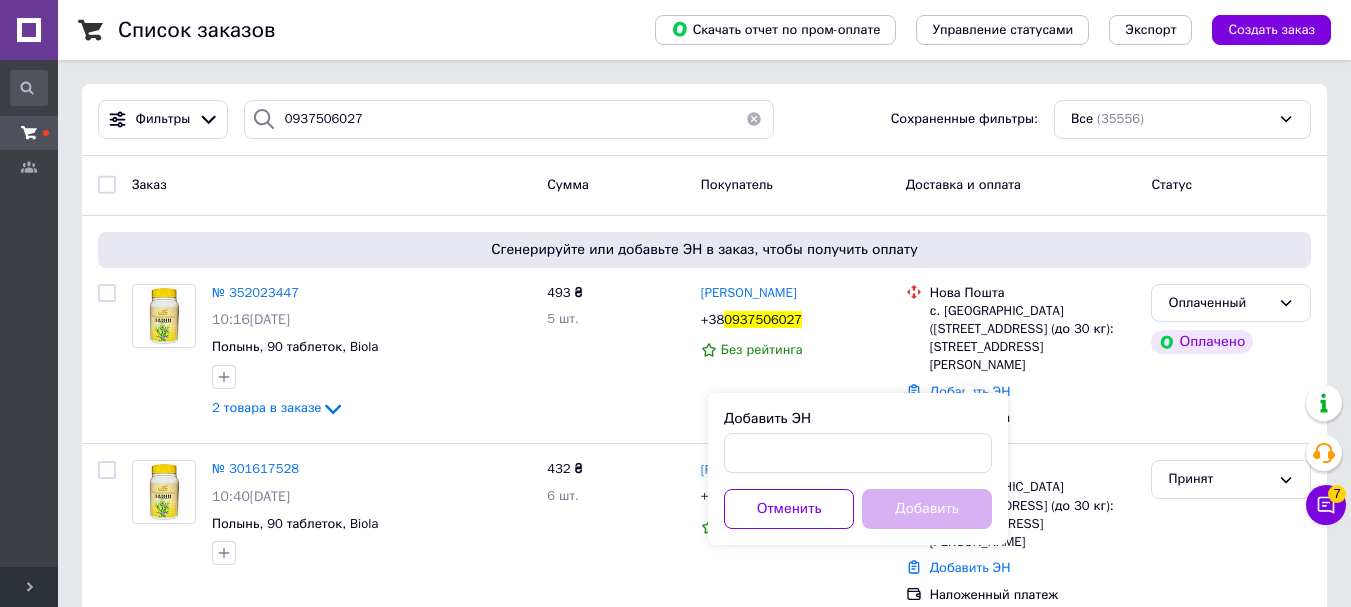 click on "Добавить ЭН" at bounding box center (858, 419) 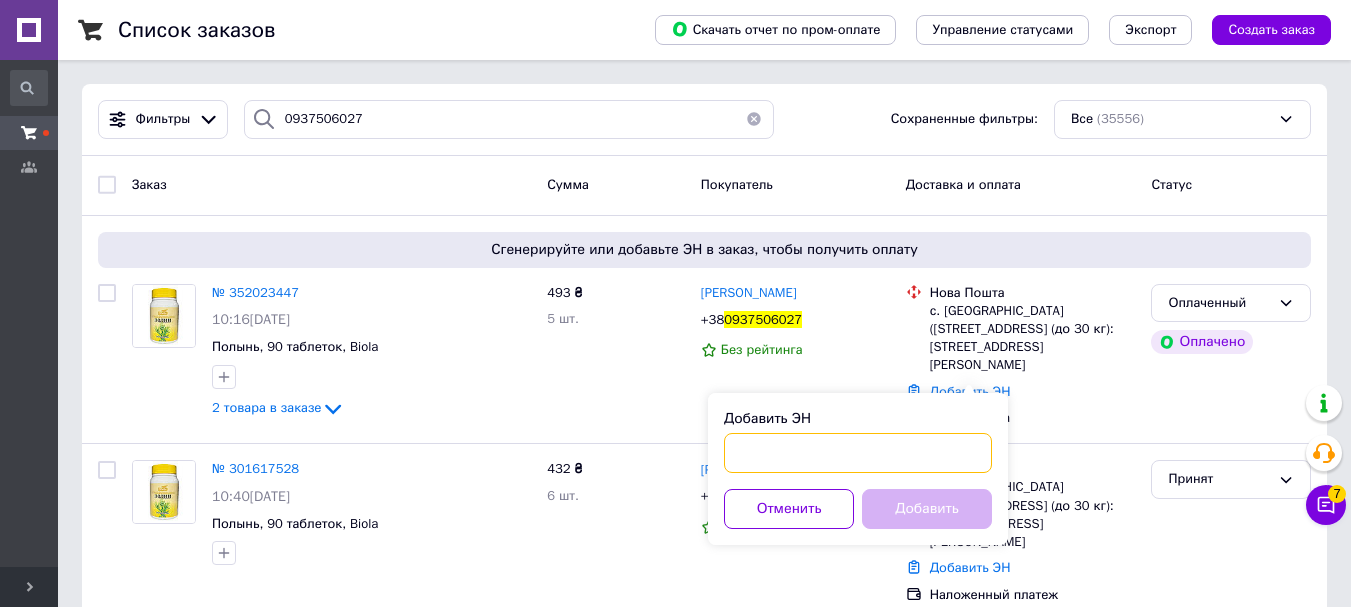click on "Добавить ЭН" at bounding box center [858, 453] 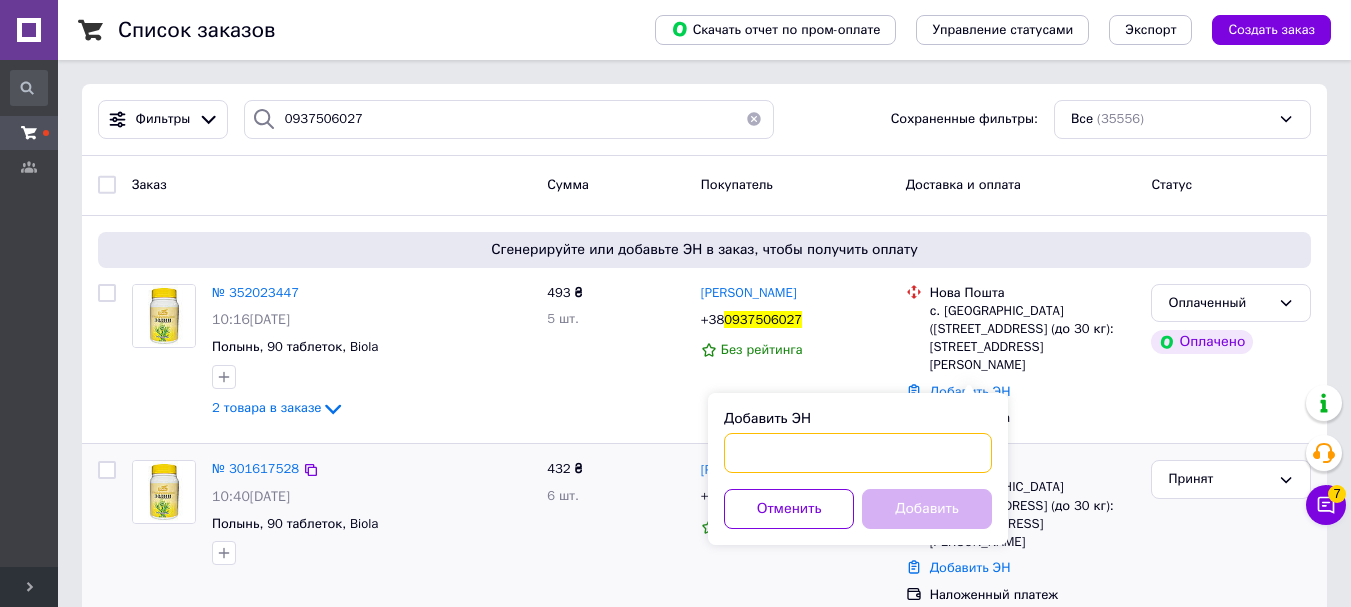 paste on "20451203161170" 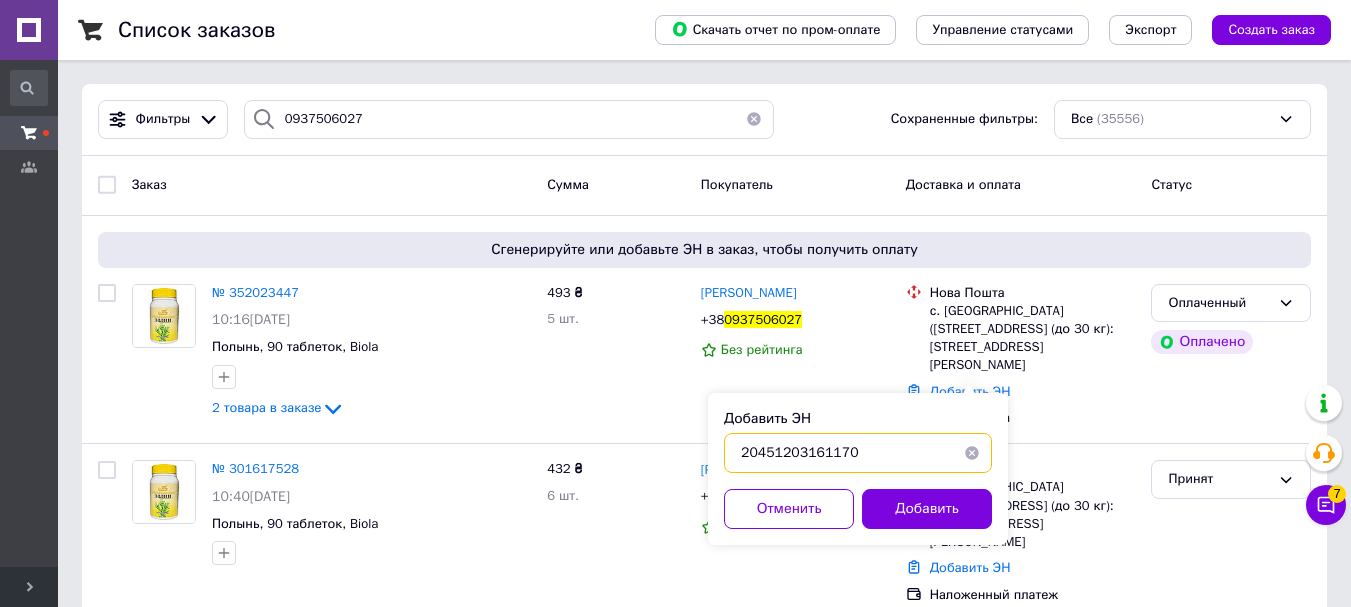 type on "20451203161170" 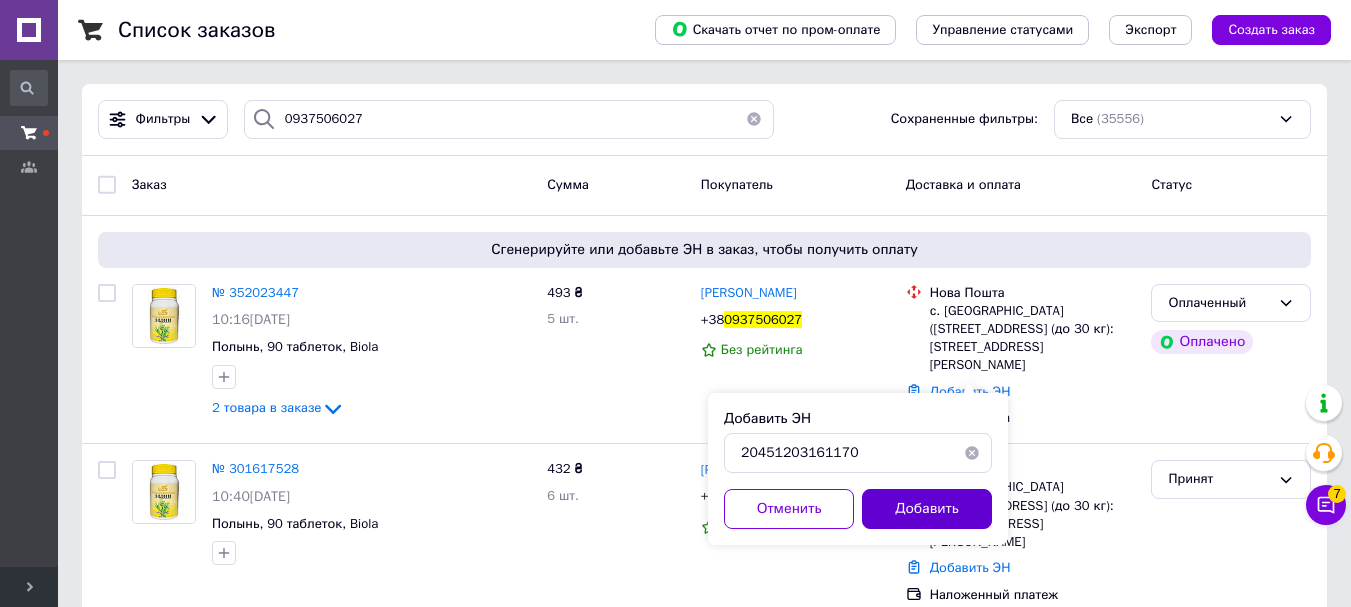 click on "Добавить" at bounding box center [927, 509] 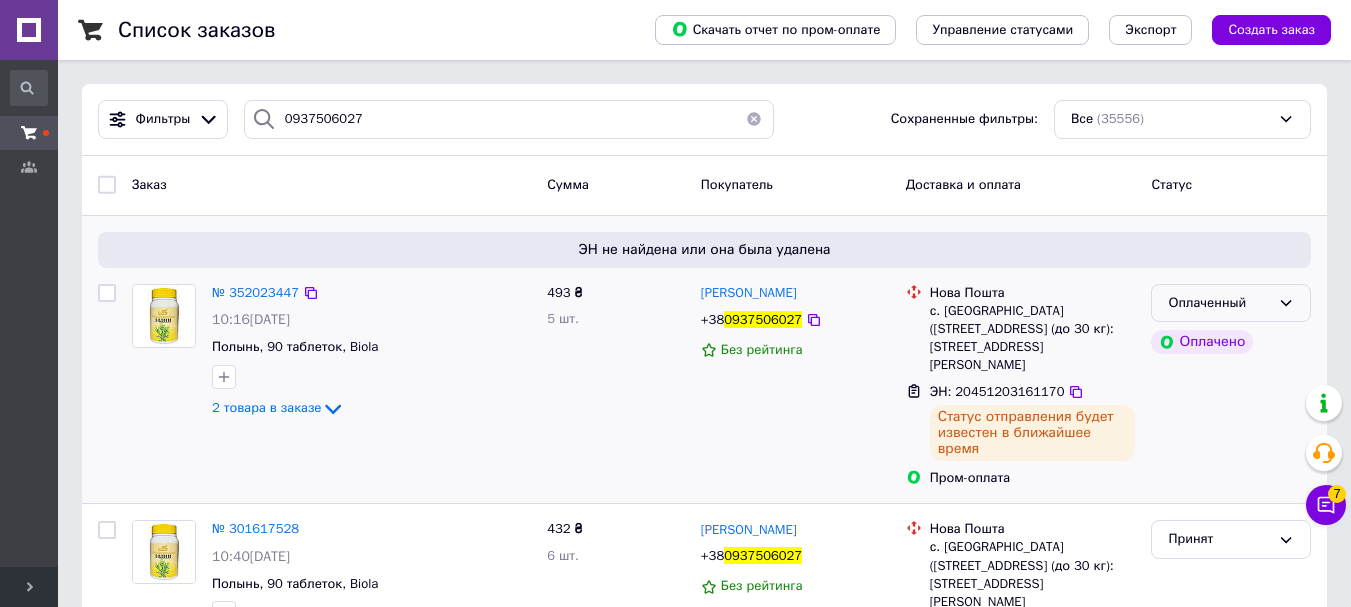 click on "Оплаченный" at bounding box center [1231, 303] 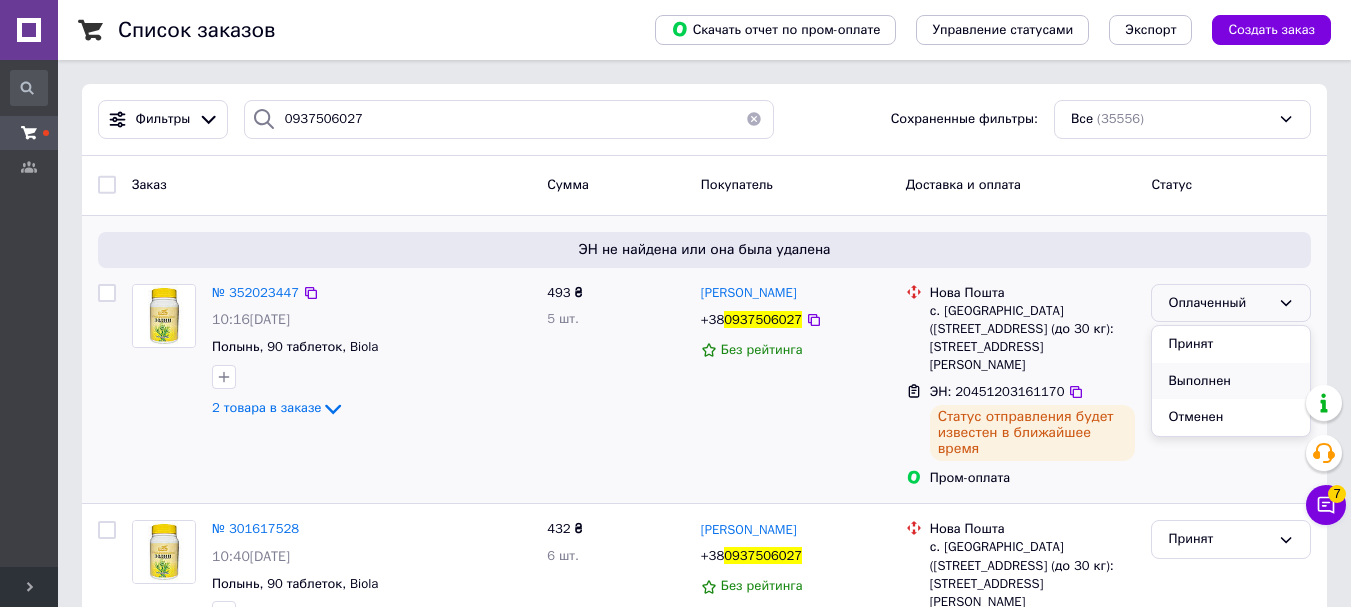 click on "Выполнен" at bounding box center (1231, 381) 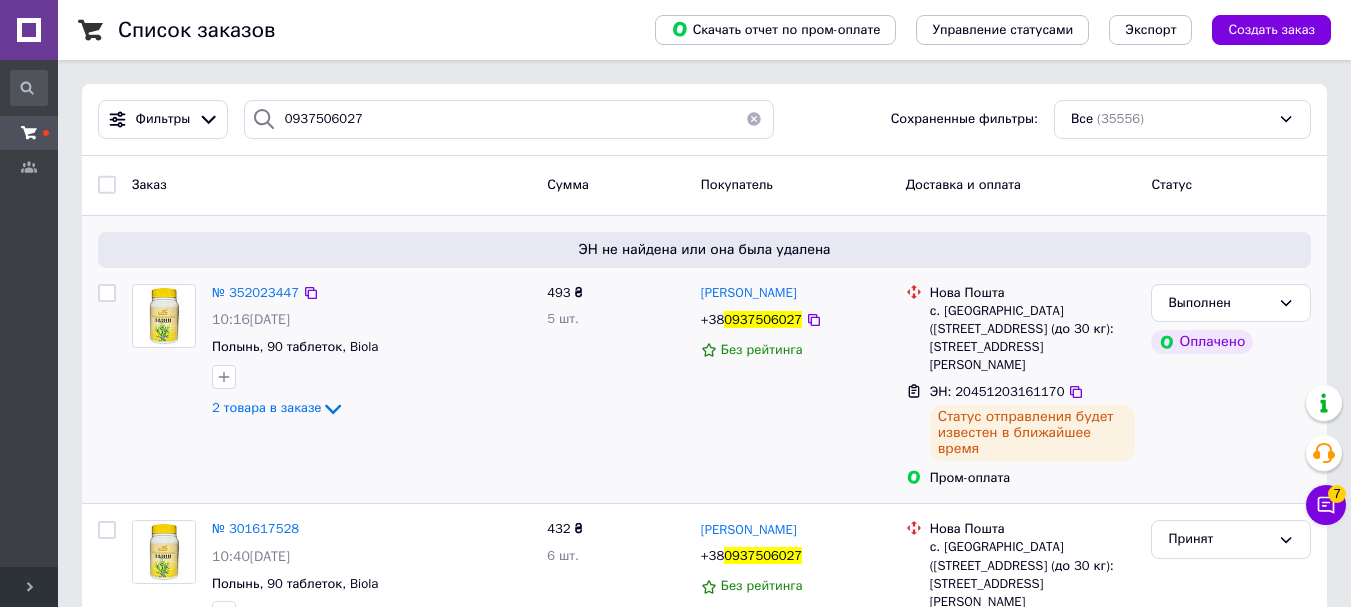 click at bounding box center [754, 119] 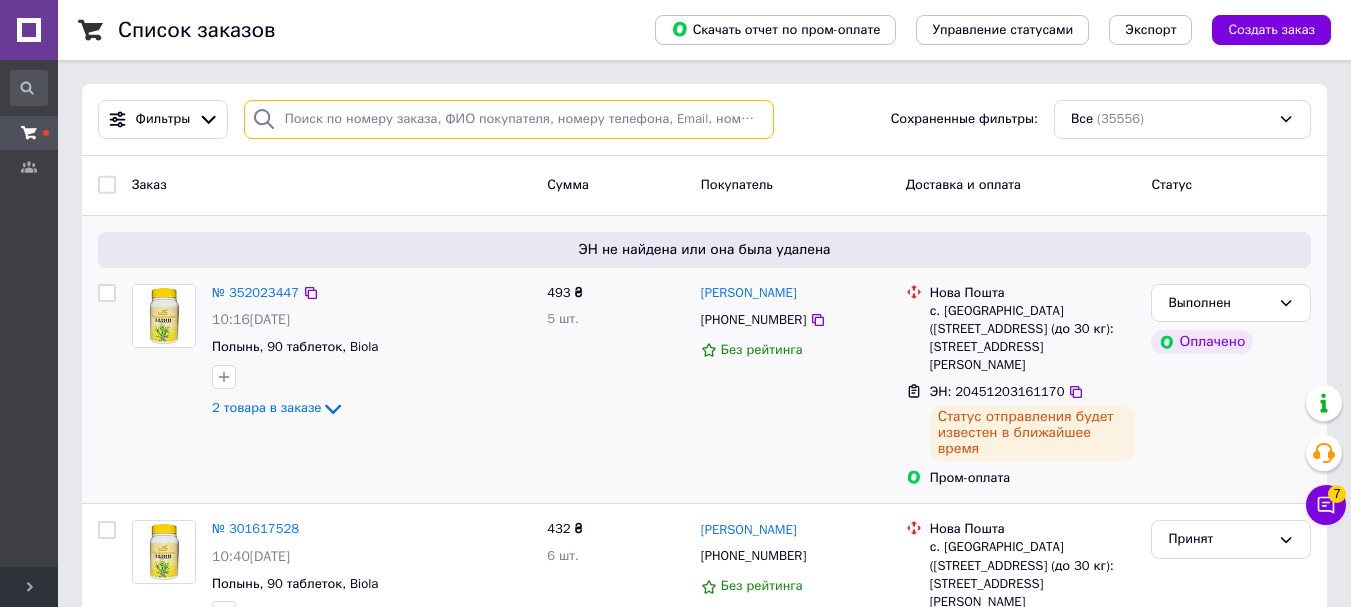 paste on "0971300544" 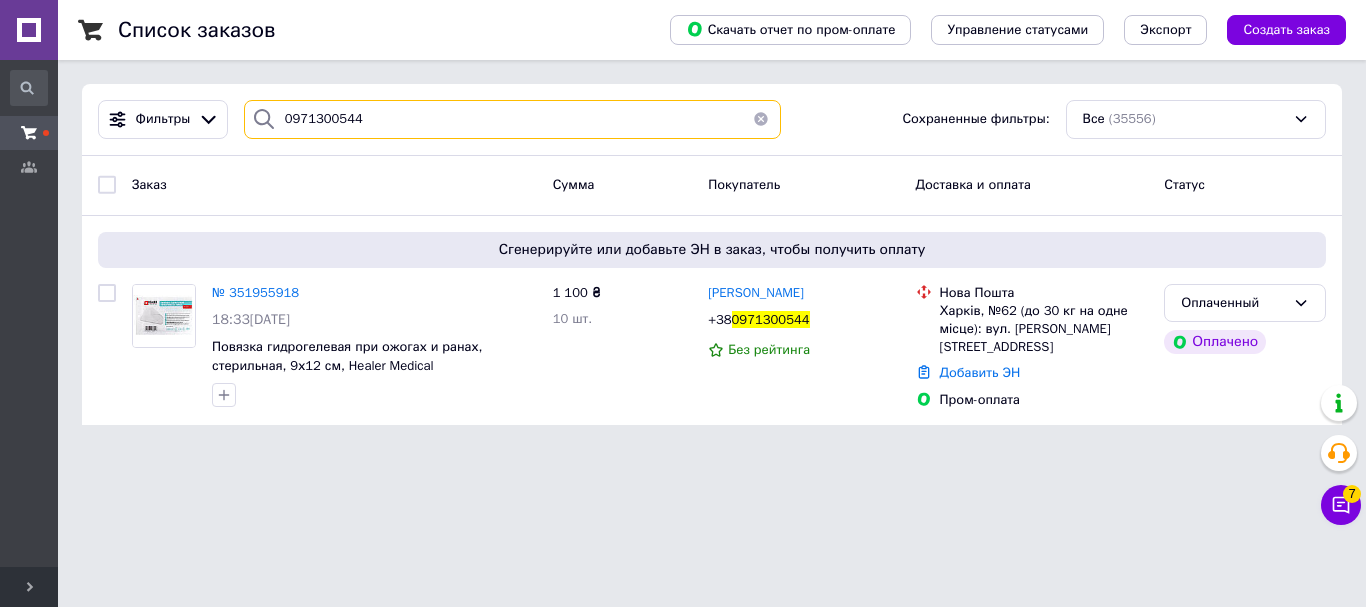 type on "0971300544" 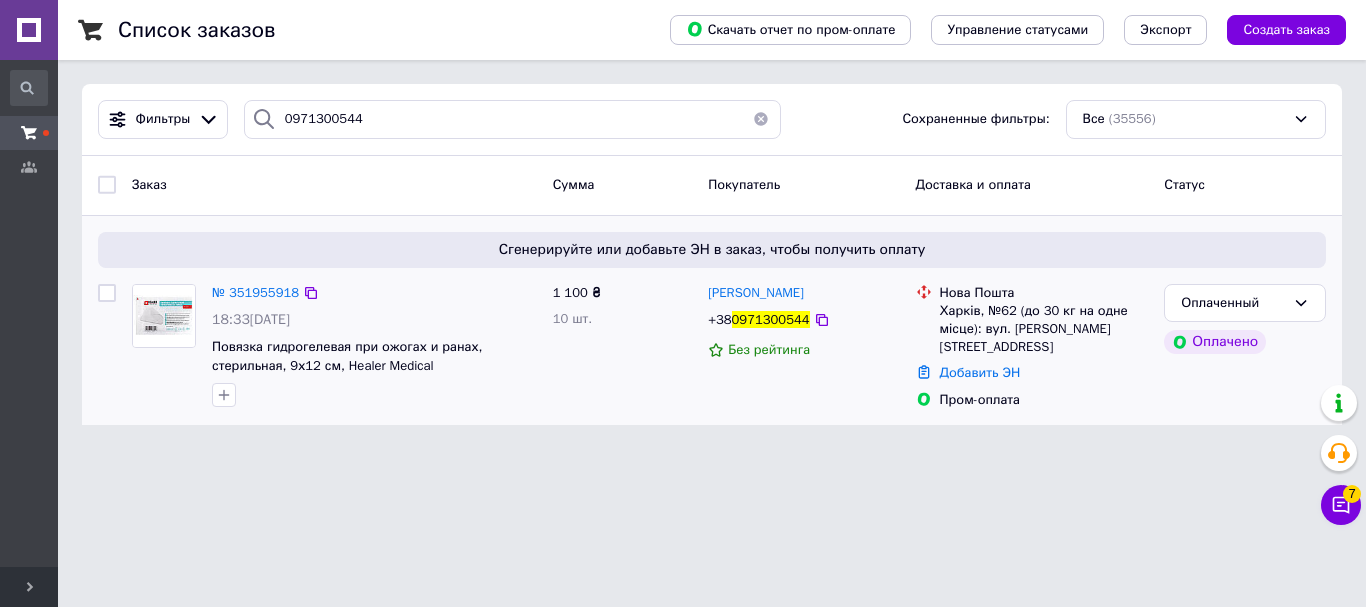 click on "Добавить ЭН" at bounding box center (1044, 373) 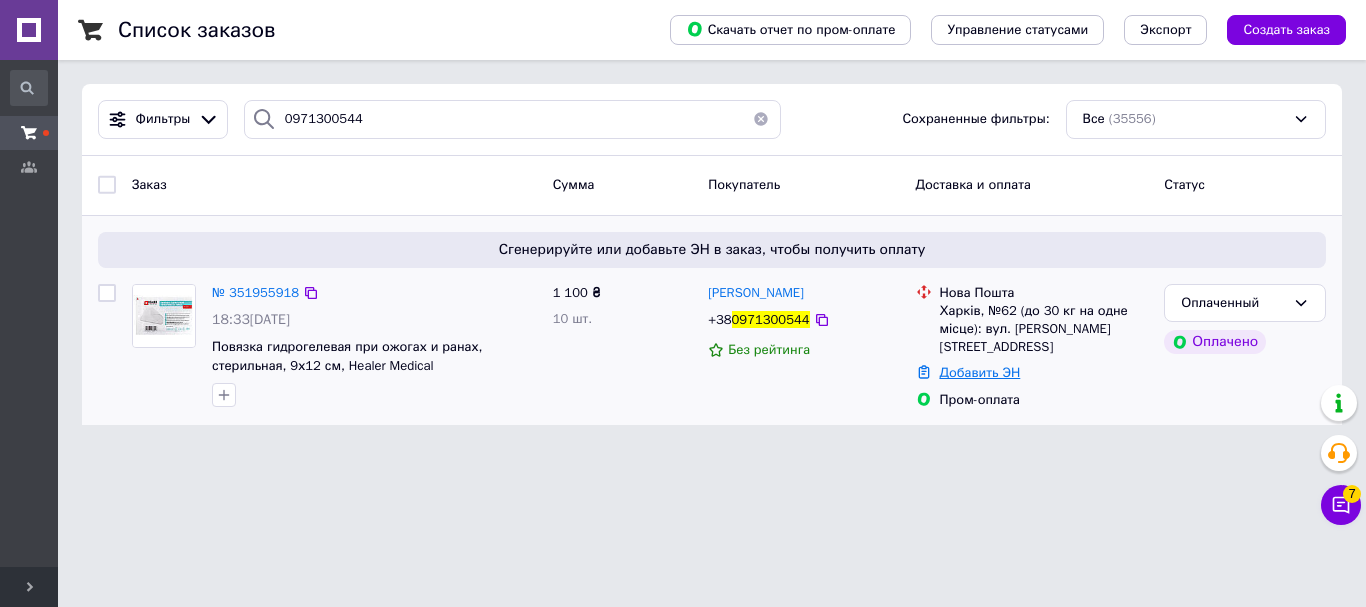 click on "Добавить ЭН" at bounding box center (980, 372) 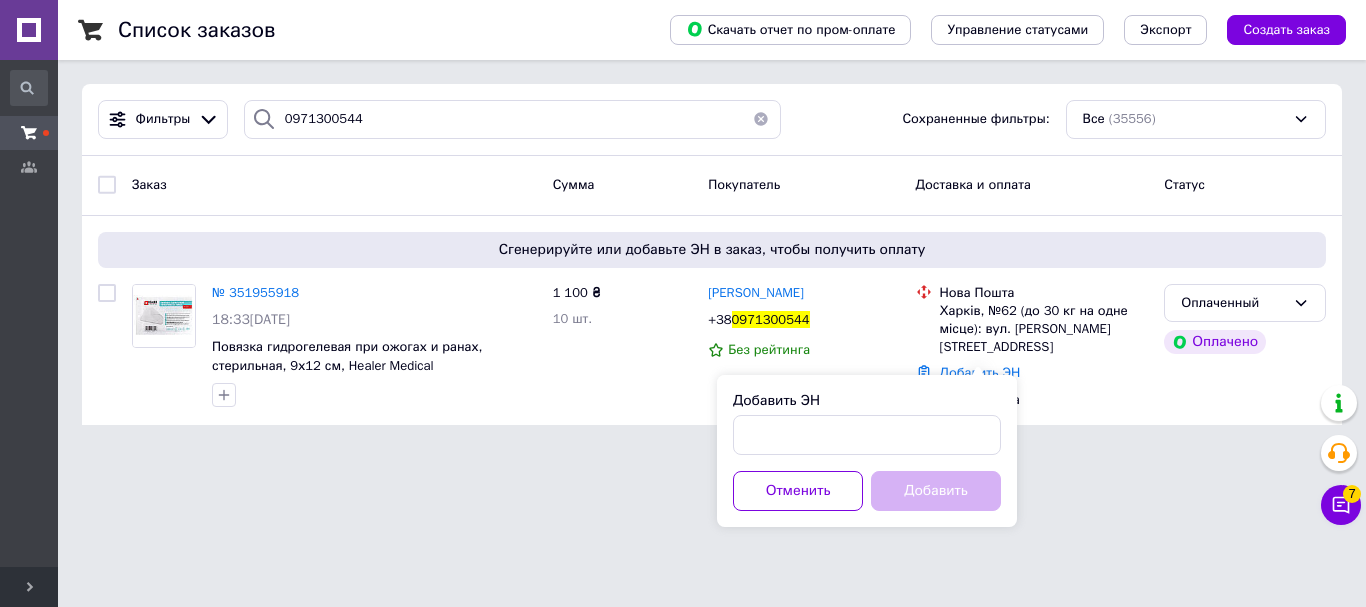 click on "Добавить ЭН Отменить Добавить" at bounding box center [867, 451] 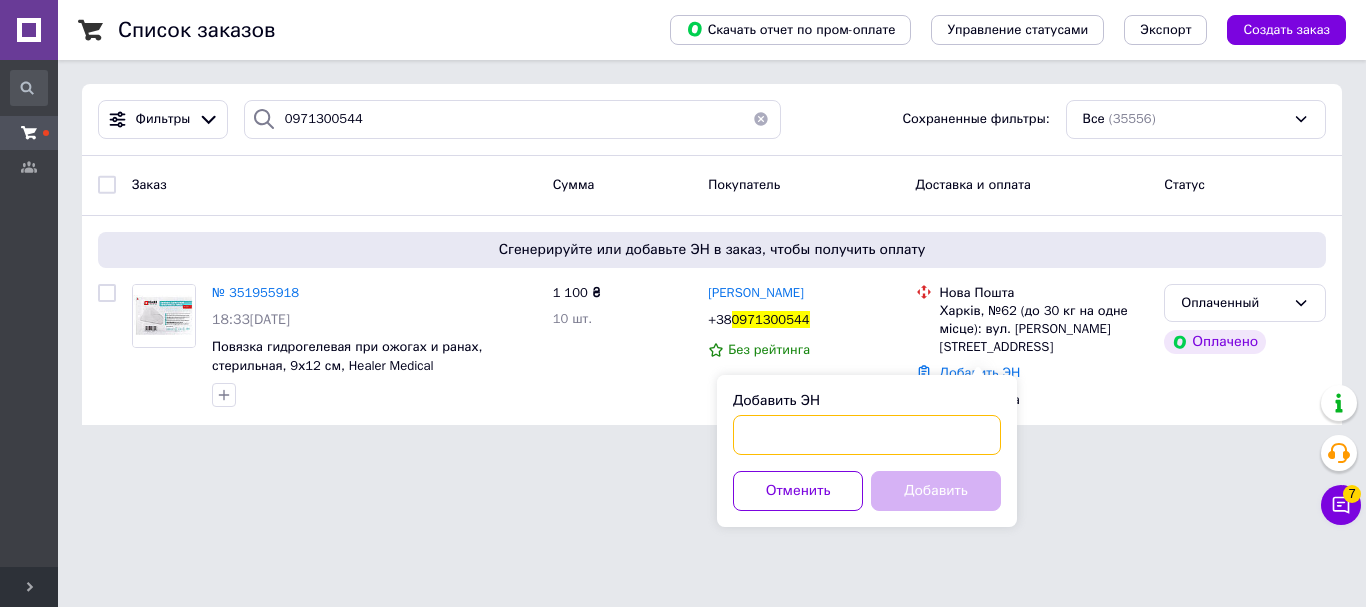 click on "Добавить ЭН" at bounding box center (867, 435) 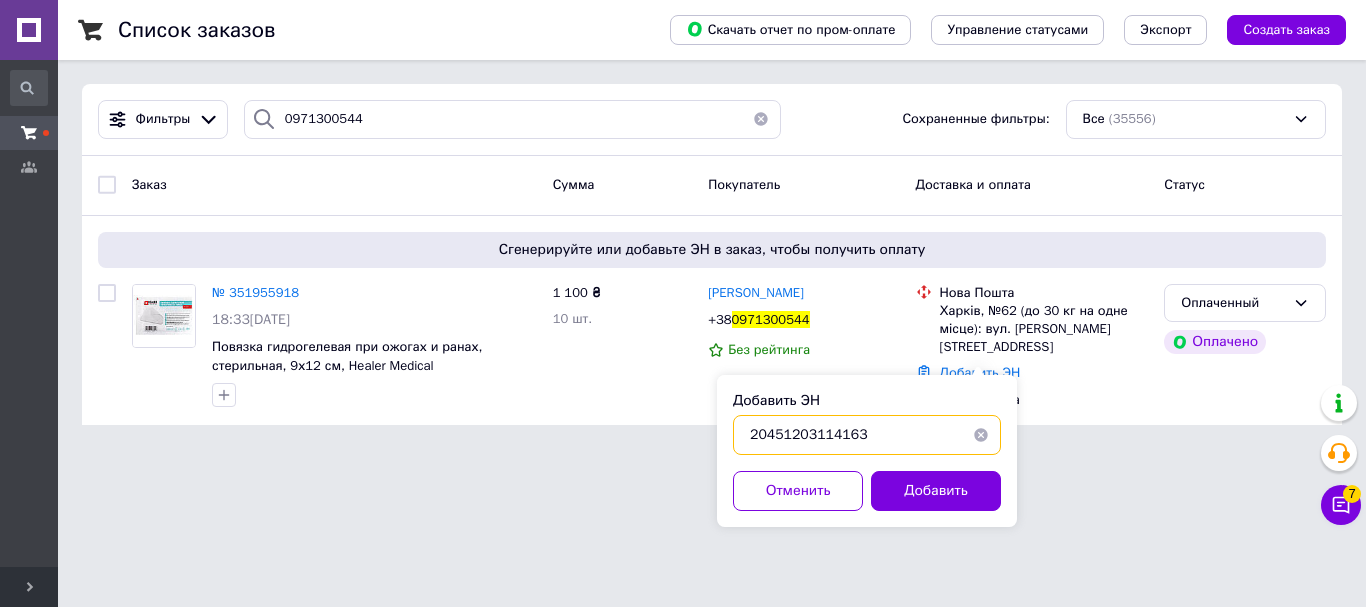 type on "20451203114163" 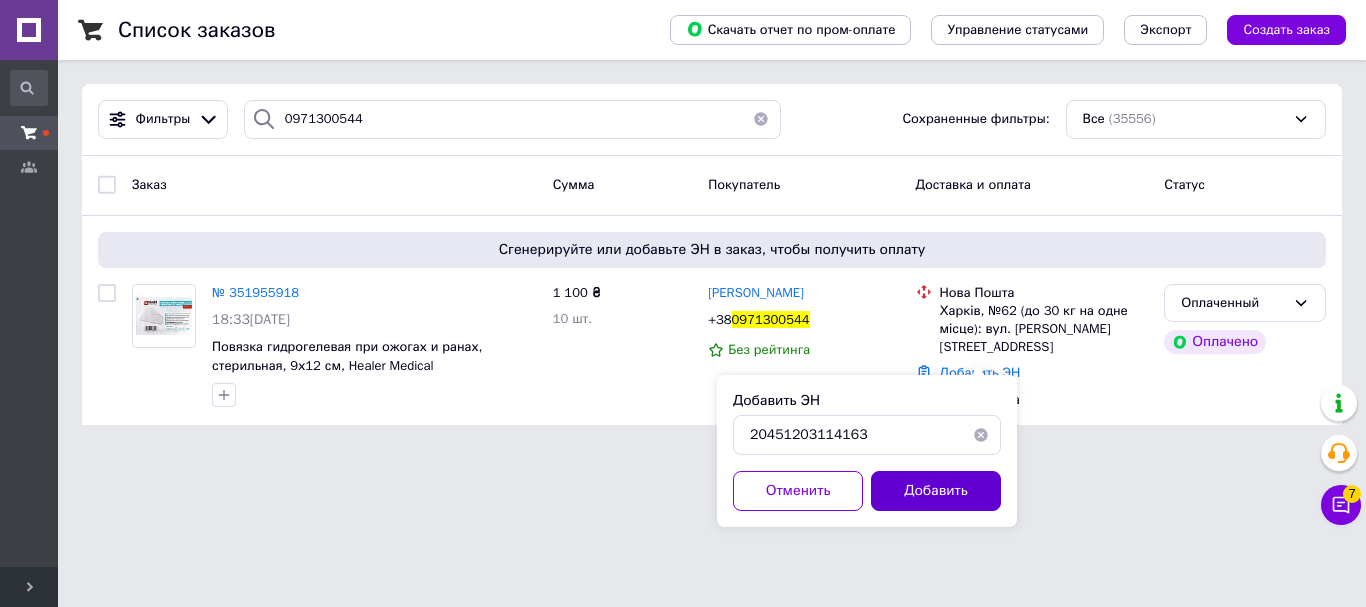 click on "Добавить" at bounding box center (936, 491) 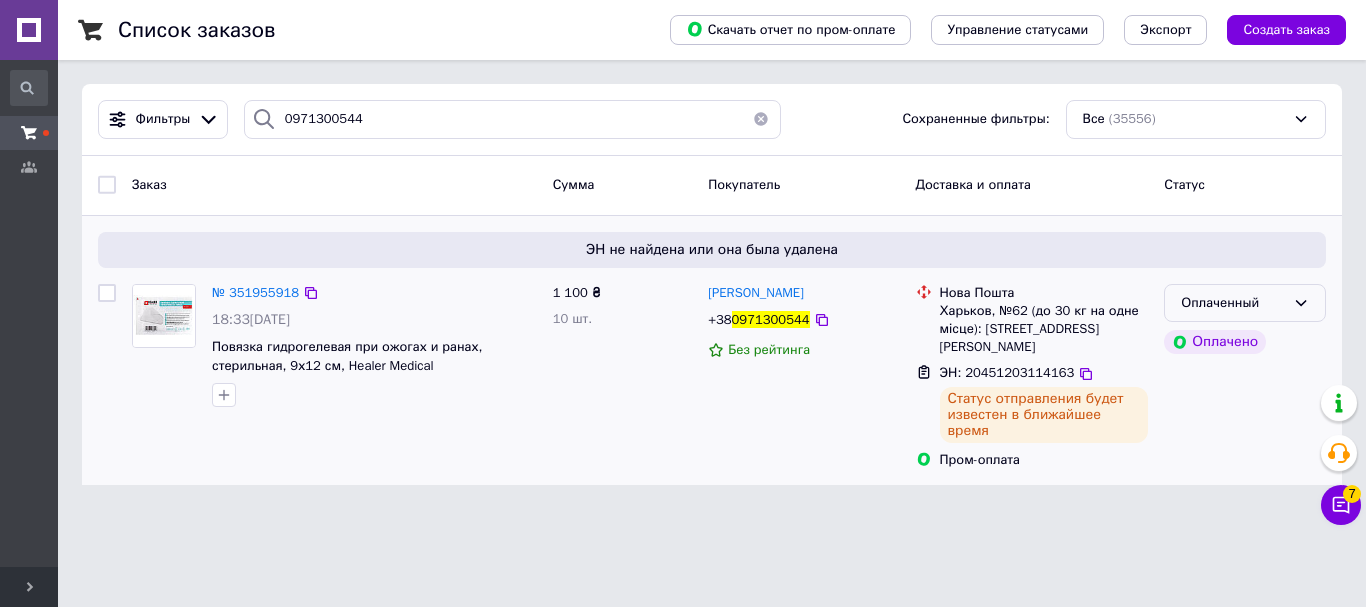 click 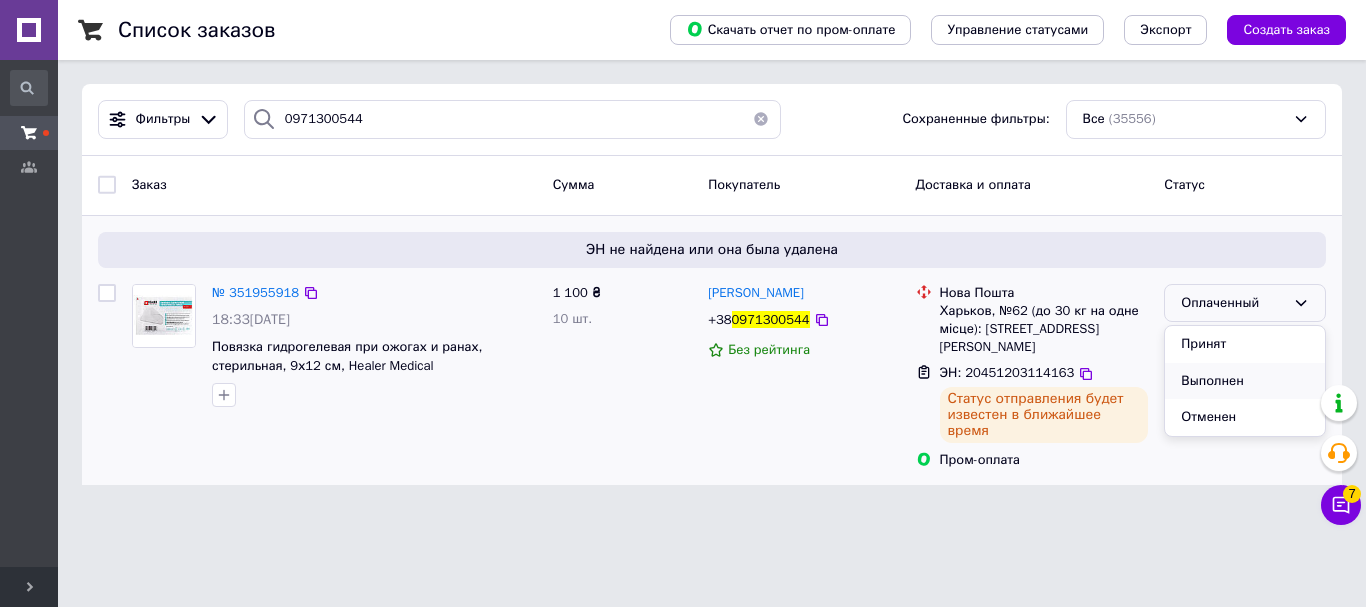 click on "Выполнен" at bounding box center (1245, 381) 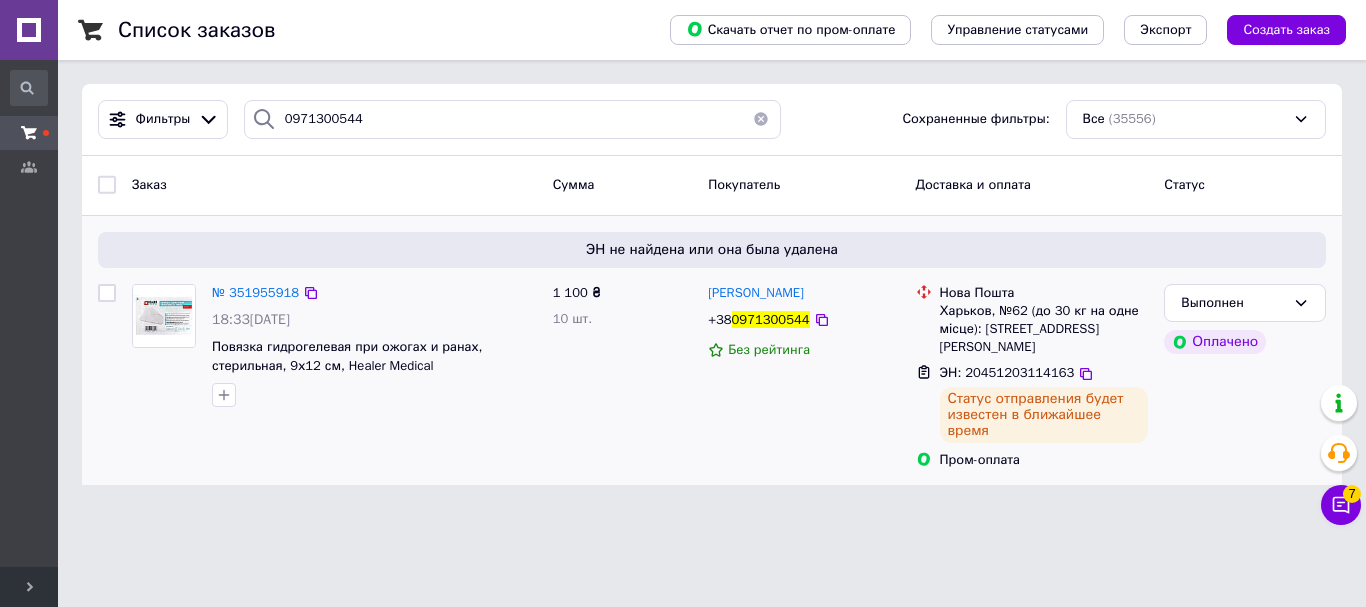type 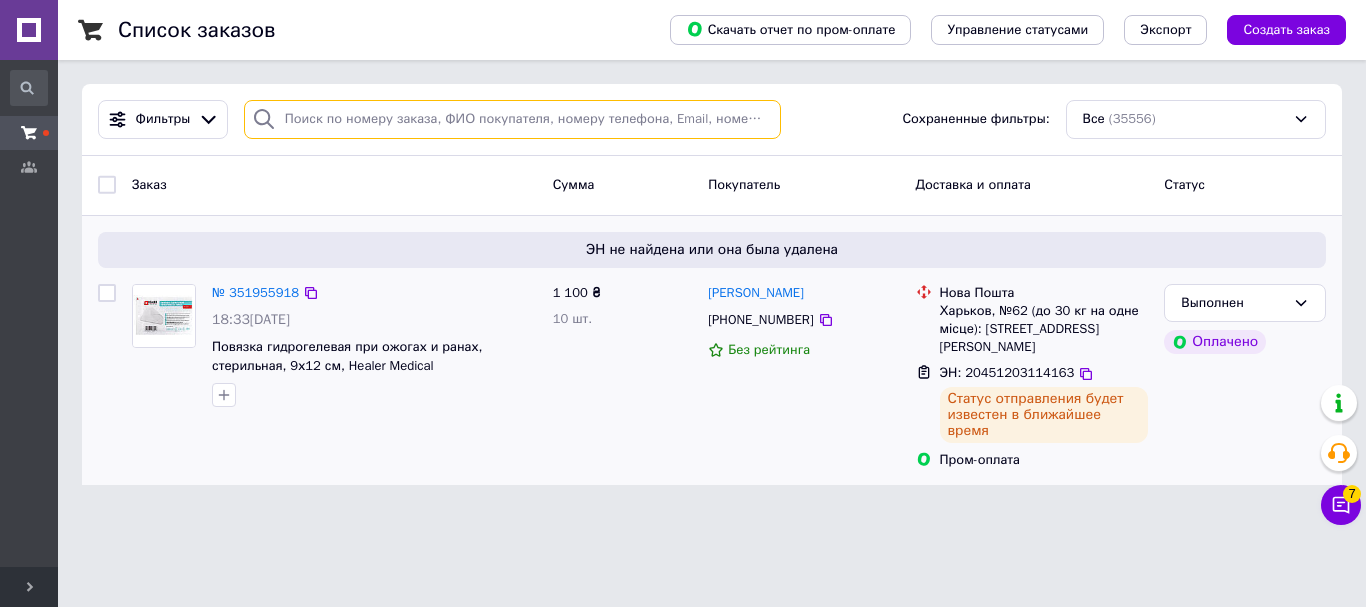 paste on "0930362792" 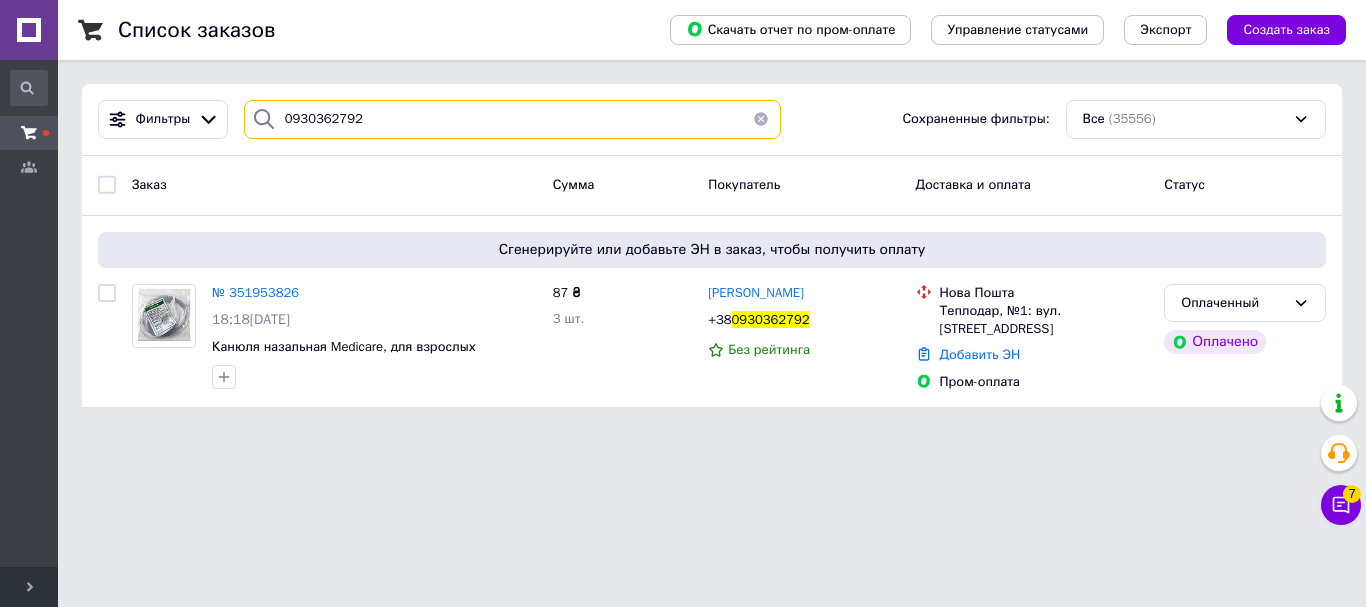 type on "0930362792" 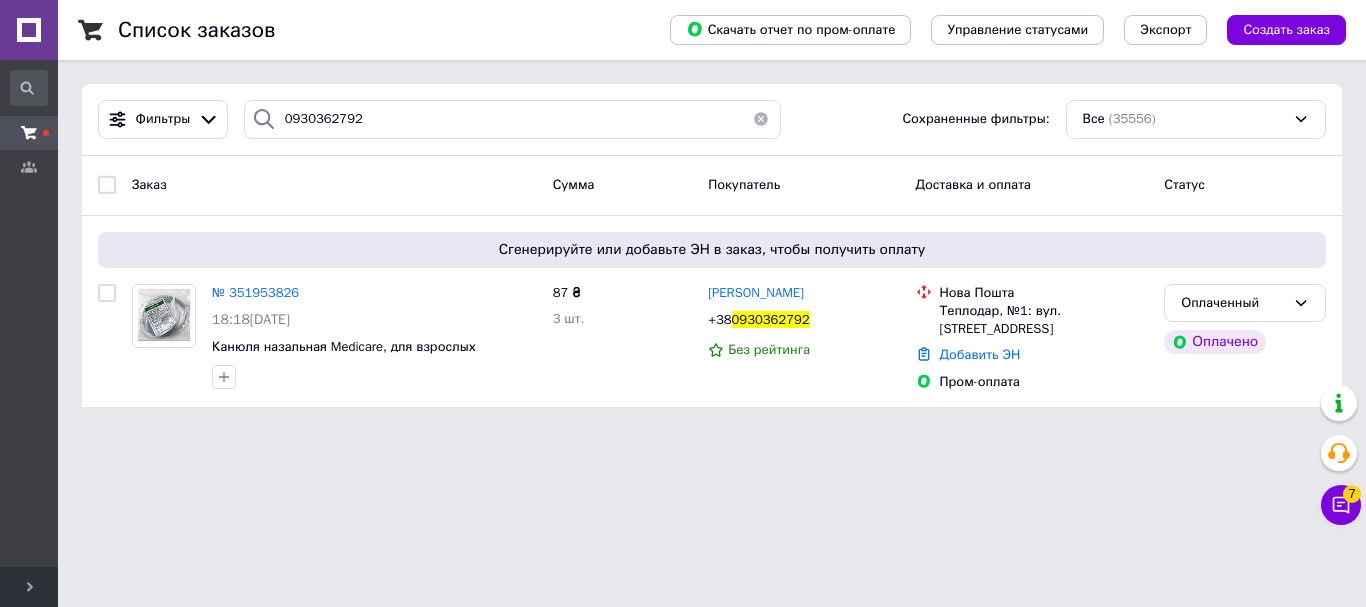 type 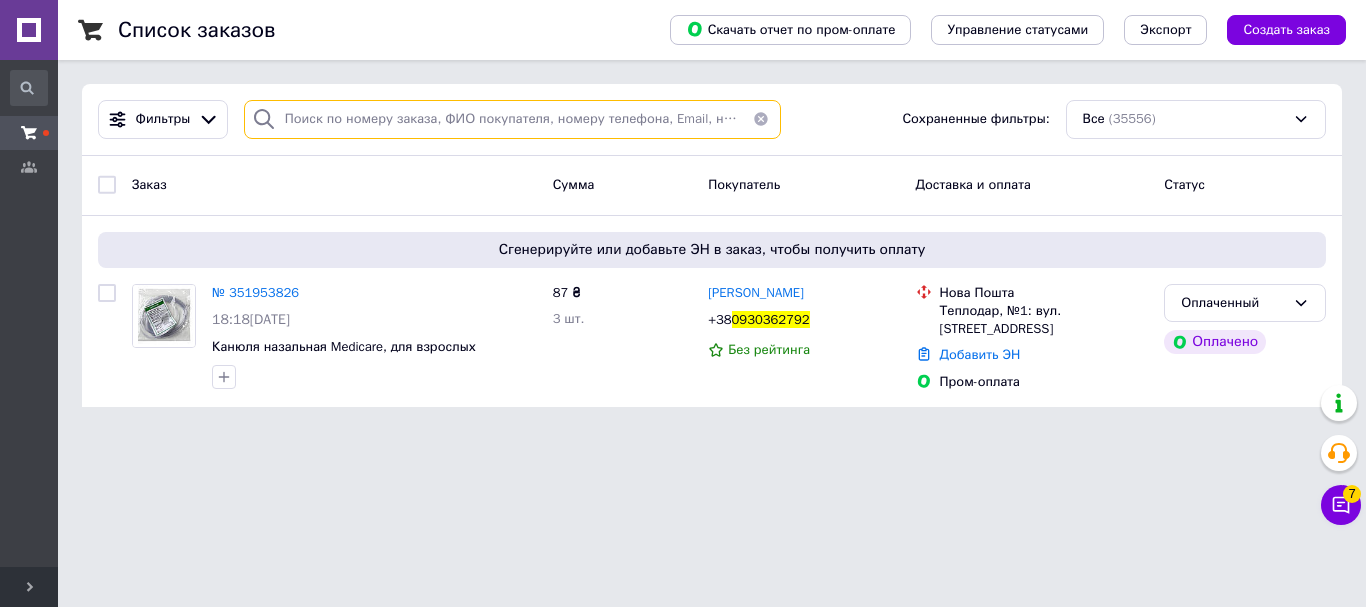 paste on "0971300544" 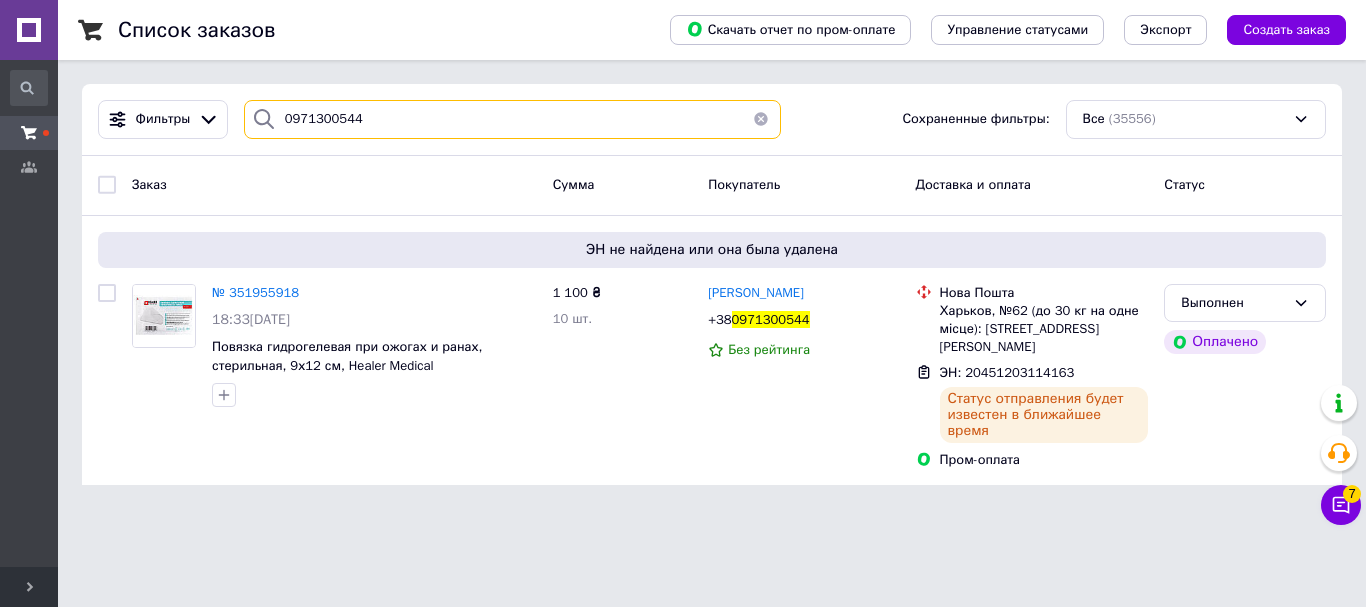 type on "0971300544" 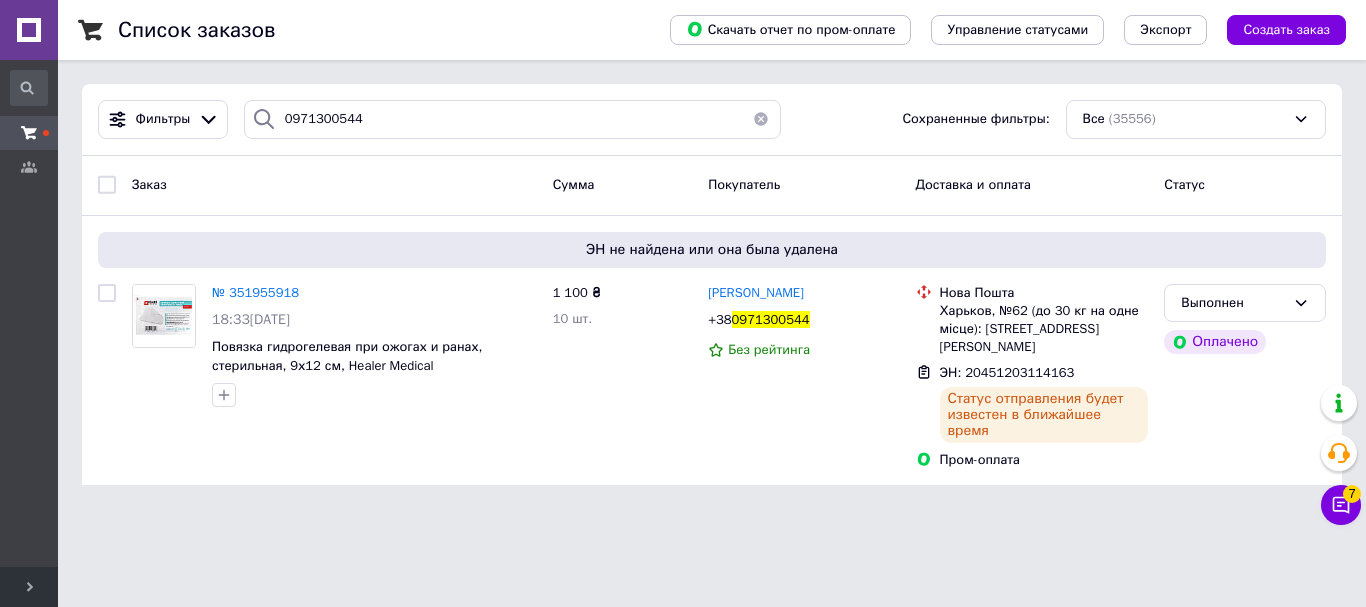 type 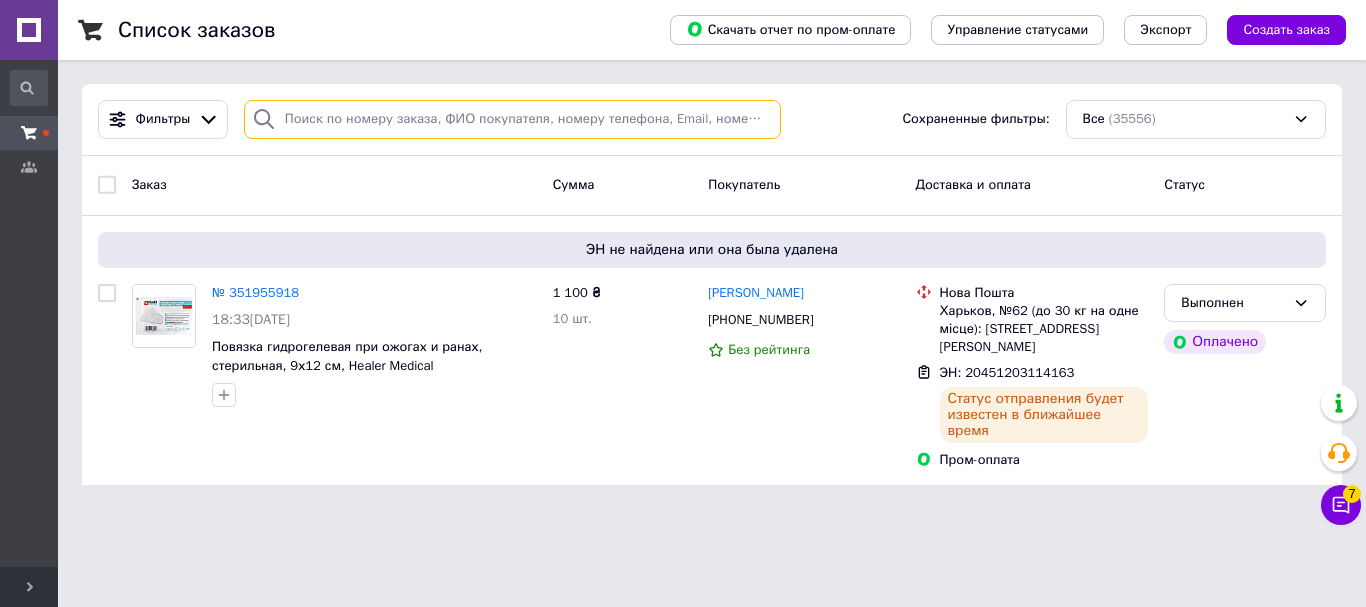 paste on "0937506027" 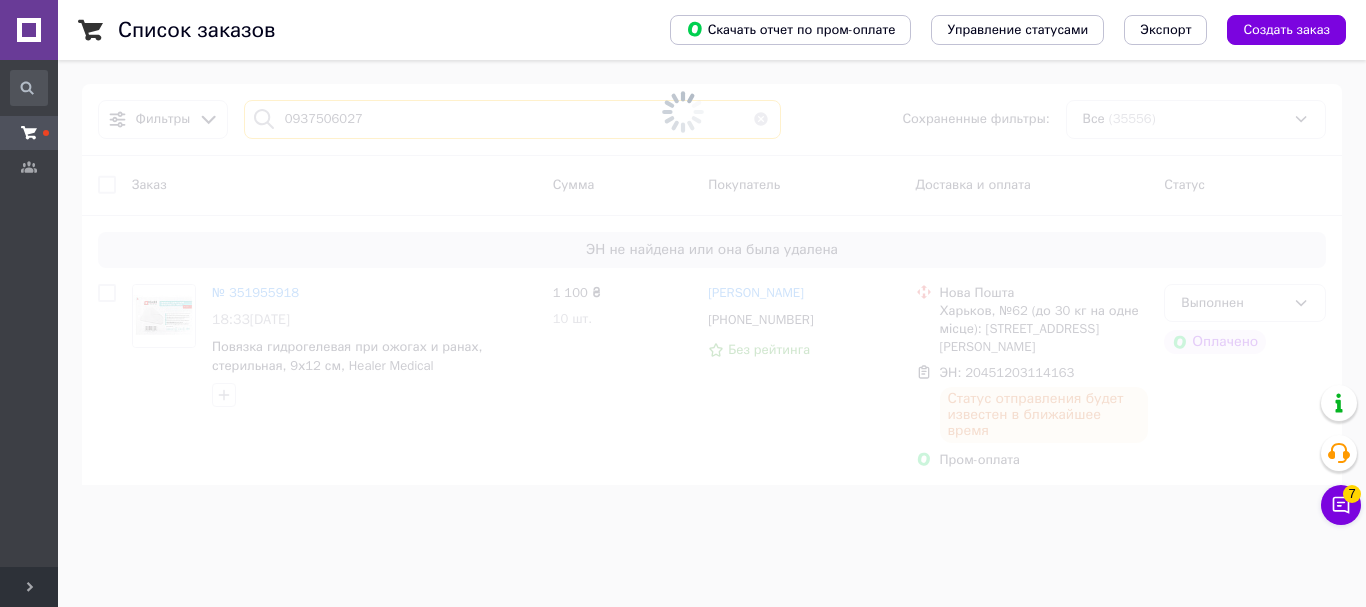 type on "0937506027" 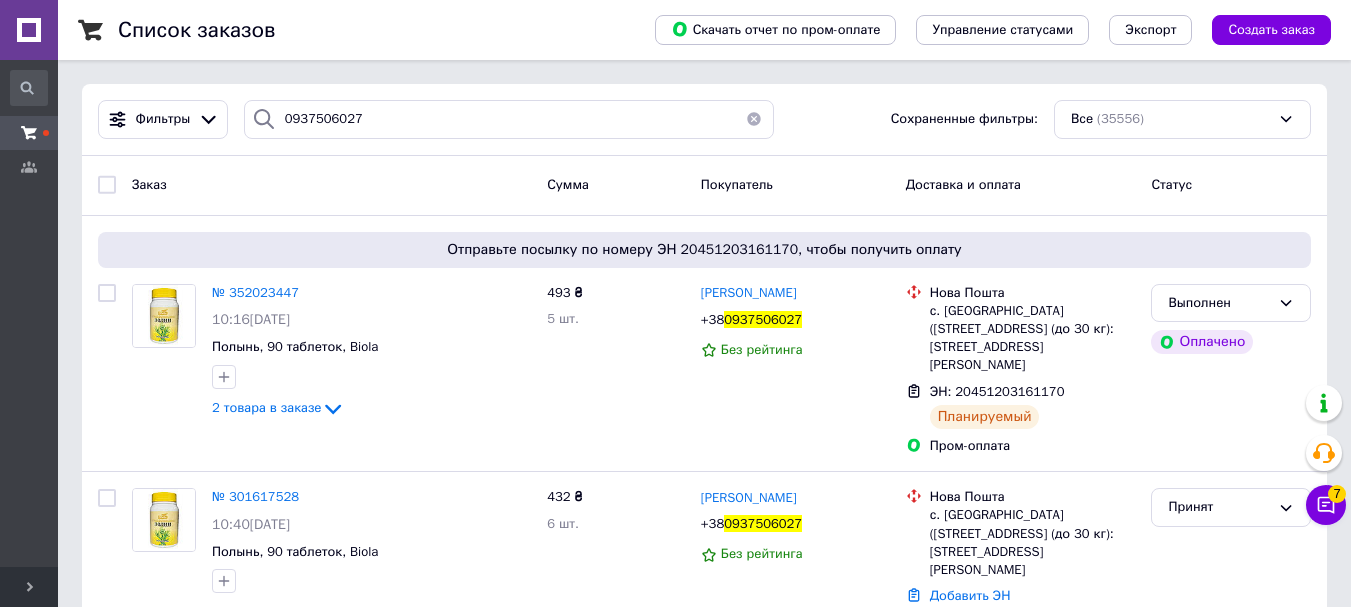 type 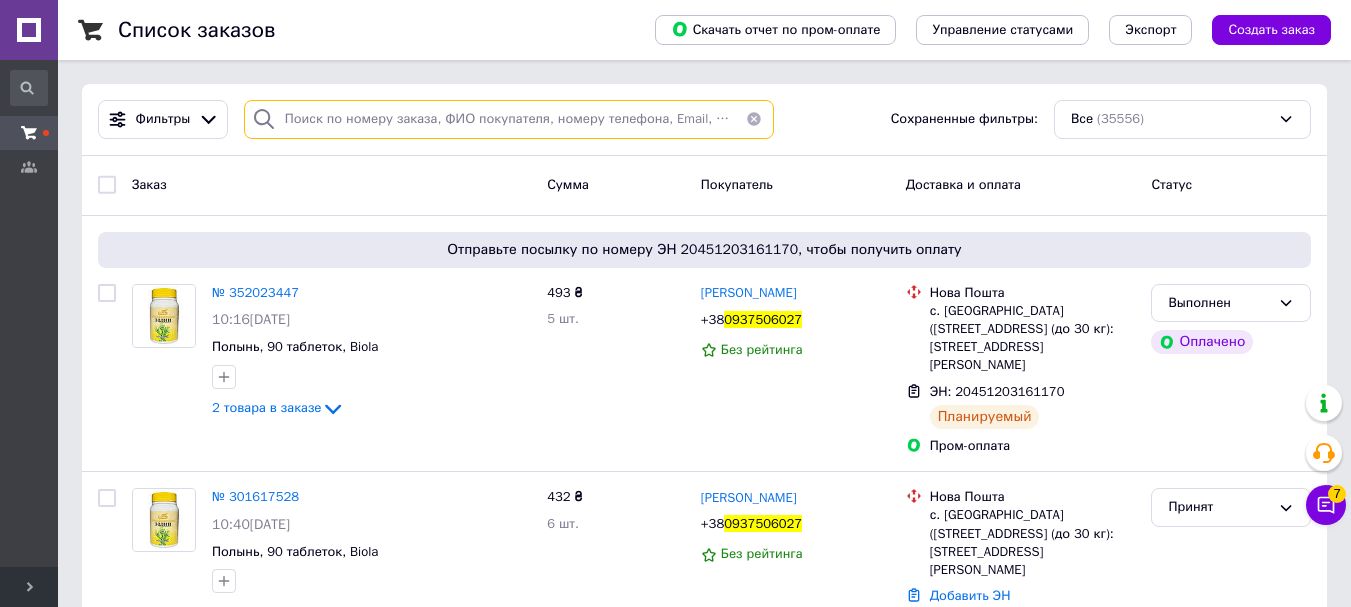 paste on "0930362792" 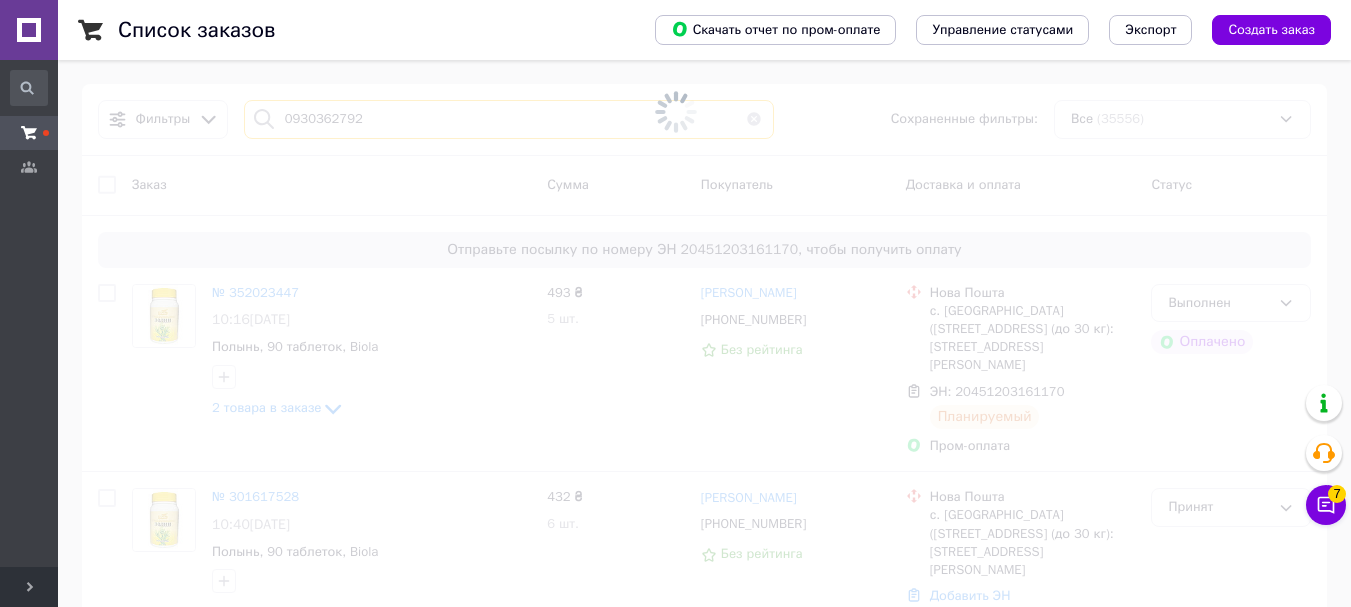 type on "0930362792" 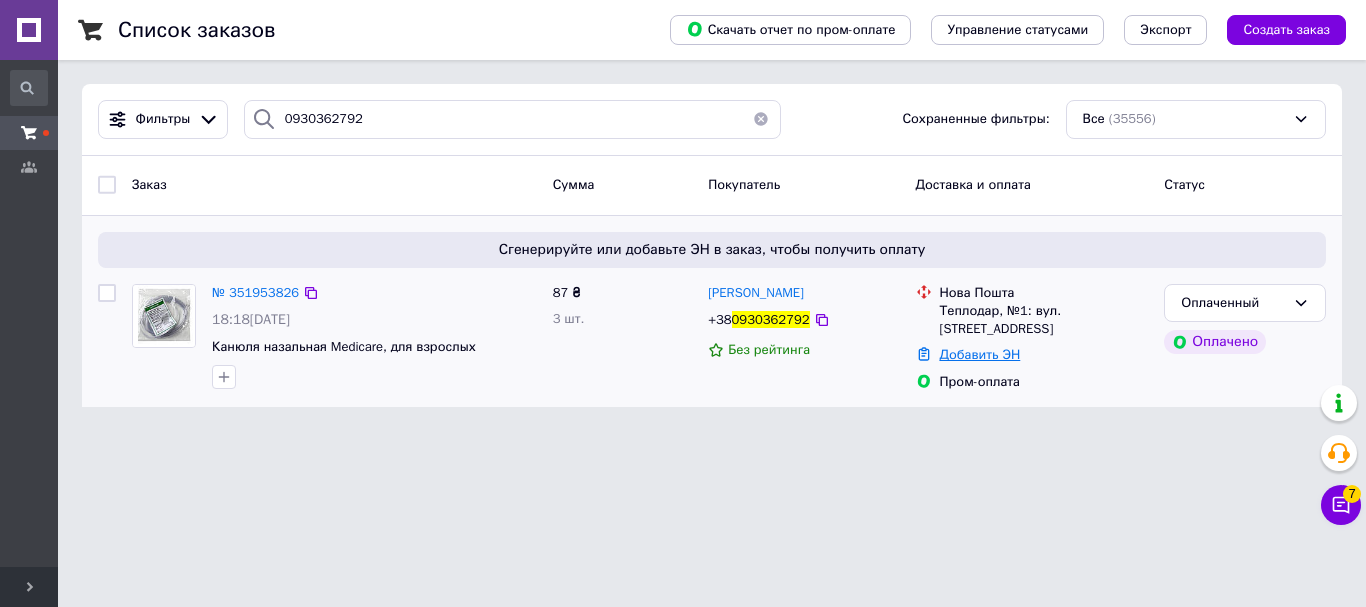click on "Добавить ЭН" at bounding box center [980, 354] 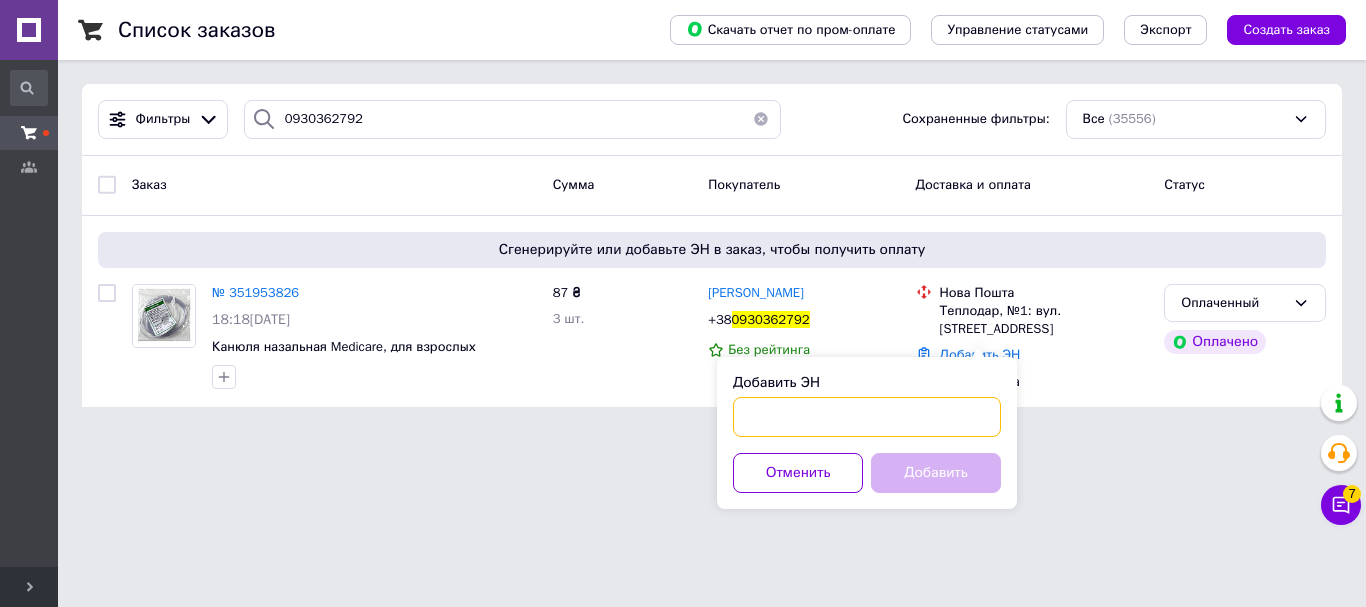 click on "Добавить ЭН" at bounding box center [867, 417] 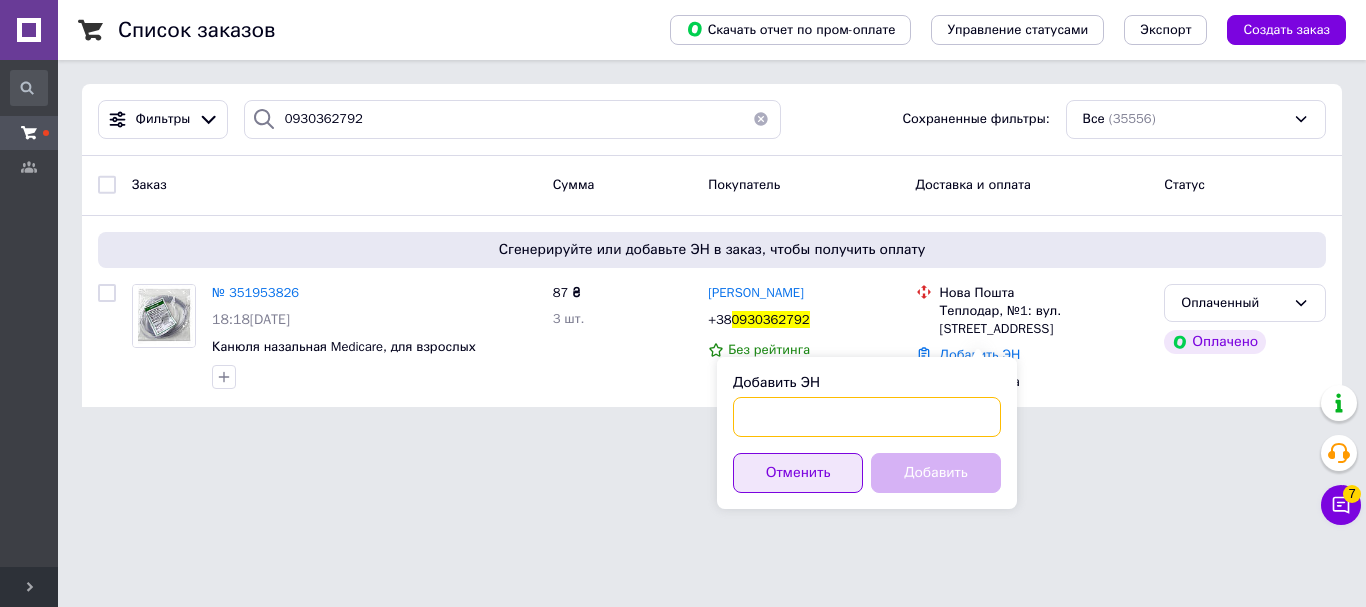 paste on "20451203113339" 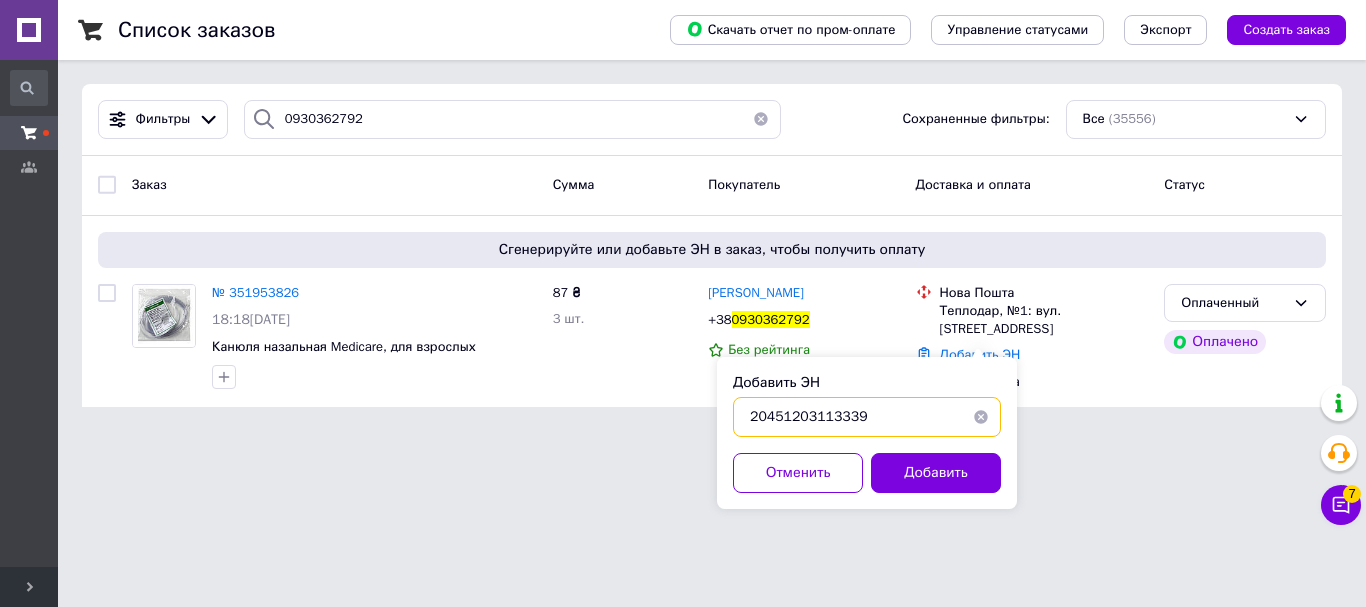 type on "20451203113339" 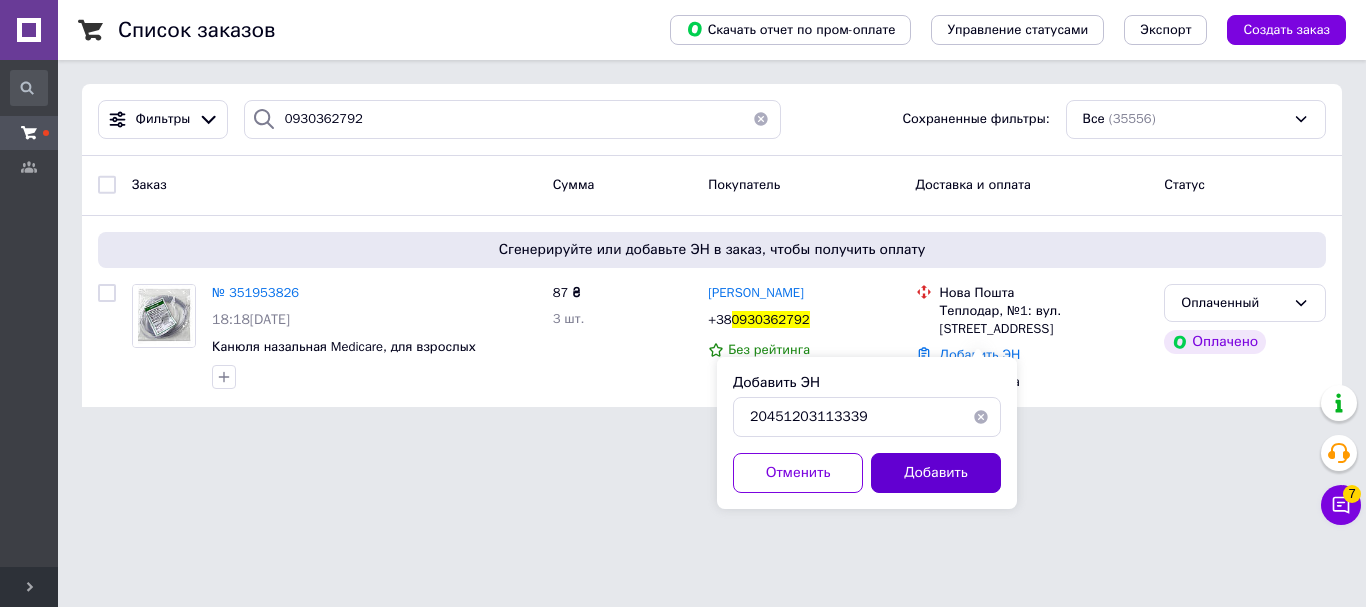click on "Добавить" at bounding box center (936, 473) 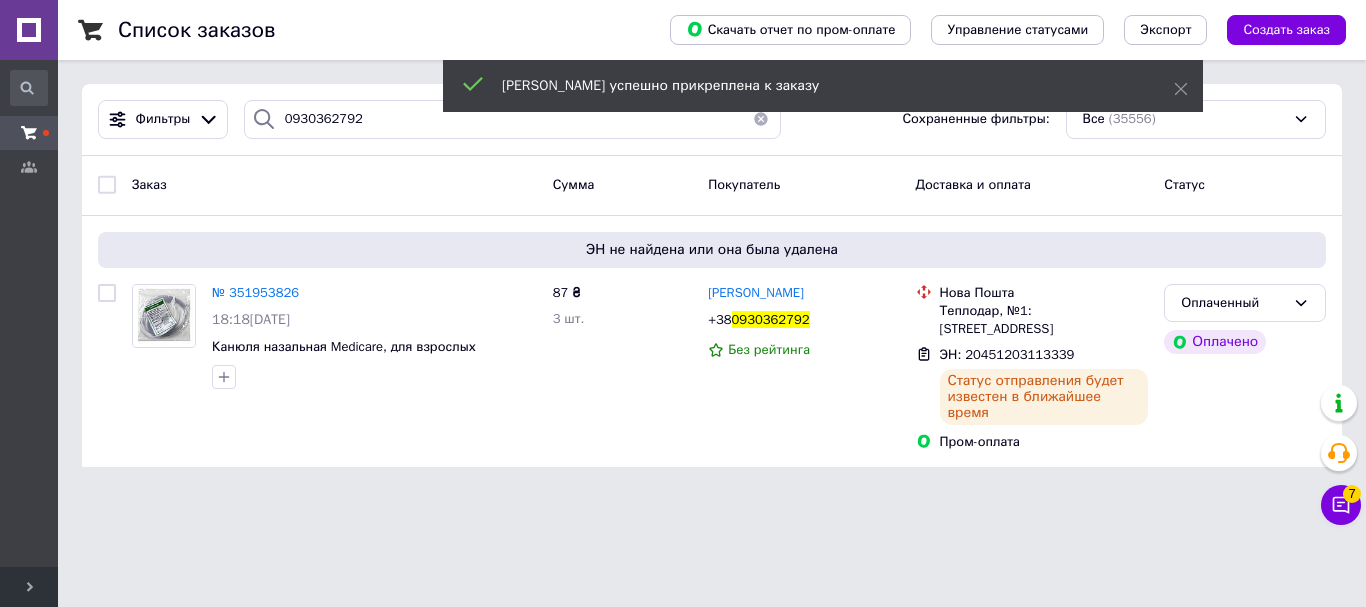 click on "Оплаченный" at bounding box center (1233, 303) 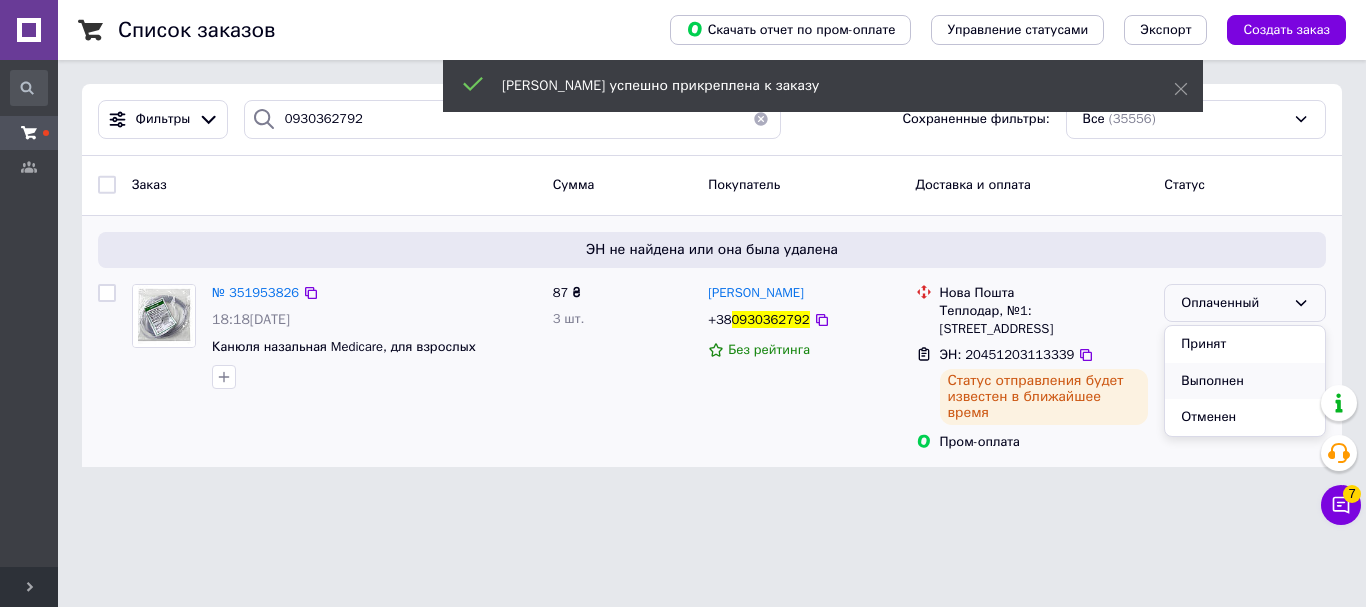 click on "Выполнен" at bounding box center [1245, 381] 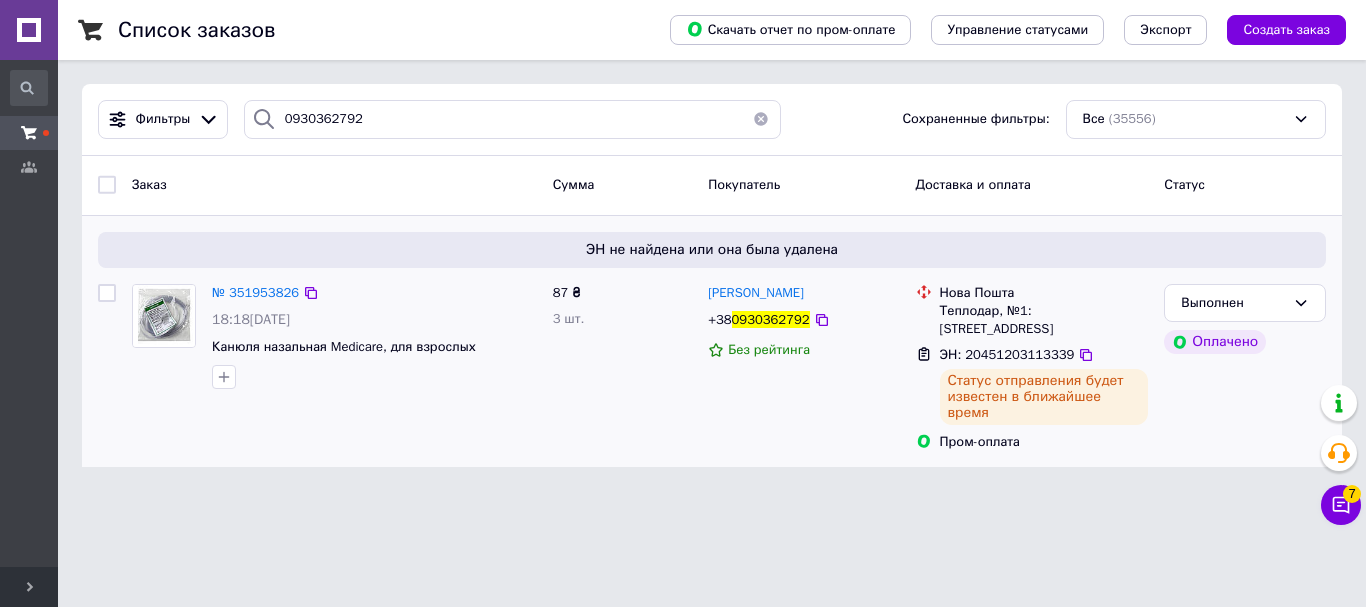 click at bounding box center [761, 119] 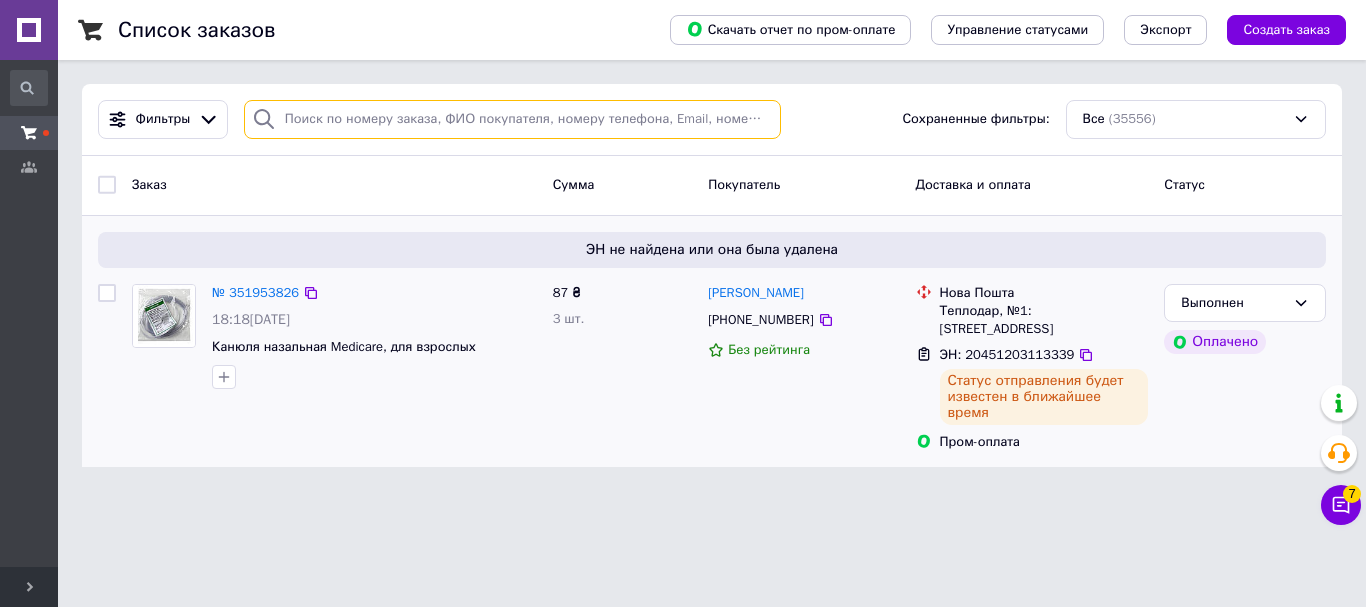 paste on "0992155763" 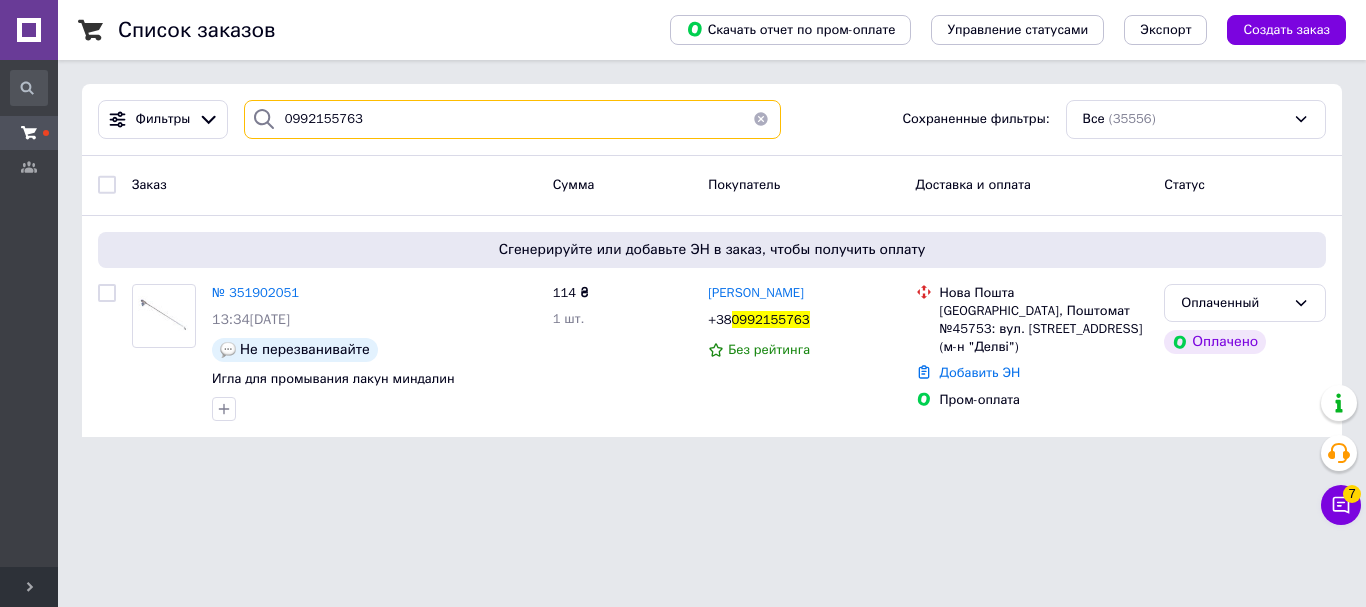 type on "0992155763" 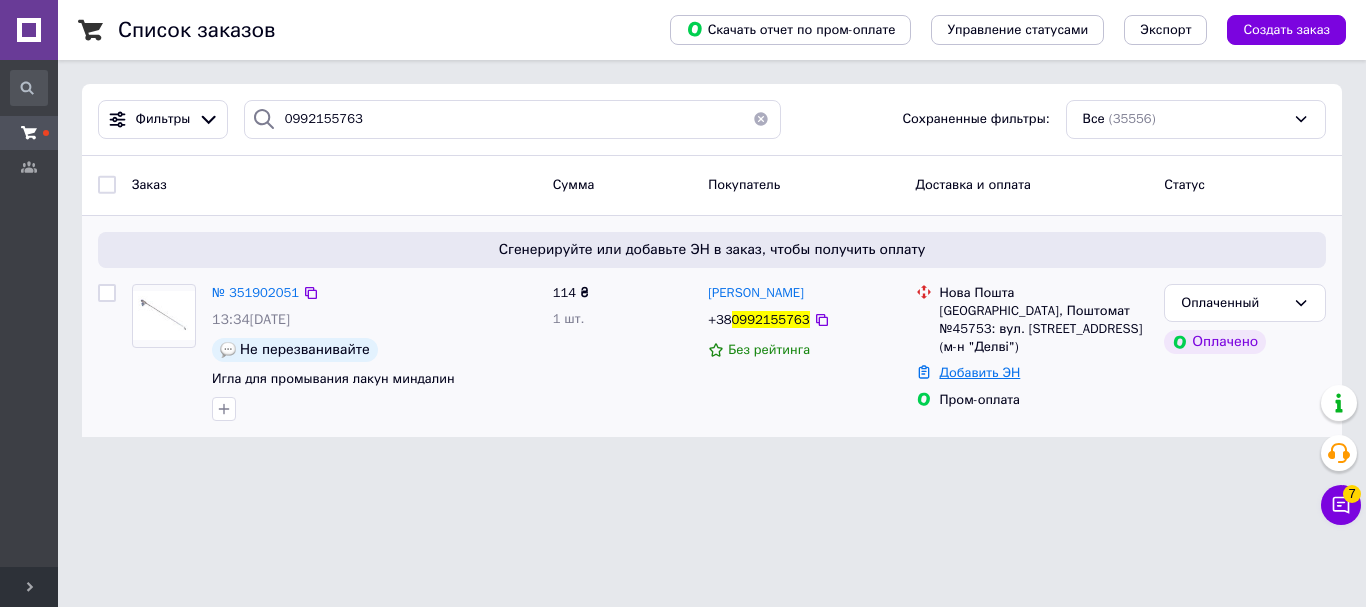 click on "Добавить ЭН" at bounding box center [980, 372] 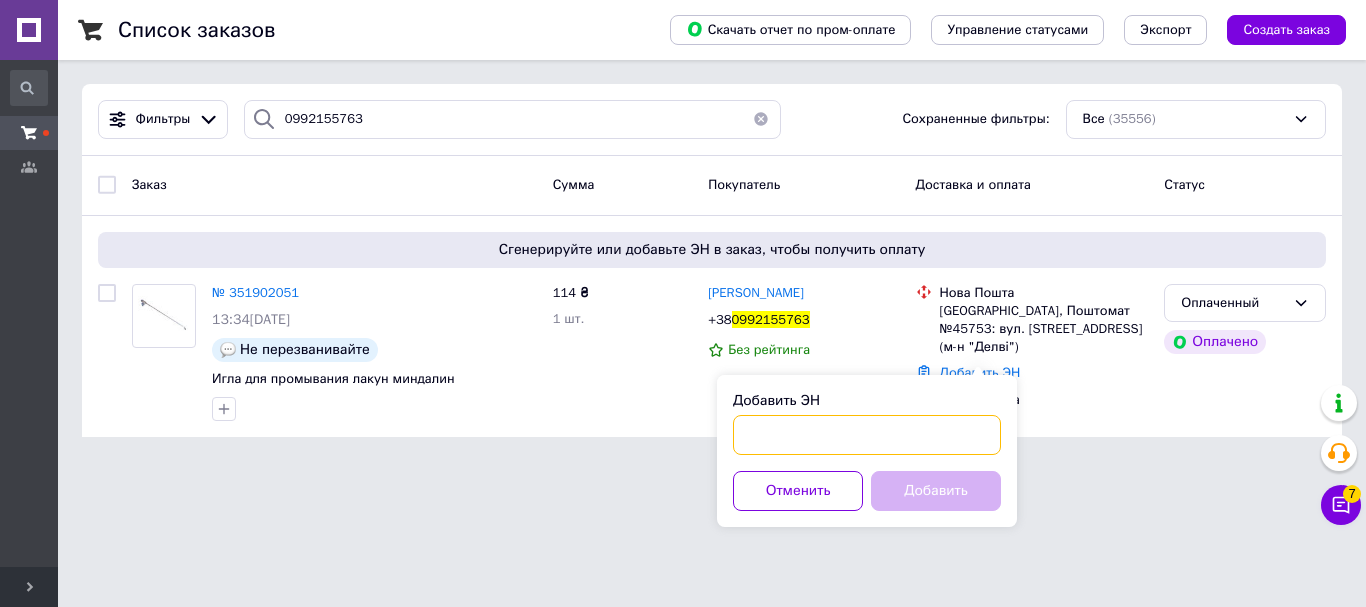 paste on "20451203163960" 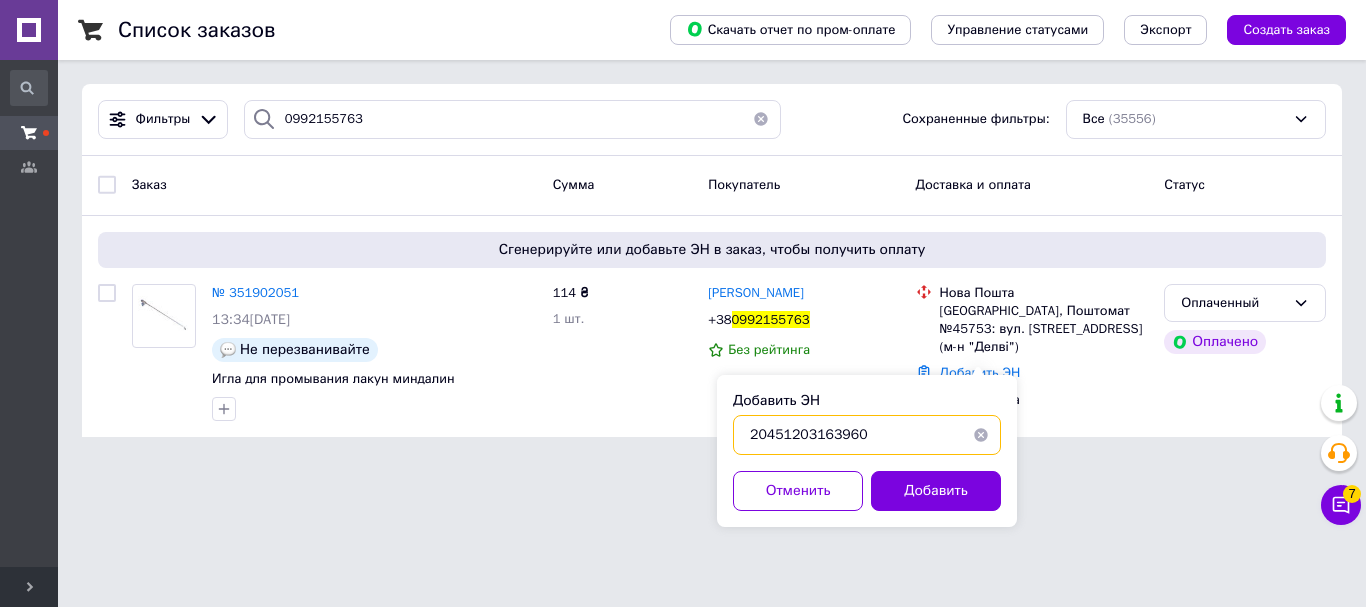 type on "20451203163960" 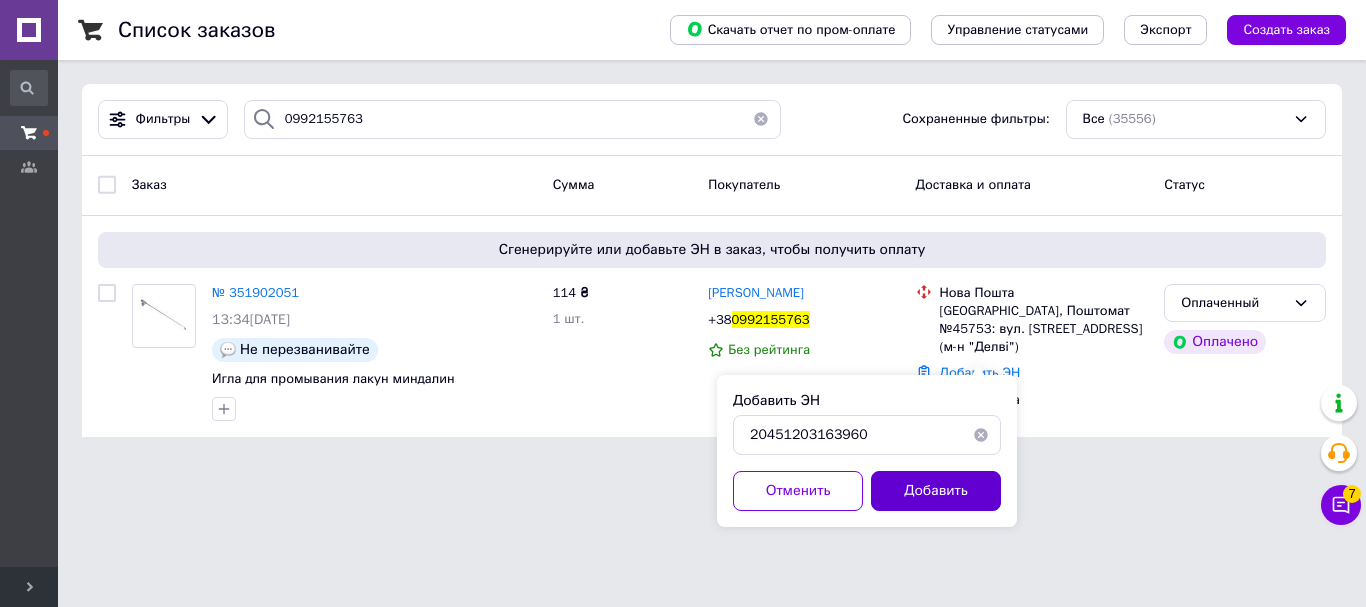 click on "Добавить" at bounding box center [936, 491] 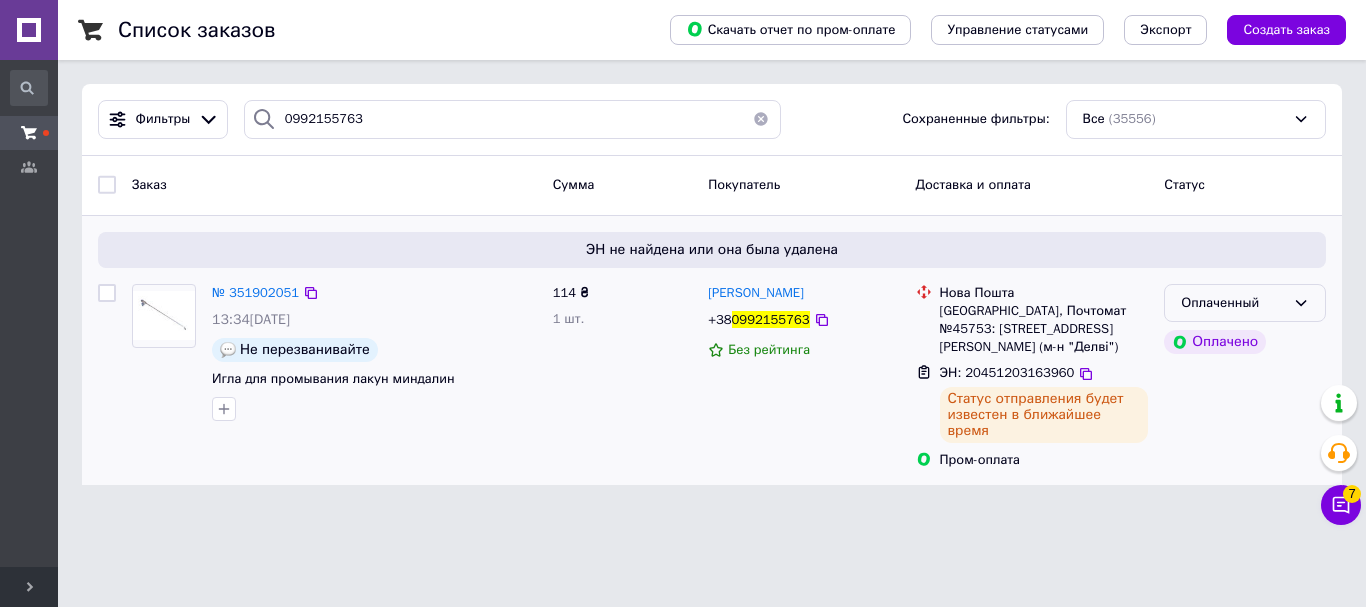click on "Оплаченный" at bounding box center [1233, 303] 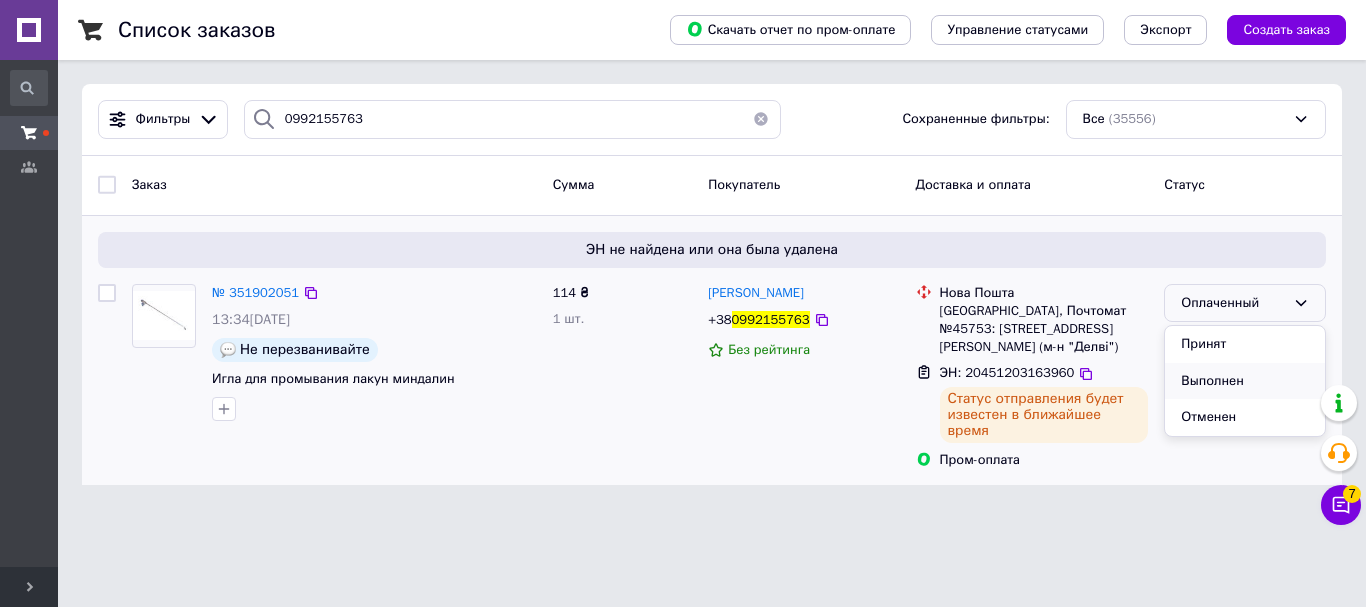 click on "Выполнен" at bounding box center [1245, 381] 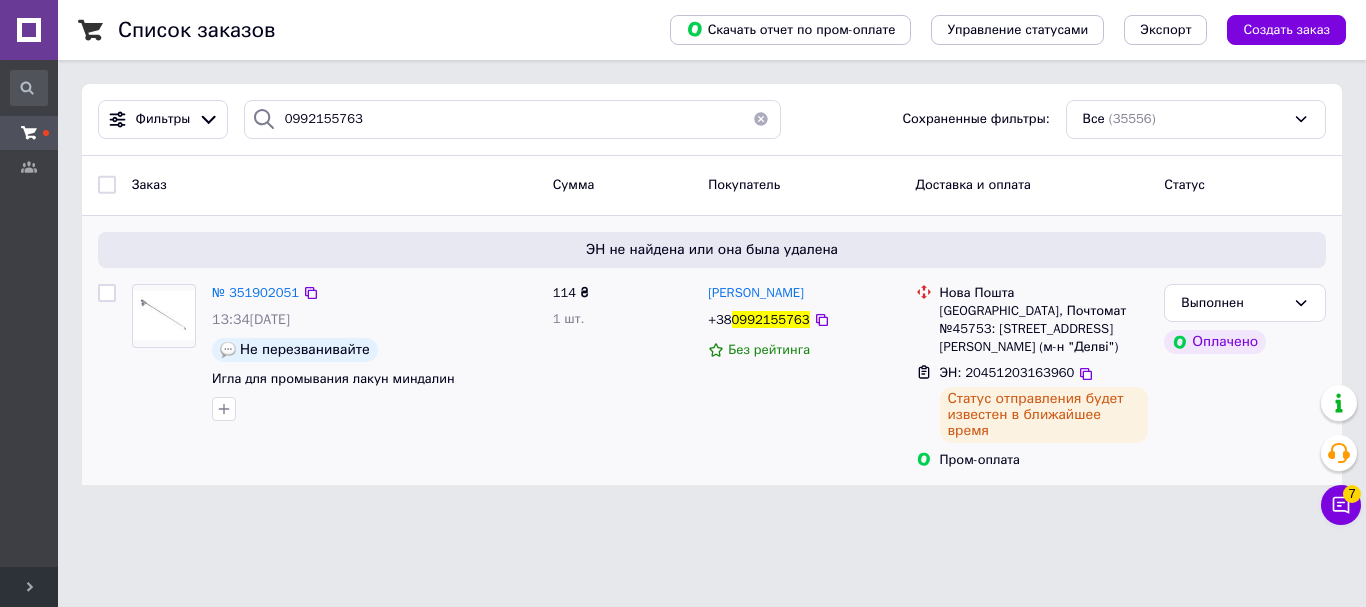 click at bounding box center (761, 119) 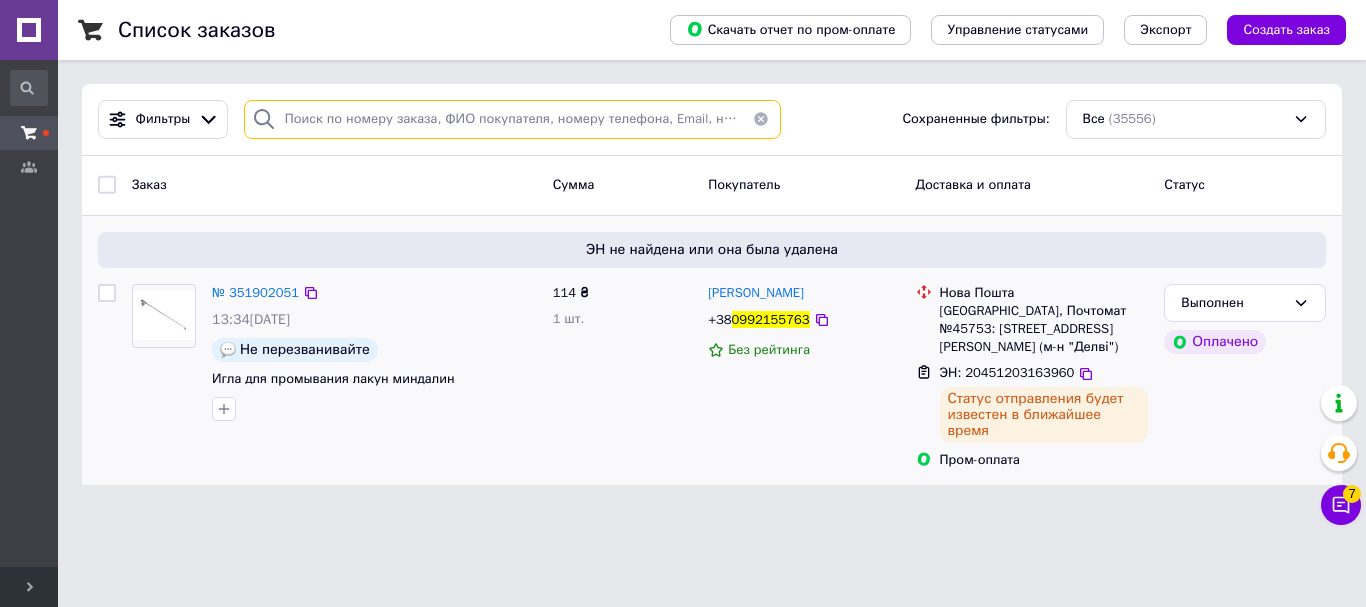 paste on "0676620081" 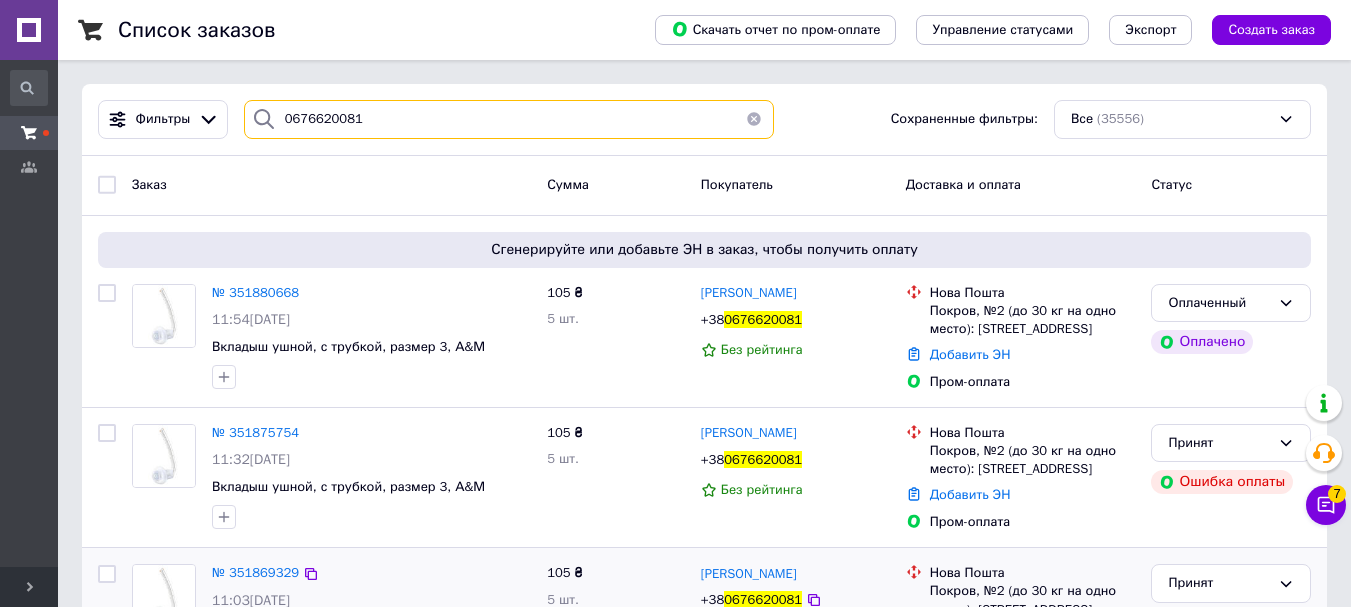 type on "0676620081" 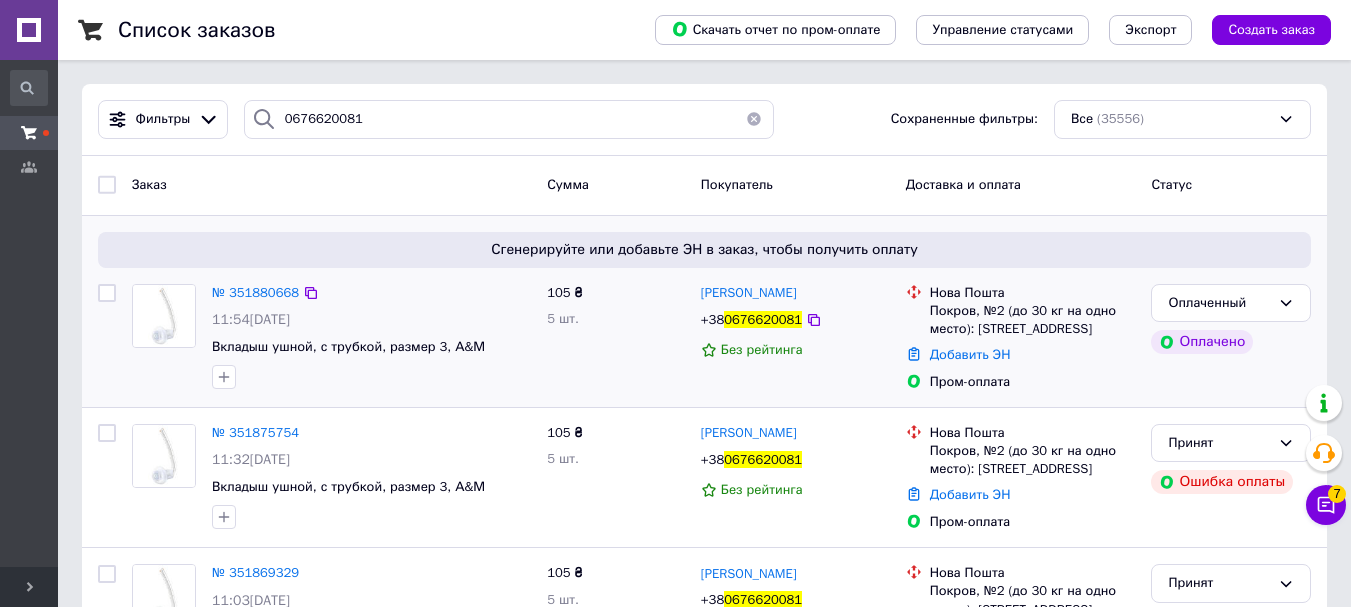 drag, startPoint x: 950, startPoint y: 351, endPoint x: 941, endPoint y: 371, distance: 21.931713 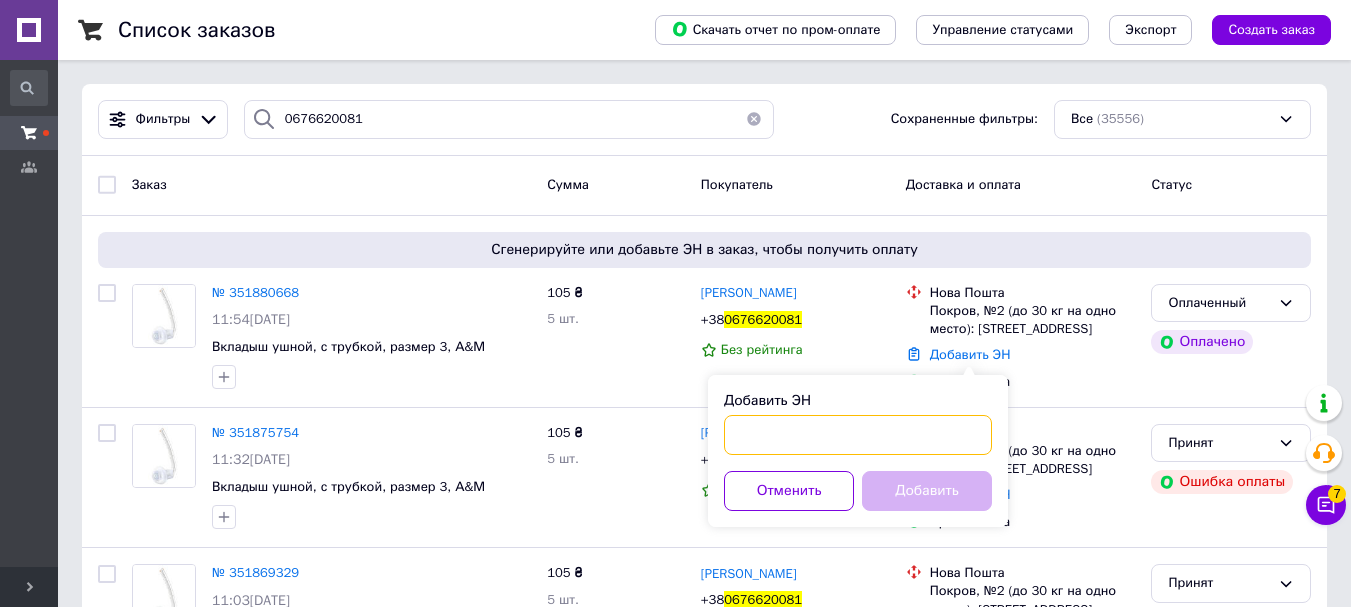 click on "Добавить ЭН" at bounding box center (858, 435) 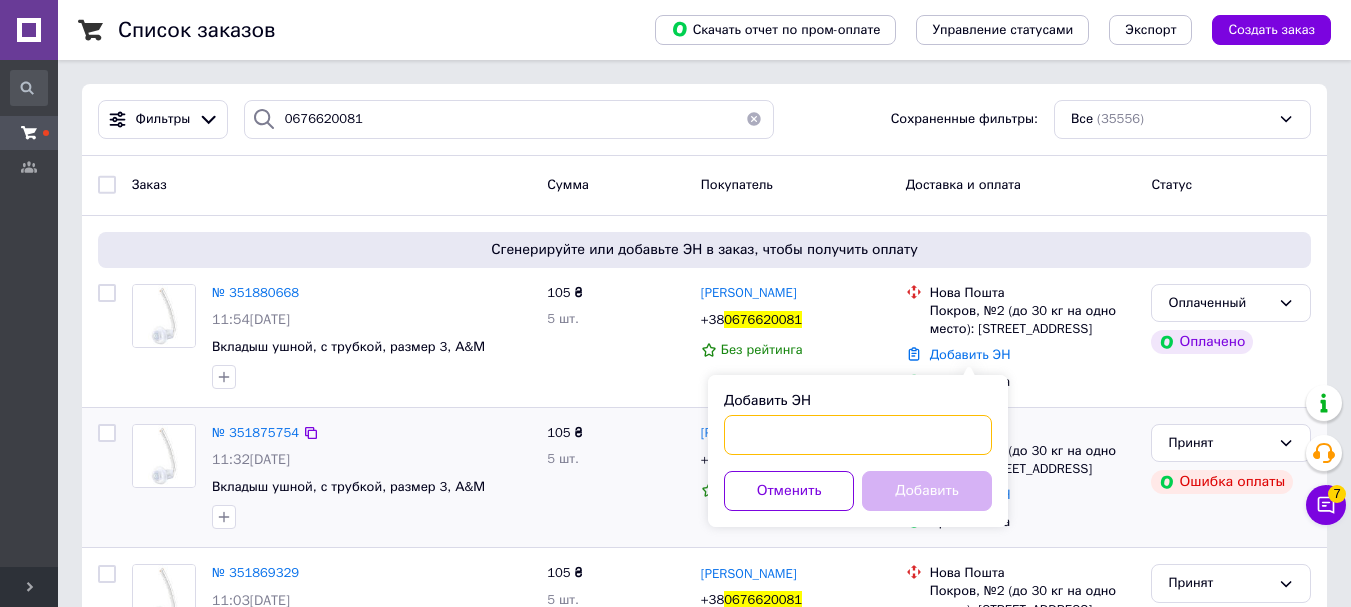 paste on "20451203176590" 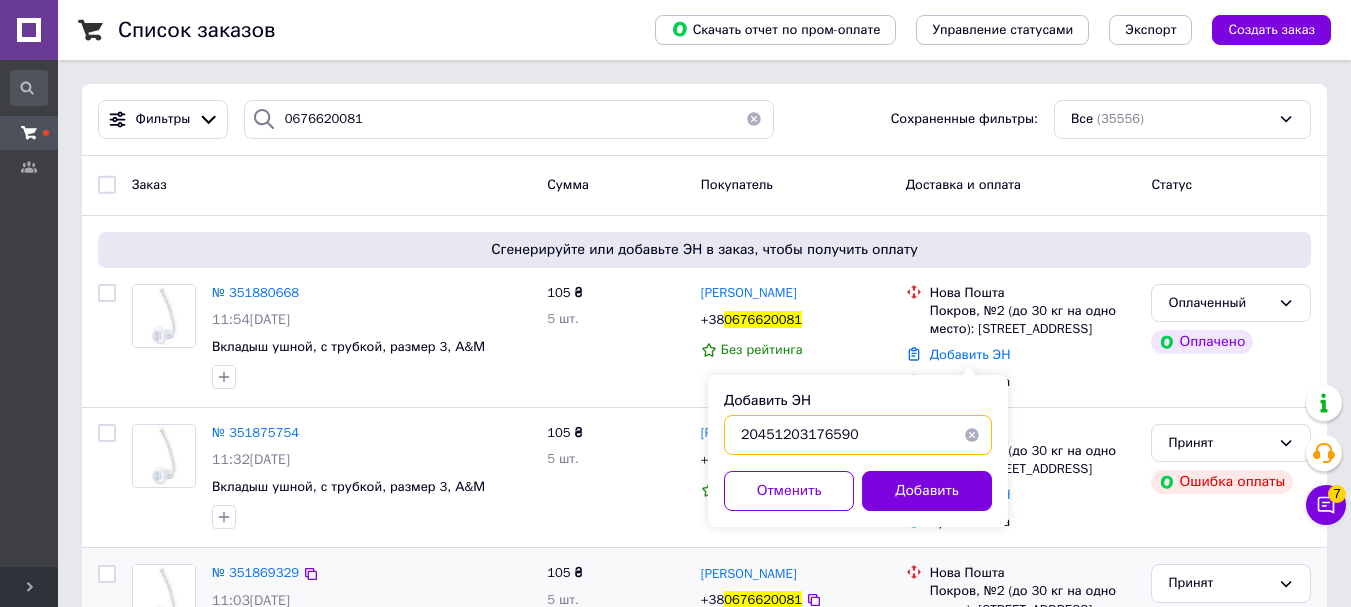 type on "20451203176590" 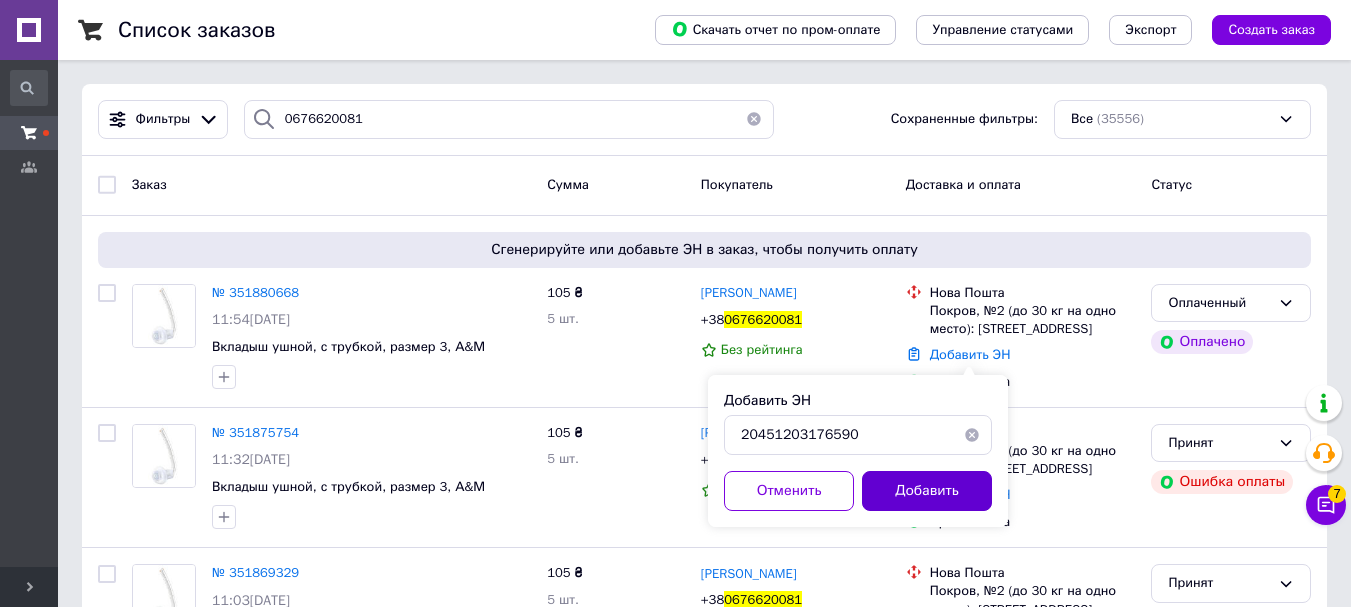 click on "Добавить" at bounding box center (927, 491) 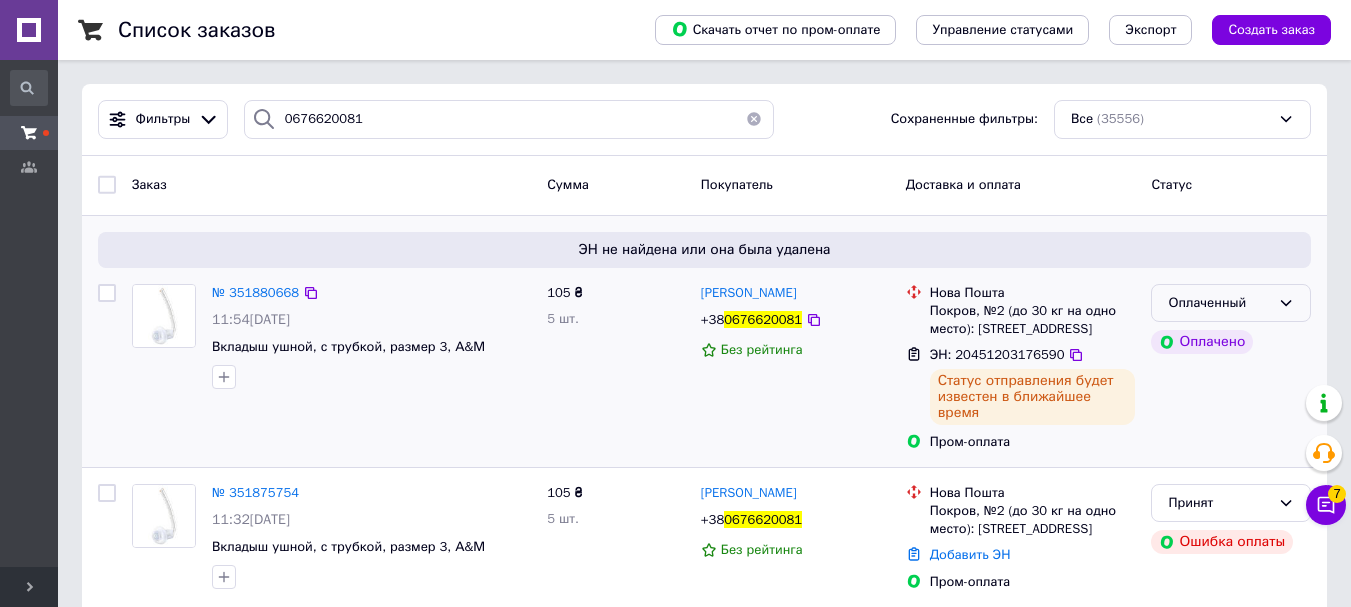 click on "Оплаченный" at bounding box center [1219, 303] 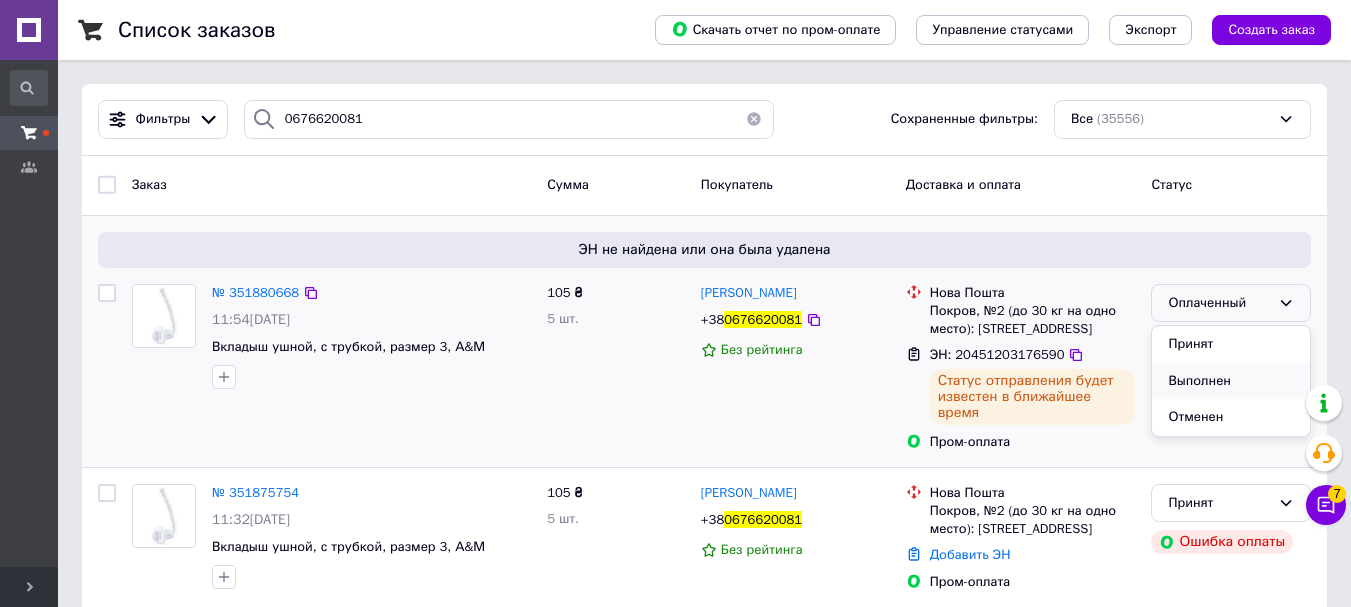 click on "Выполнен" at bounding box center [1231, 381] 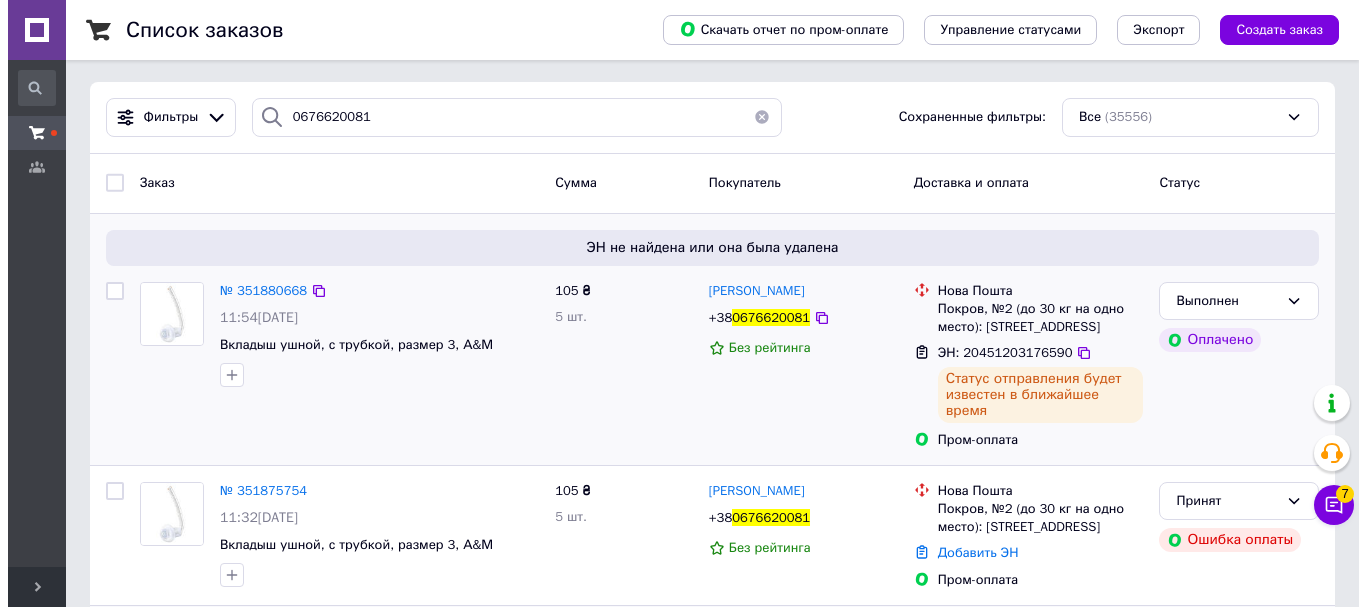 scroll, scrollTop: 0, scrollLeft: 0, axis: both 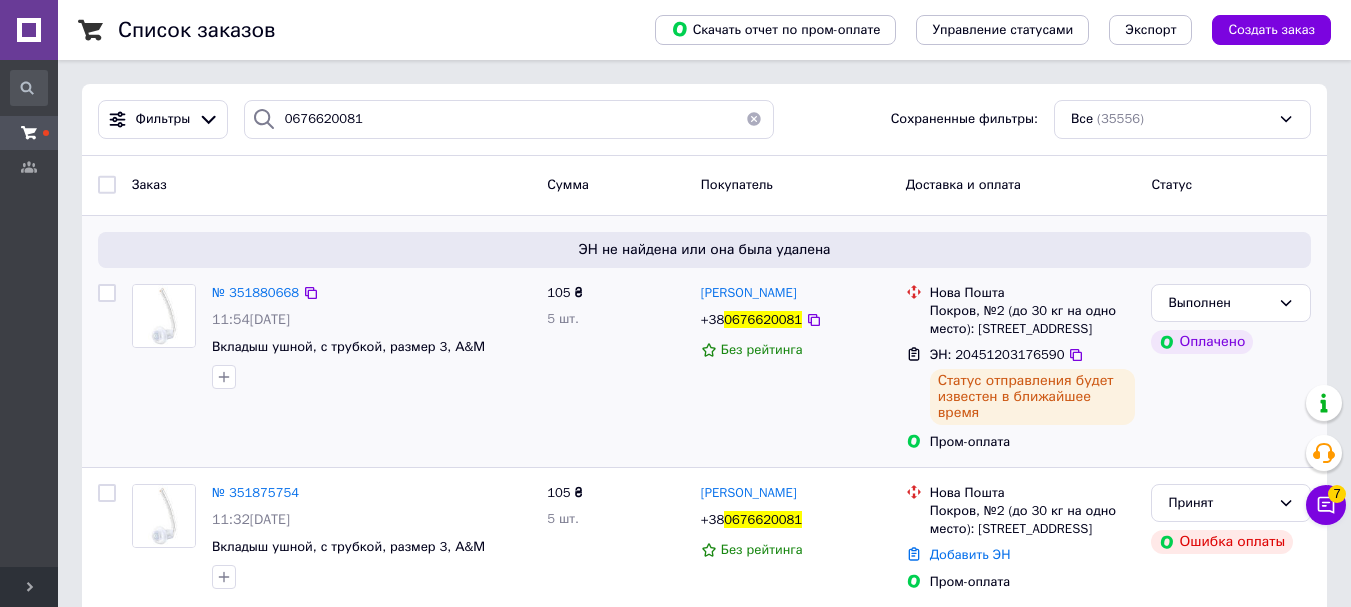 type 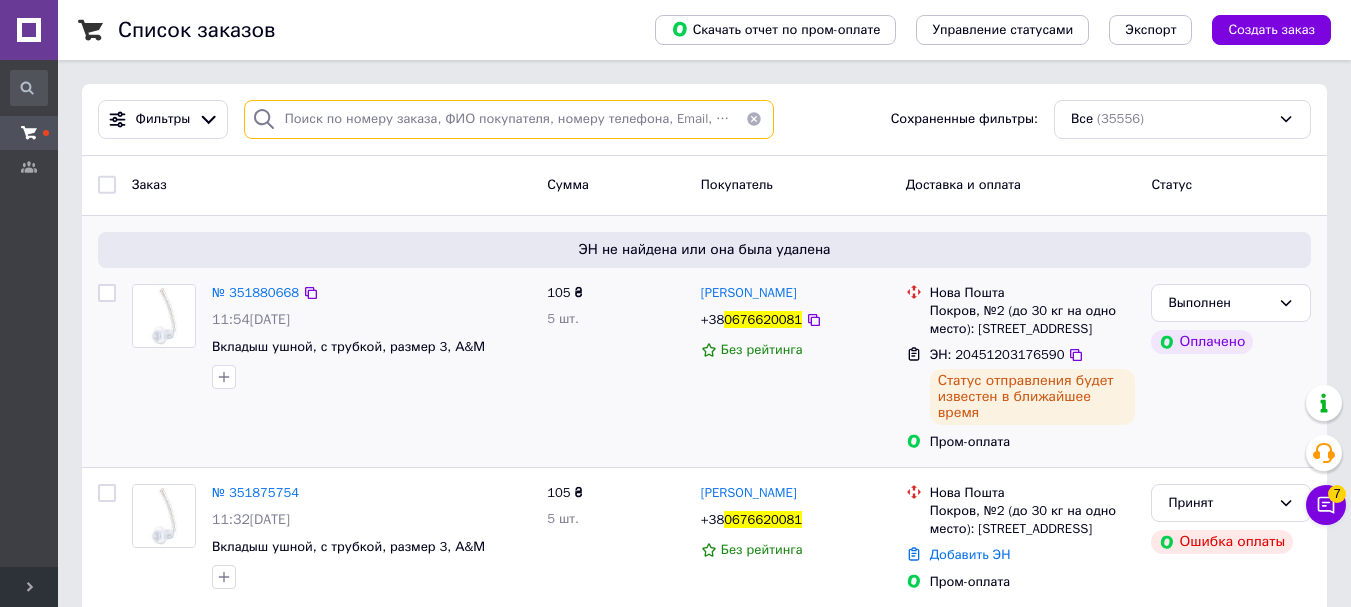 paste on "0991962462" 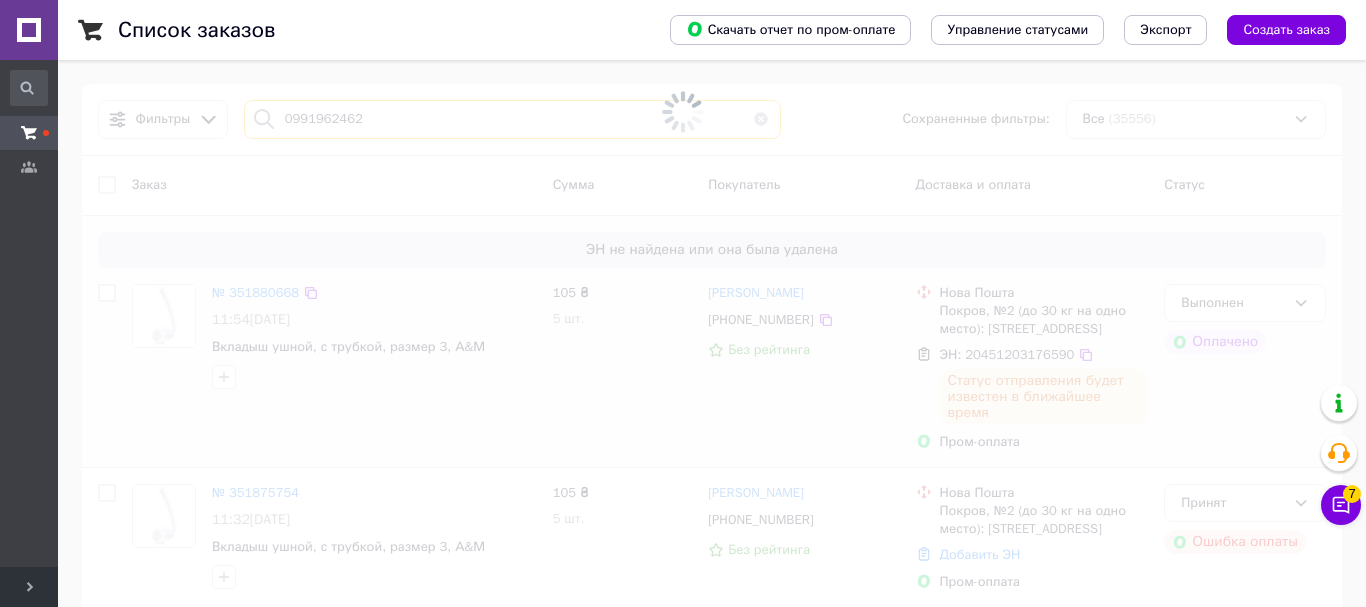 type on "0991962462" 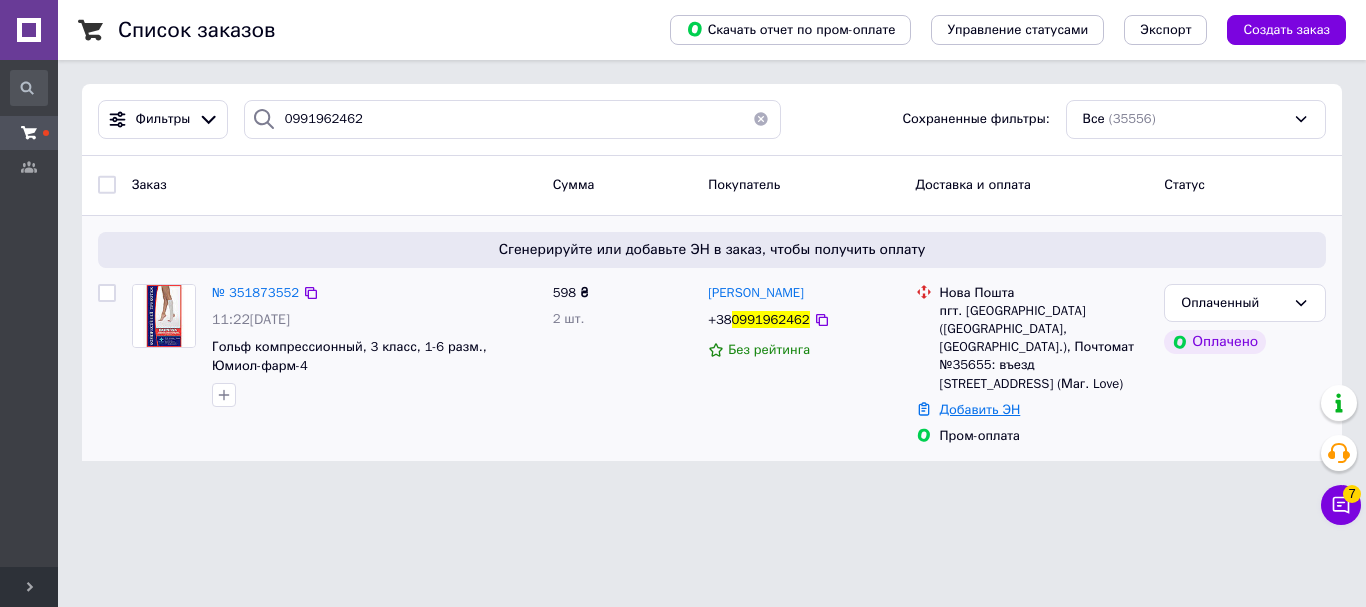 click on "Добавить ЭН" at bounding box center (980, 409) 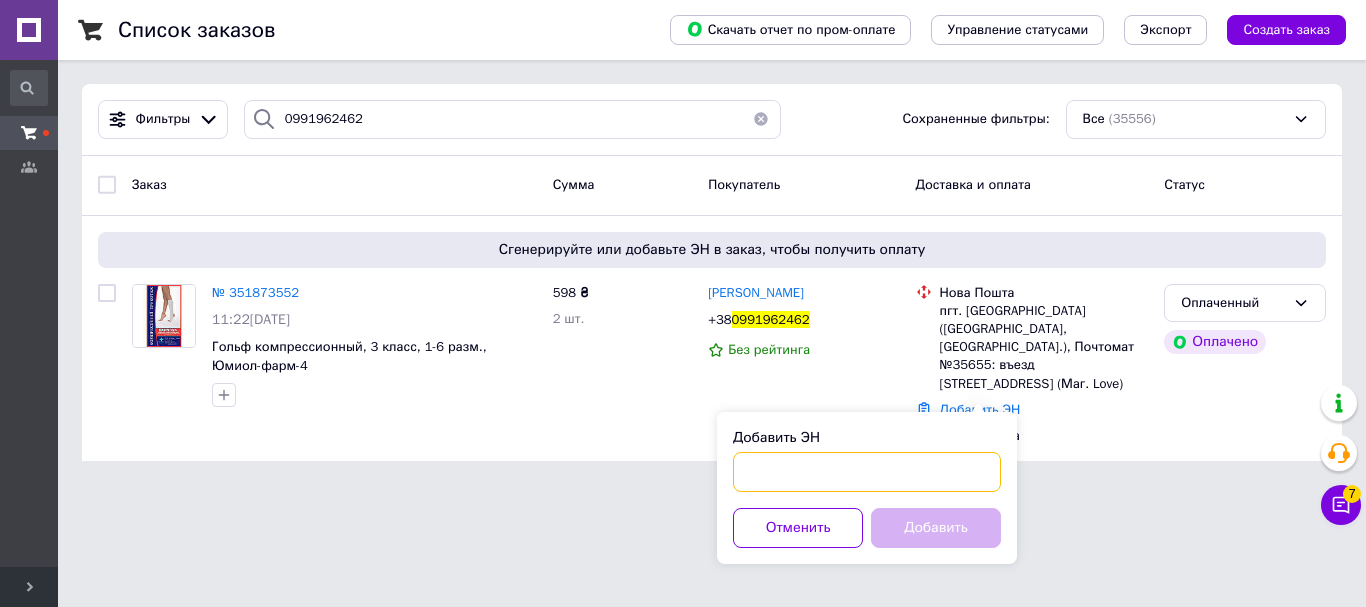 click on "Добавить ЭН" at bounding box center (867, 472) 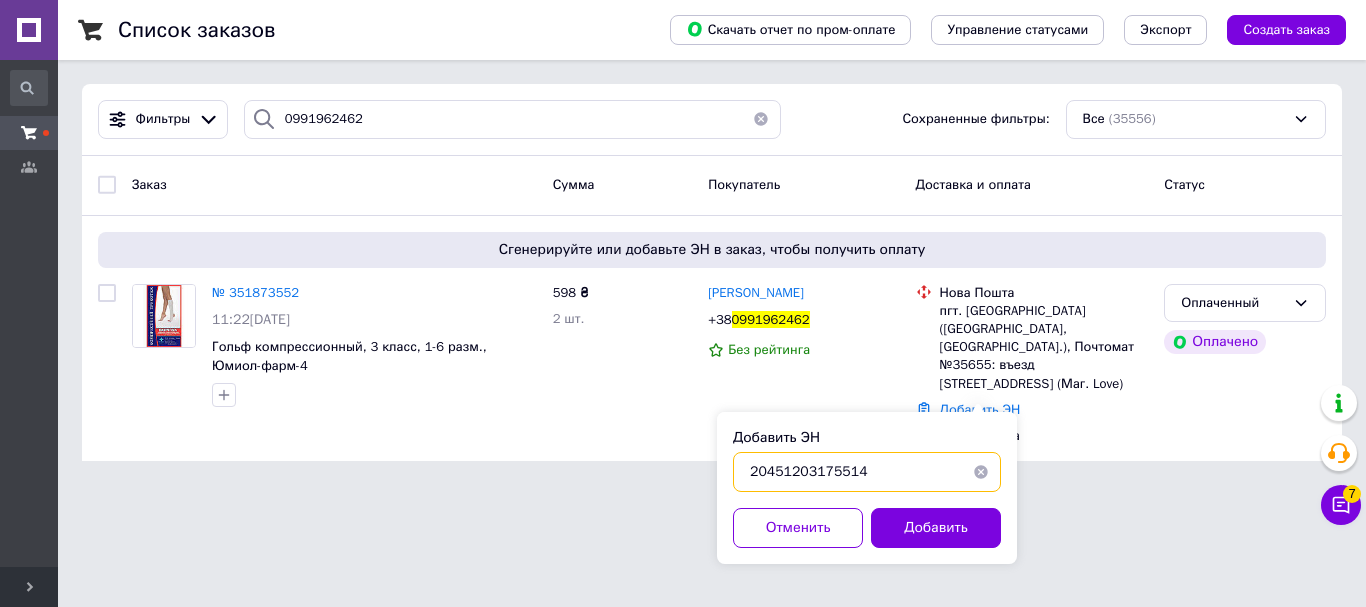 type on "20451203175514" 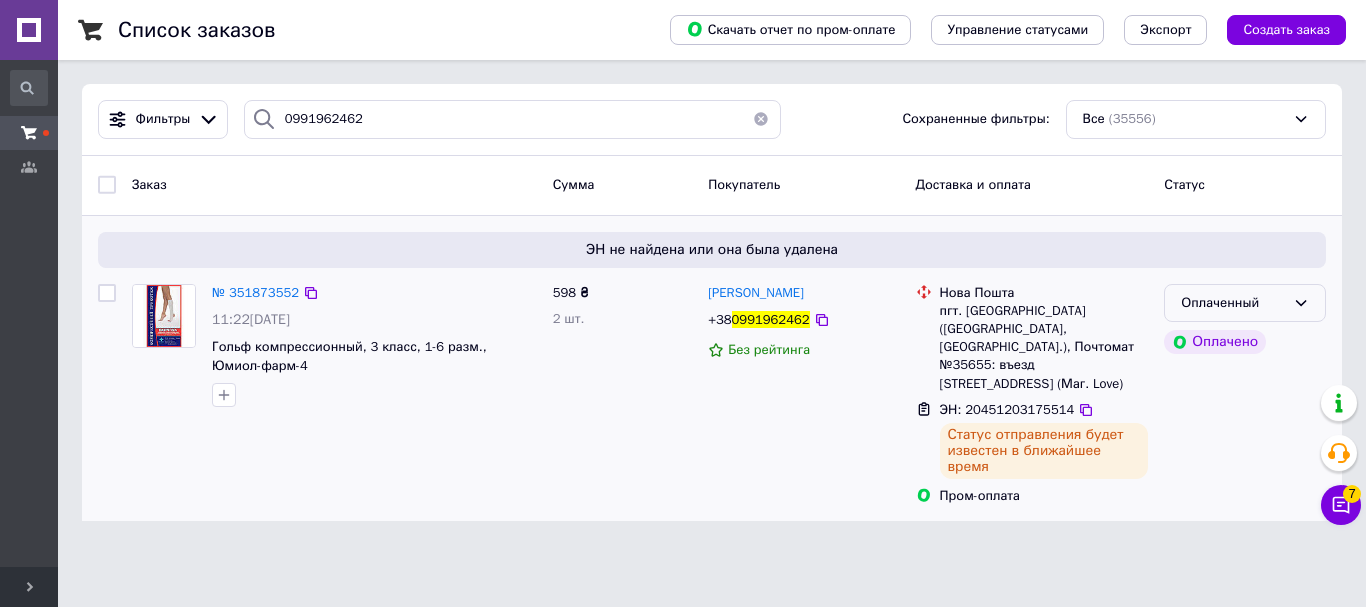click on "Оплаченный" at bounding box center (1233, 303) 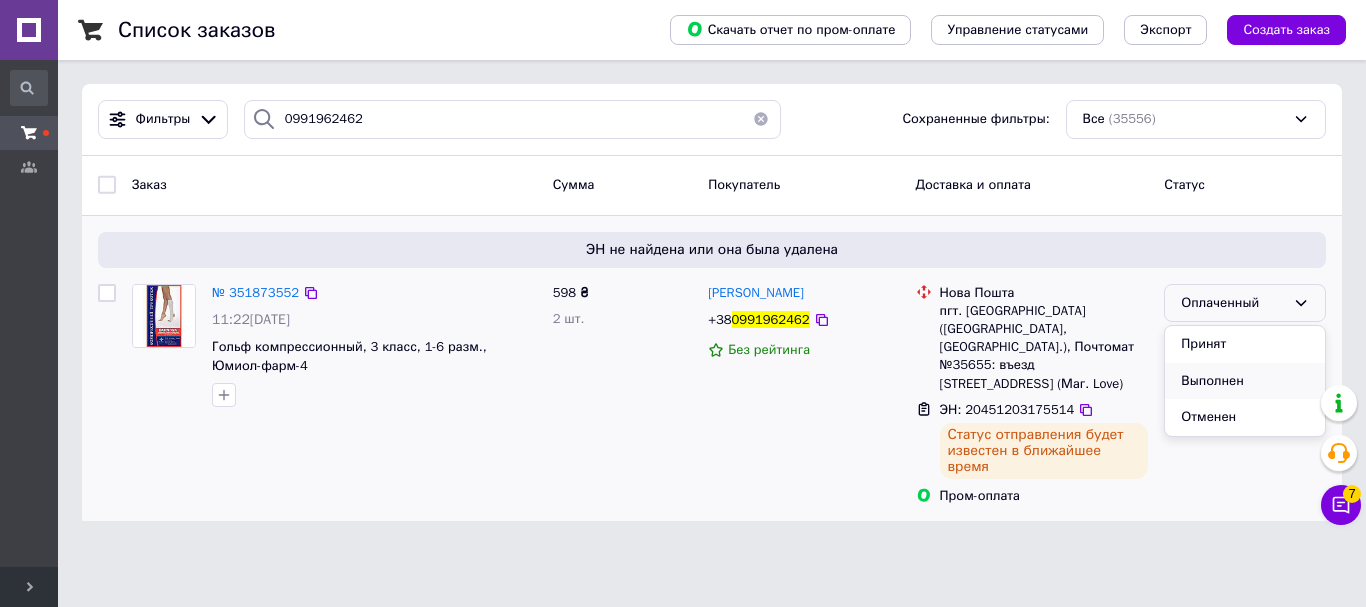 click on "Выполнен" at bounding box center (1245, 381) 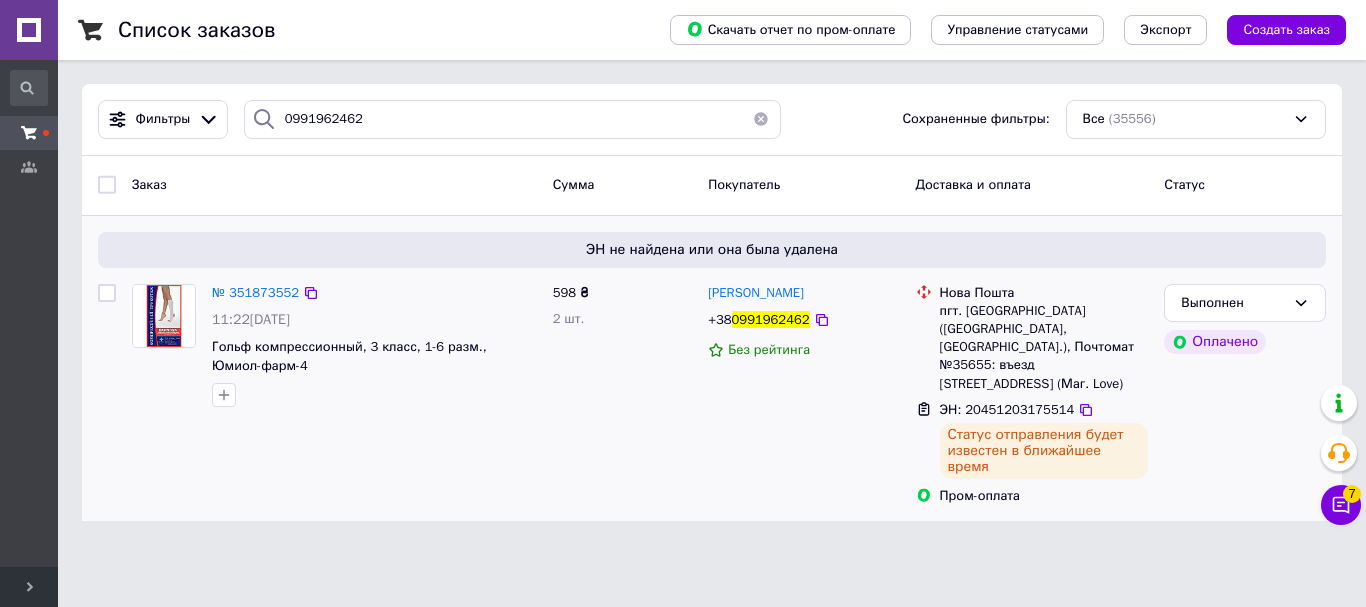 type 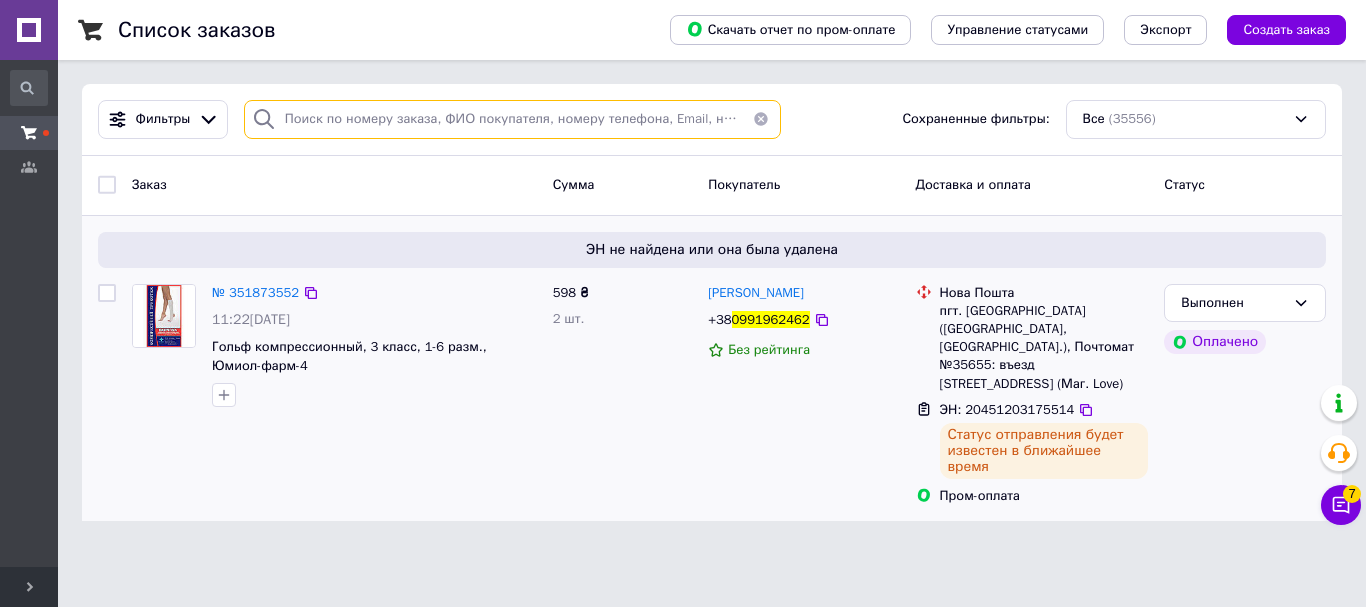 paste on "0663465352" 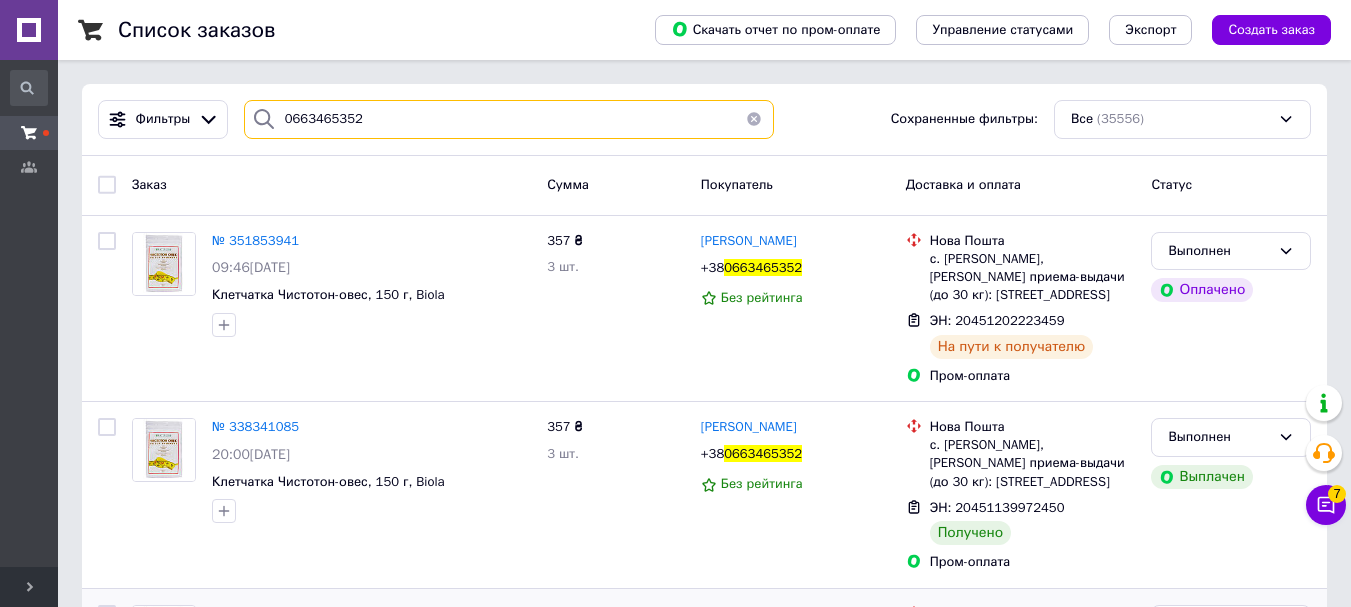 type on "0663465352" 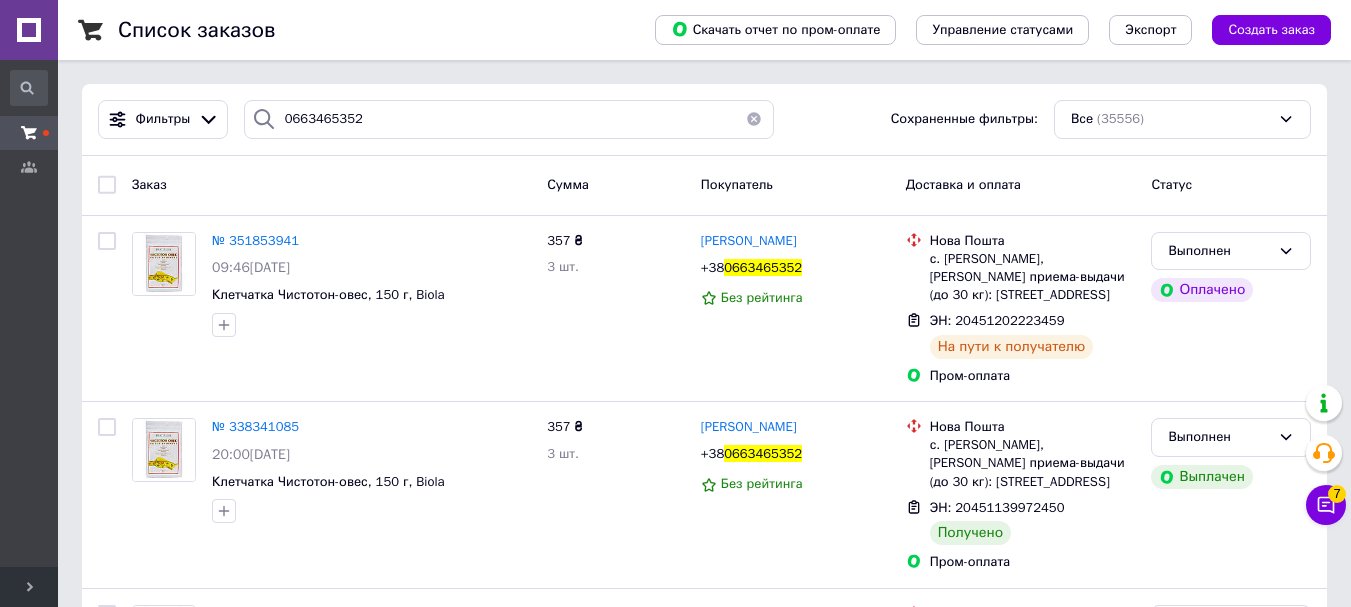 type 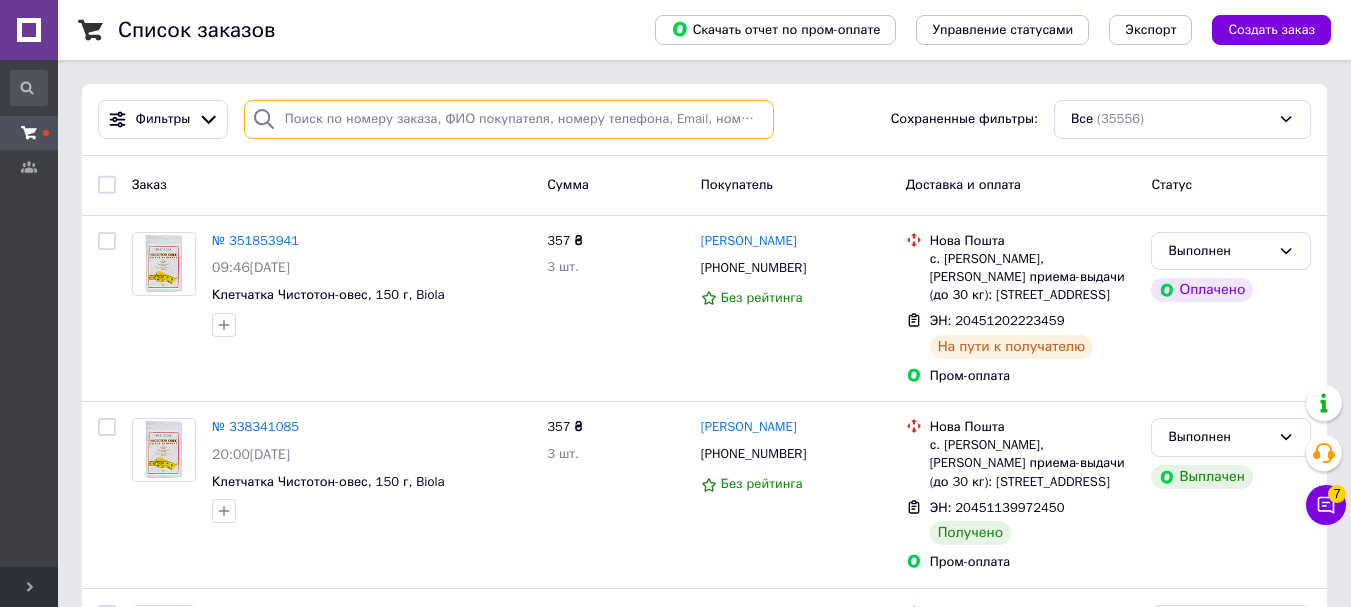 paste on "0953390861" 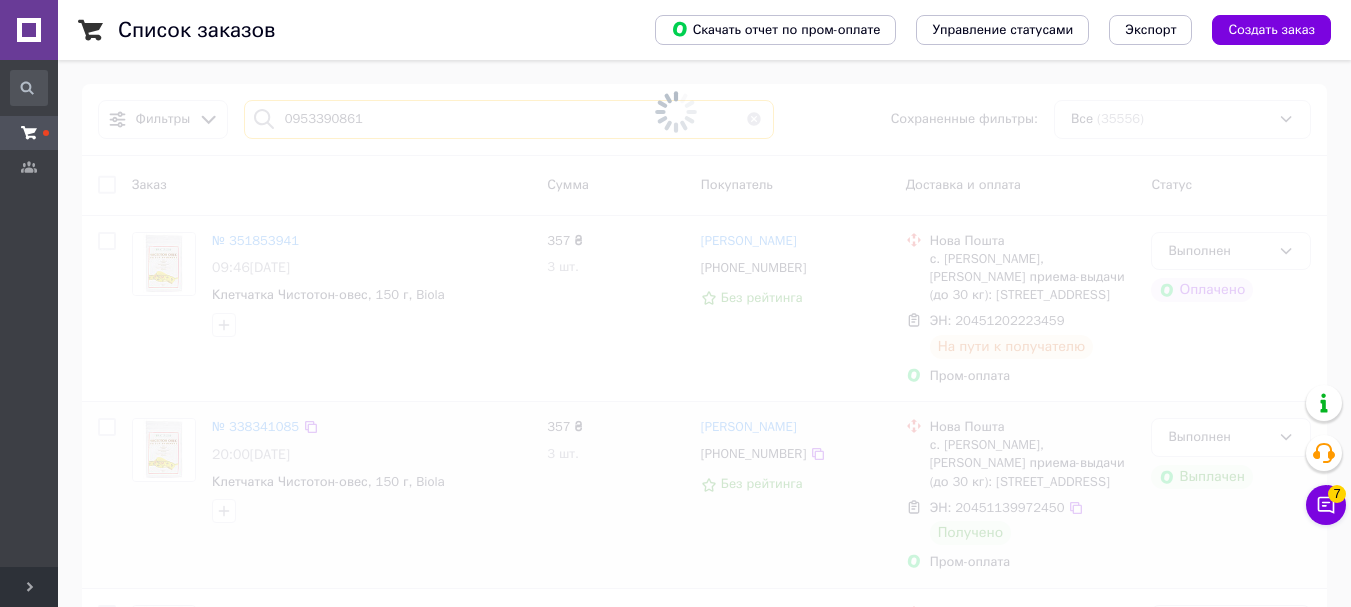 type on "0953390861" 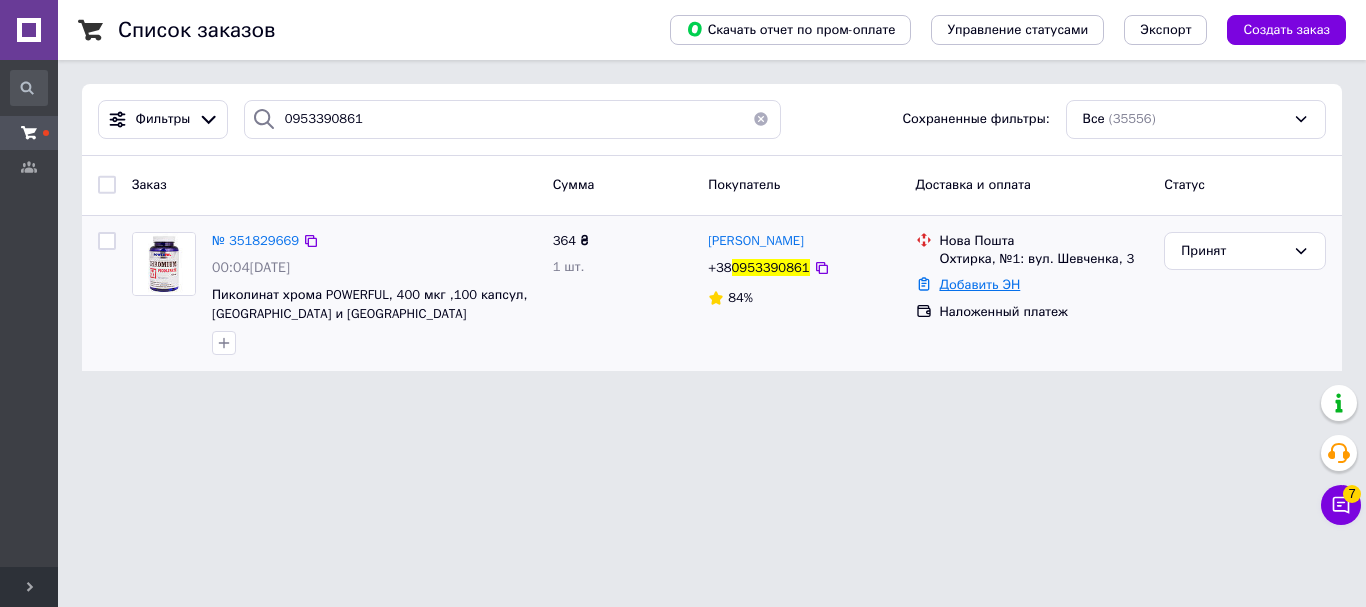 click on "Добавить ЭН" at bounding box center [980, 284] 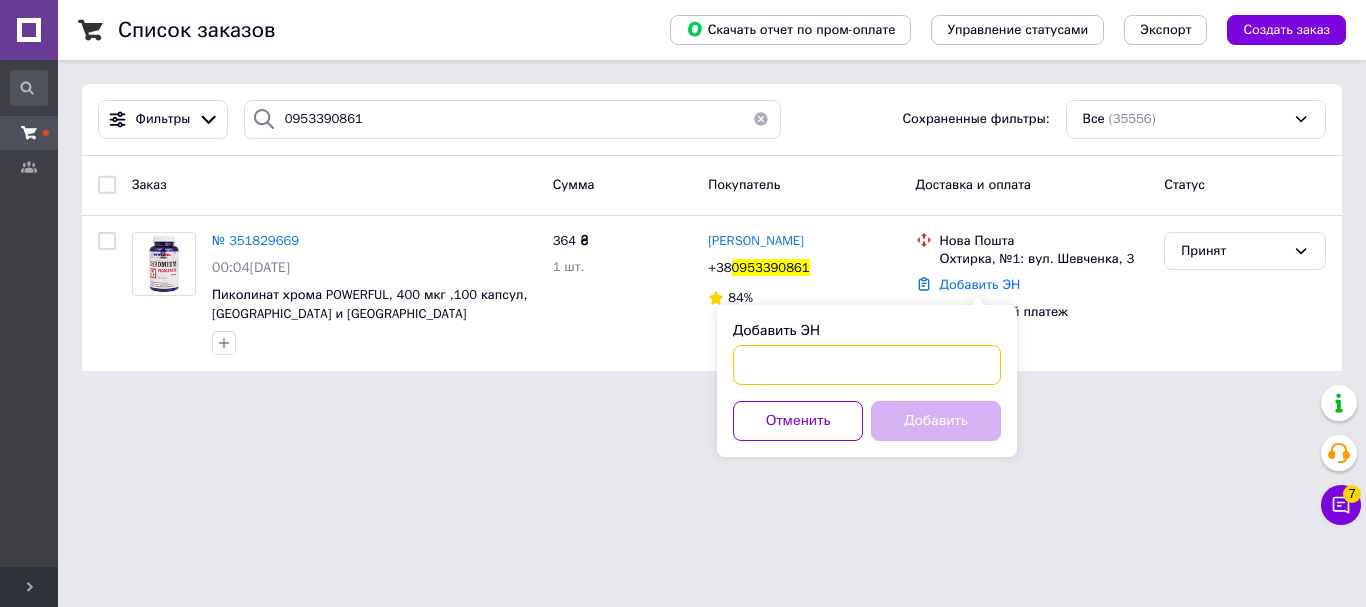 click on "Добавить ЭН" at bounding box center [867, 365] 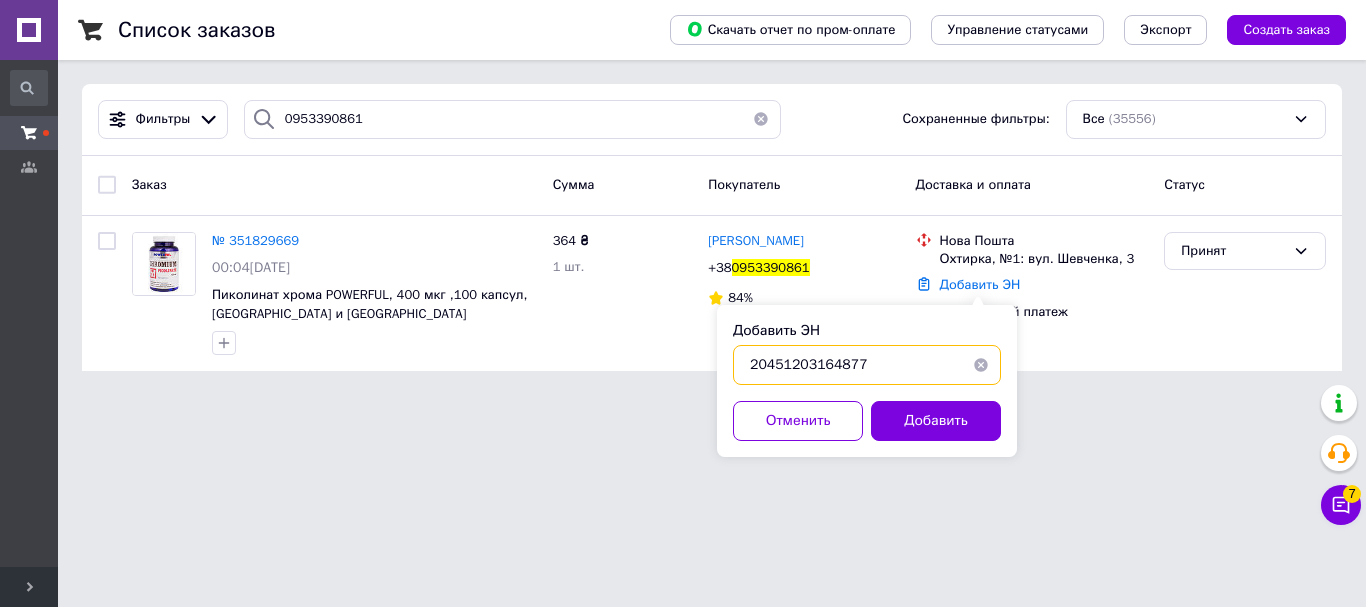 type on "20451203164877" 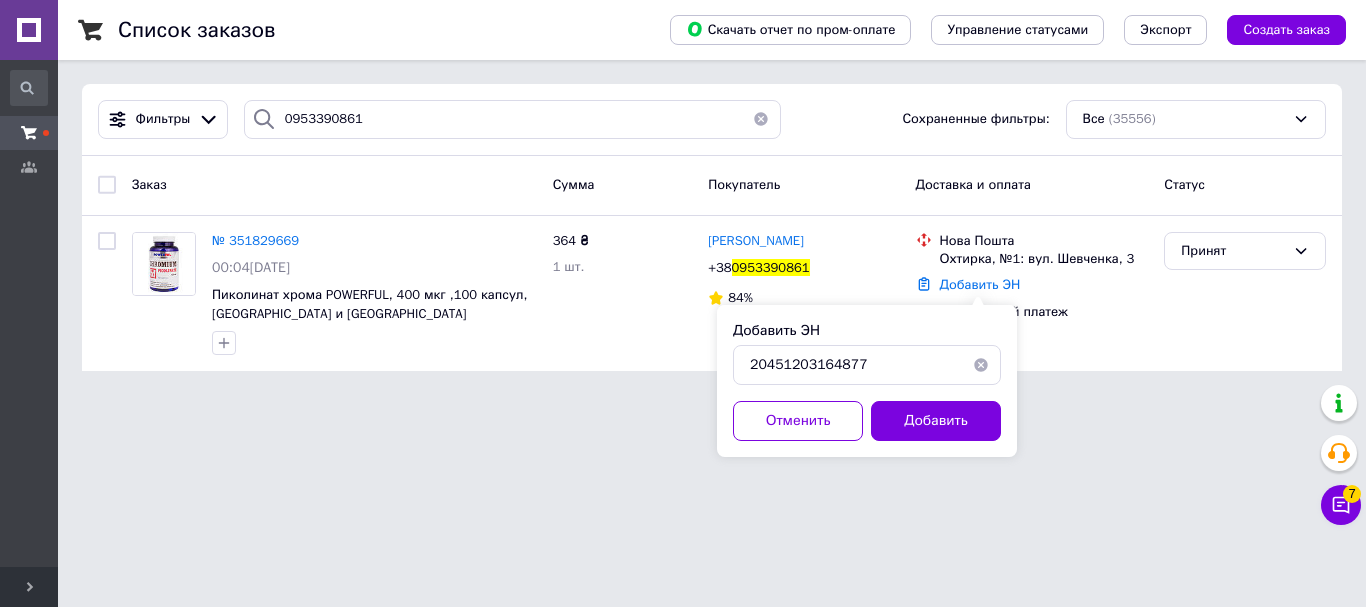 click on "Добавить ЭН 20451203164877 Отменить Добавить" at bounding box center (867, 381) 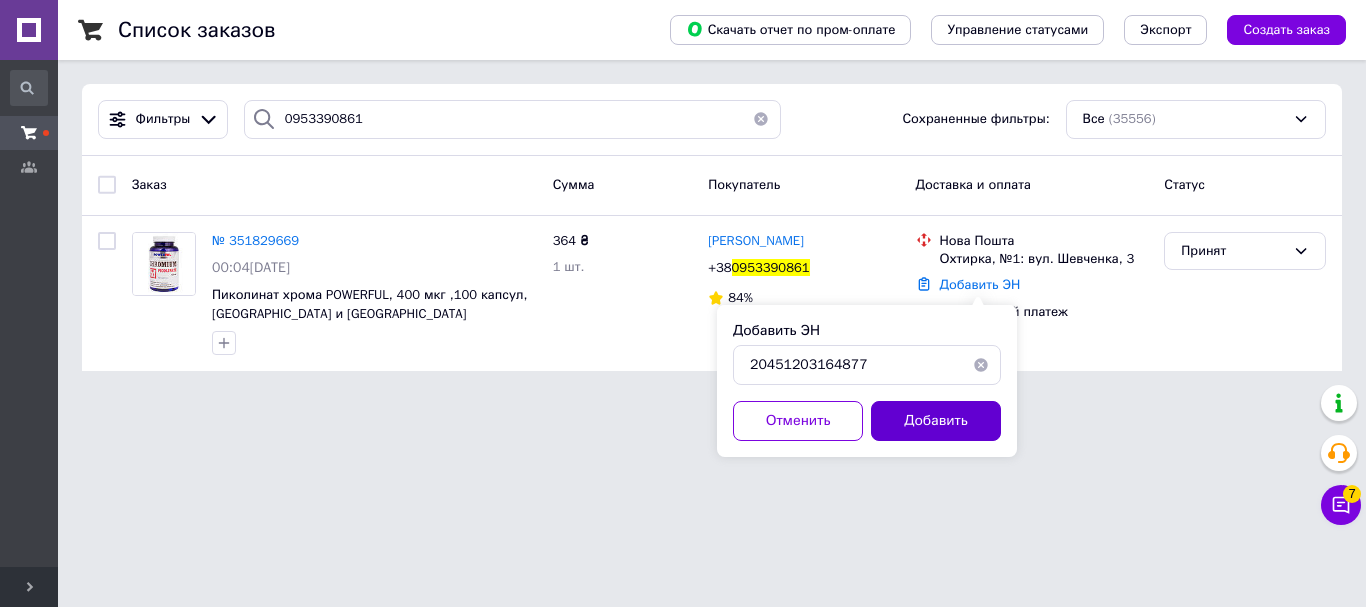 click on "Добавить" at bounding box center (936, 421) 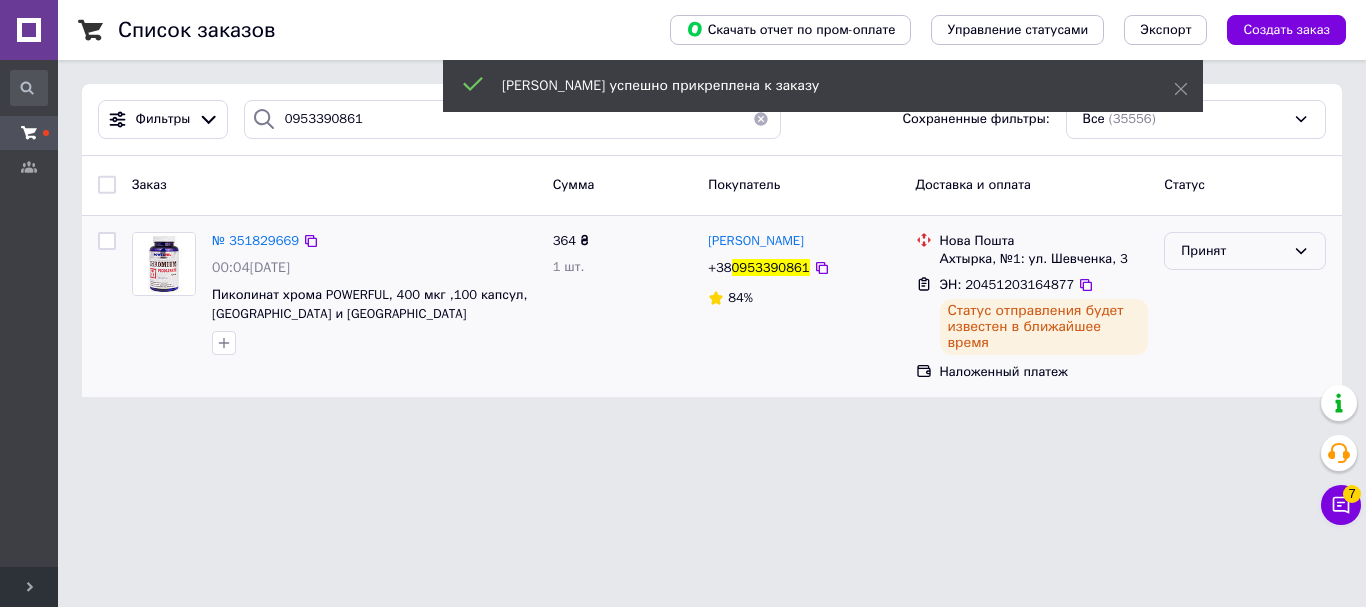 click on "Принят" at bounding box center (1233, 251) 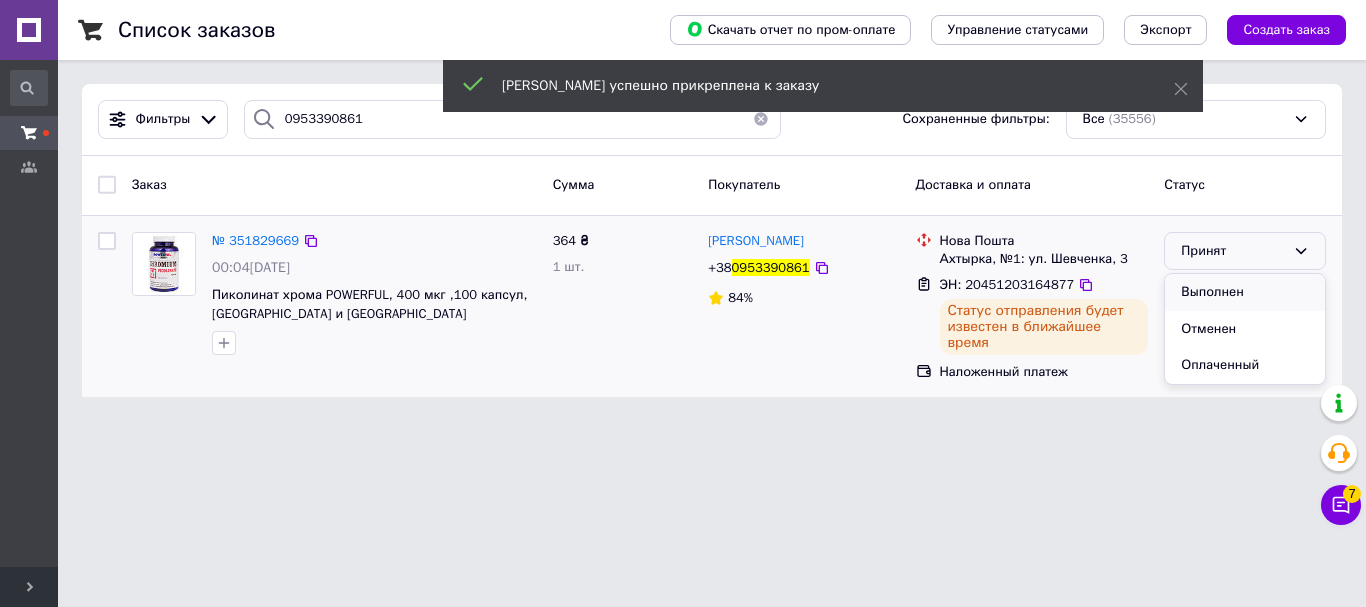 click on "Выполнен" at bounding box center [1245, 292] 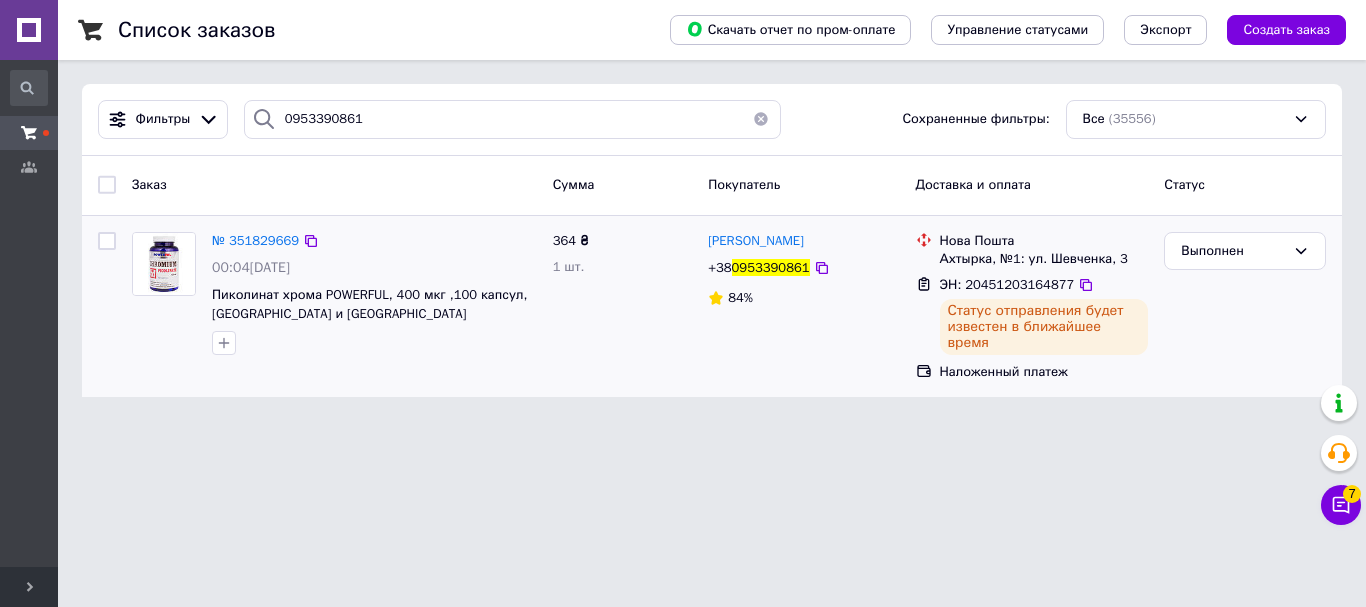 type 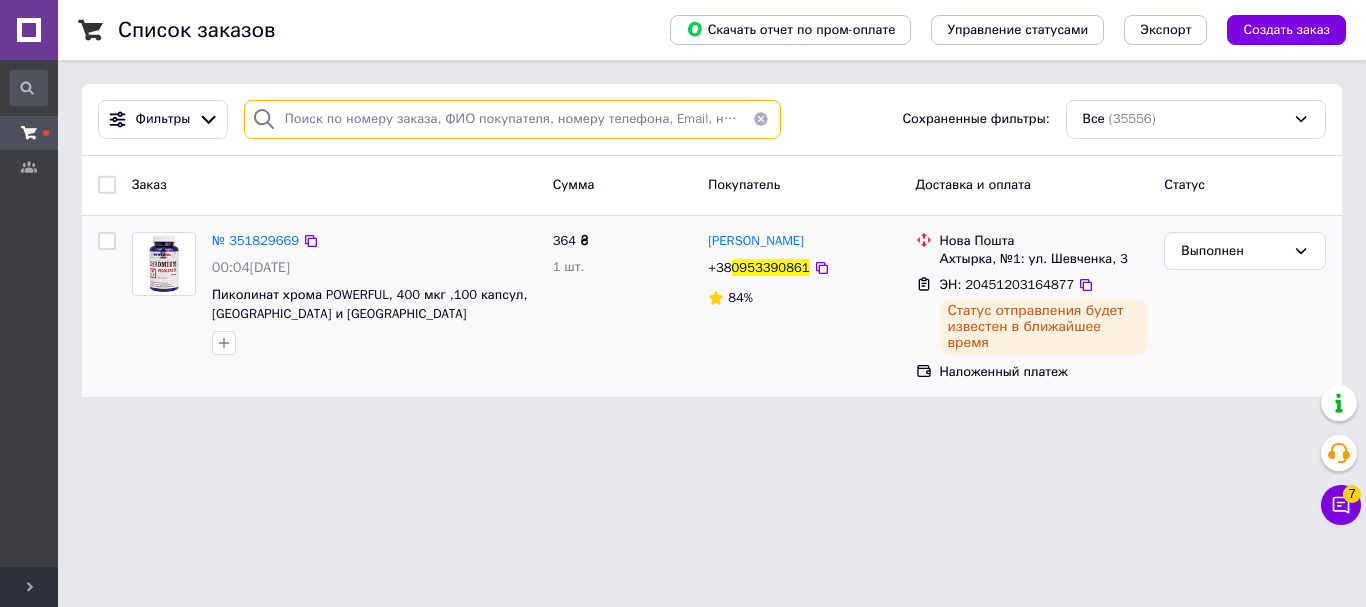 paste on "0685692287" 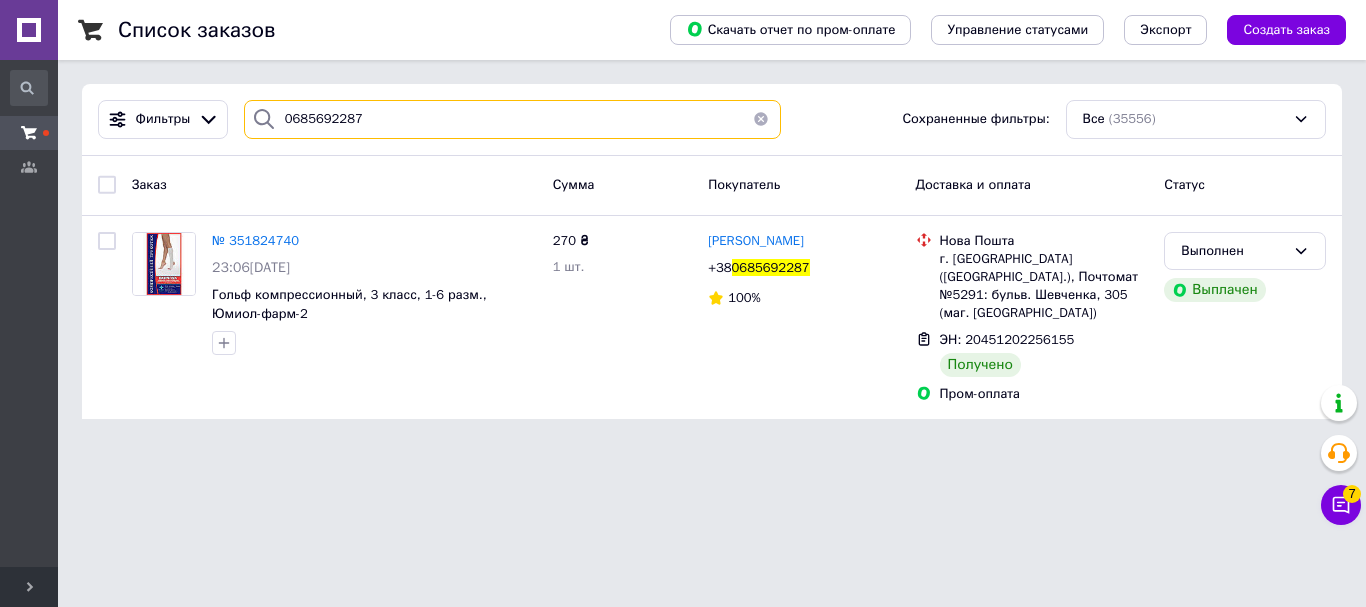 type on "0685692287" 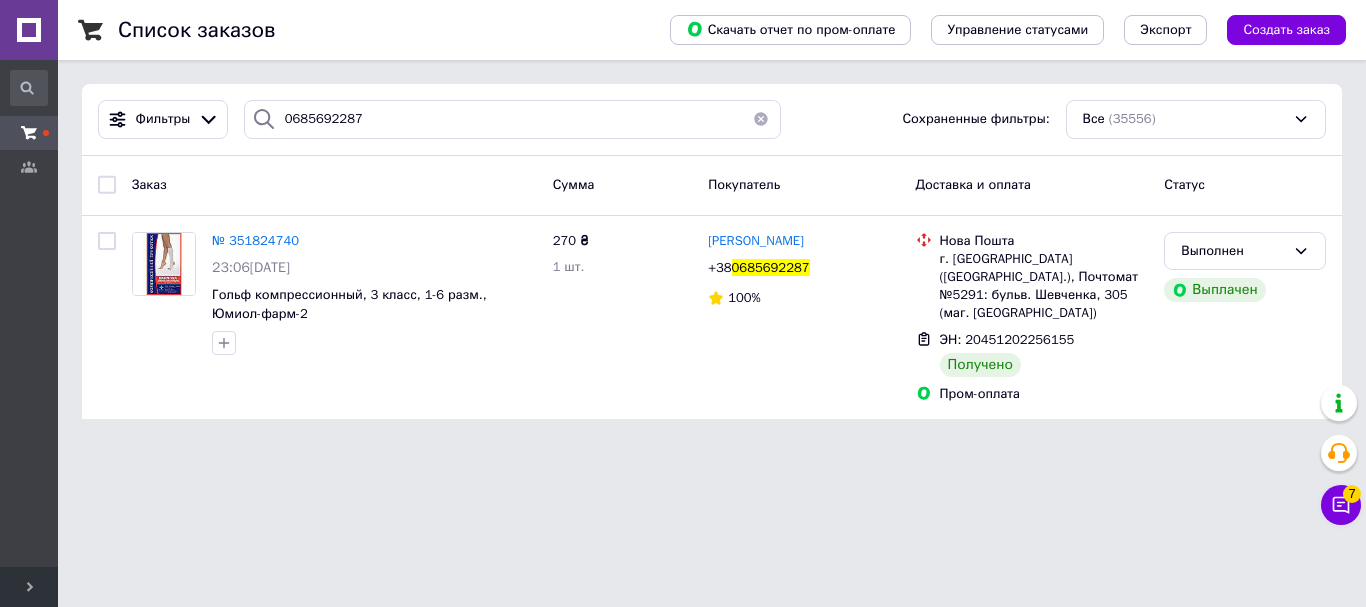 click at bounding box center [761, 119] 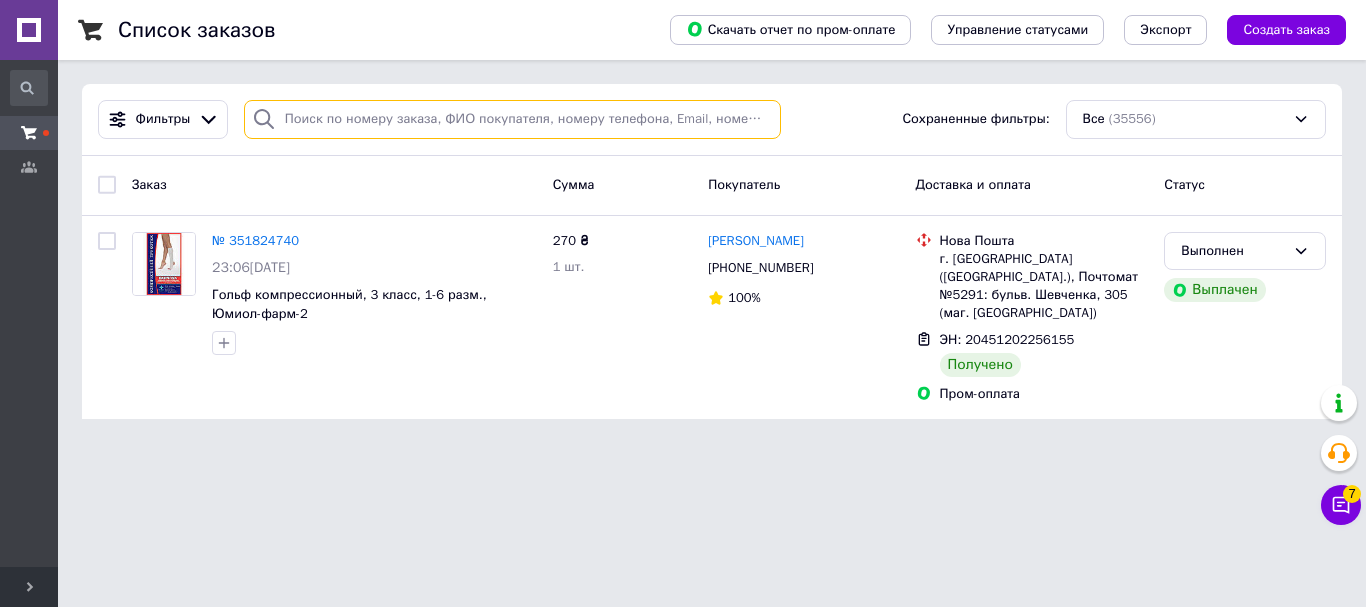 paste on "0509502052" 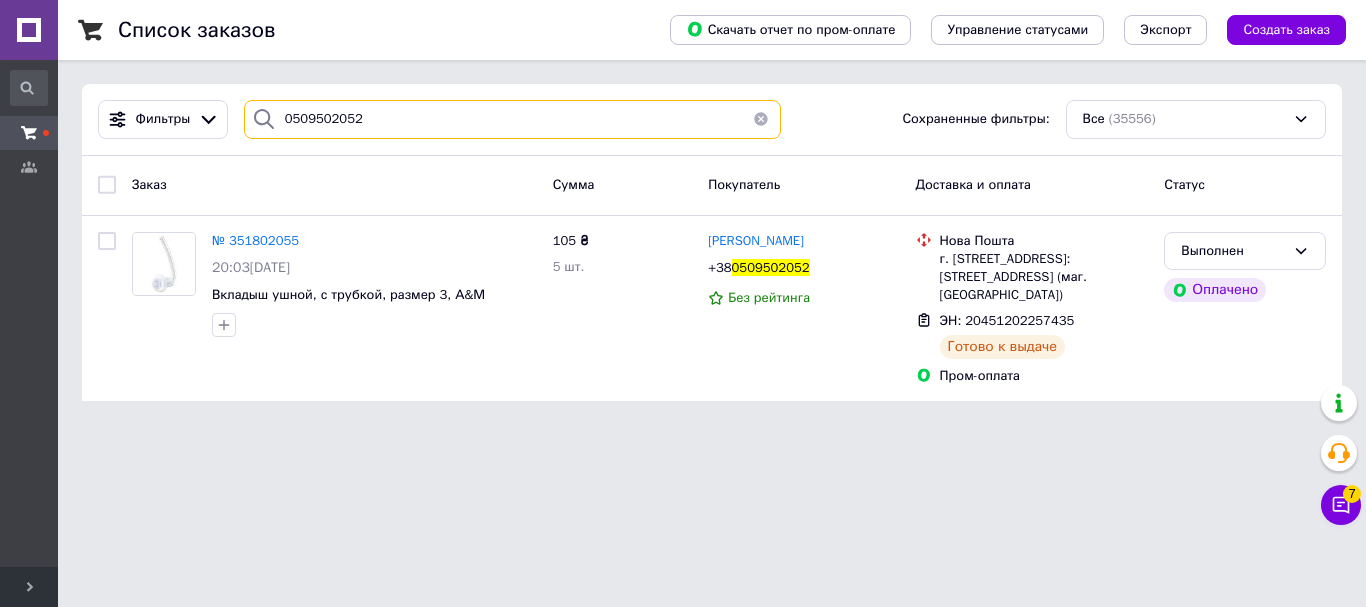 type on "0509502052" 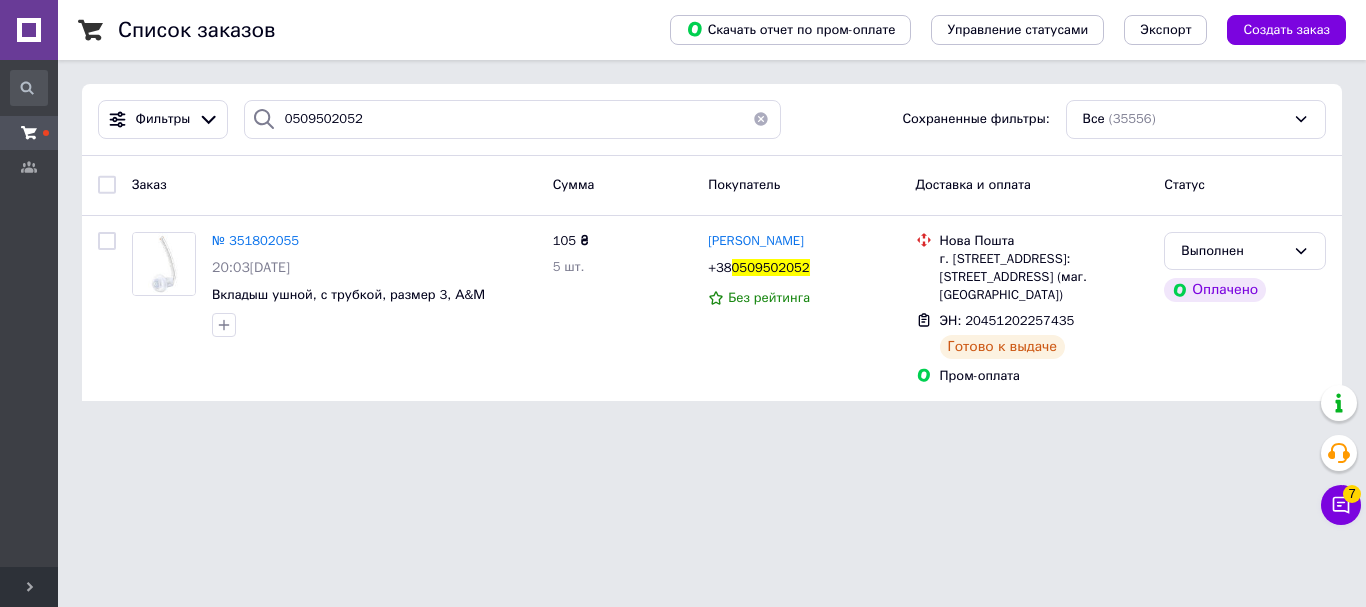 click at bounding box center [761, 119] 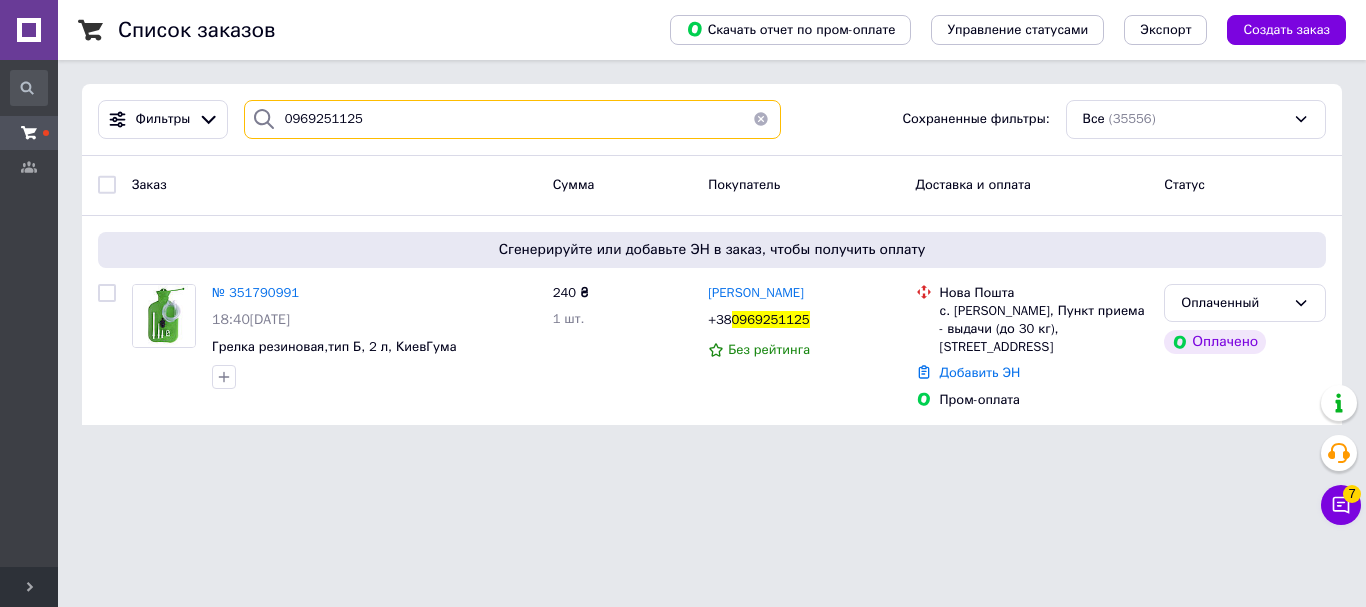 type on "0969251125" 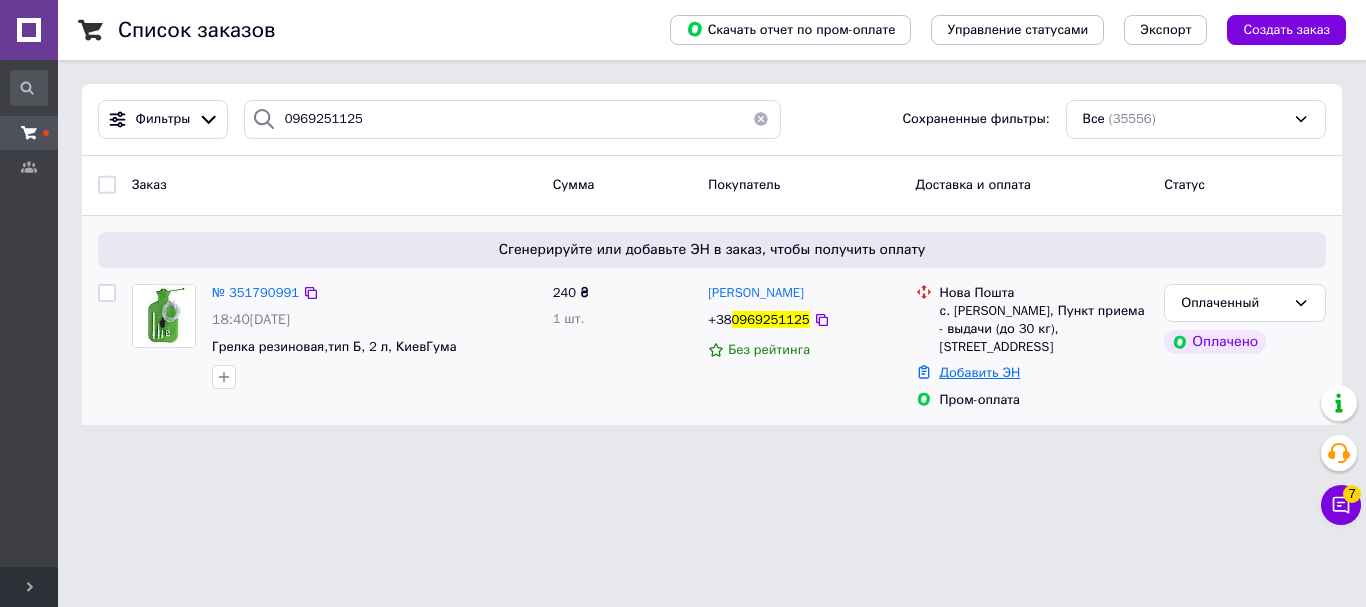 click on "Добавить ЭН" at bounding box center (980, 372) 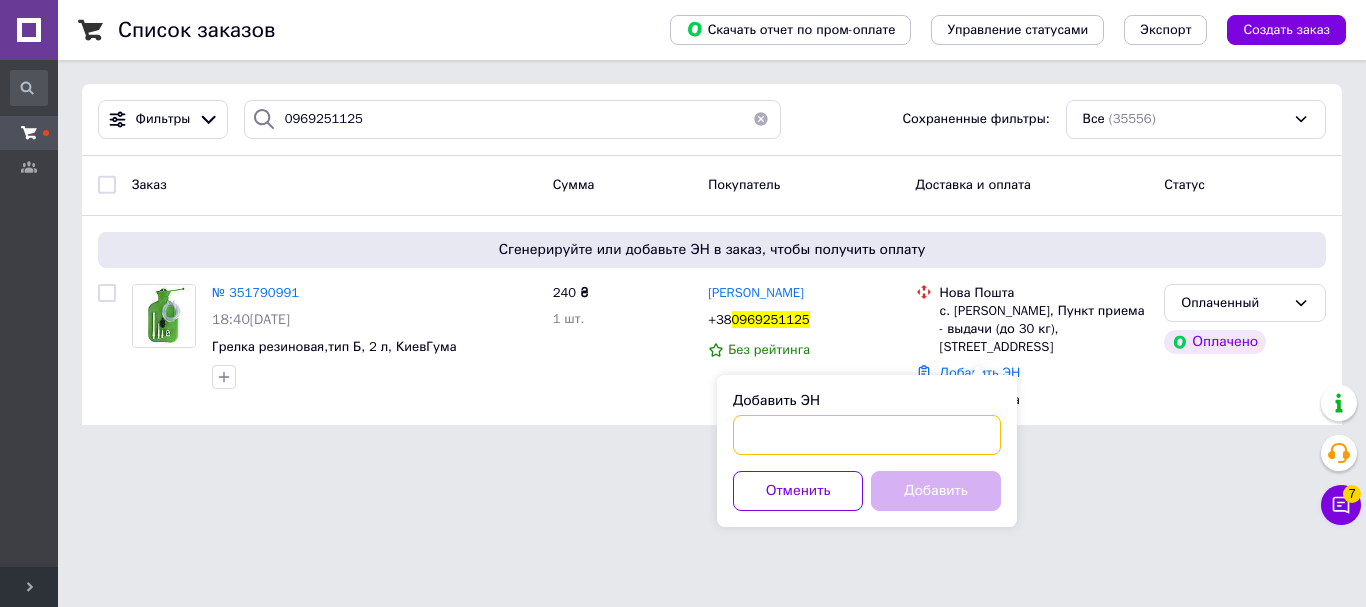 click on "Добавить ЭН" at bounding box center [867, 435] 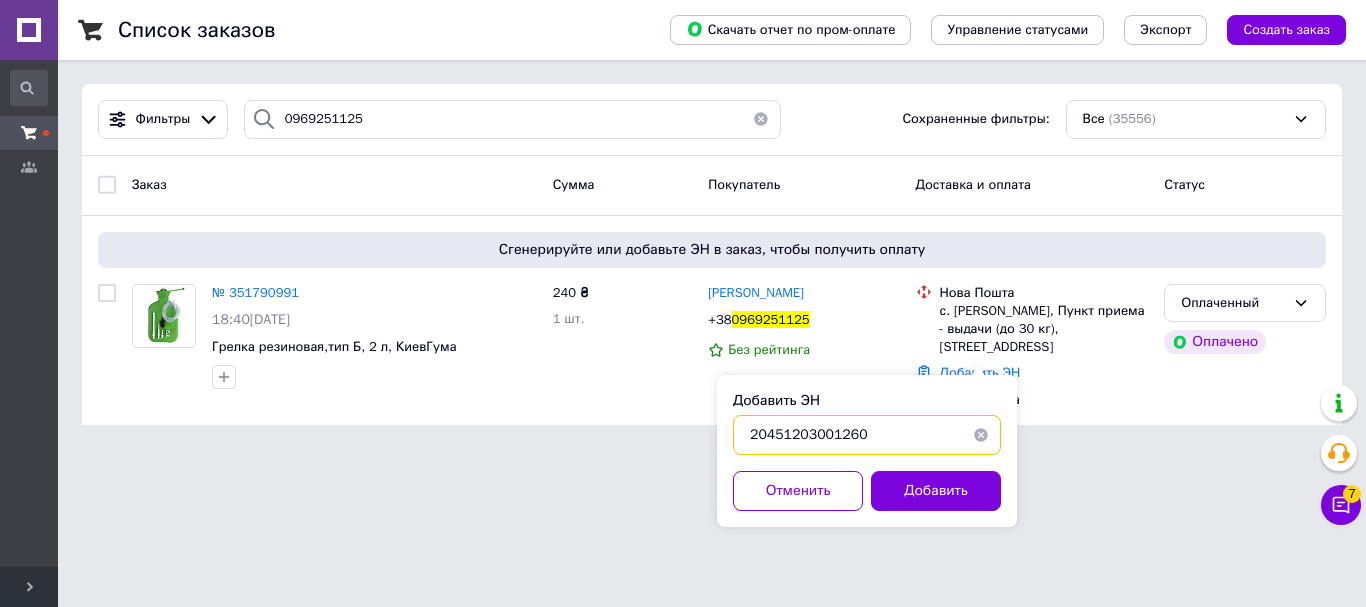 type on "20451203001260" 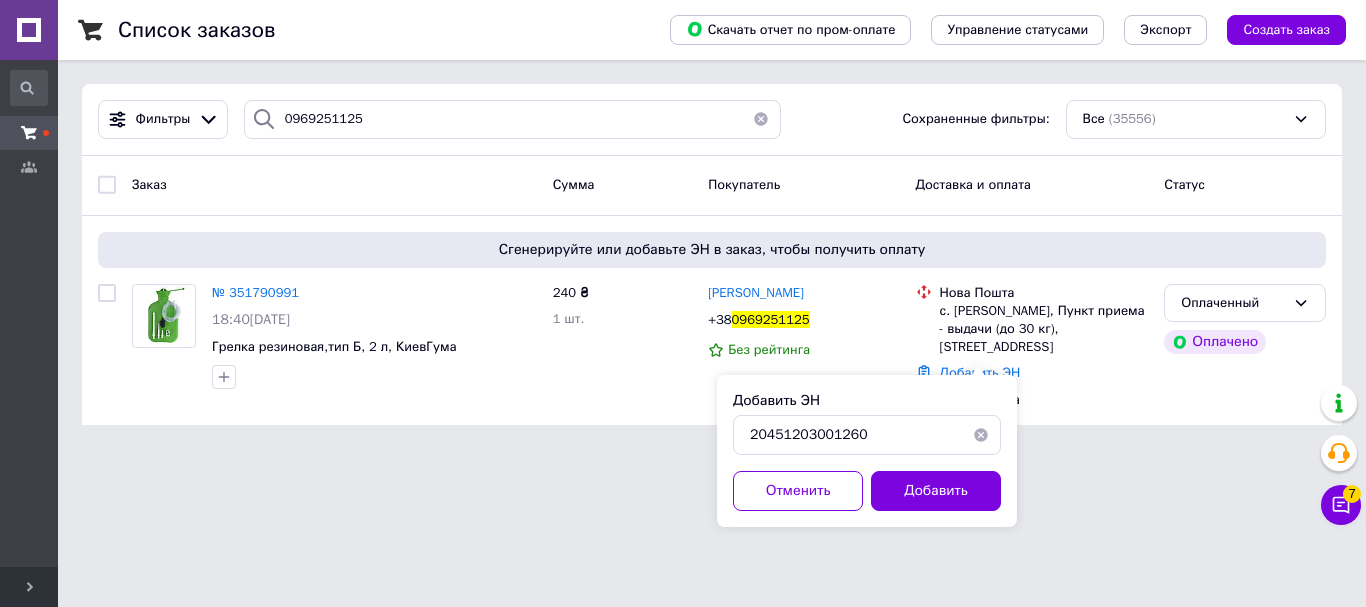 click on "Добавить ЭН 20451203001260 Отменить Добавить" at bounding box center [867, 451] 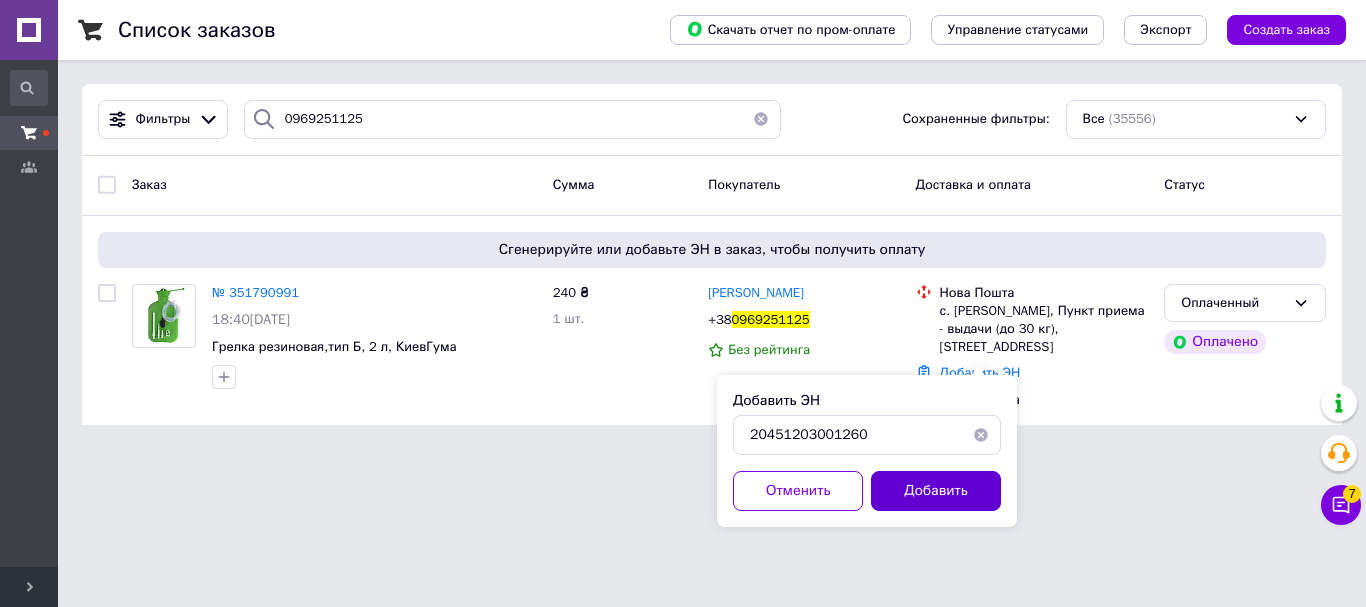 click on "Добавить" at bounding box center [936, 491] 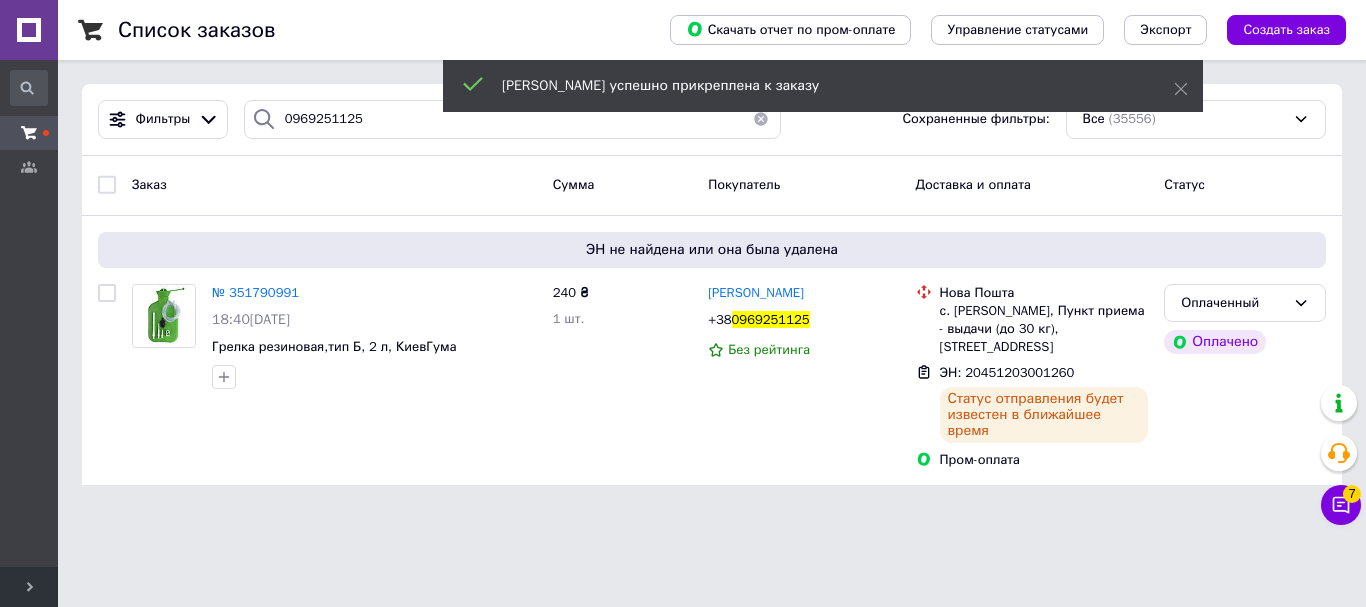 click on "Оплаченный" at bounding box center (1245, 303) 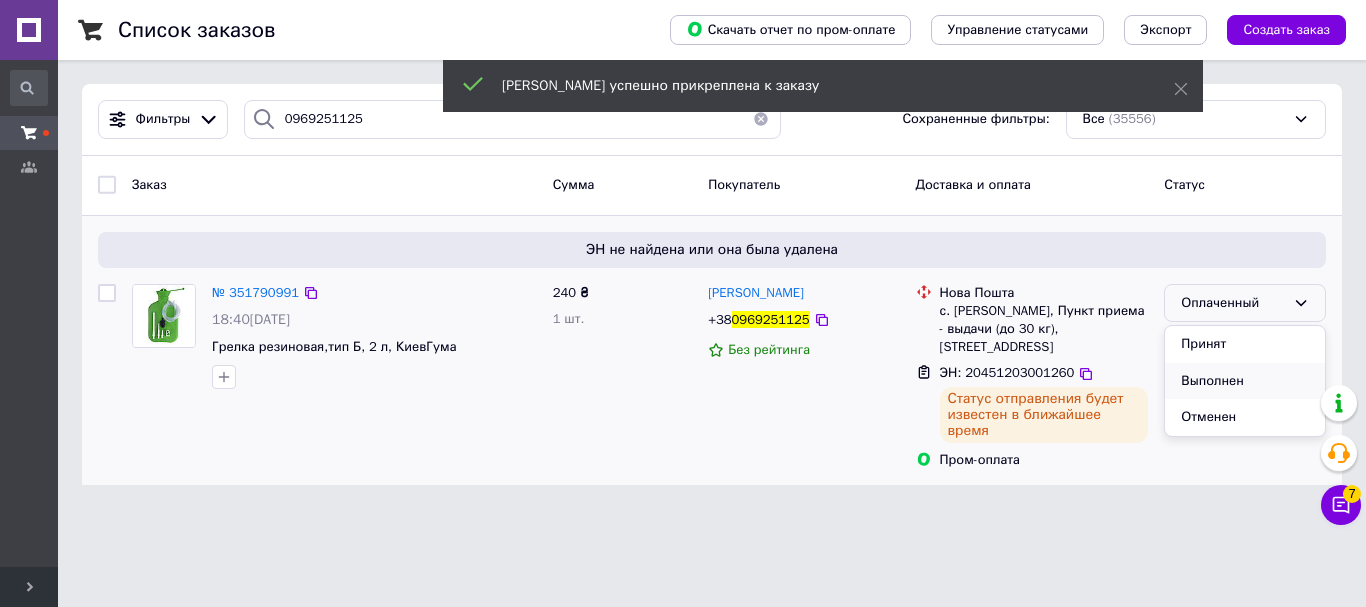 click on "Выполнен" at bounding box center [1245, 381] 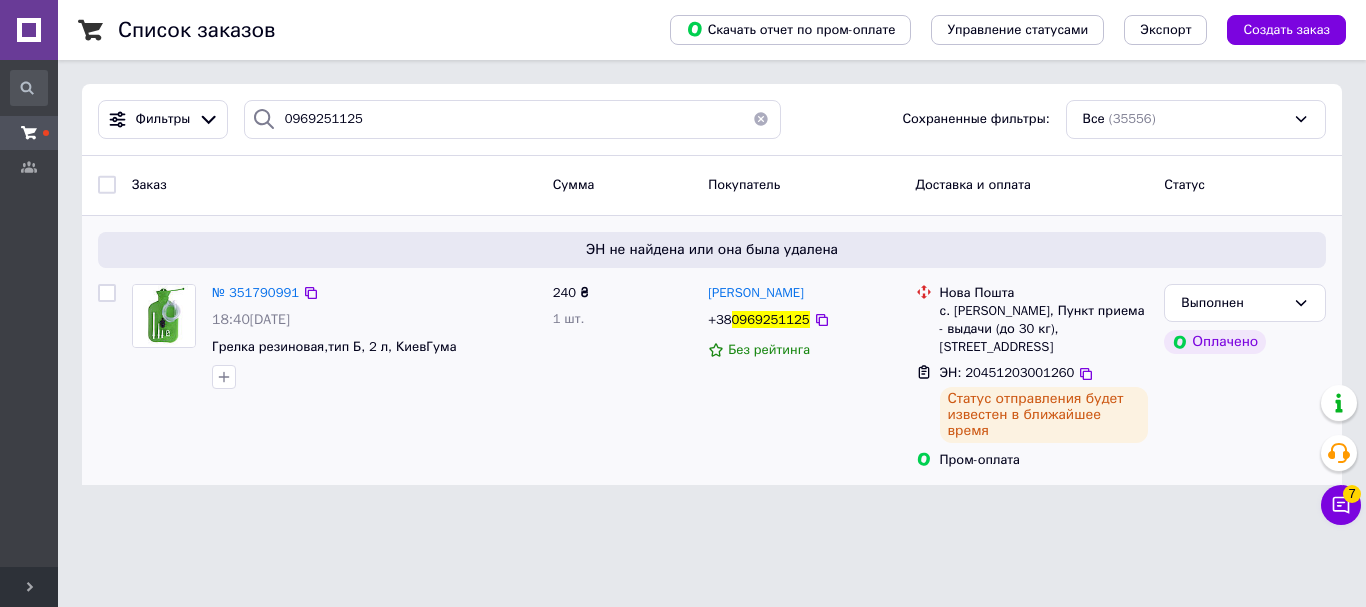 click at bounding box center [761, 119] 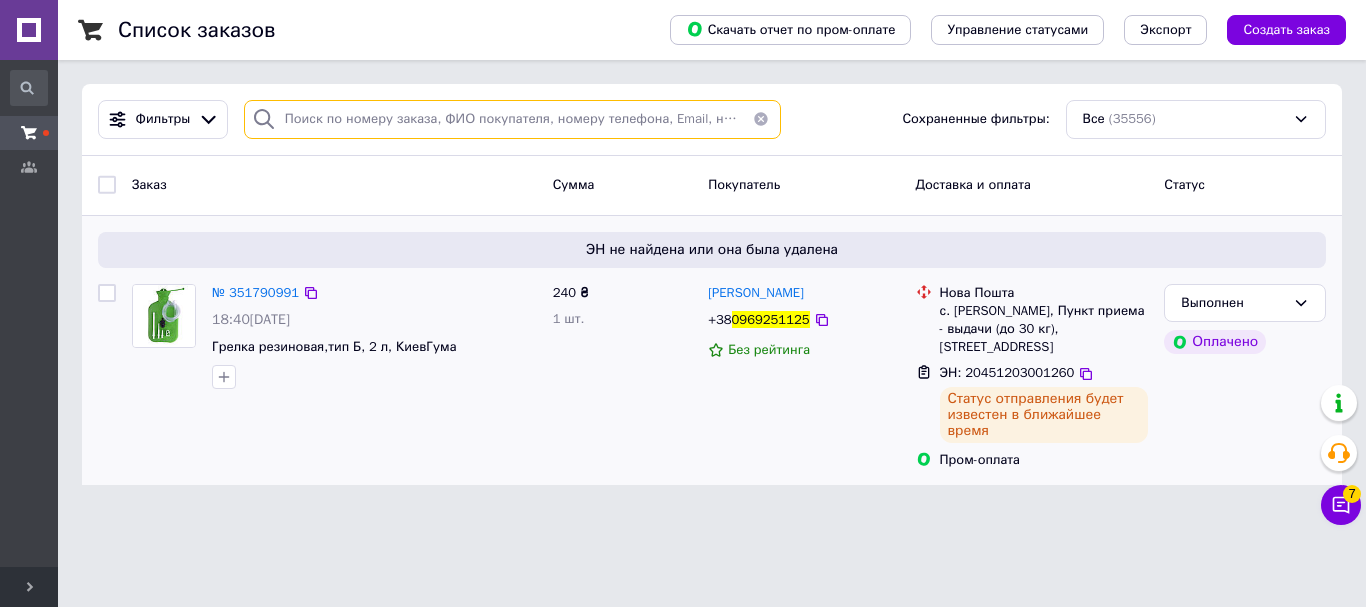 paste on "0635990191" 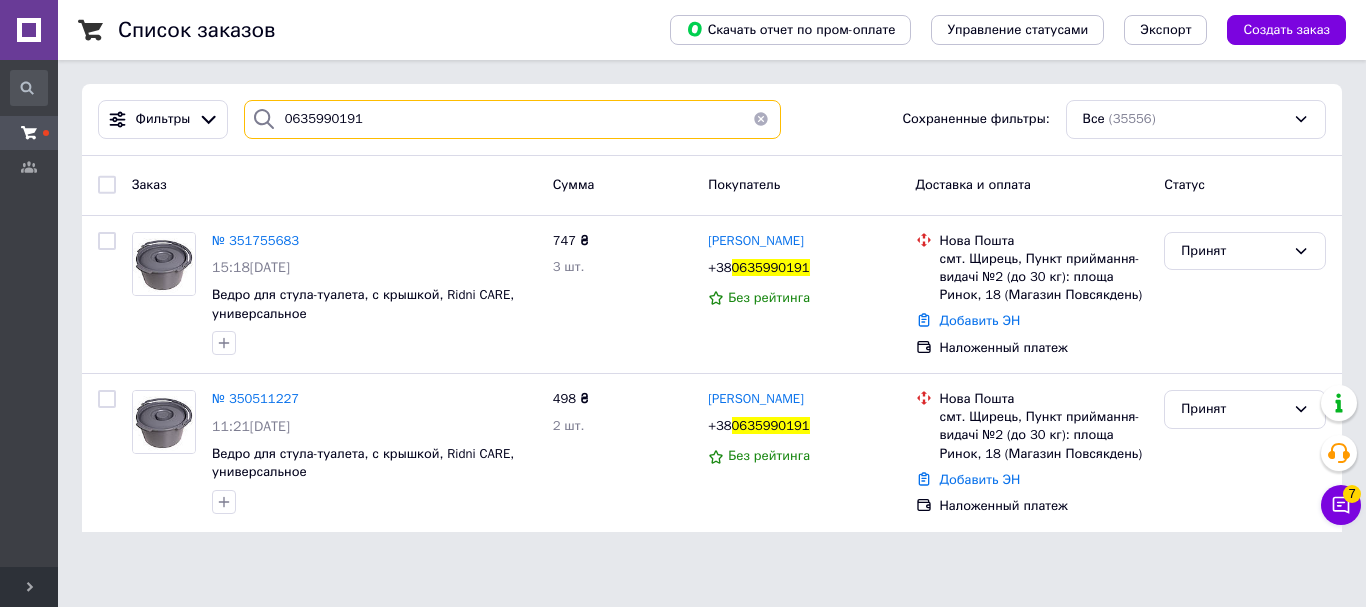 type on "0635990191" 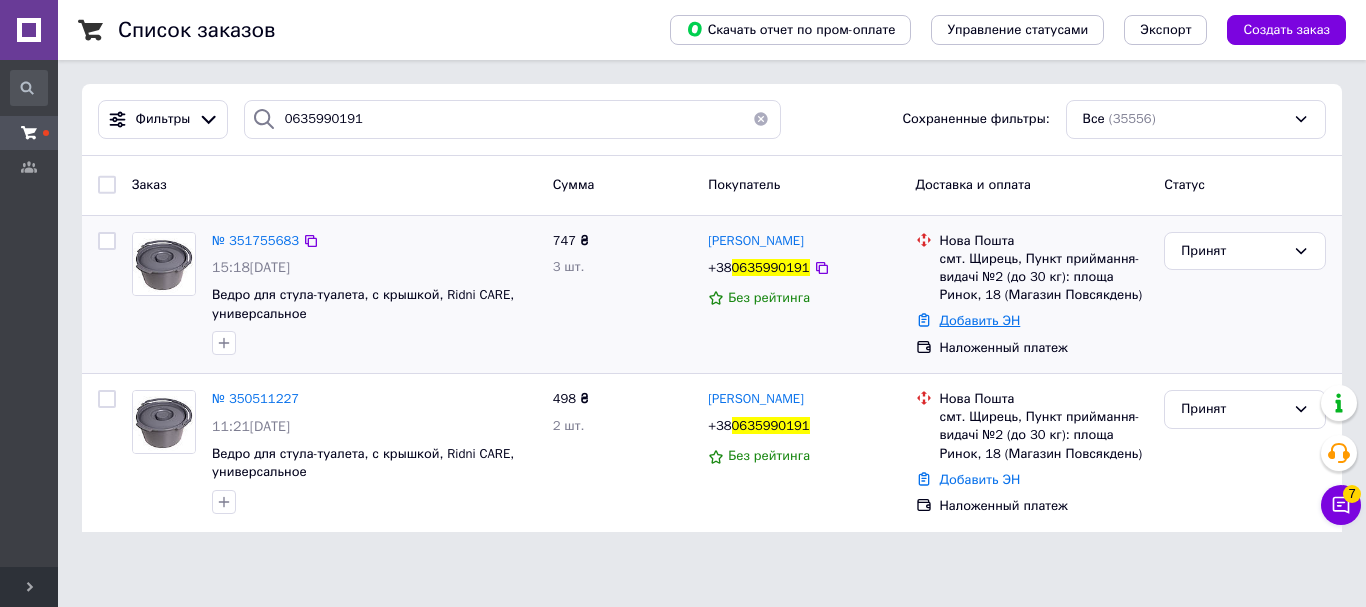 click on "Добавить ЭН" at bounding box center (980, 320) 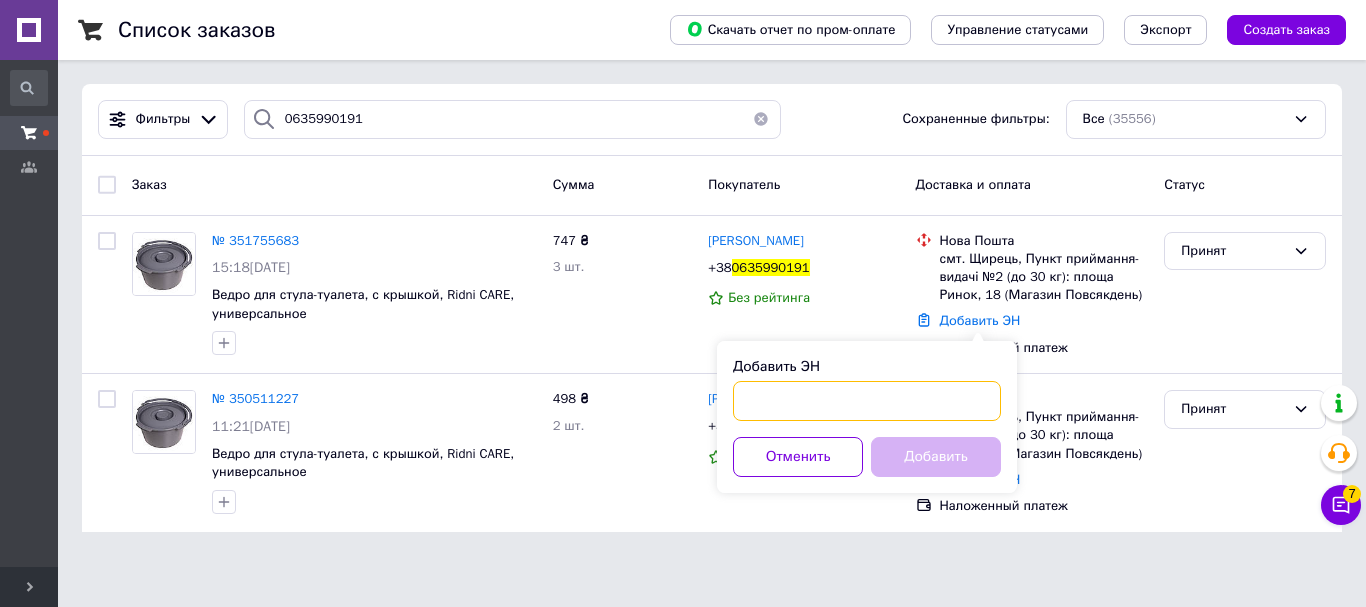 click on "Добавить ЭН" at bounding box center (867, 401) 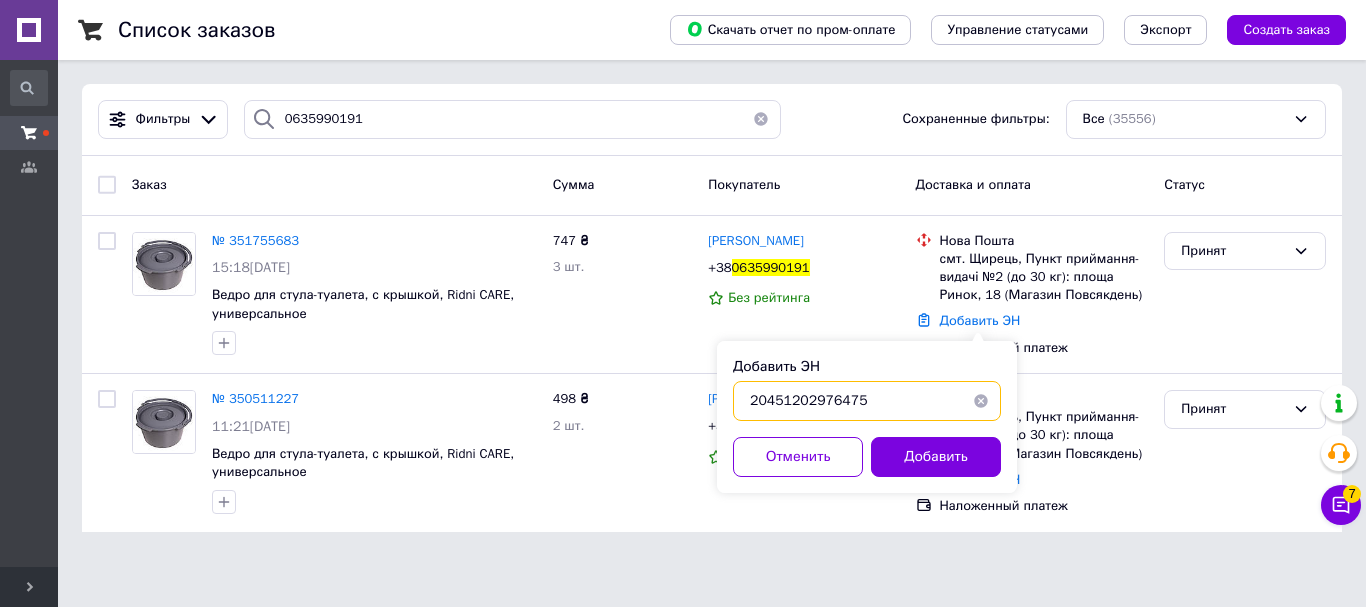 type on "20451202976475" 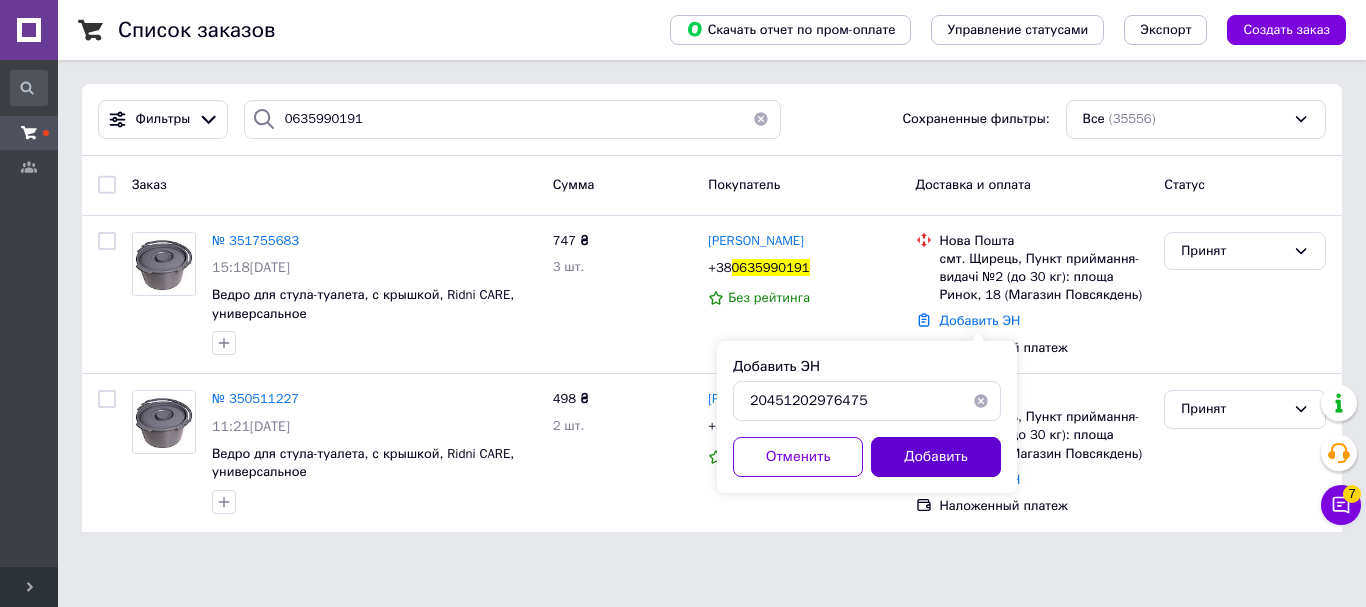 click on "Добавить" at bounding box center [936, 457] 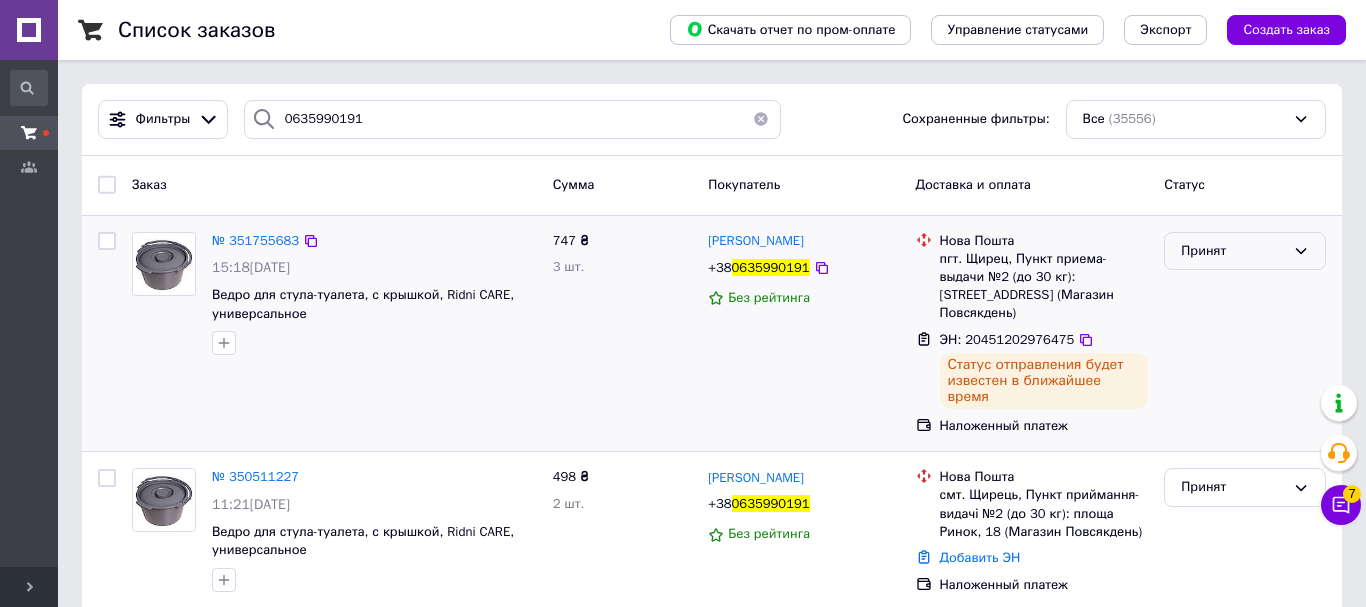 click on "Принят" at bounding box center [1233, 251] 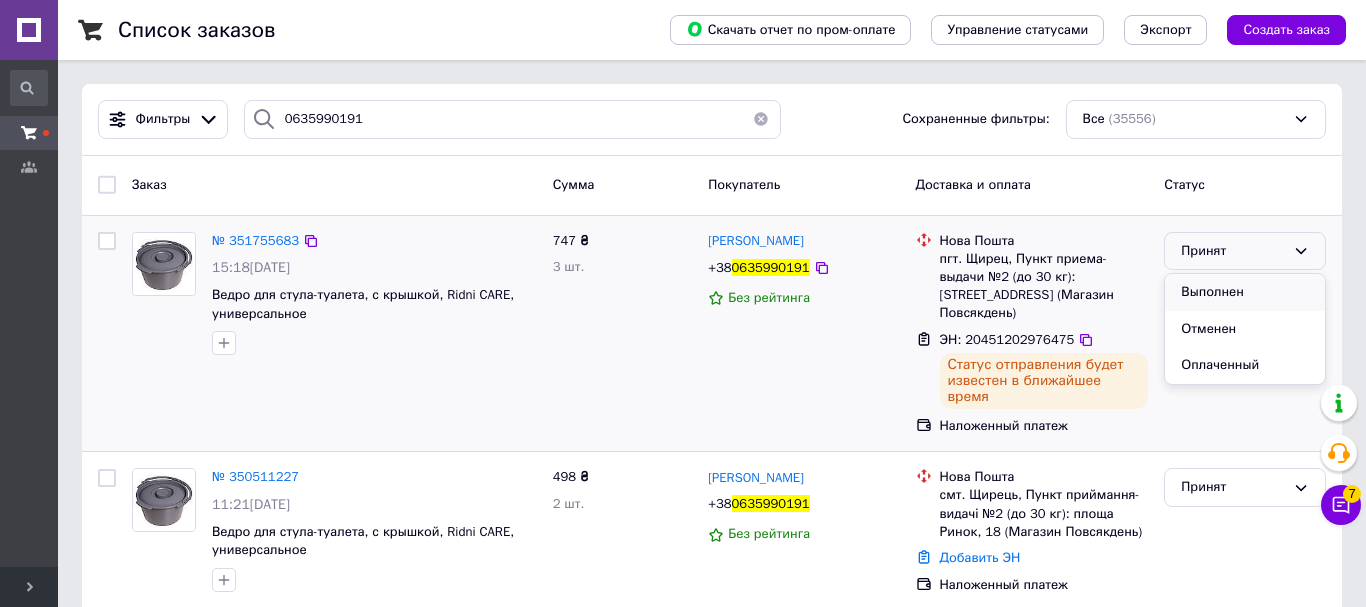 click on "Выполнен" at bounding box center (1245, 292) 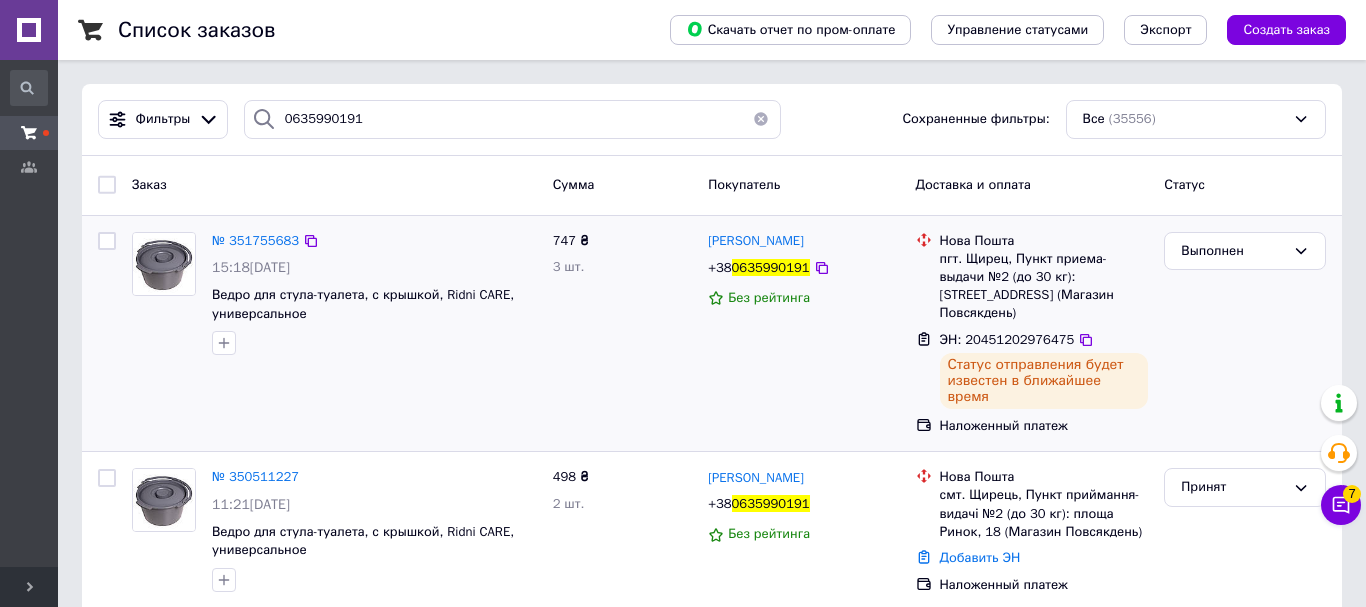 type 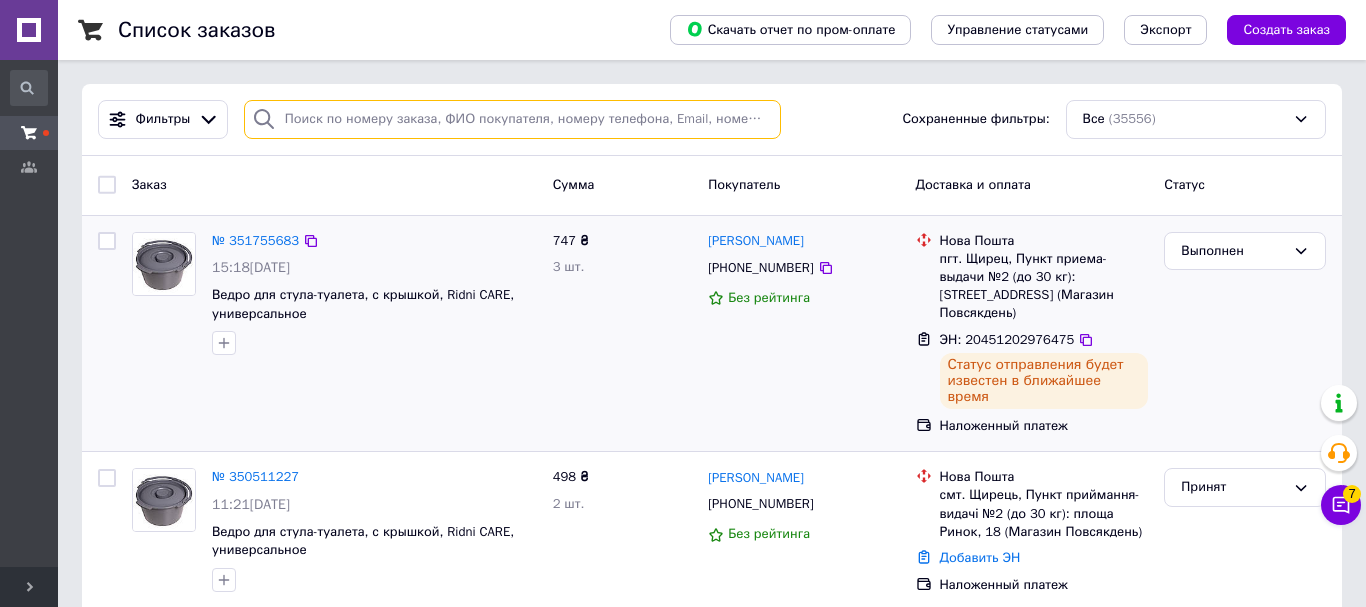 paste on "0504450795" 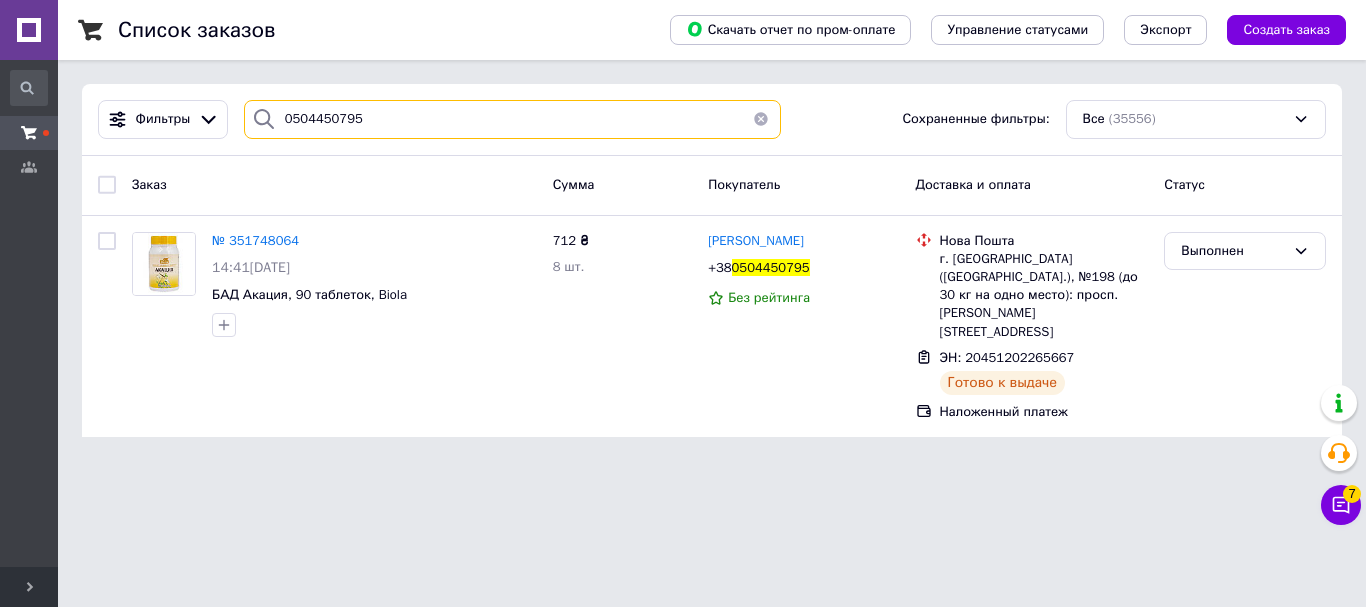type on "0504450795" 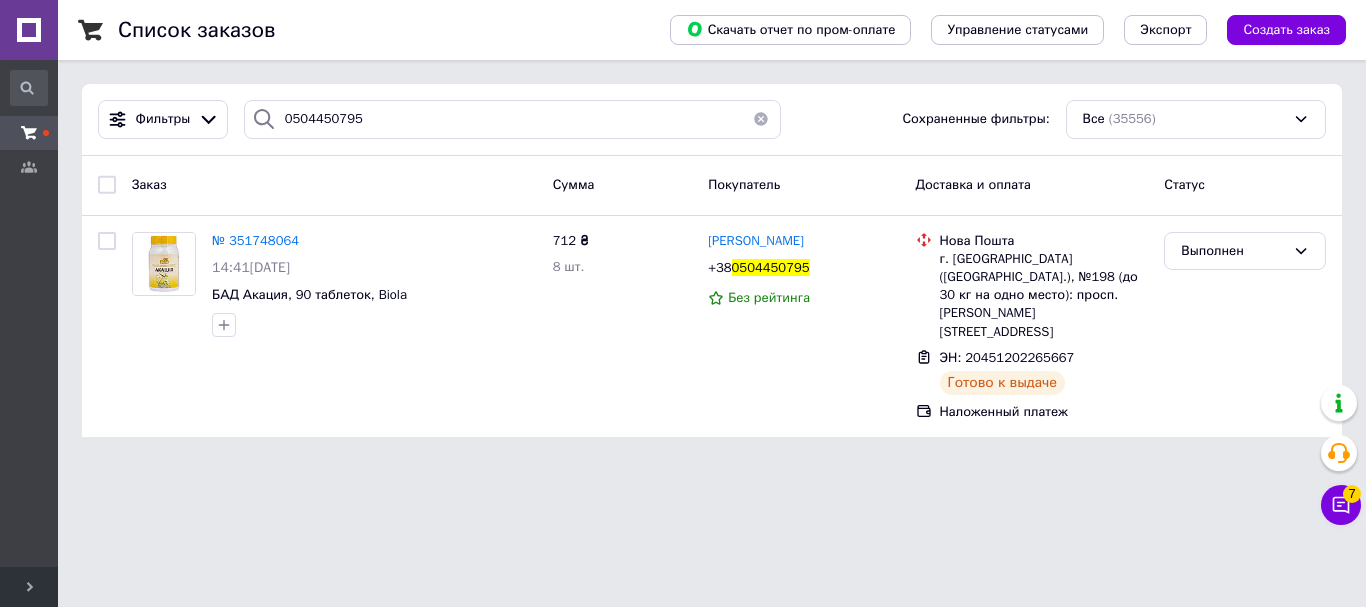 click on "Интернет-магазин «Рідні Медтехника» Ваш ID: 38868 Сайт Интернет-магазин «Рідні Медтехника» Кабинет покупателя Проверить состояние системы Страница на портале [PERSON_NAME] Справка Выйти История поиска 0956839368 0963344236 Заказы и сообщения Заказы и сообщения Заказы Новые 1 Принятые 20420 Выполненные 11893 Отмененные 3209 Оплаченные 21 Сообщения Клиенты Развернуть
Список заказов   Скачать отчет по пром-оплате Управление статусами Экспорт Создать заказ Фильтры 0504450795 Сохраненные фильтры: Все (35556) Заказ Сумма" at bounding box center [683, 230] 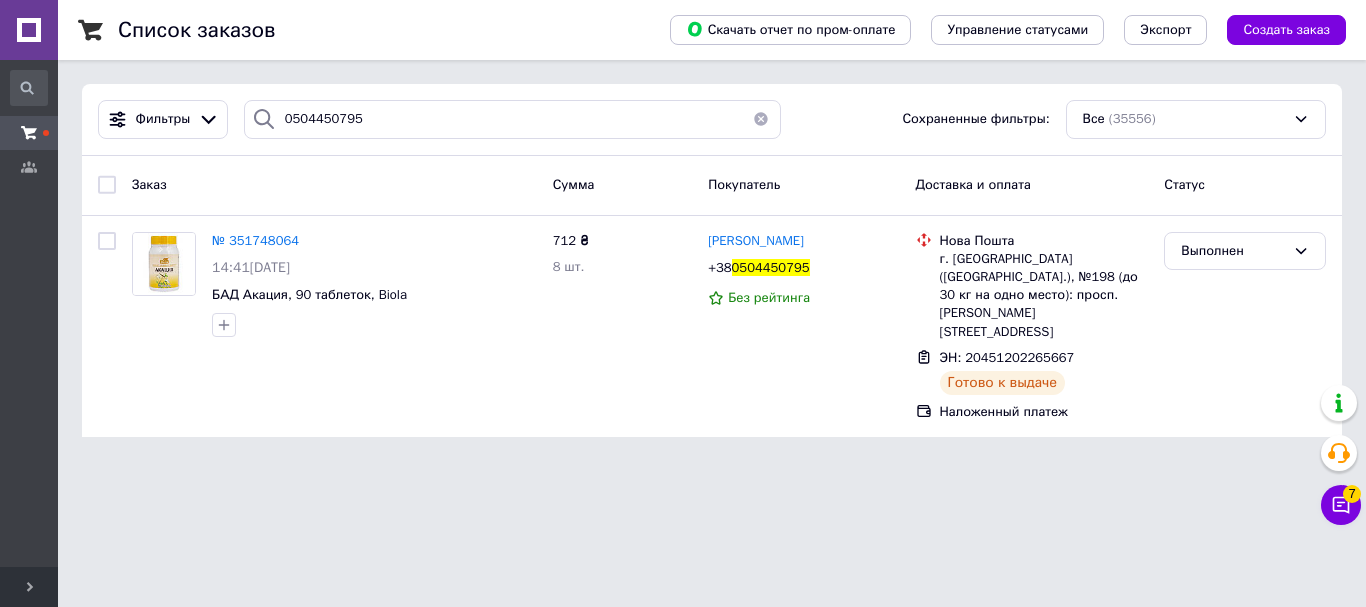 click at bounding box center (761, 119) 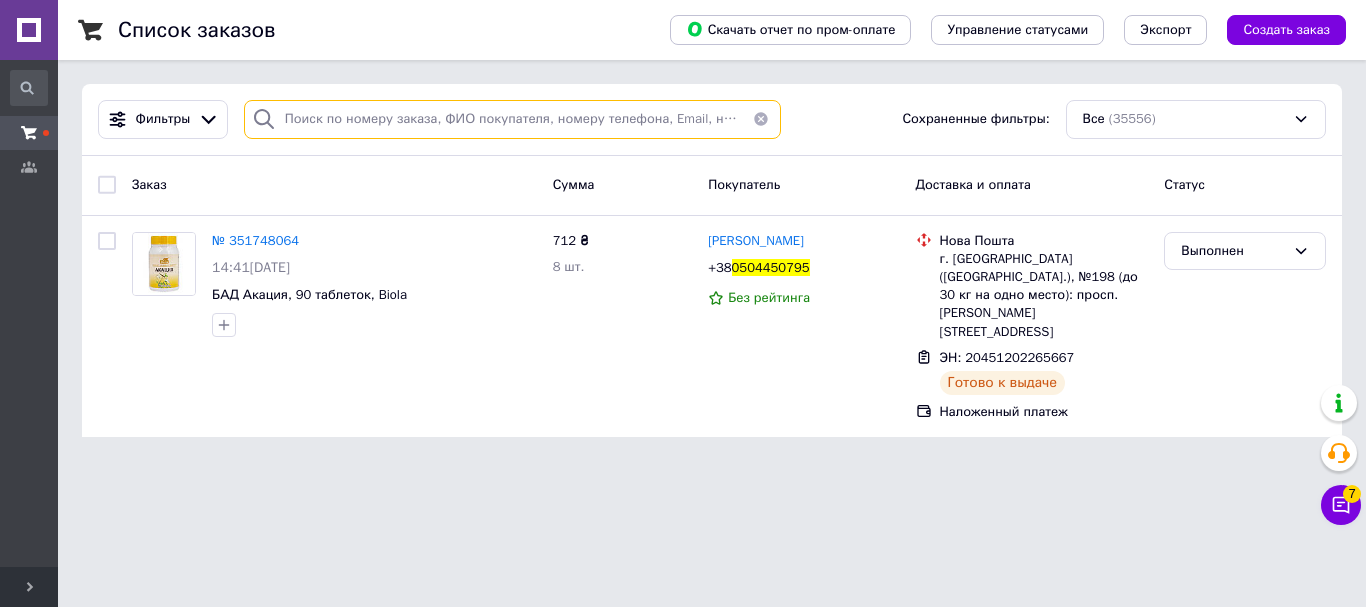 paste on "0678574444" 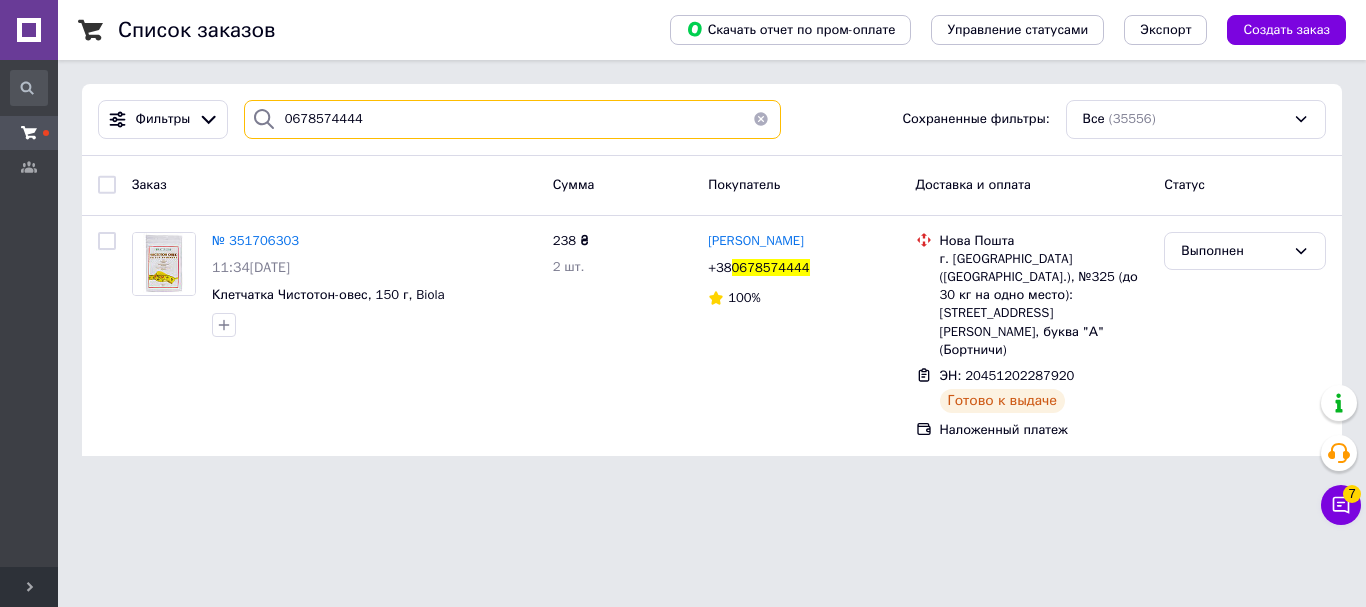 type on "0678574444" 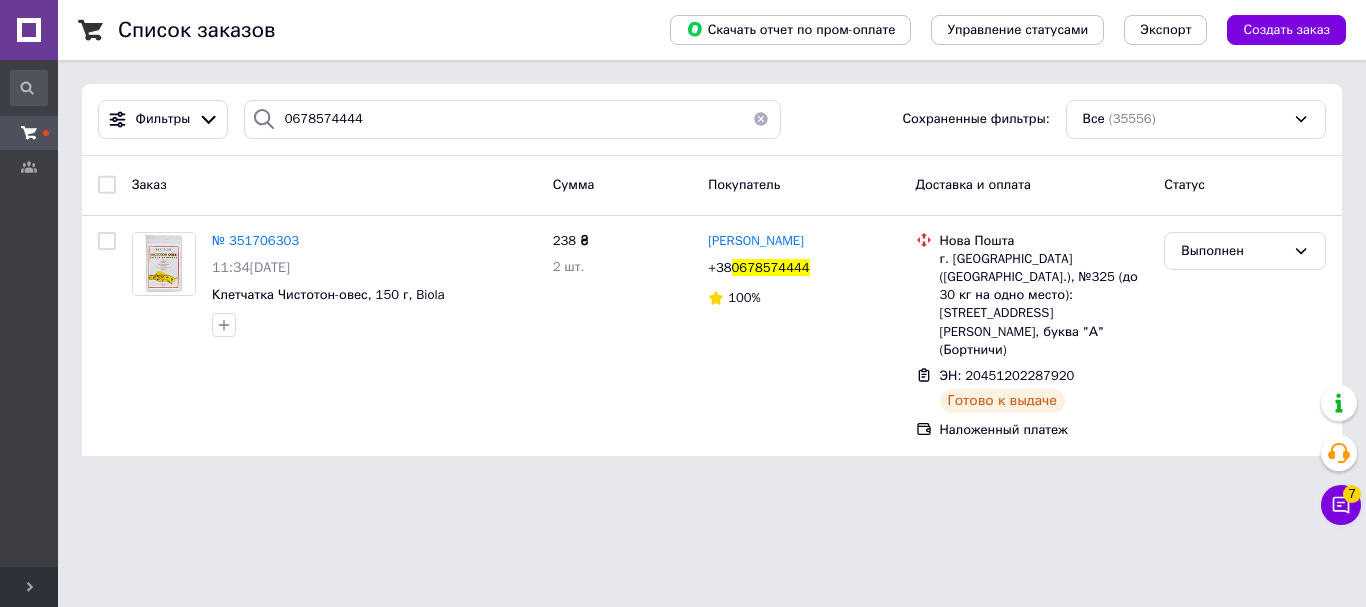 type 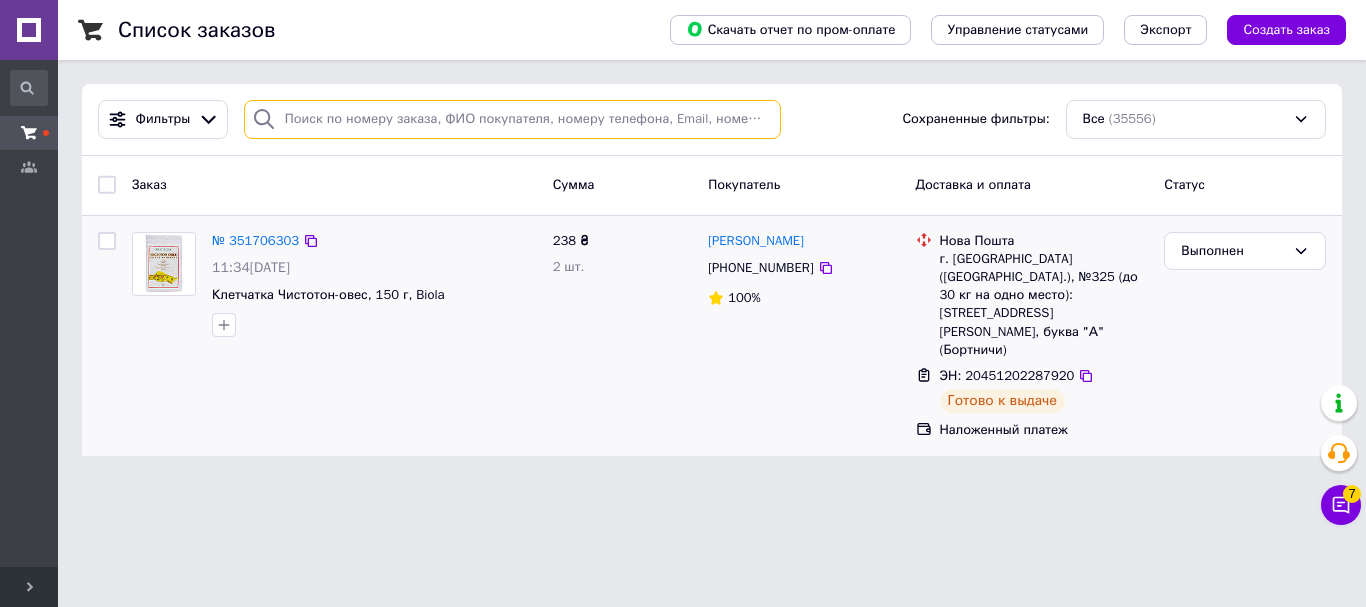 paste on "0979512095" 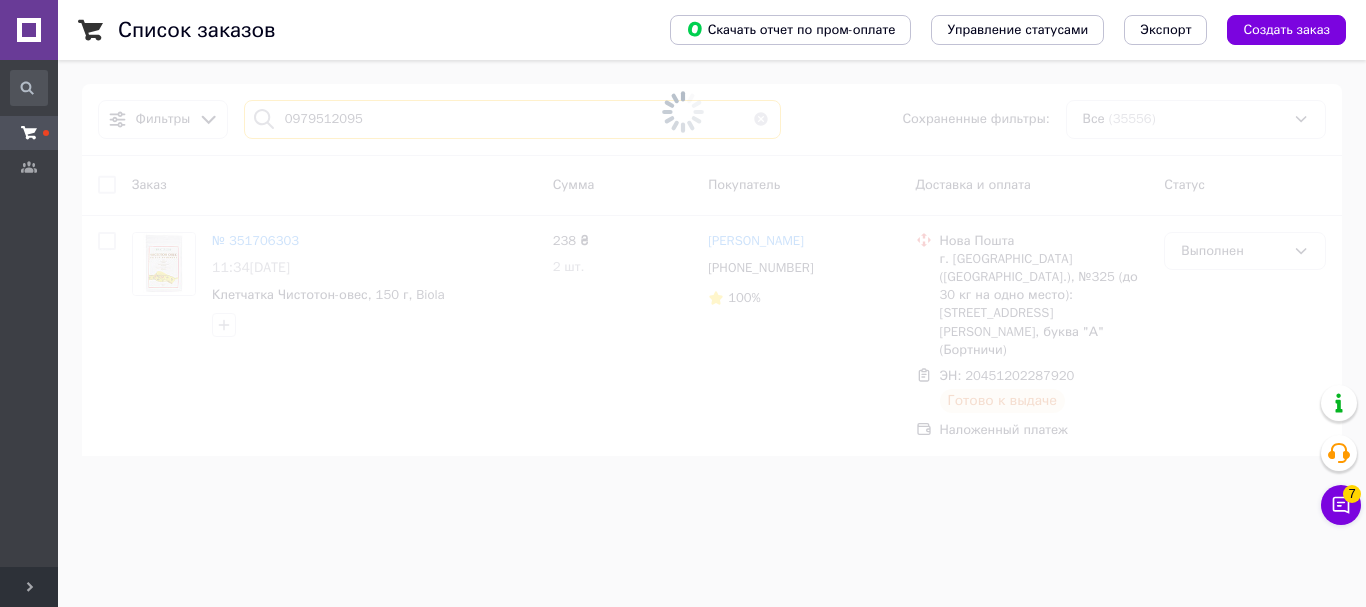 type on "0979512095" 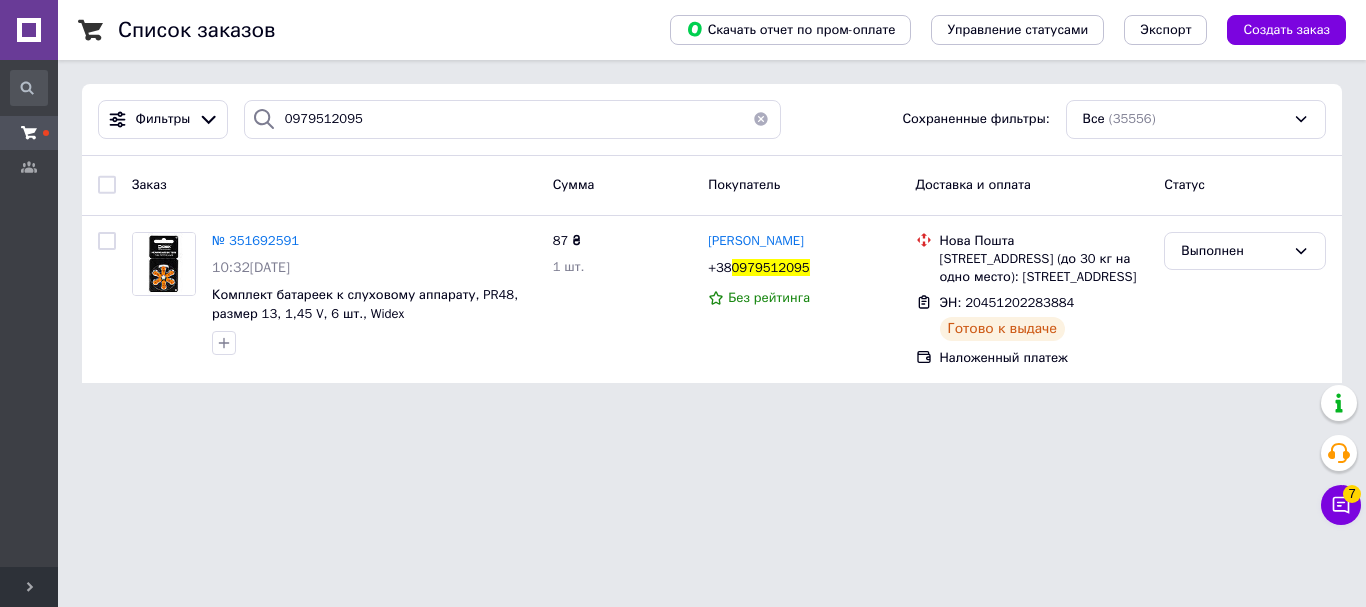 type 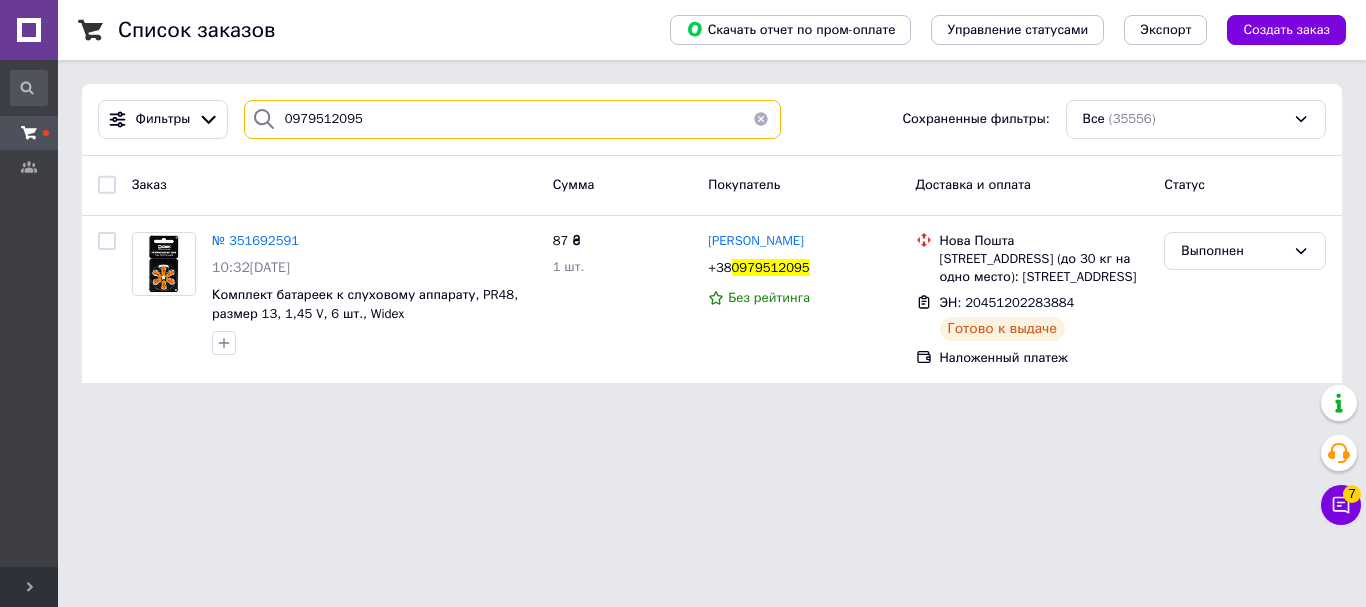 paste on "0976259638" 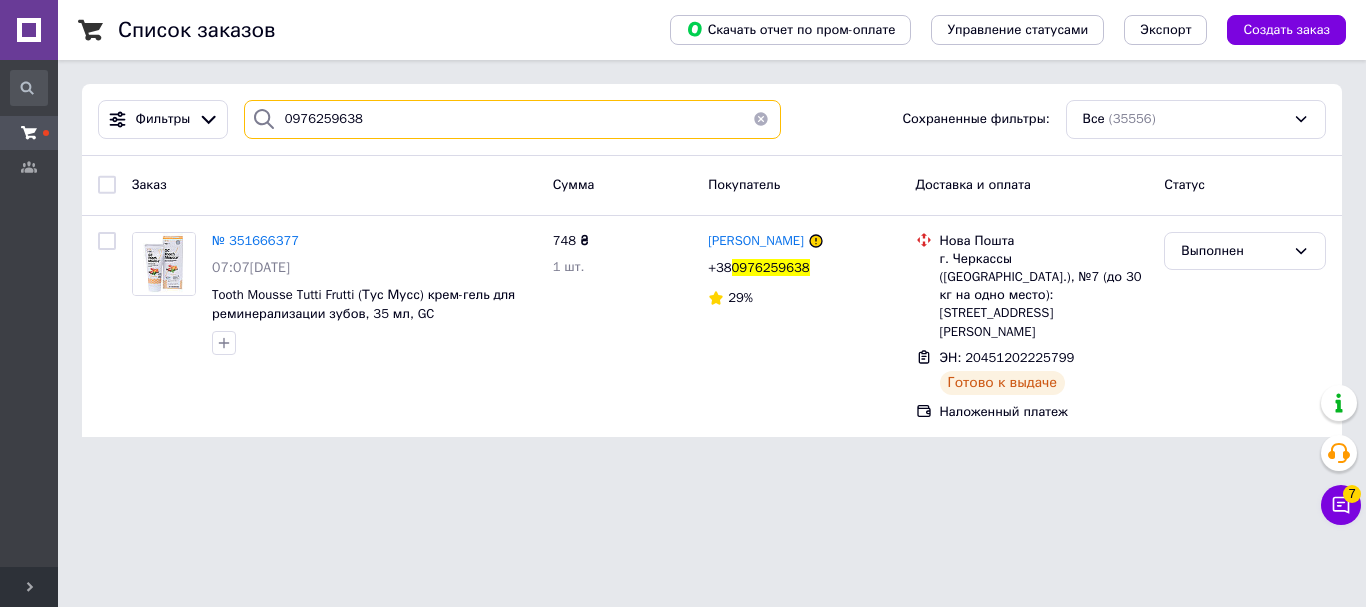type on "0976259638" 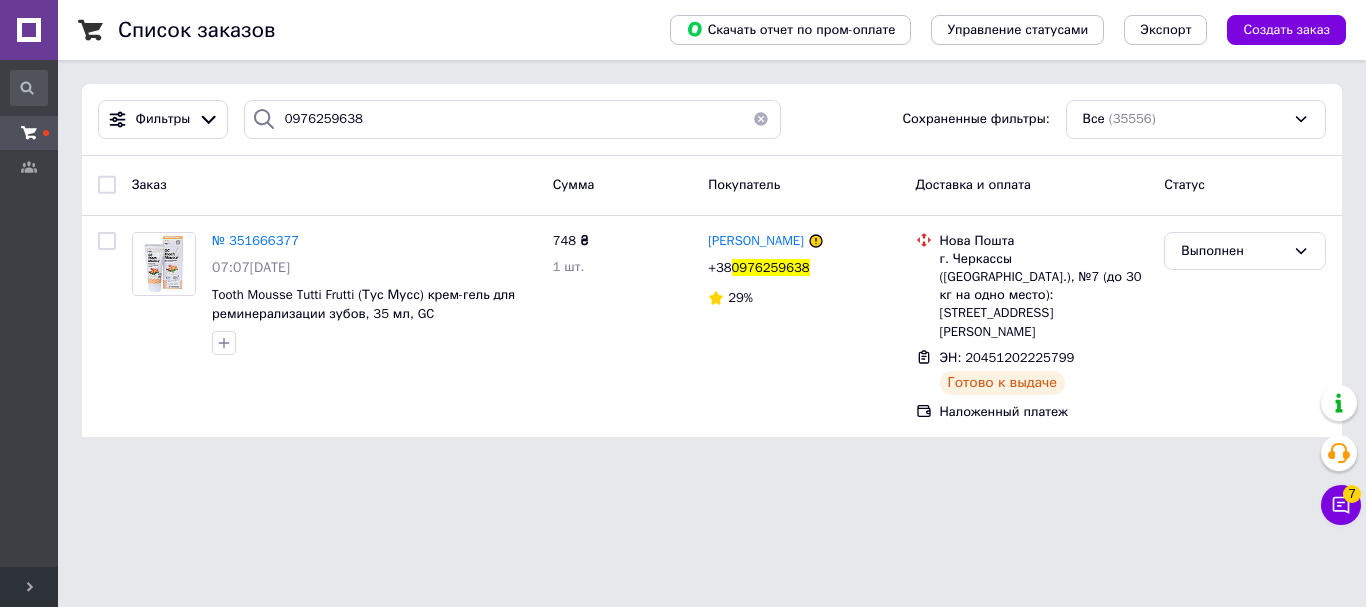 click at bounding box center (761, 119) 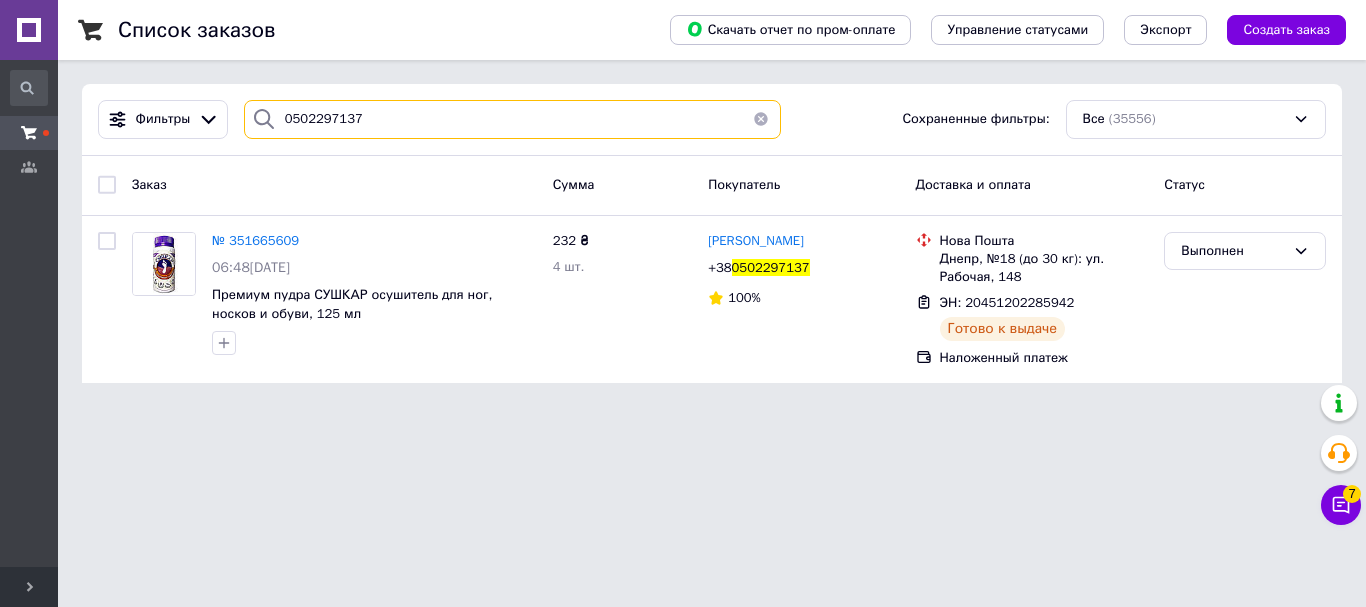type on "0502297137" 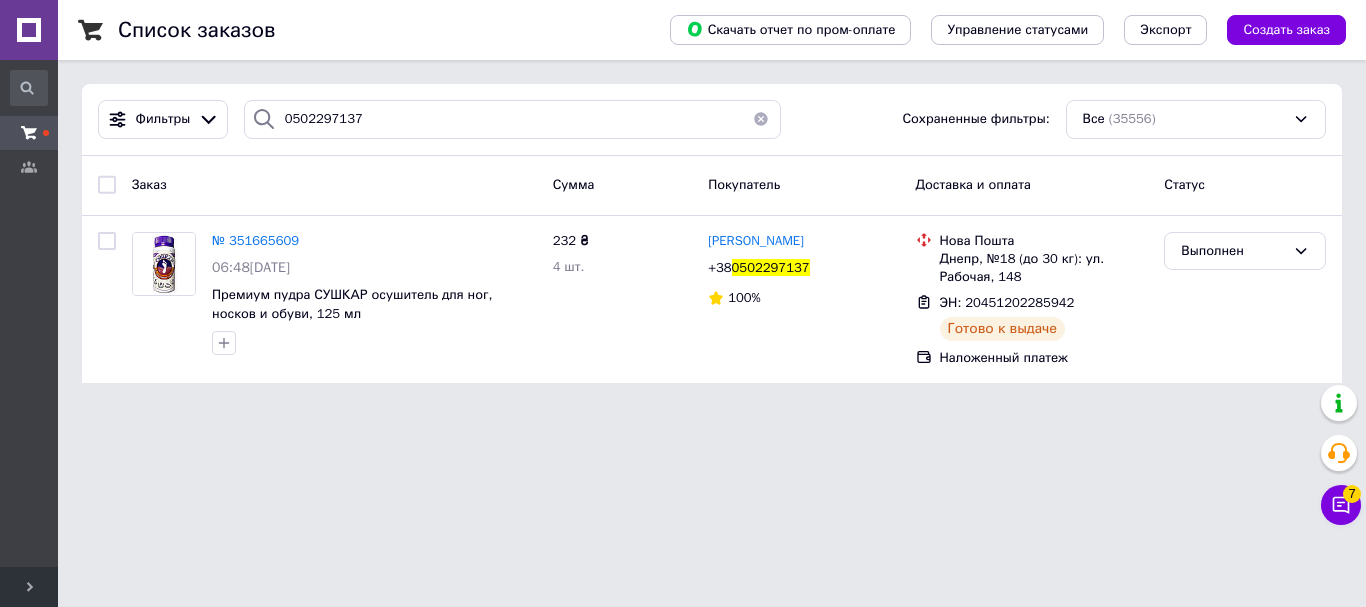 type 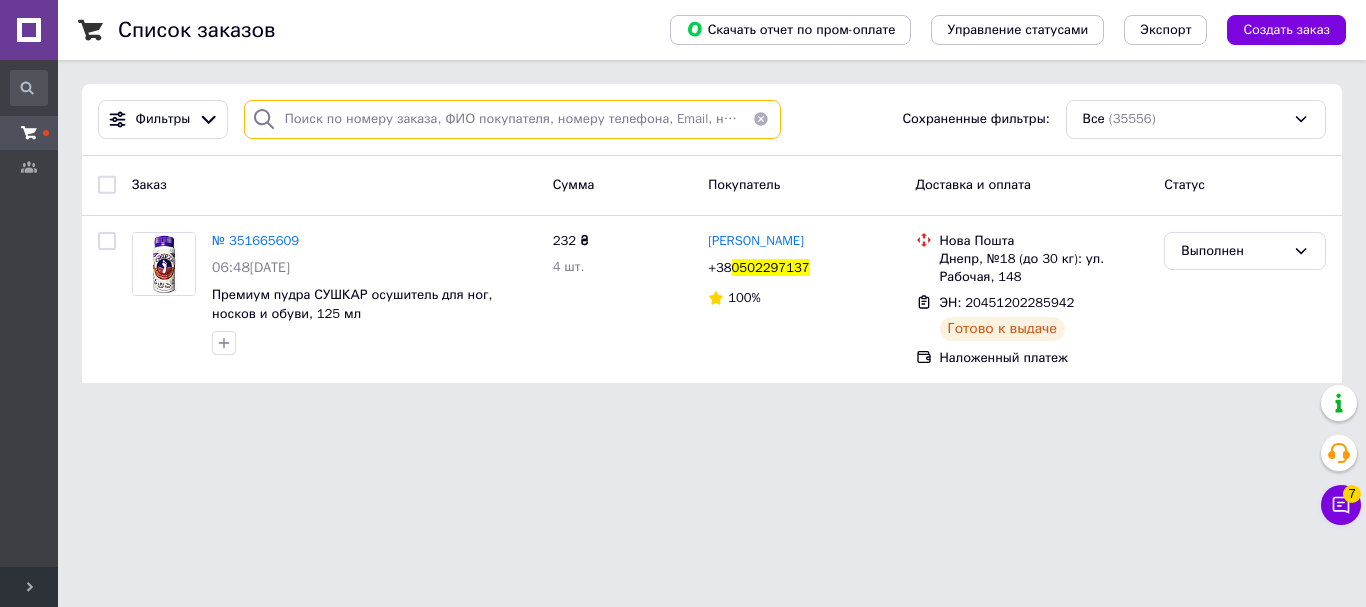 paste on "0661564625" 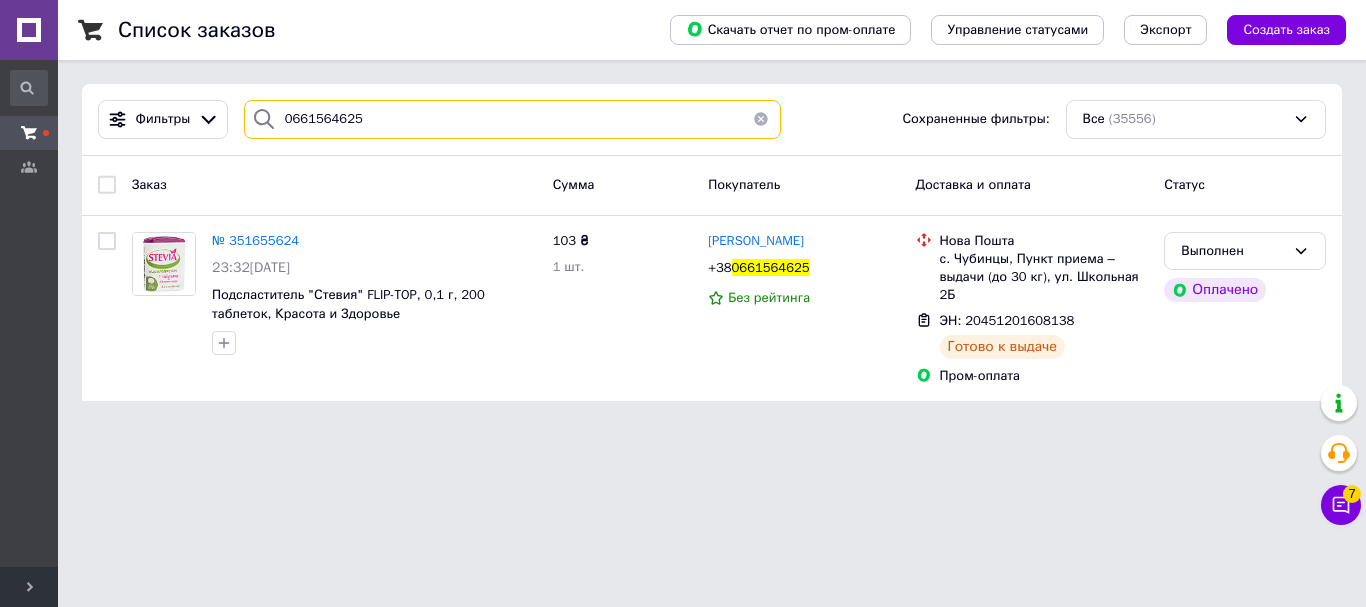 type on "0661564625" 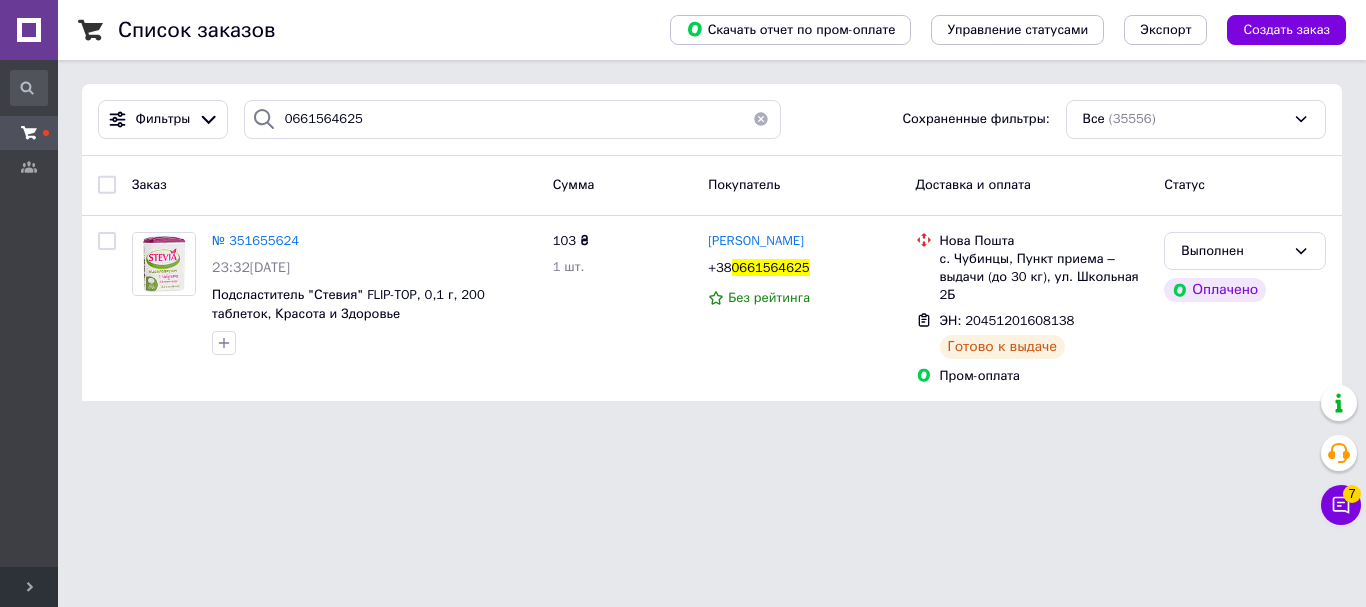type 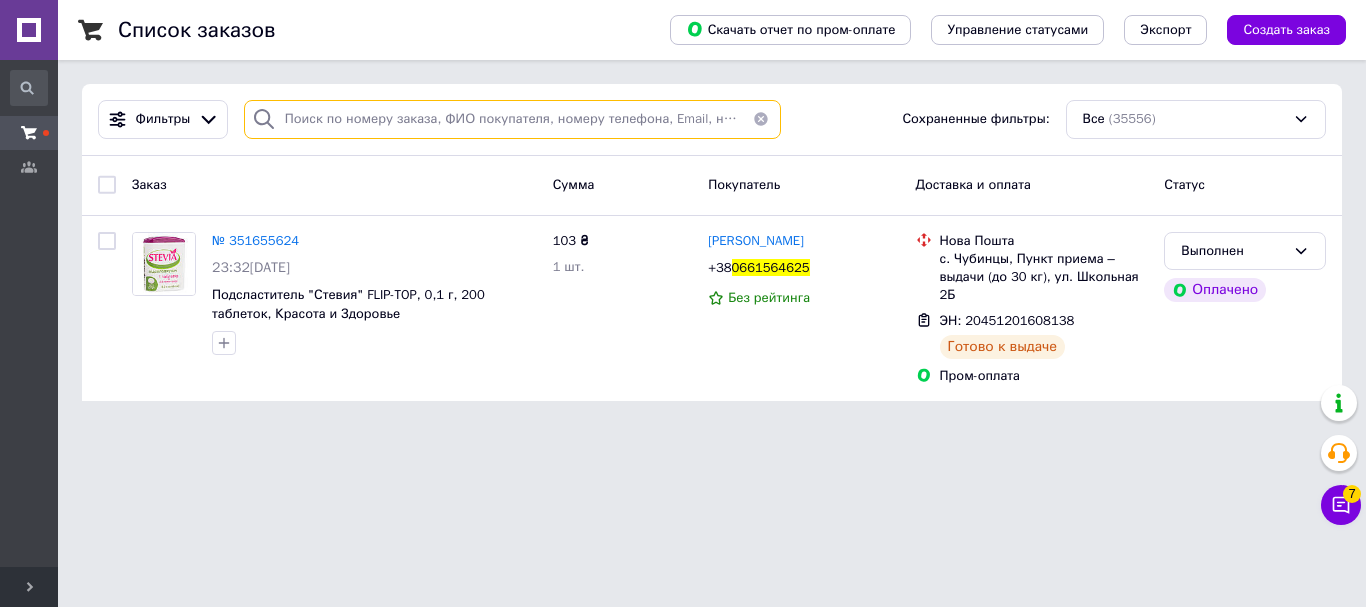 paste on "0679597089" 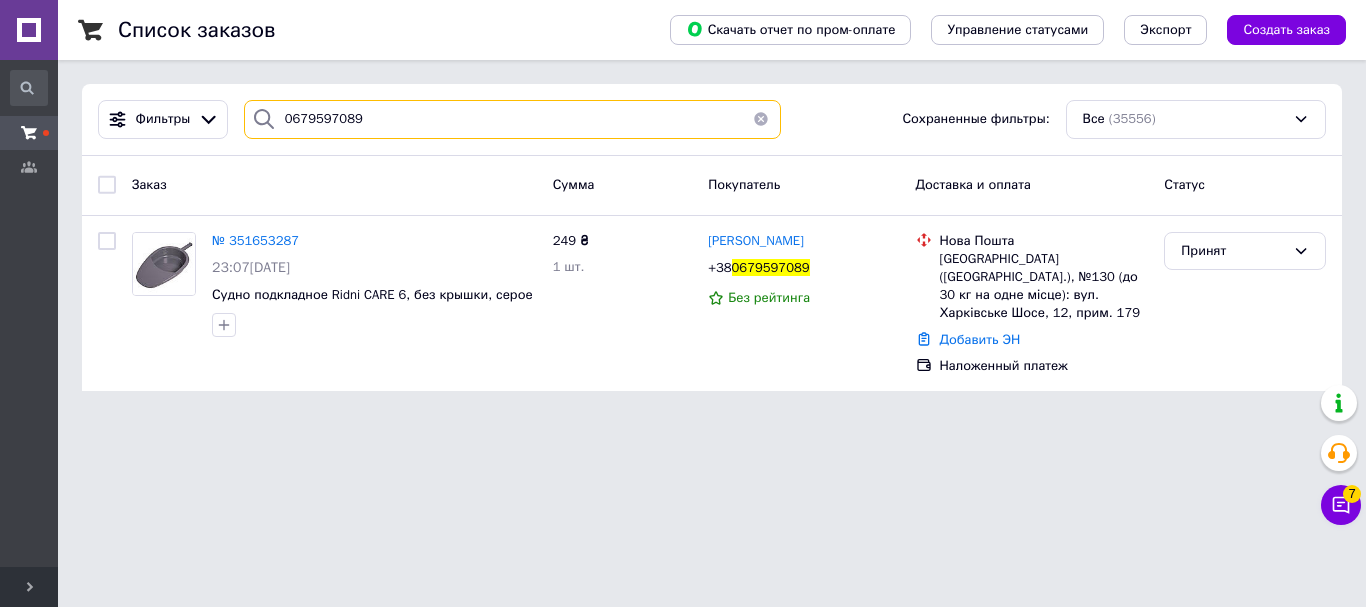 type on "0679597089" 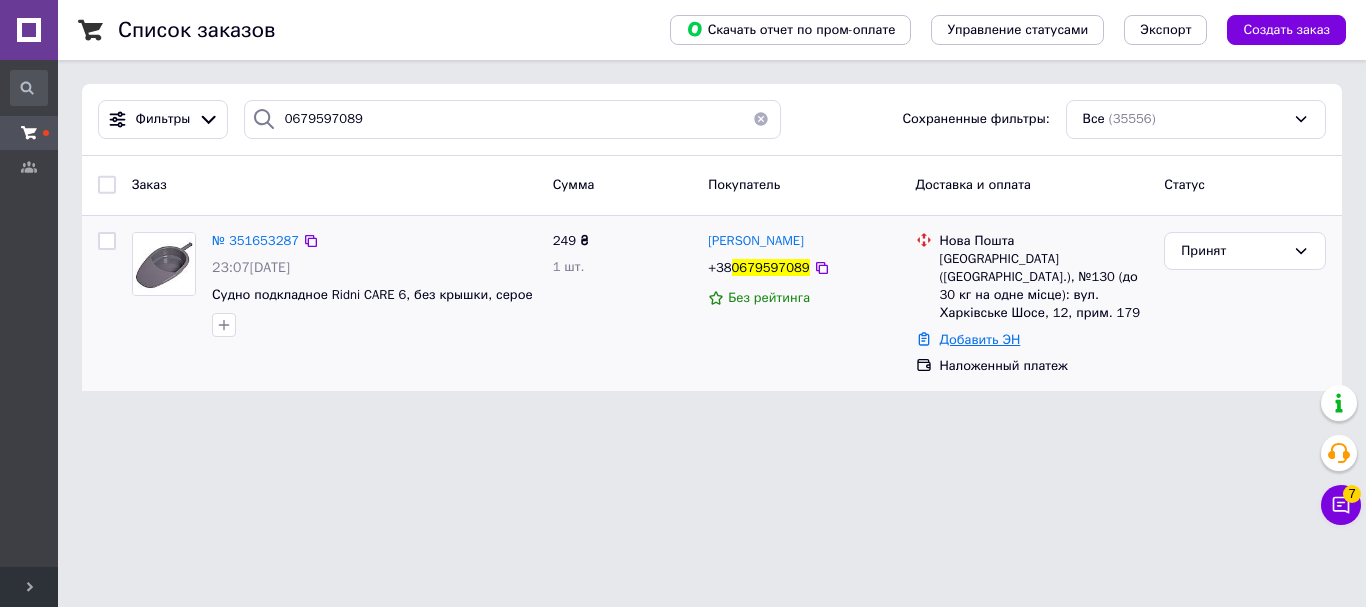 click on "Добавить ЭН" at bounding box center (980, 339) 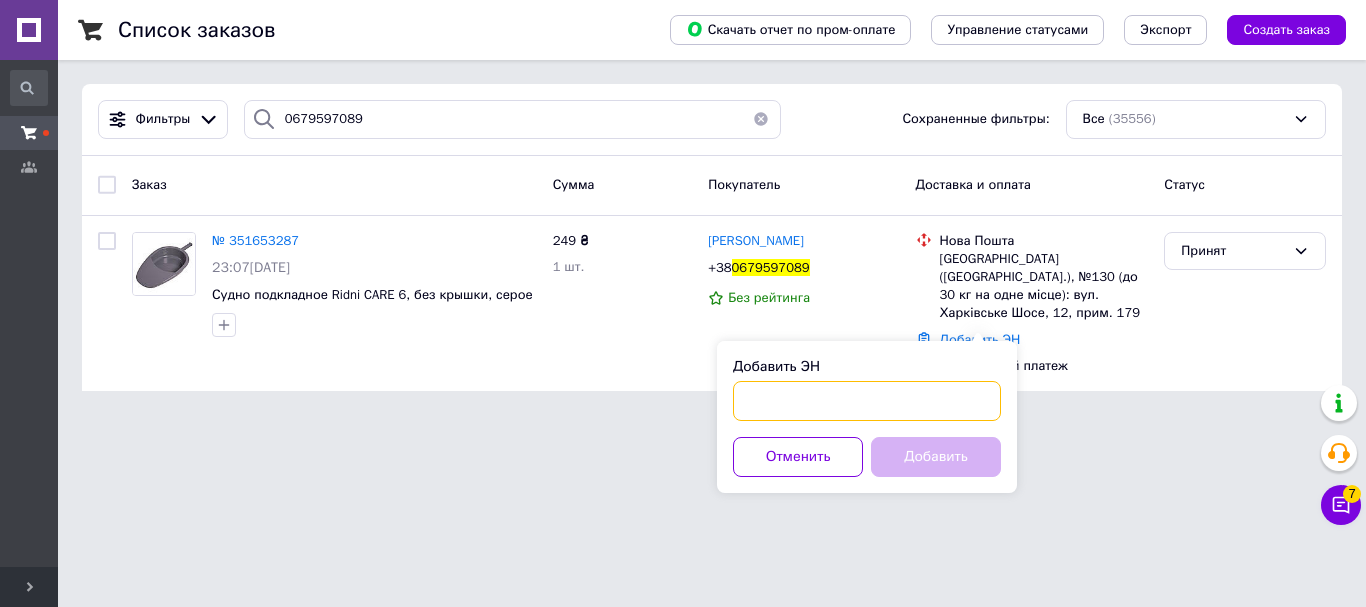 click on "Добавить ЭН" at bounding box center [867, 401] 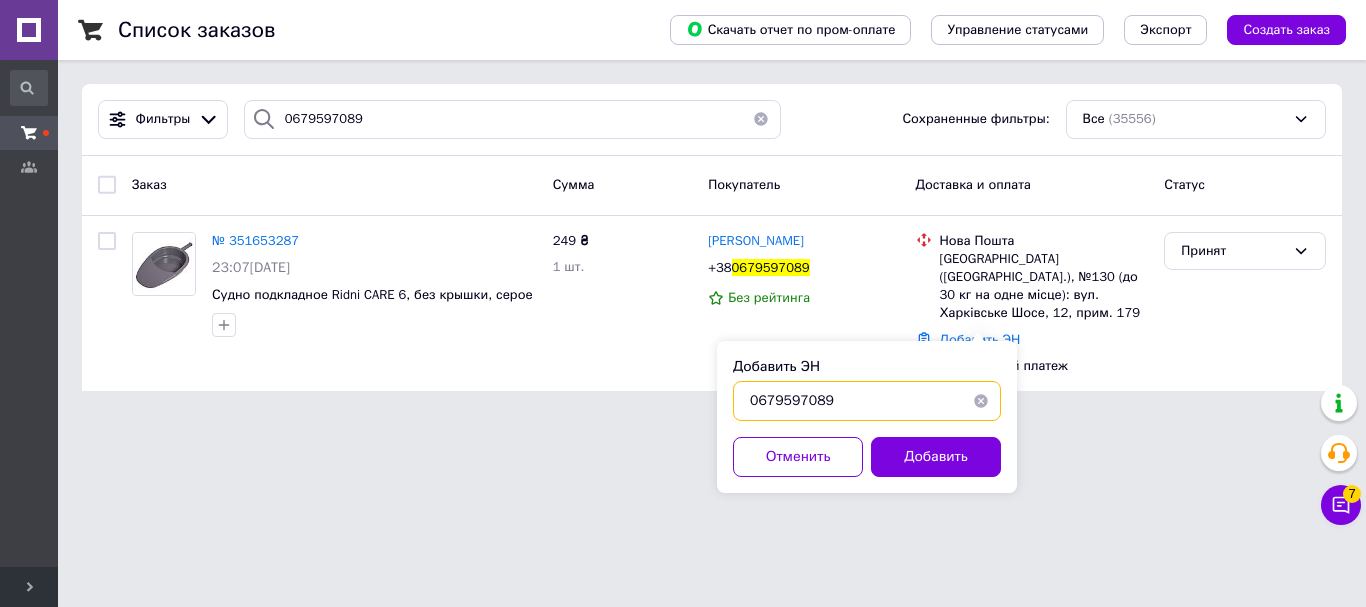 type on "0679597089" 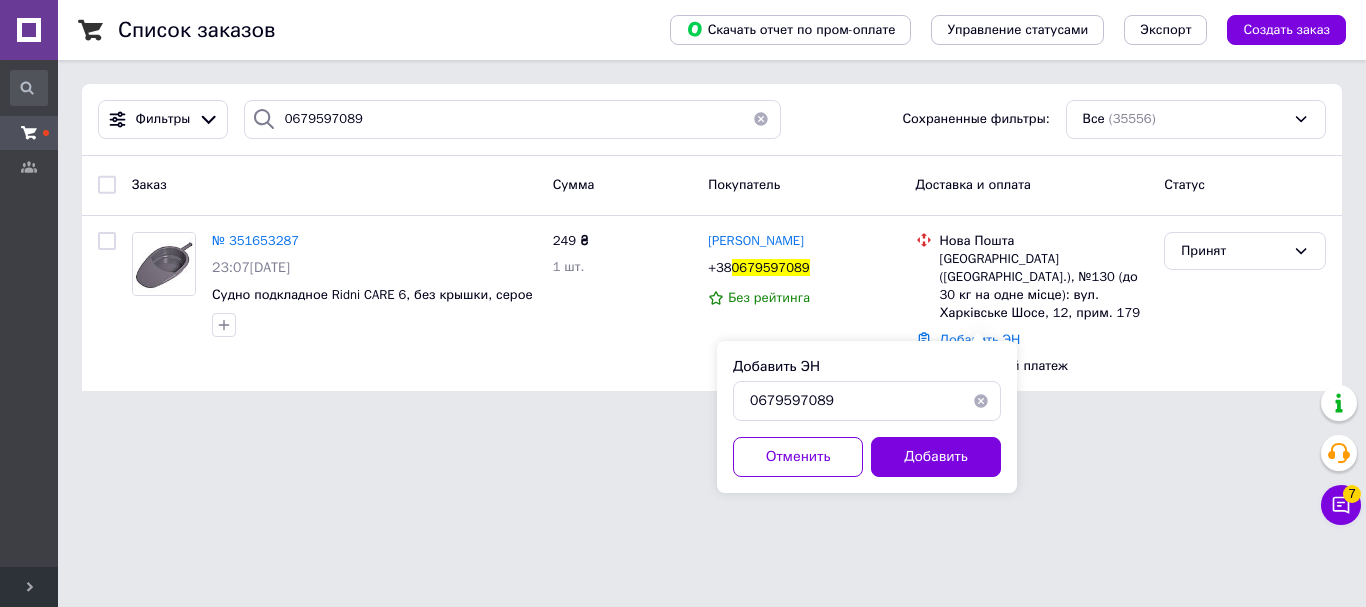 click at bounding box center (981, 401) 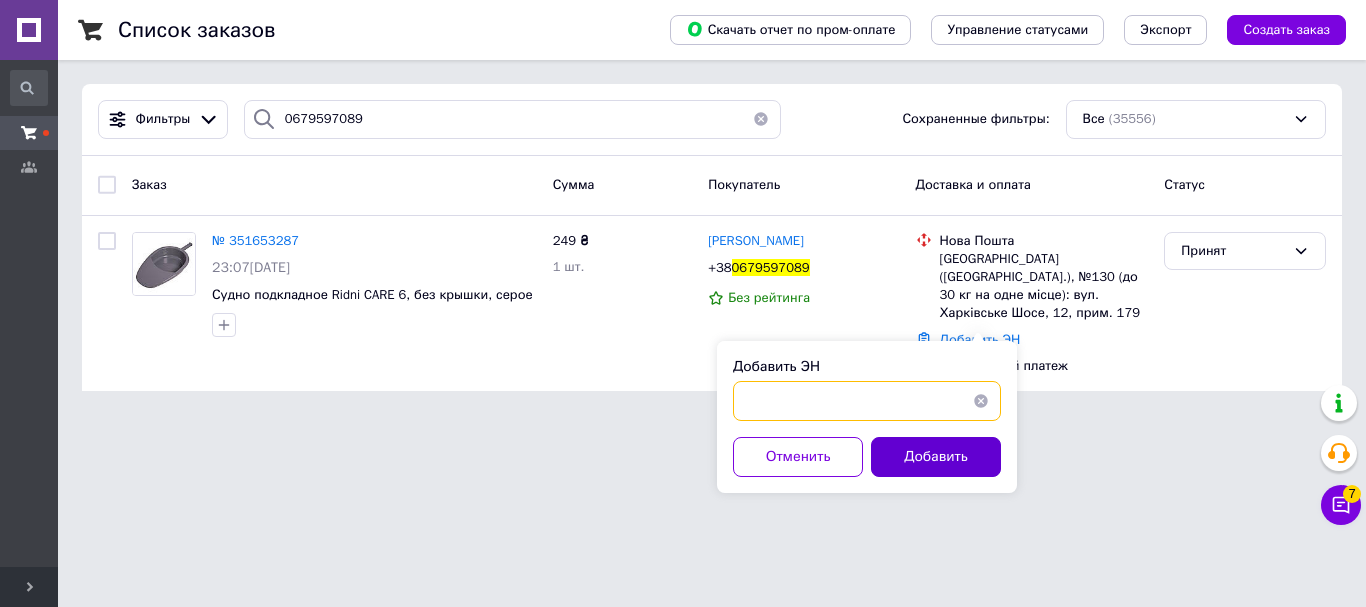 paste on "20451202998125" 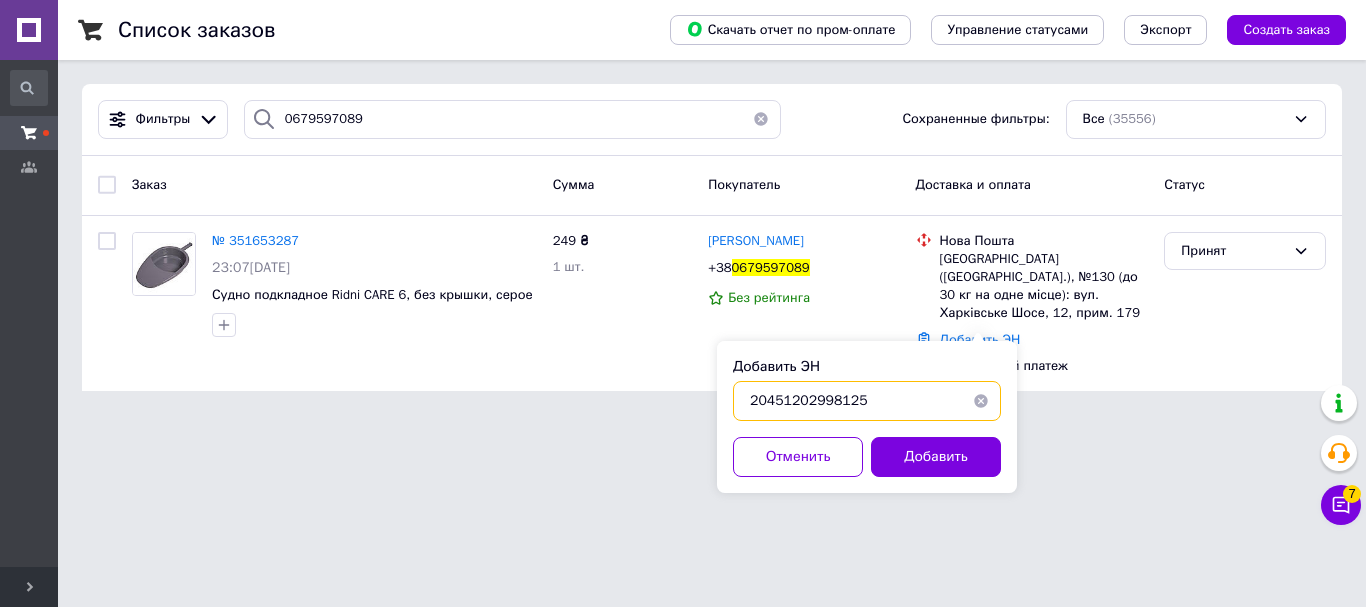 type on "20451202998125" 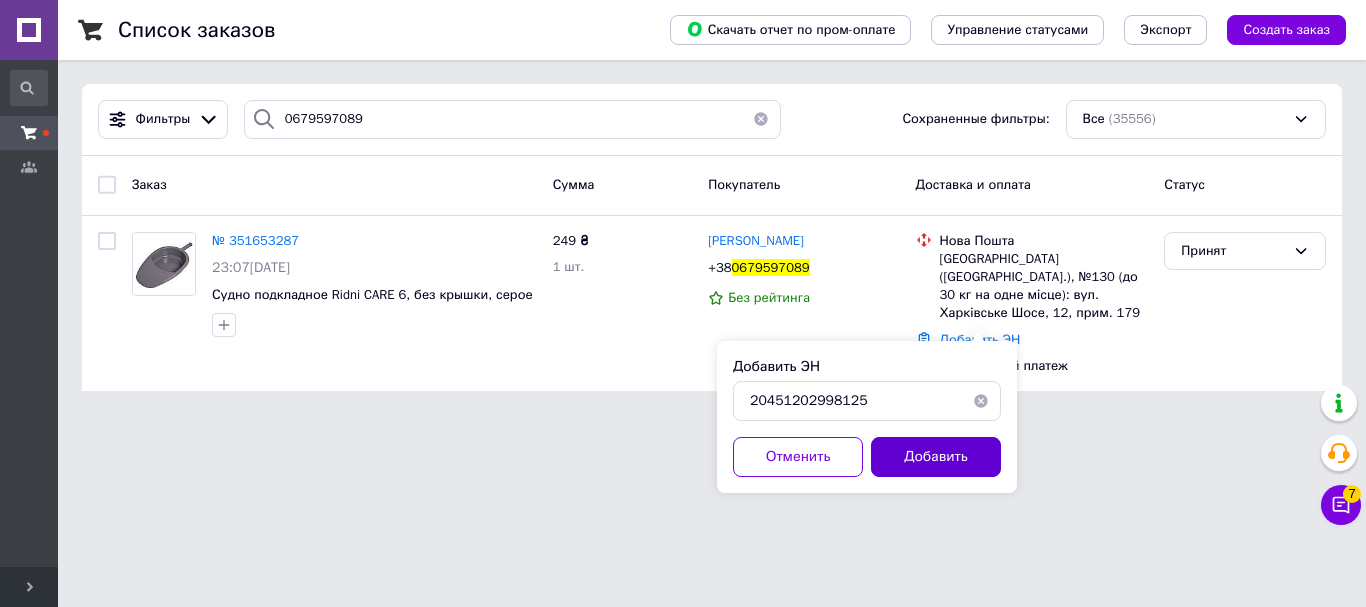 click on "Добавить" at bounding box center (936, 457) 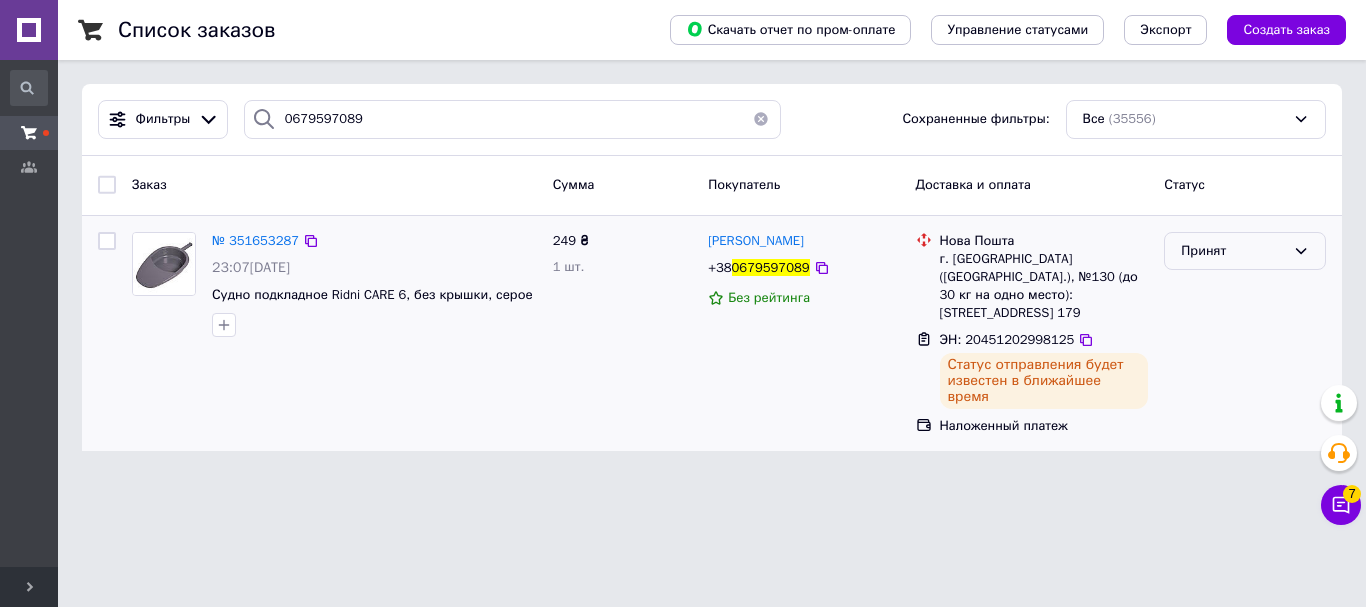 click on "Принят" at bounding box center [1233, 251] 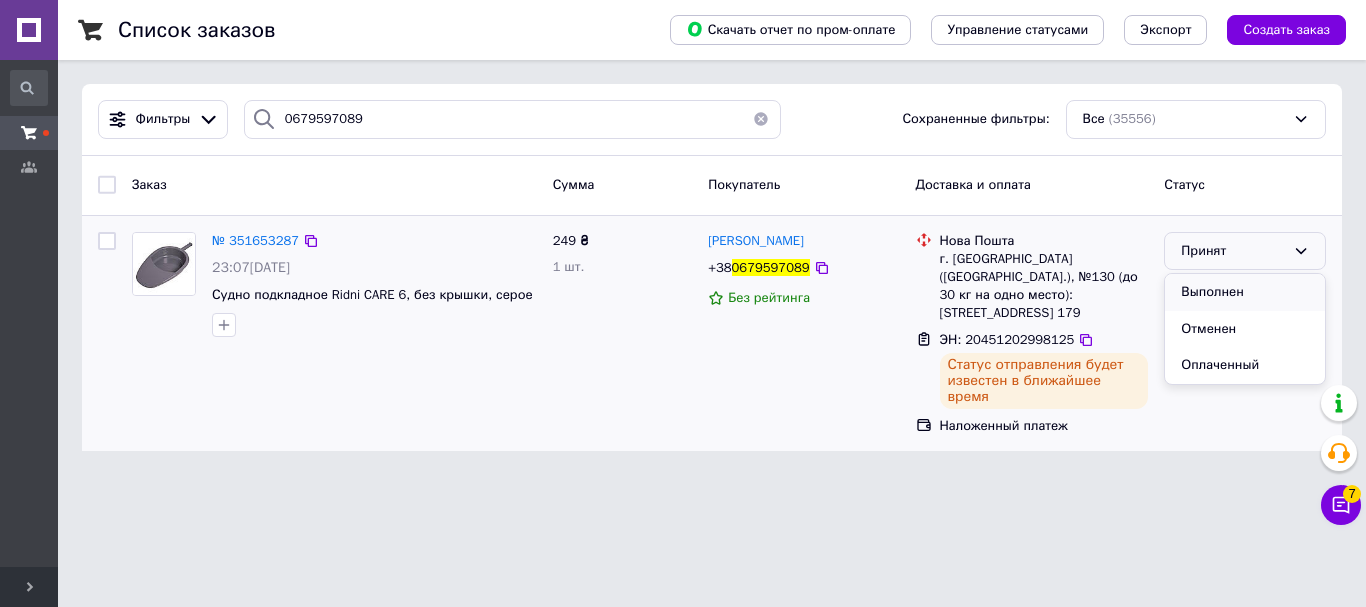 click on "Выполнен" at bounding box center (1245, 292) 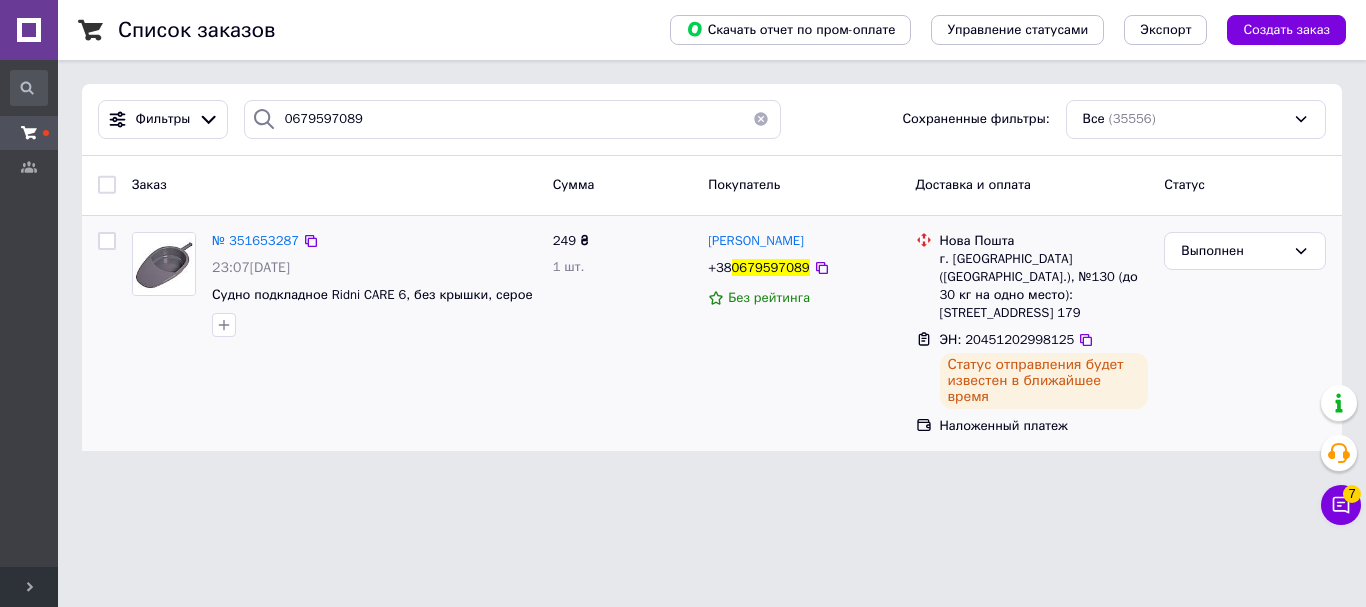 type 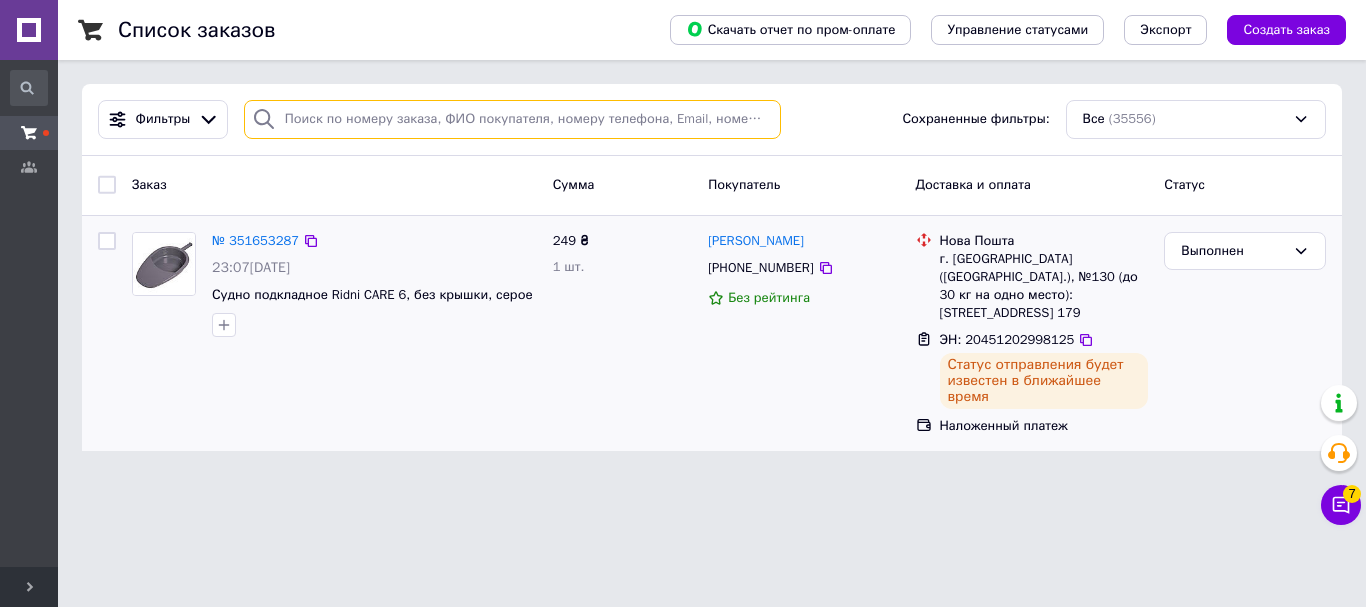 paste on "0953107267" 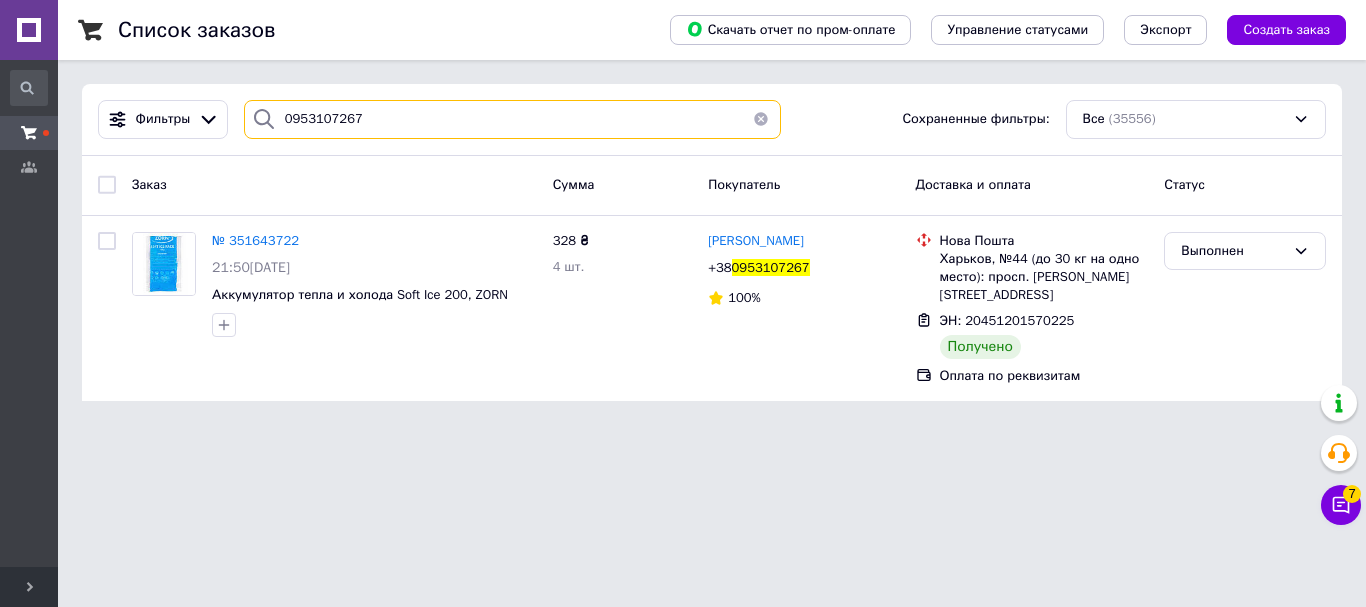 type on "0953107267" 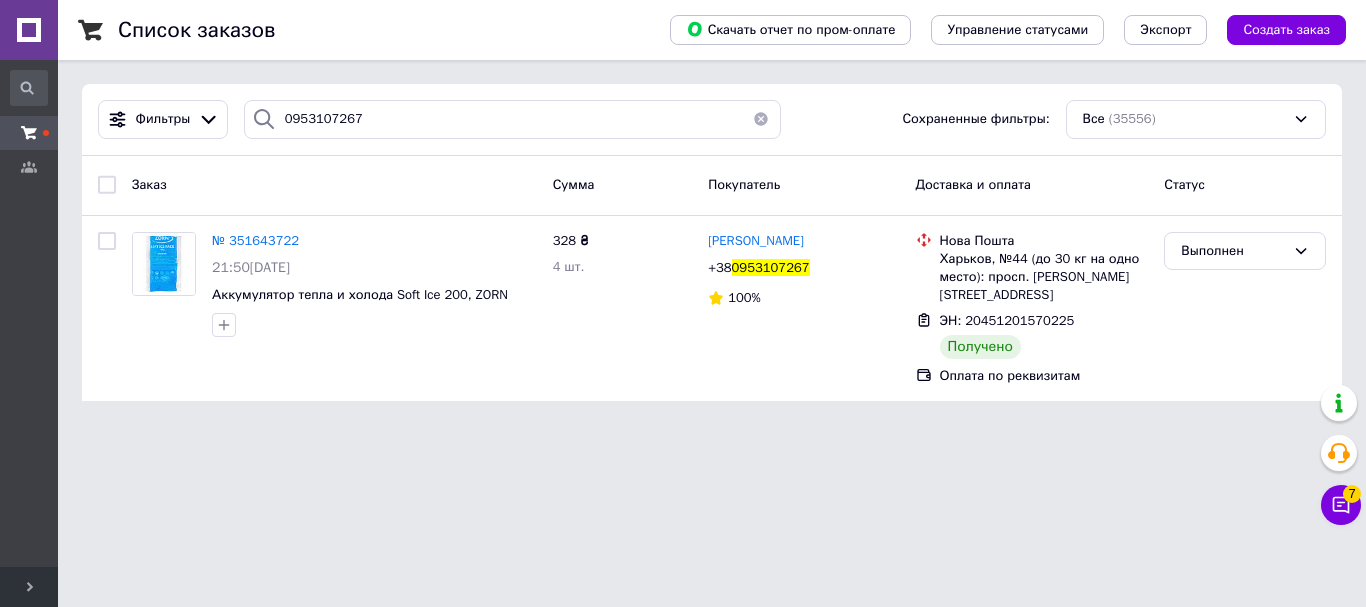 type 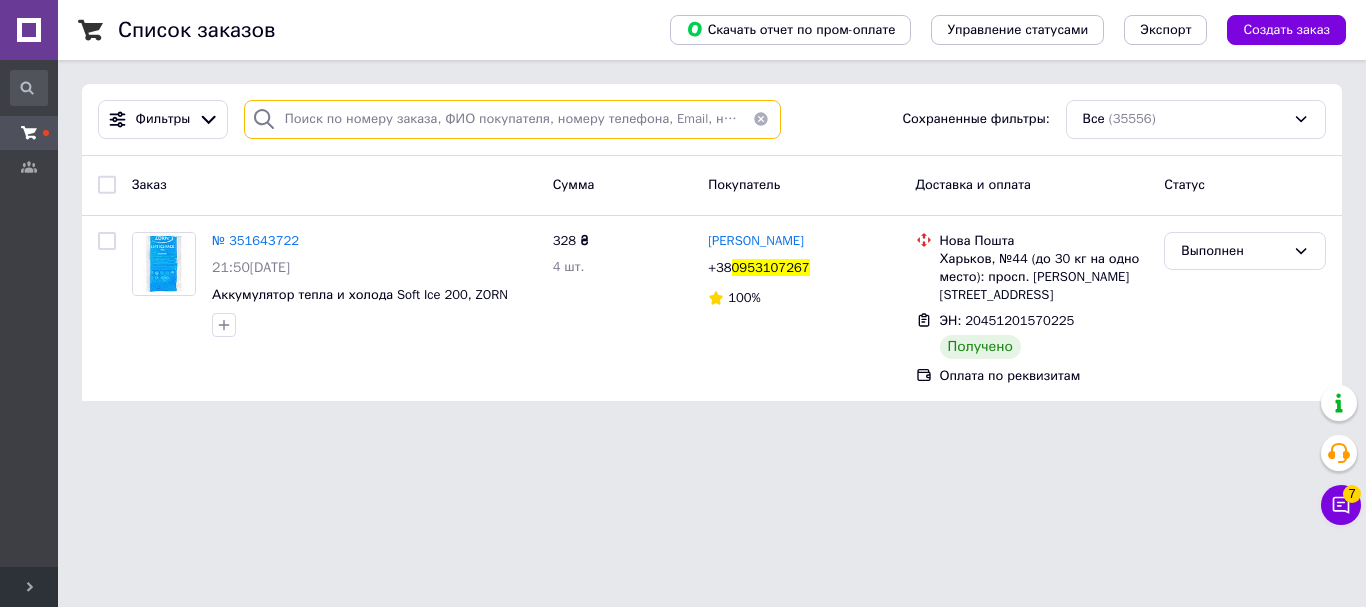 paste on "0665456133" 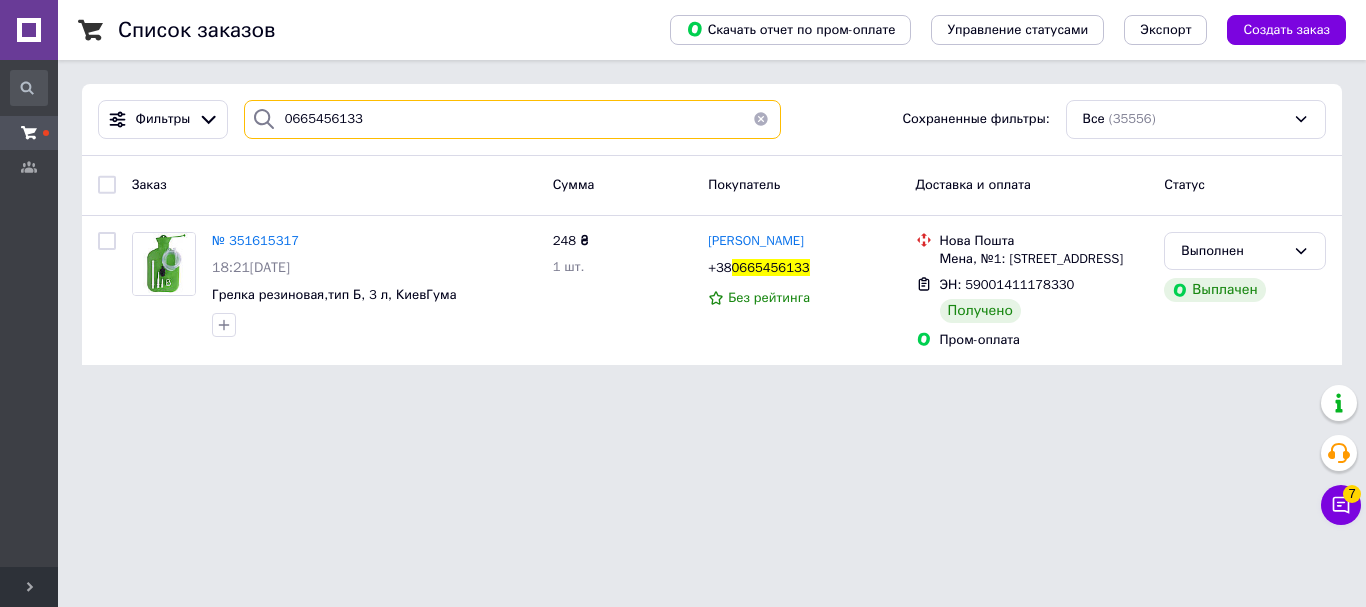 type on "0665456133" 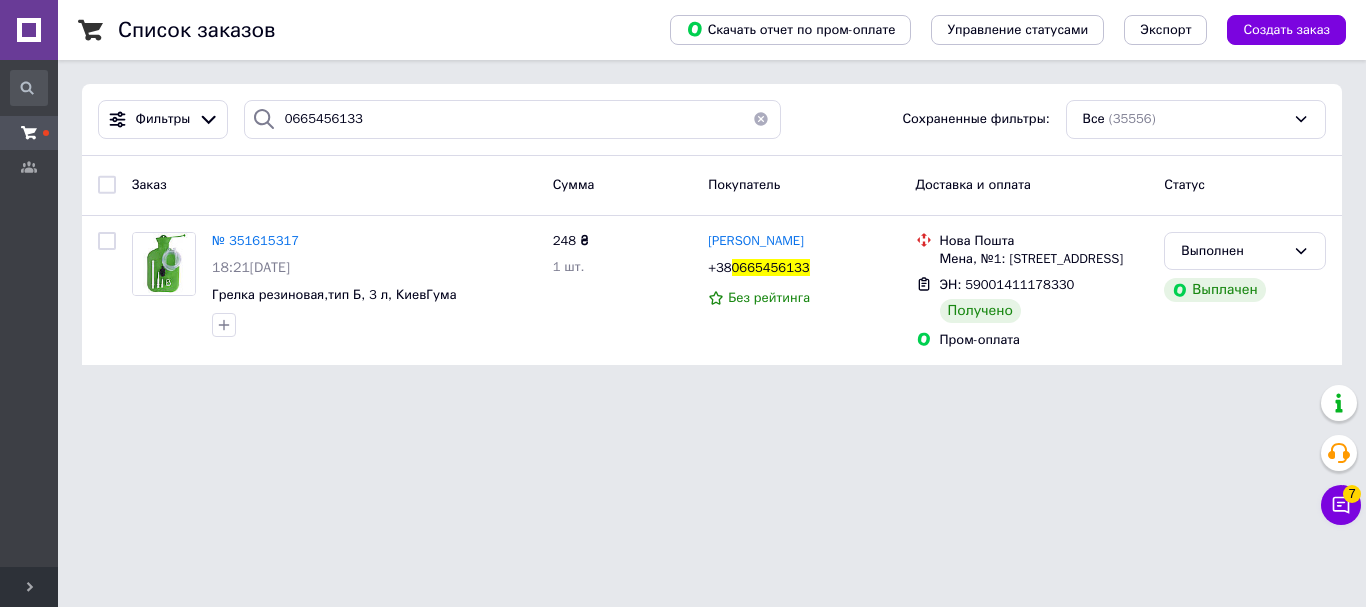 click at bounding box center [761, 119] 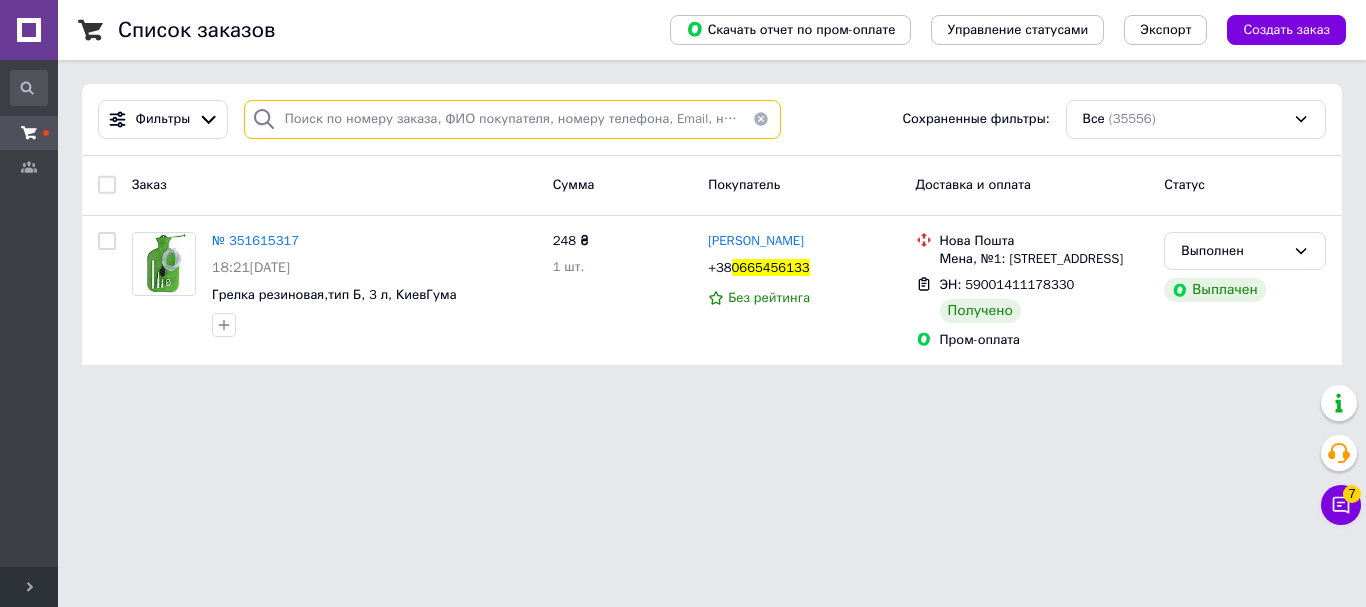 paste on "0989450468" 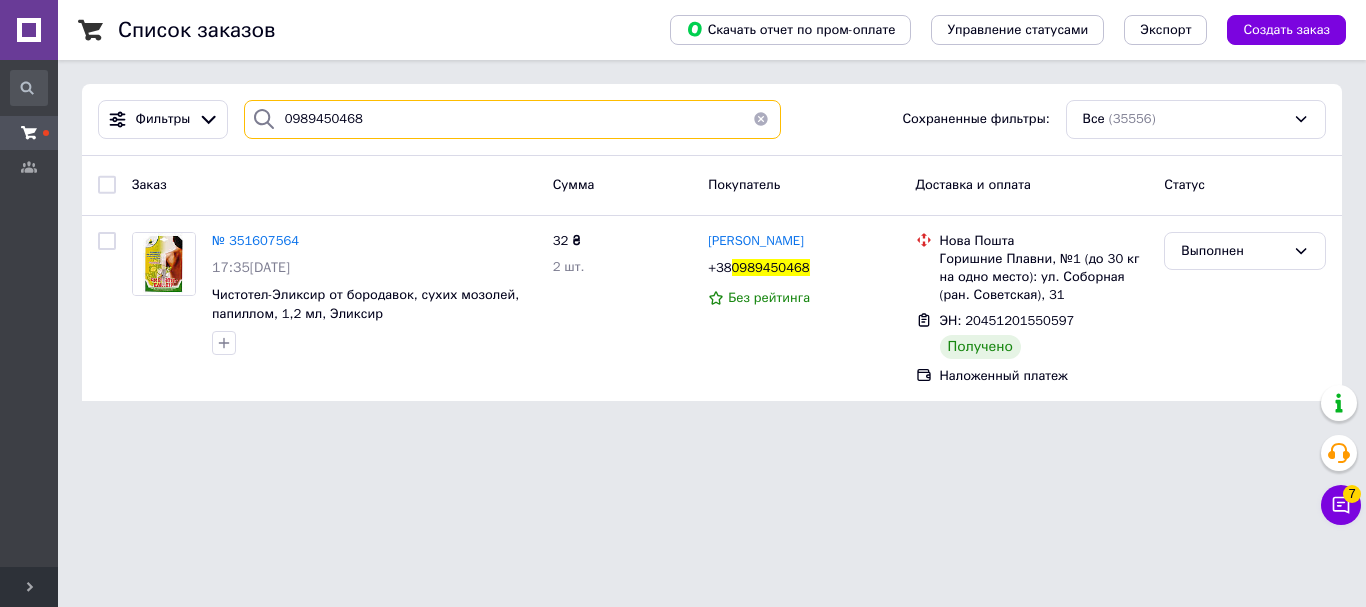 type on "0989450468" 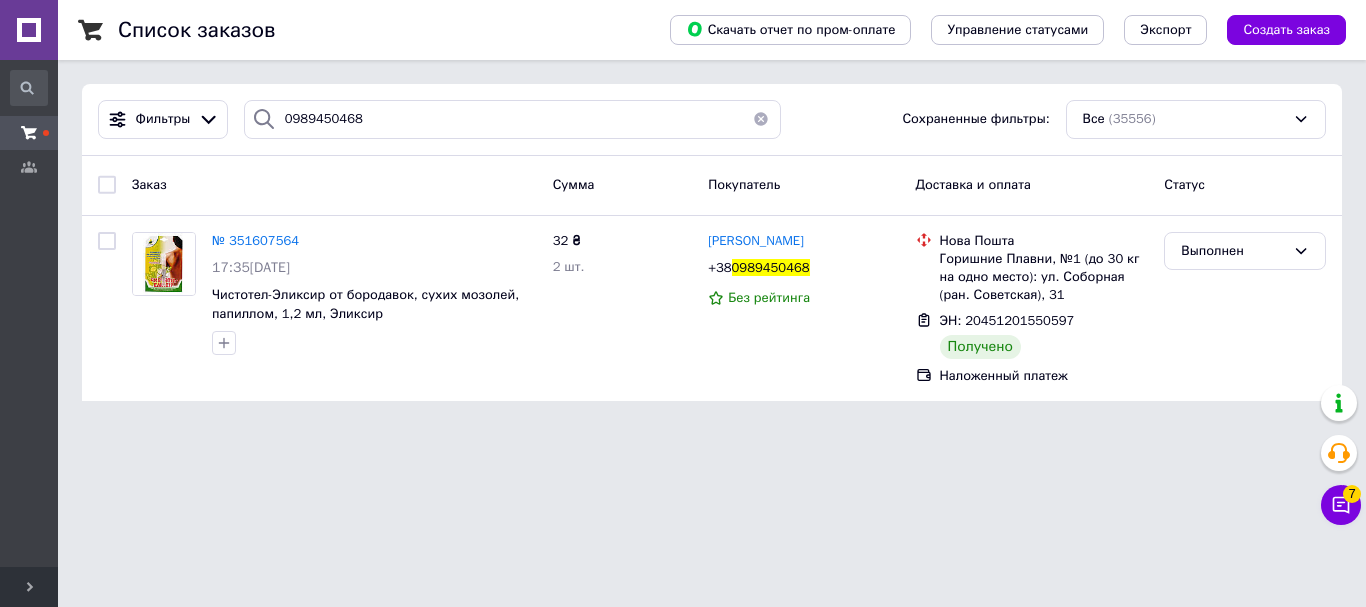 type 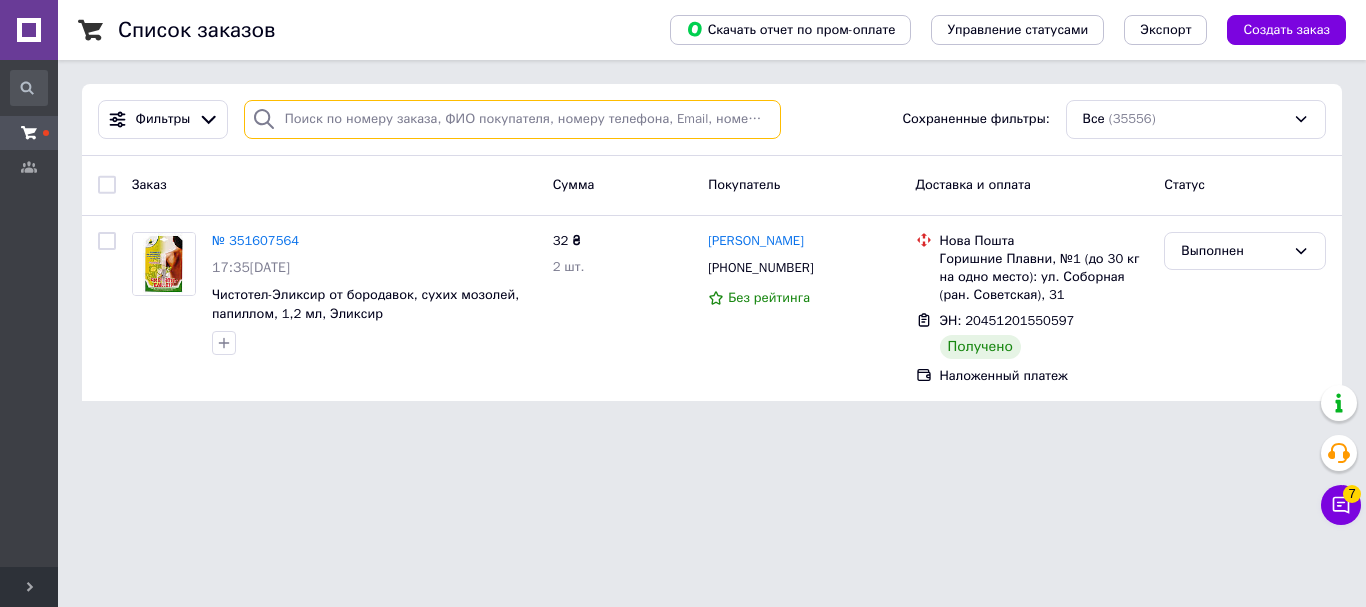 paste on "0660084882" 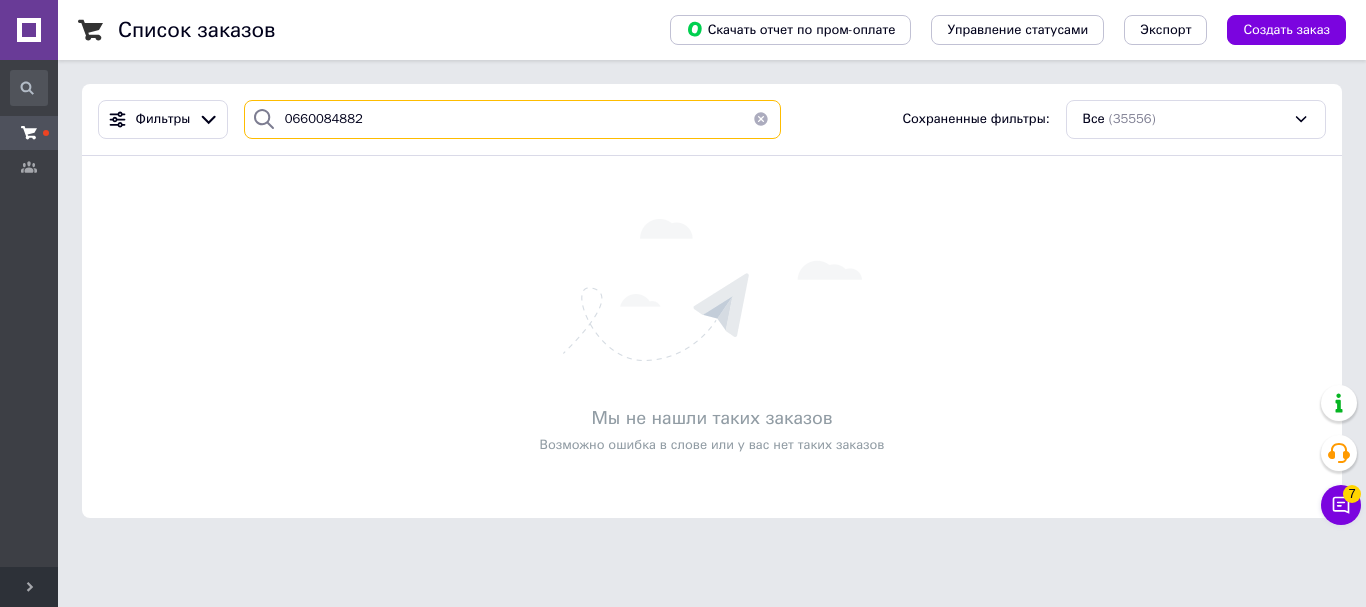 type on "0660084882" 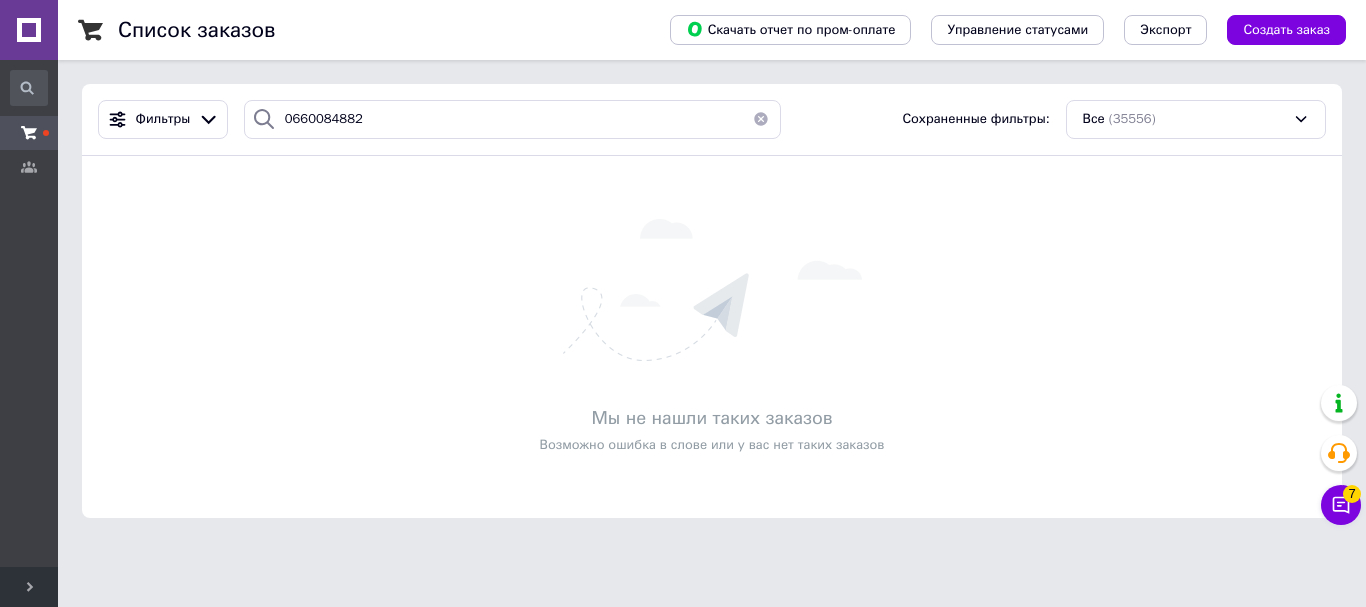 click at bounding box center (761, 119) 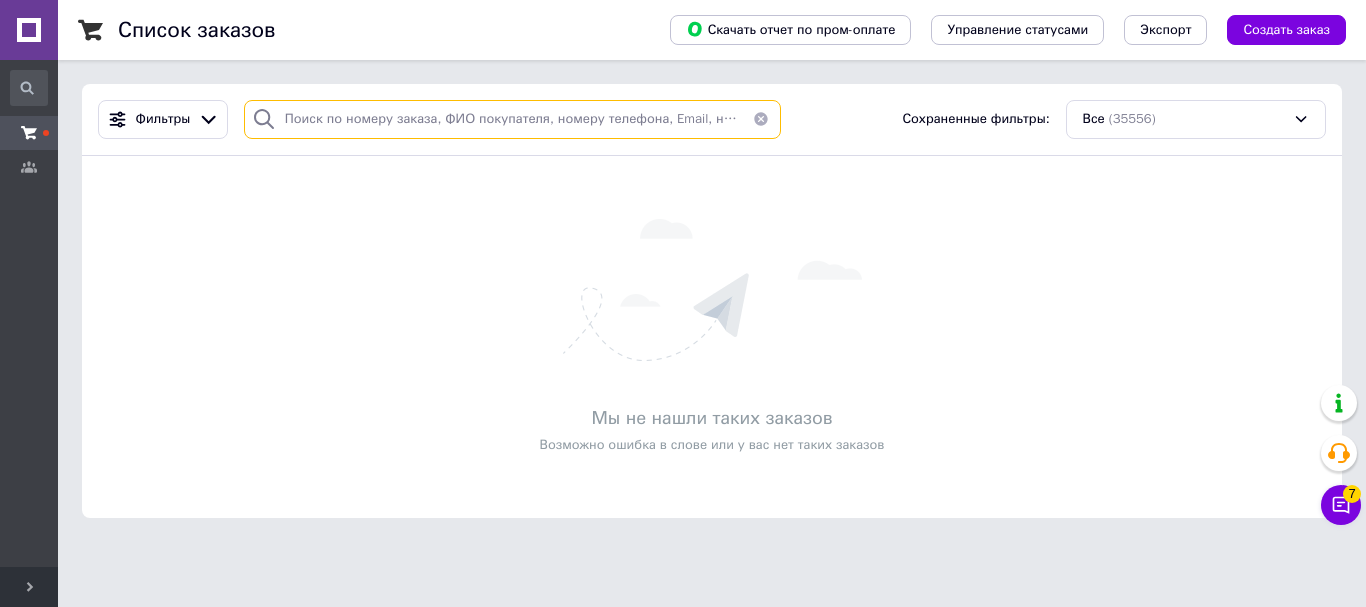 paste on "351542397" 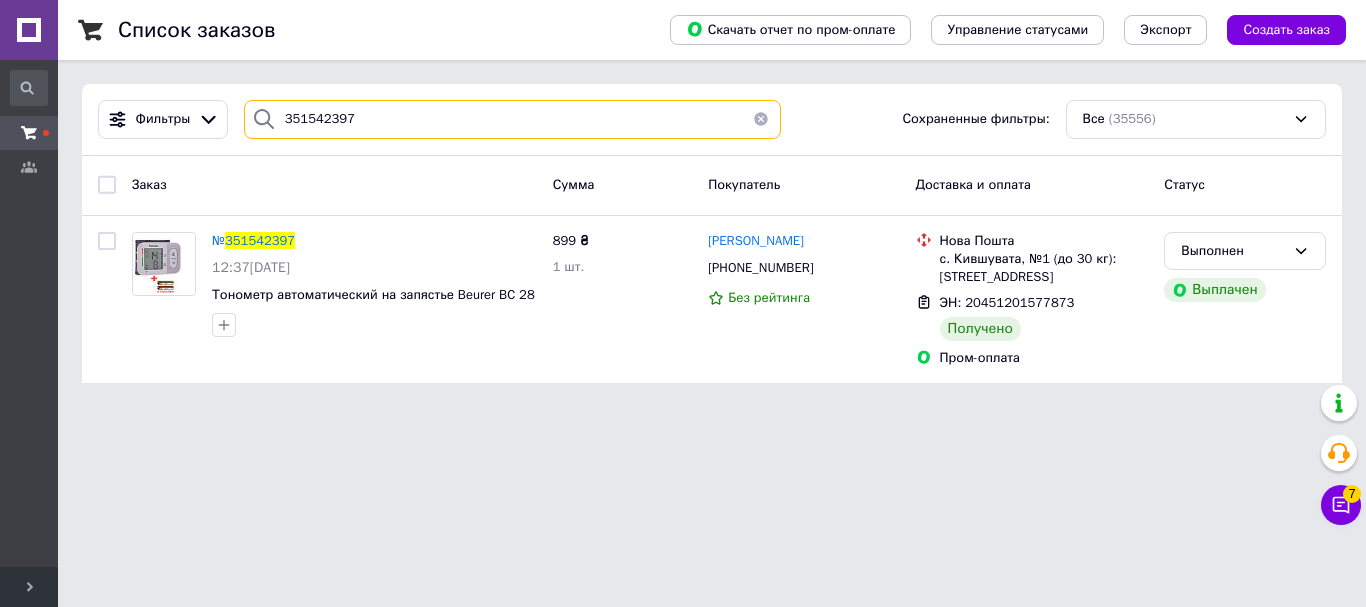 type on "351542397" 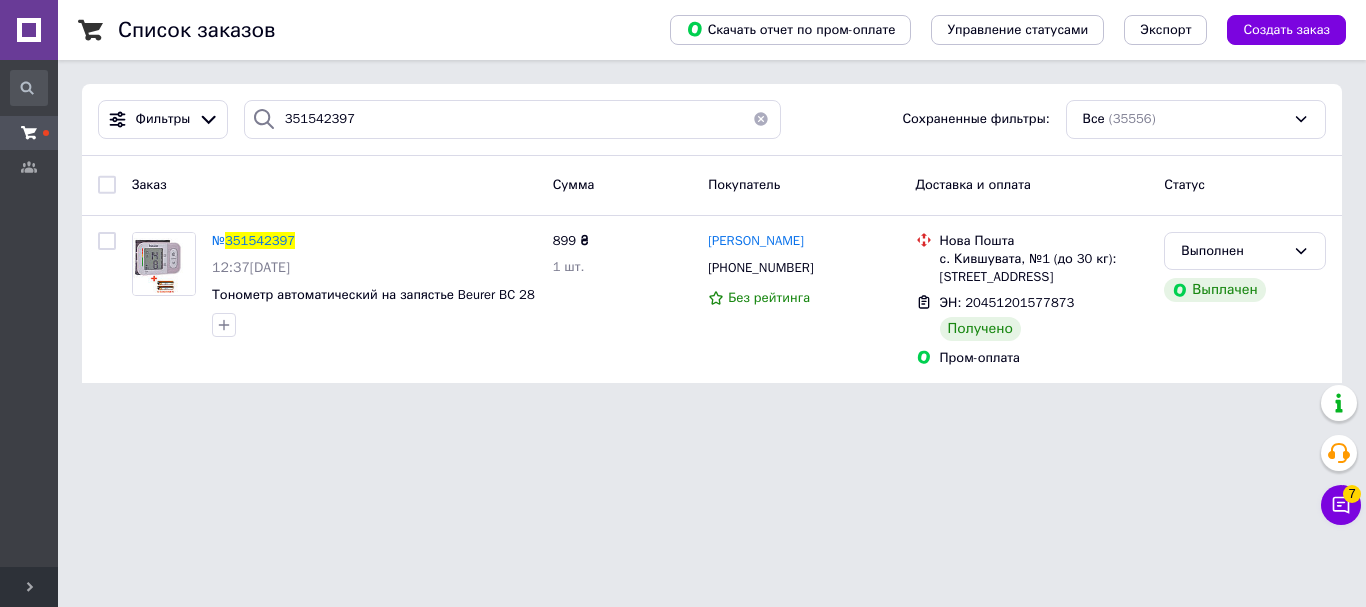 type 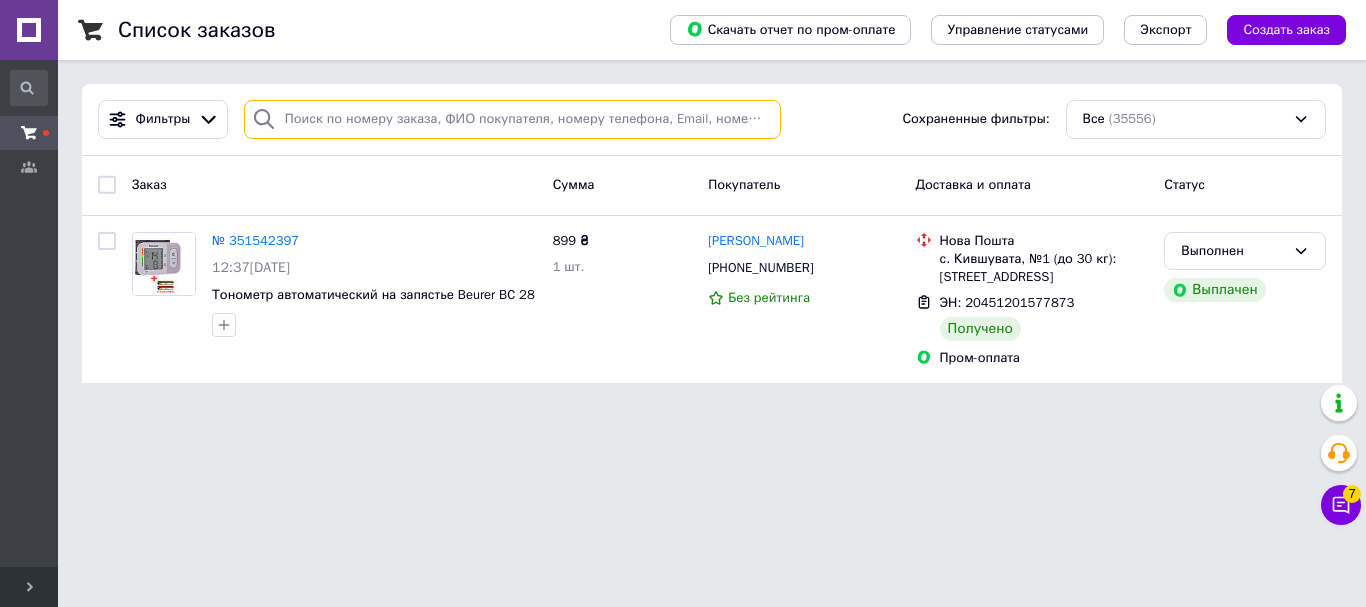 paste on "0674071457" 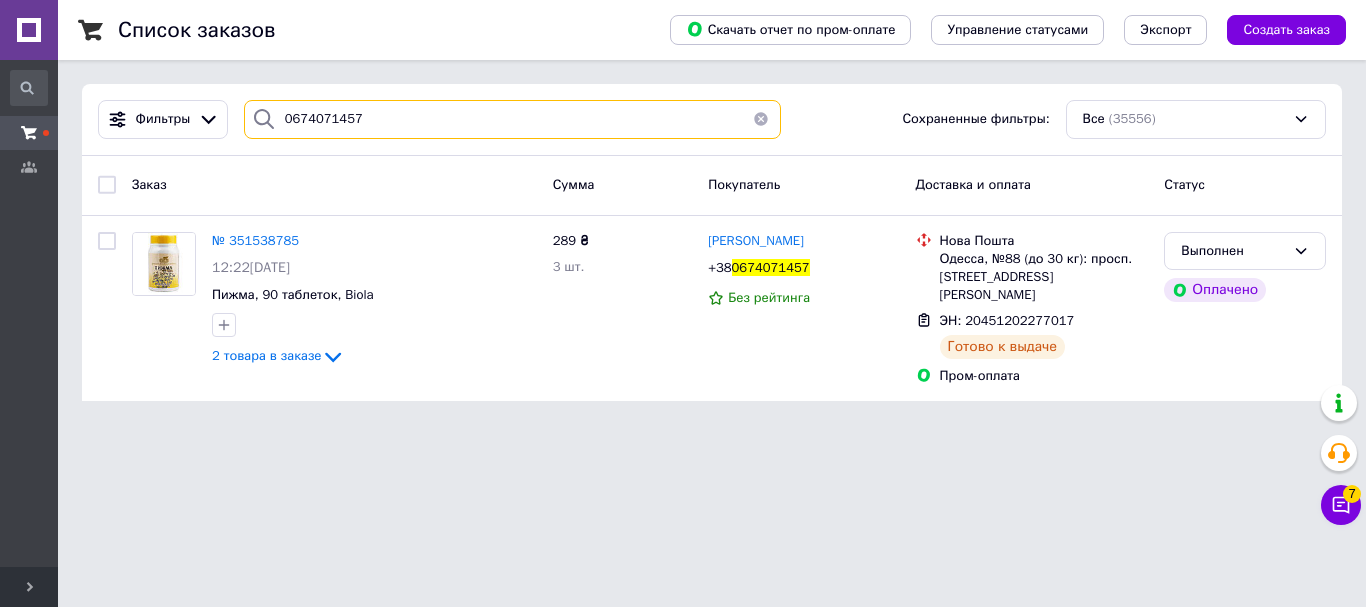 type on "0674071457" 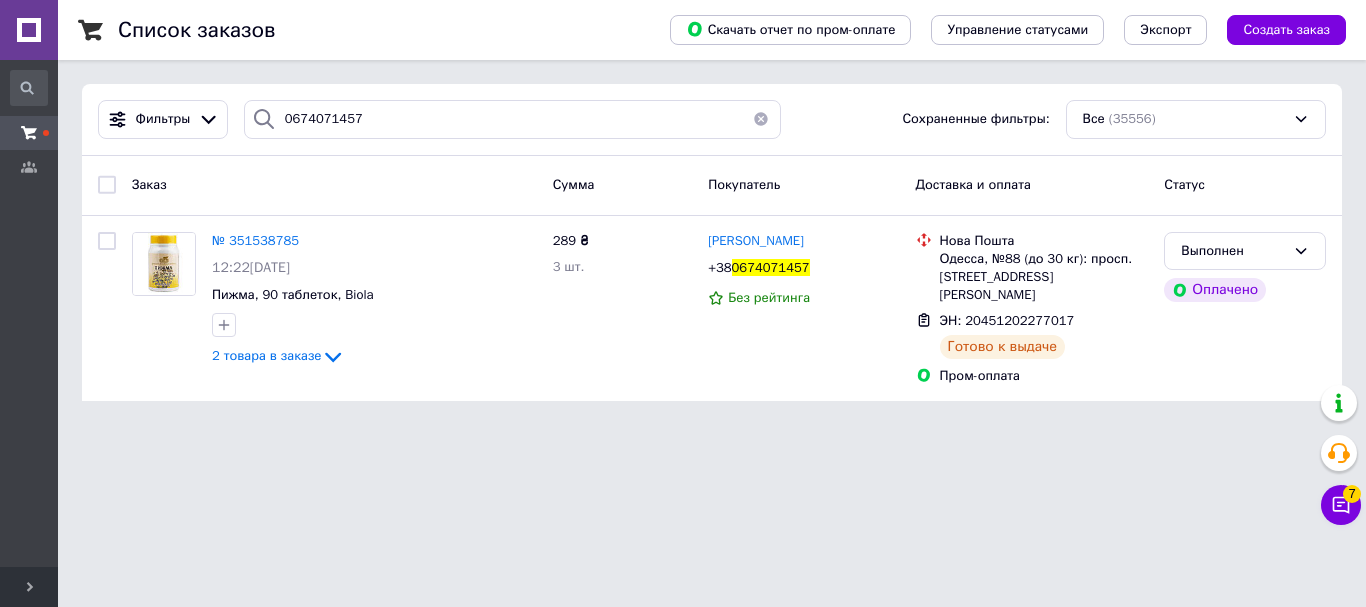 click at bounding box center (761, 119) 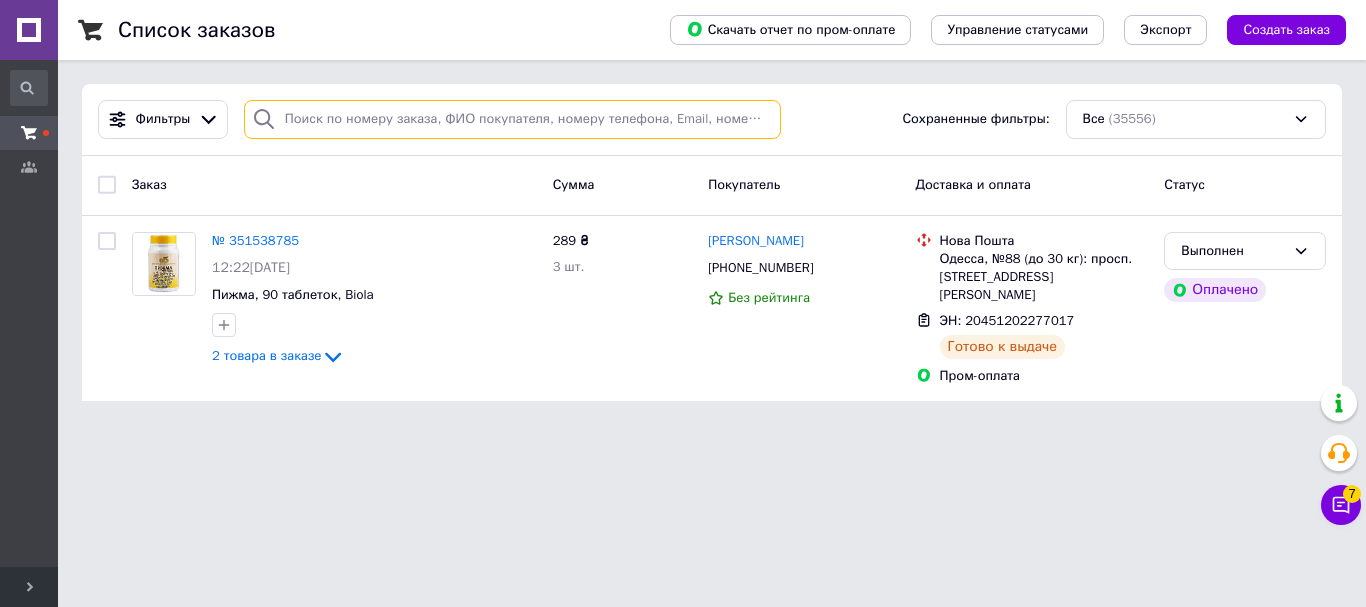 paste on "0971922511" 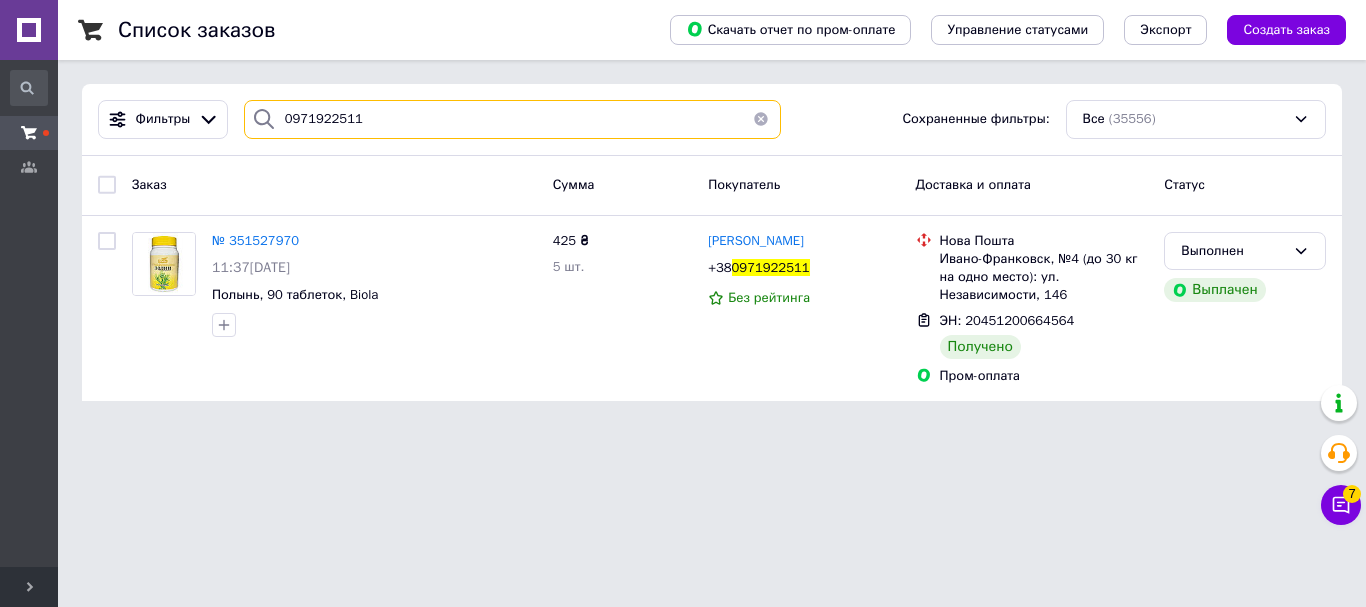 type on "0971922511" 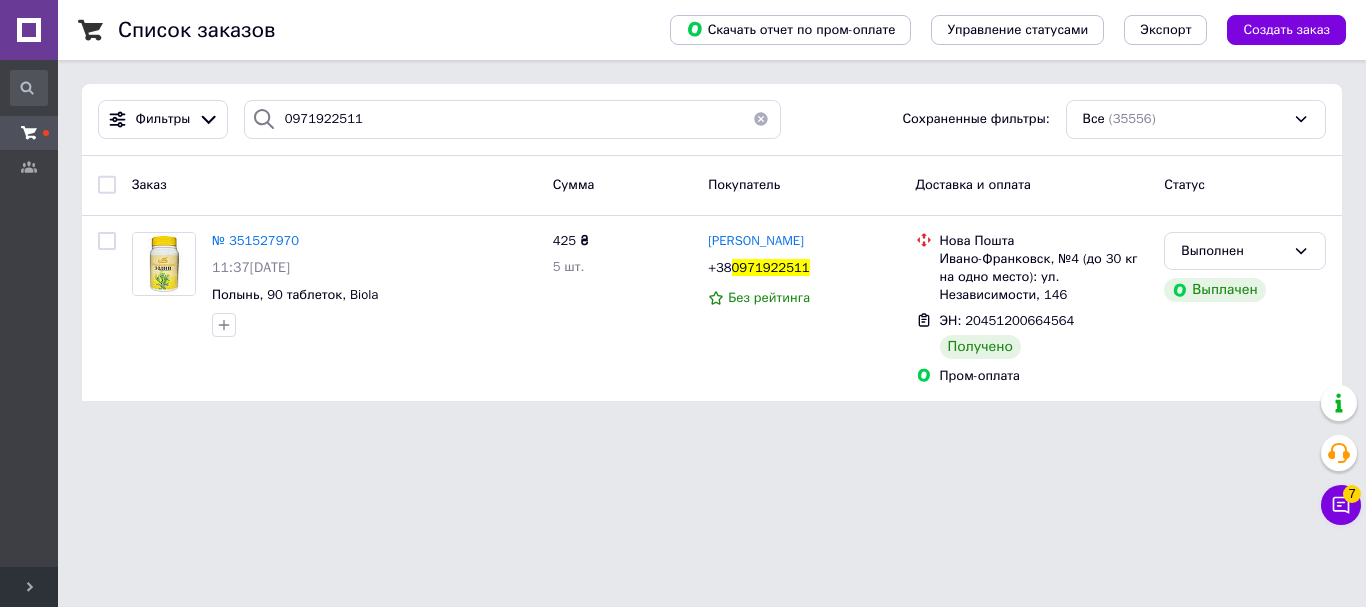 click at bounding box center [761, 119] 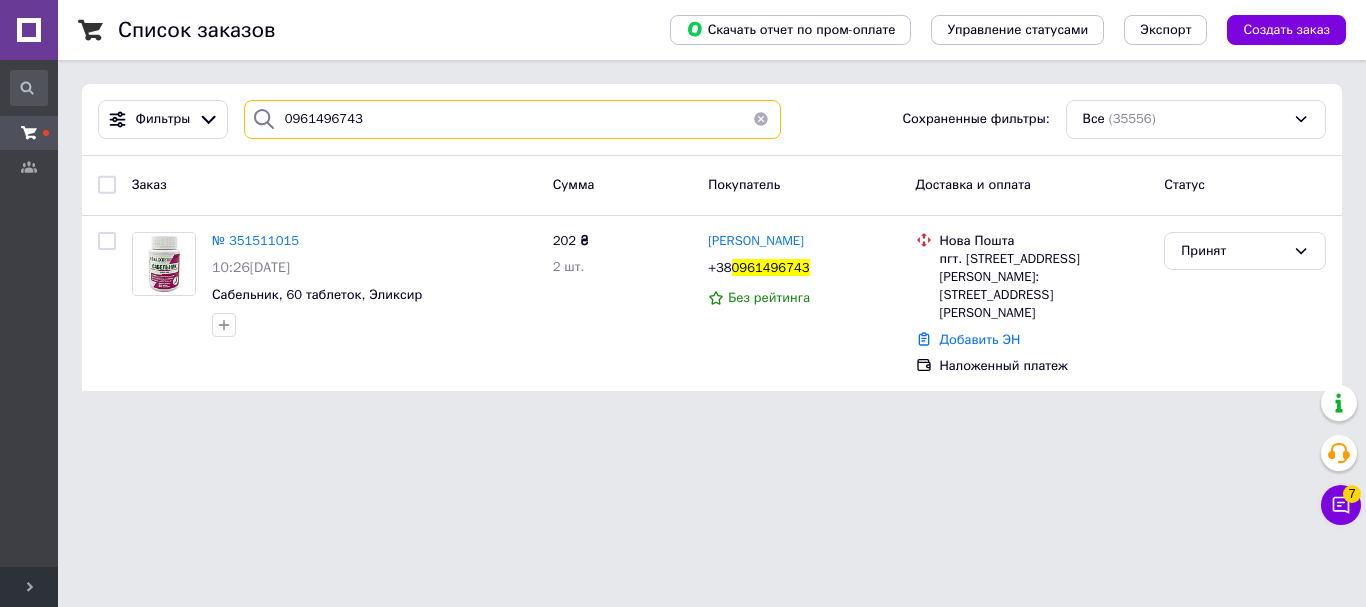 type on "0961496743" 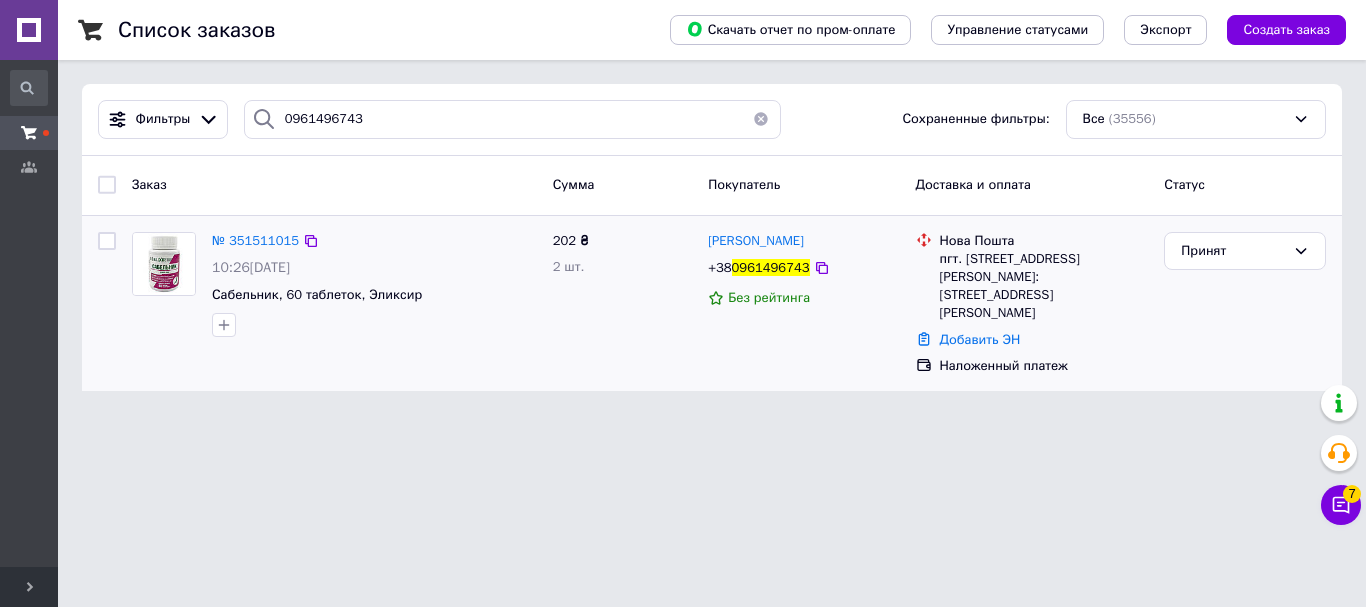 click on "Добавить ЭН" at bounding box center [1044, 340] 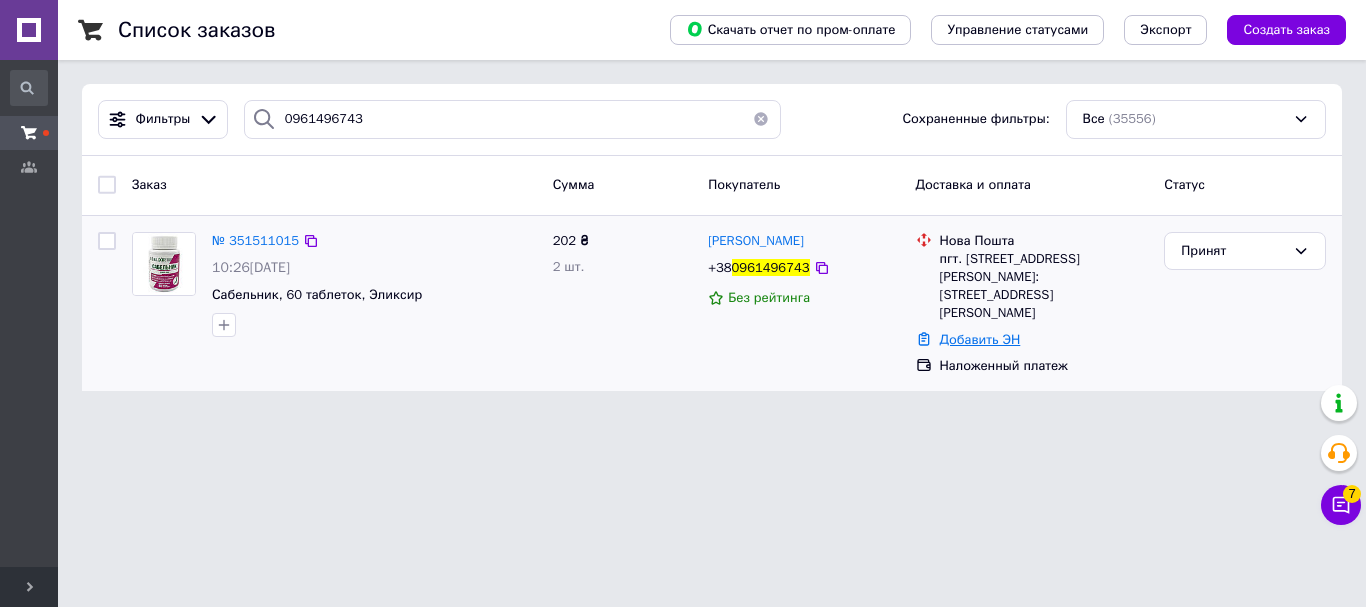 click on "Добавить ЭН" at bounding box center (980, 339) 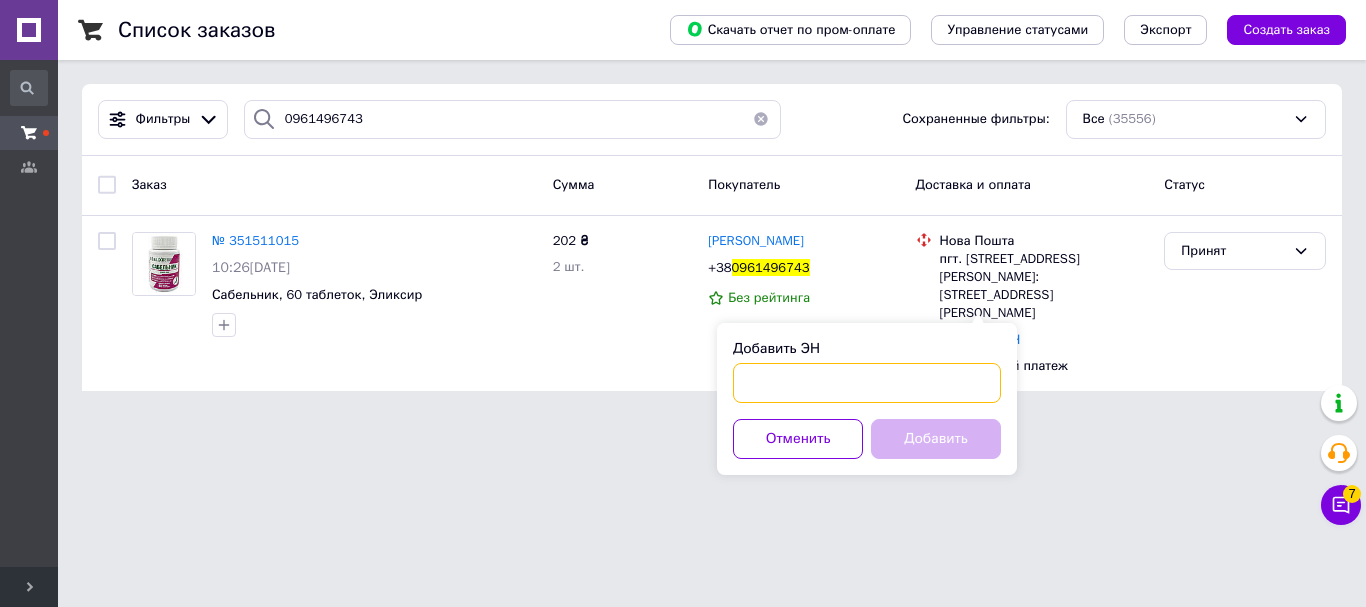 click on "Добавить ЭН" at bounding box center (867, 383) 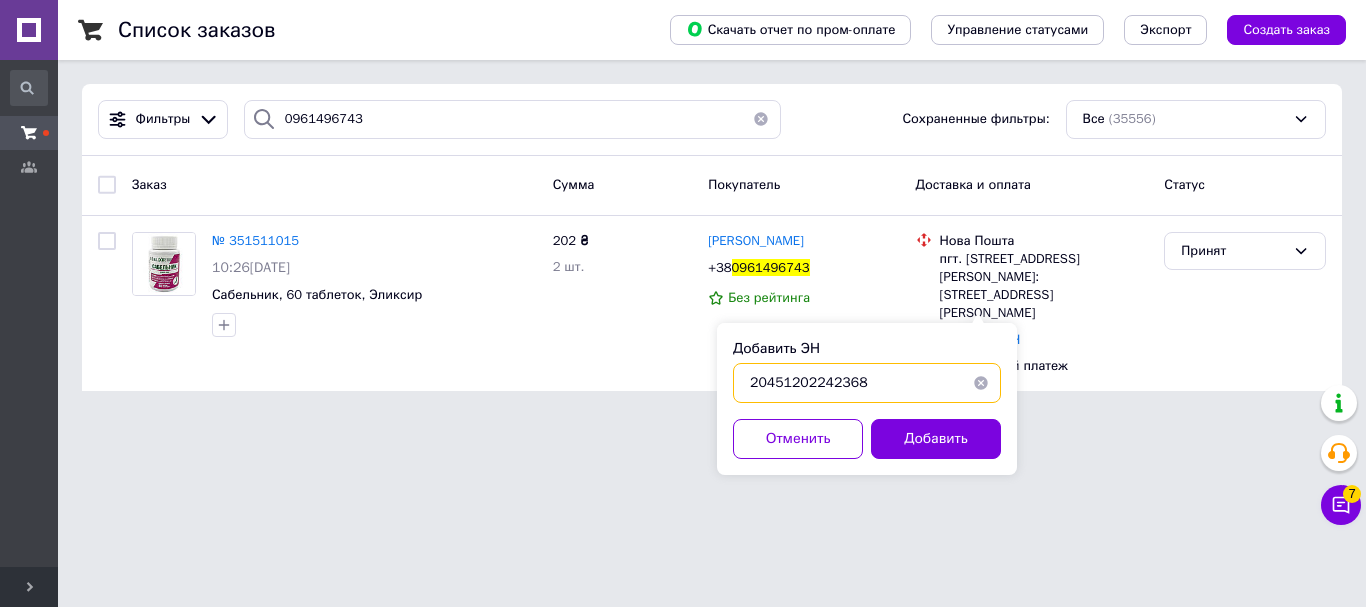 type on "20451202242368" 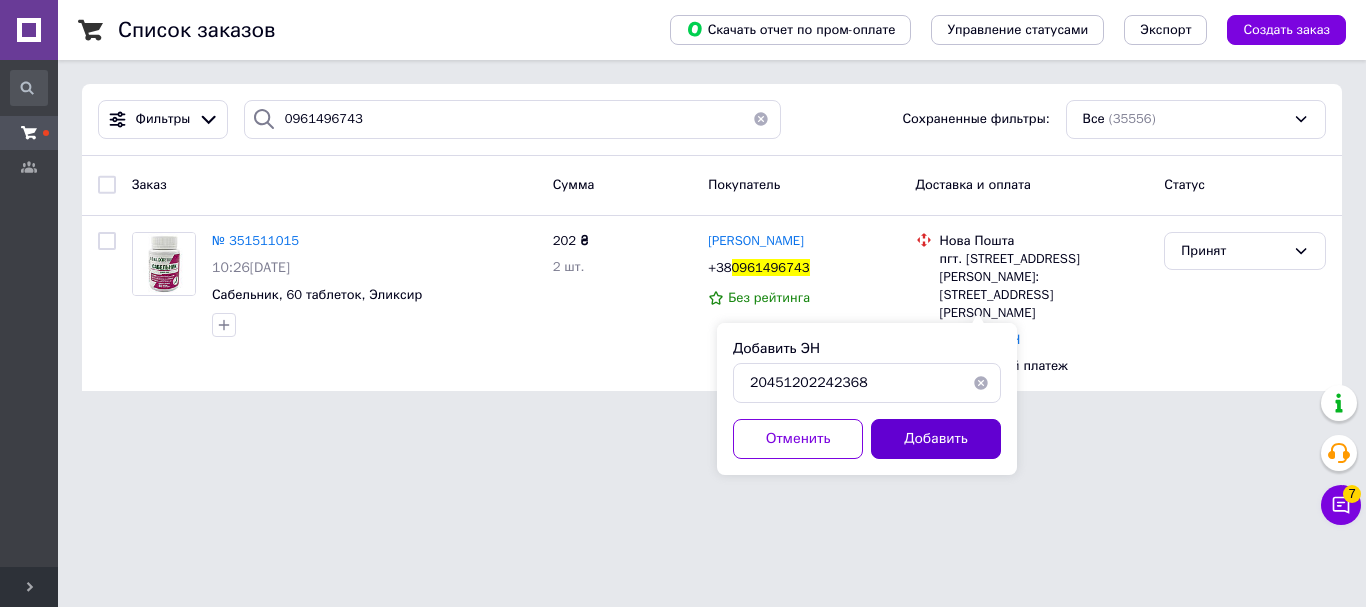 click on "Добавить" at bounding box center [936, 439] 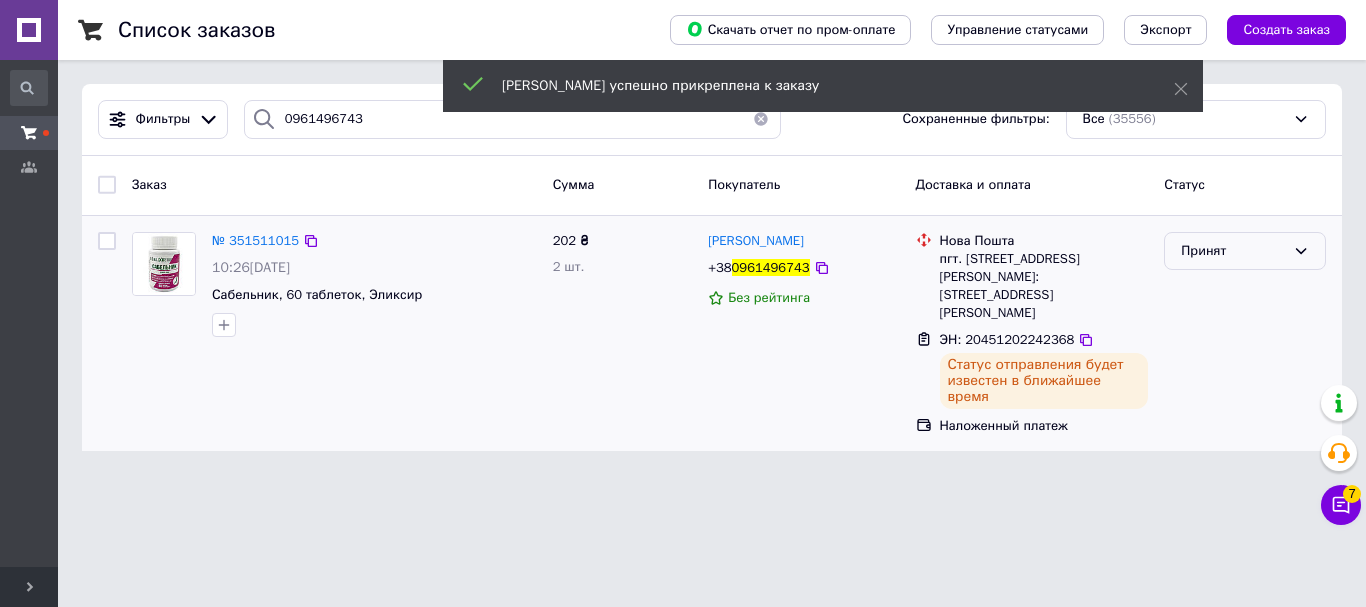 click on "Принят" at bounding box center (1233, 251) 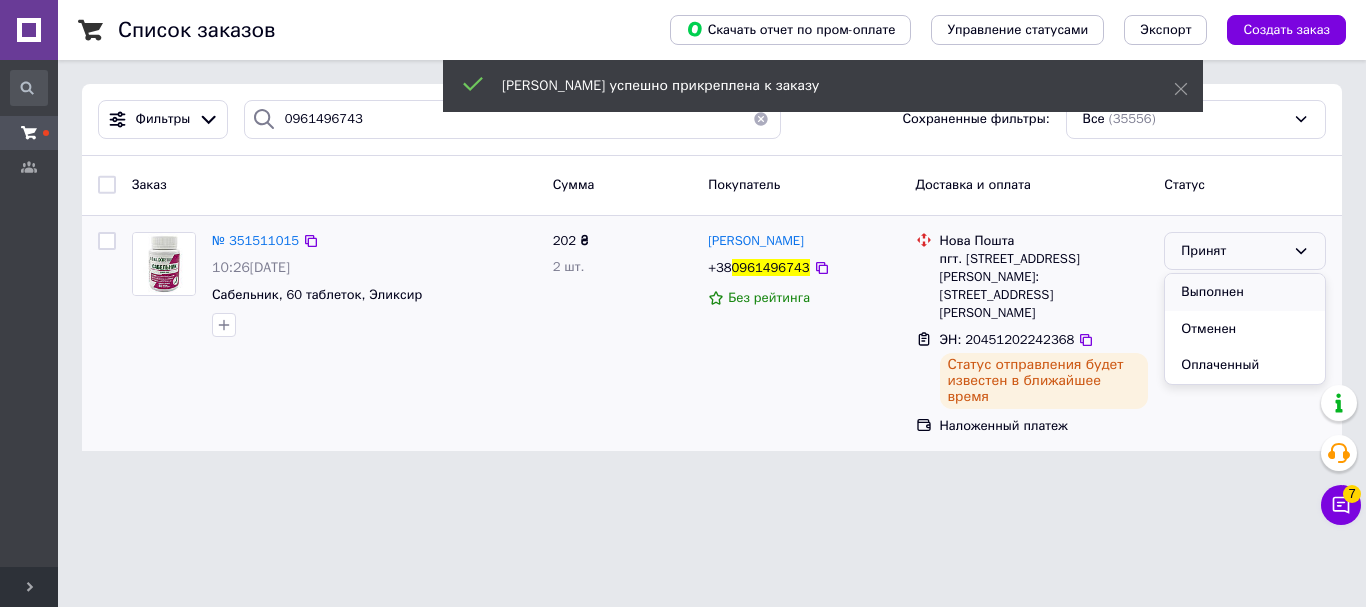 click on "Выполнен" at bounding box center (1245, 292) 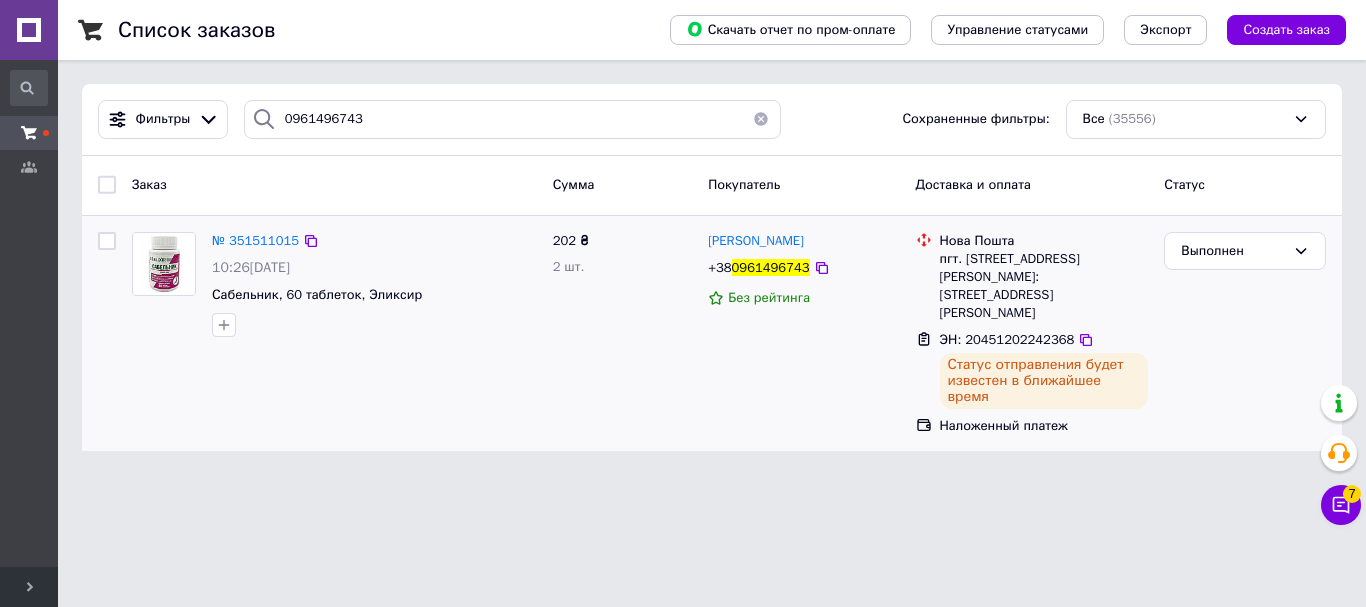 type 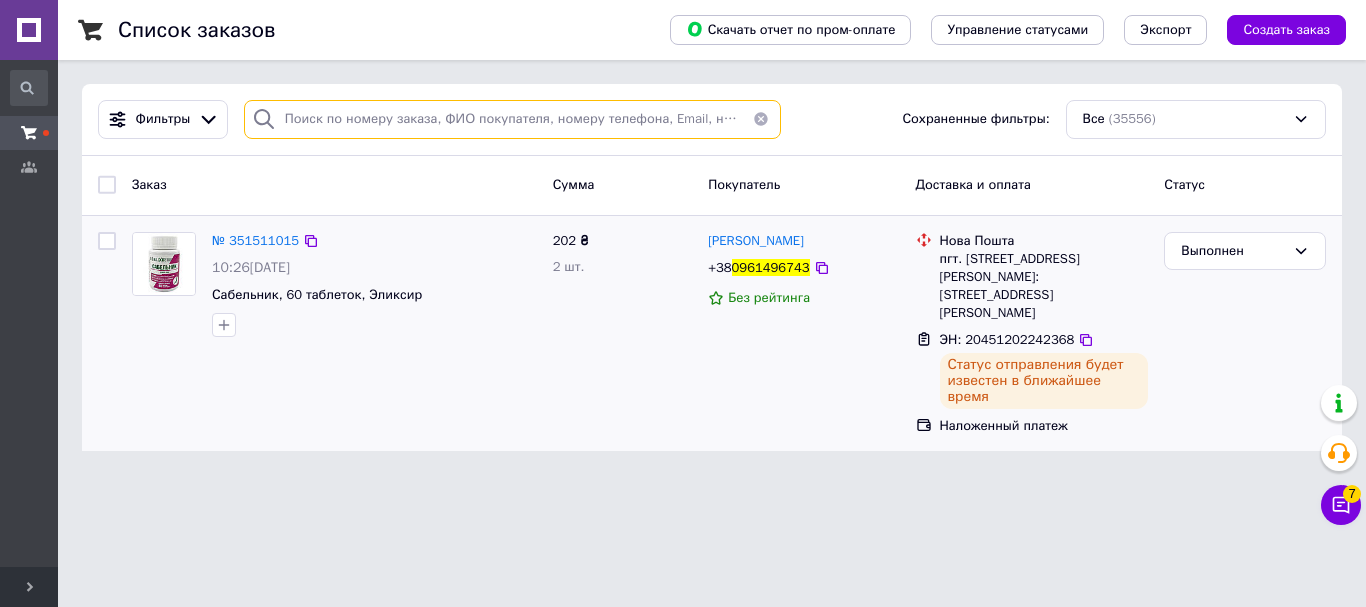 paste on "0636940459" 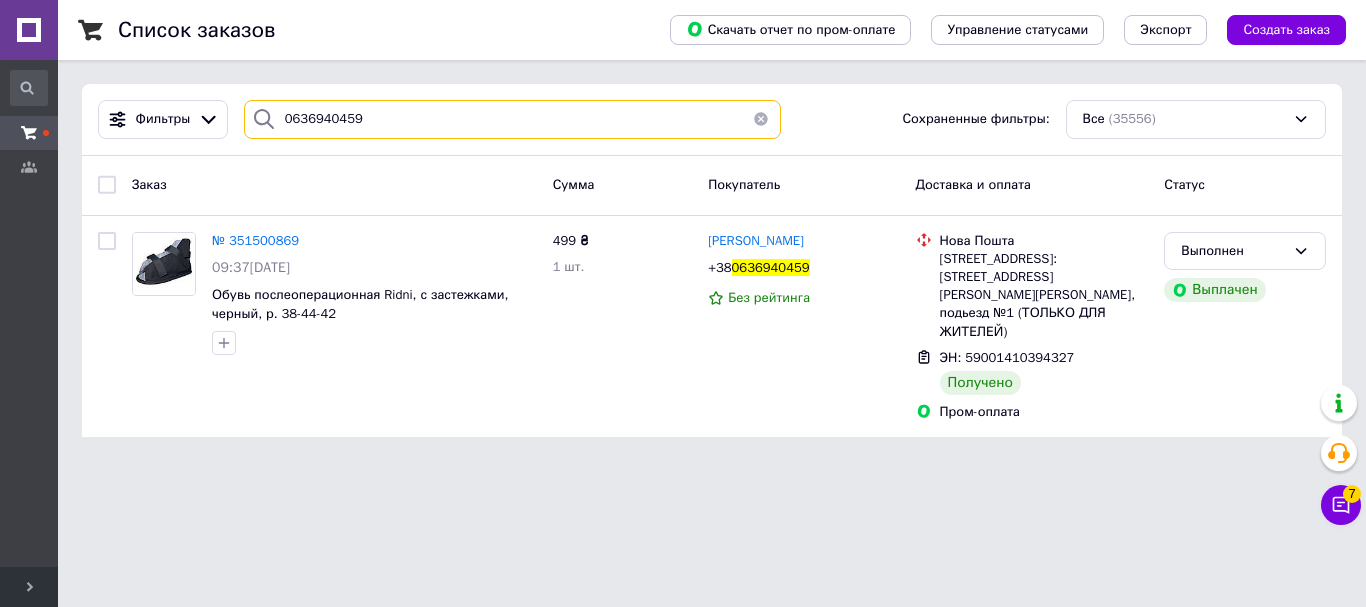 type on "0636940459" 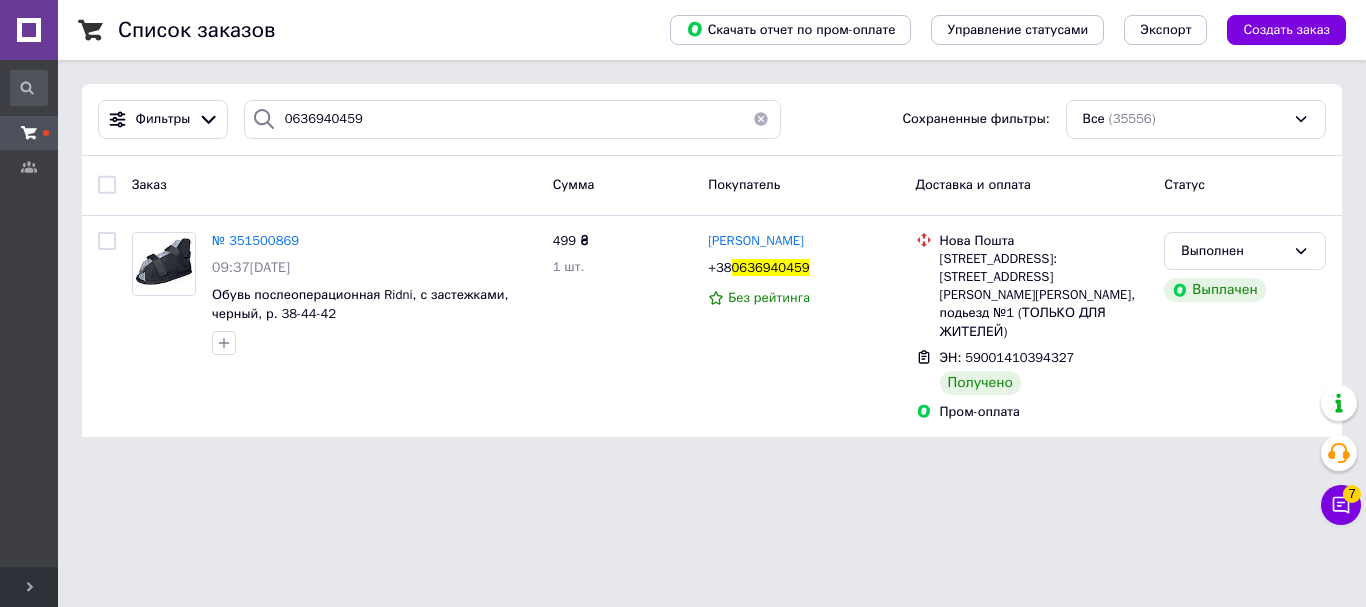 type 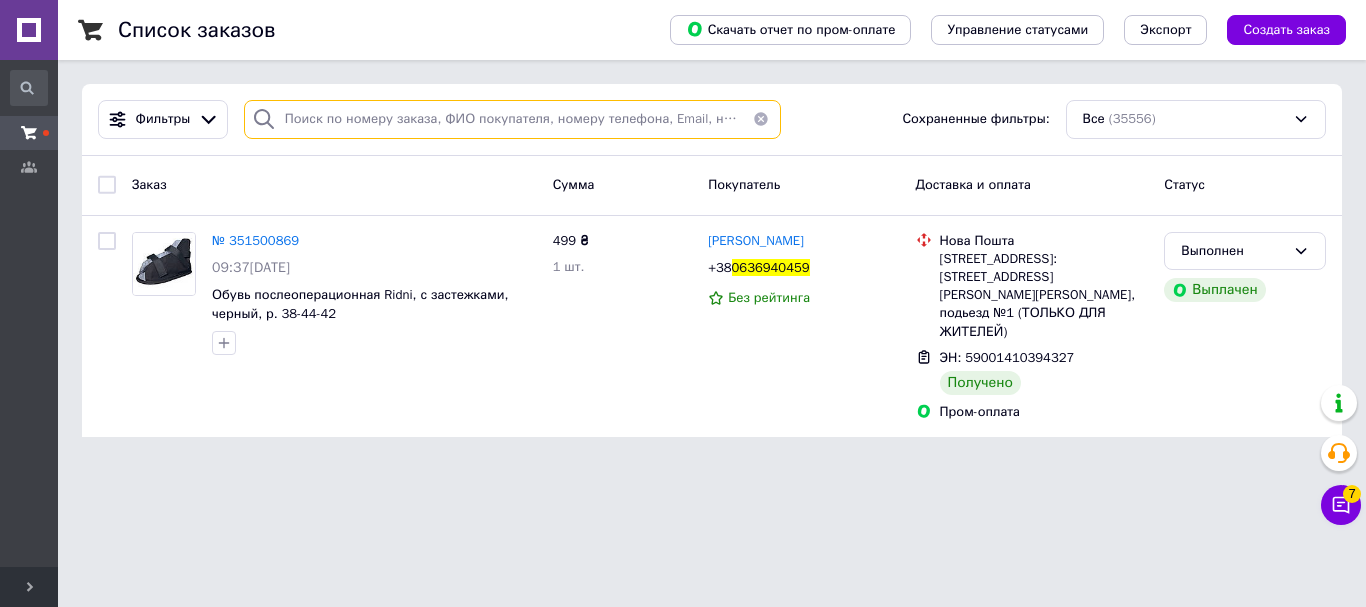 paste on "0666451422" 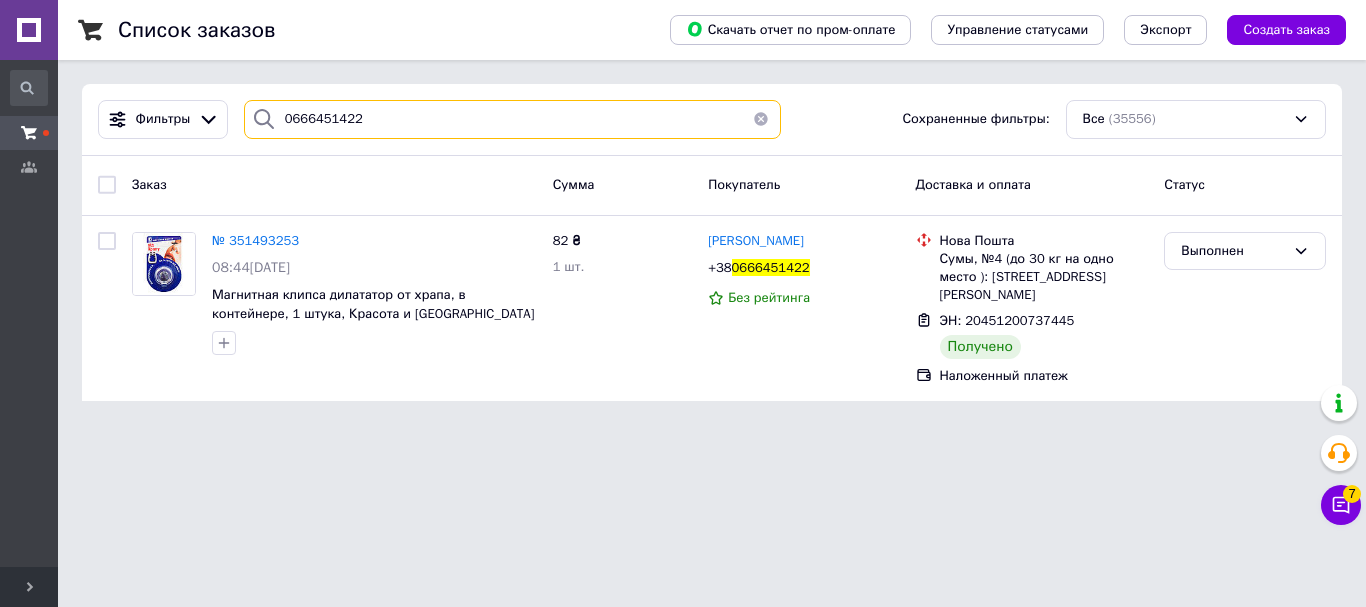 type on "0666451422" 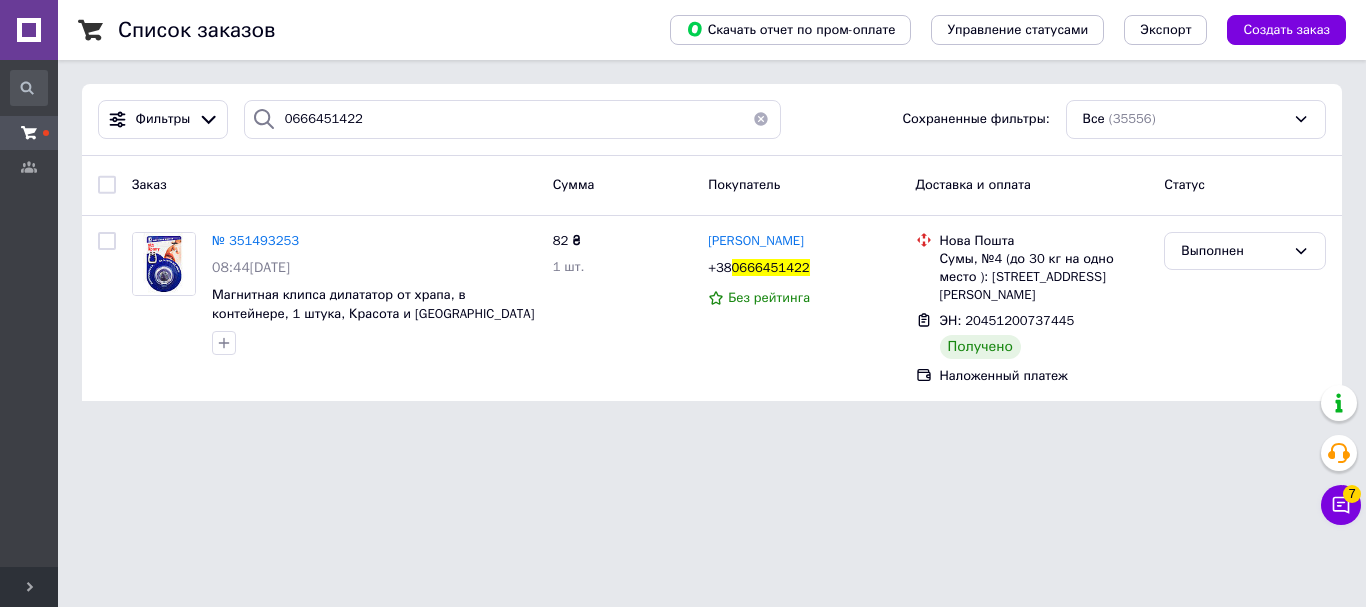 type 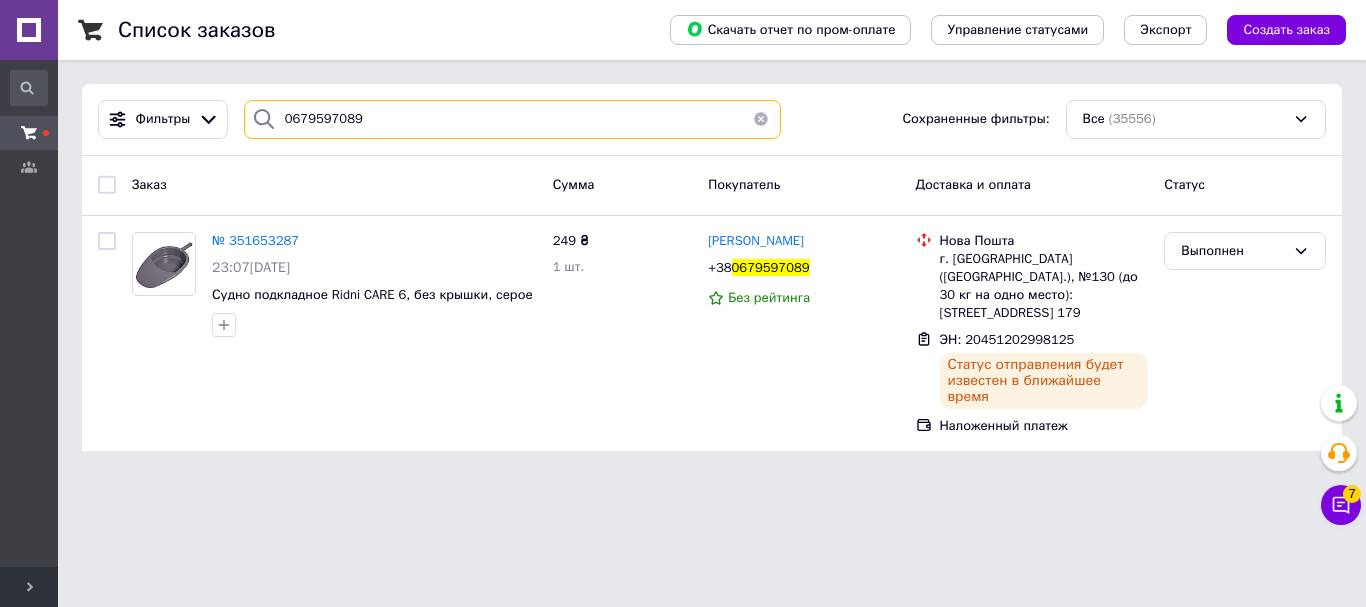 type on "0679597089" 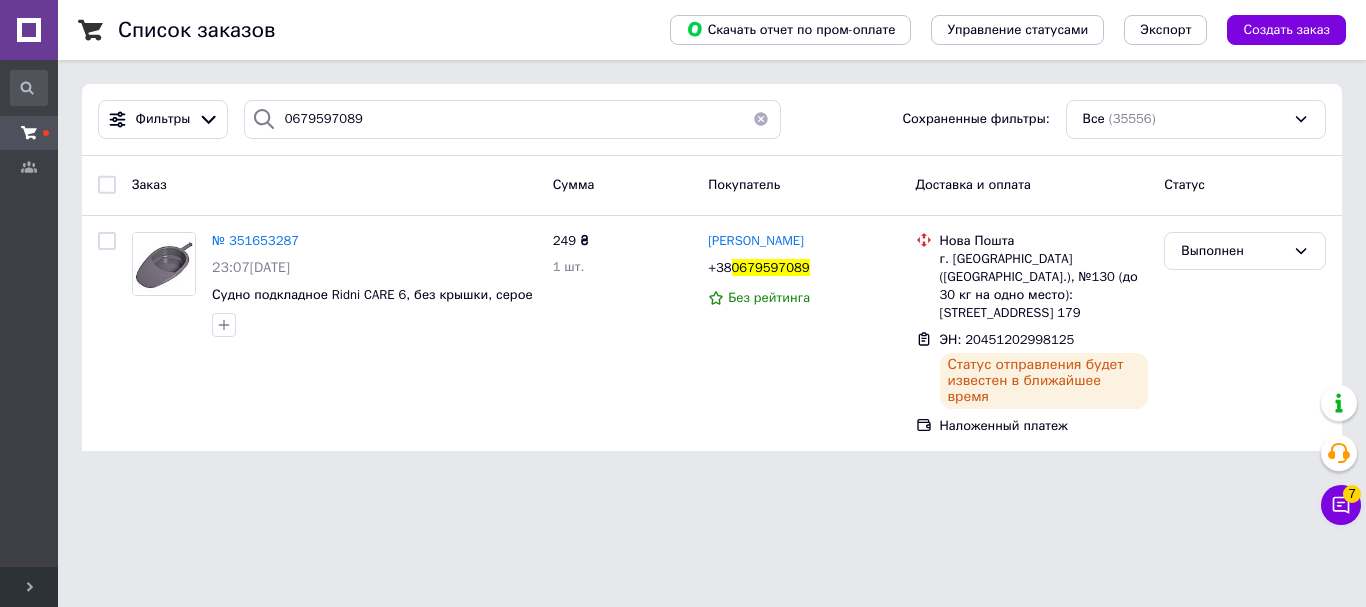 type 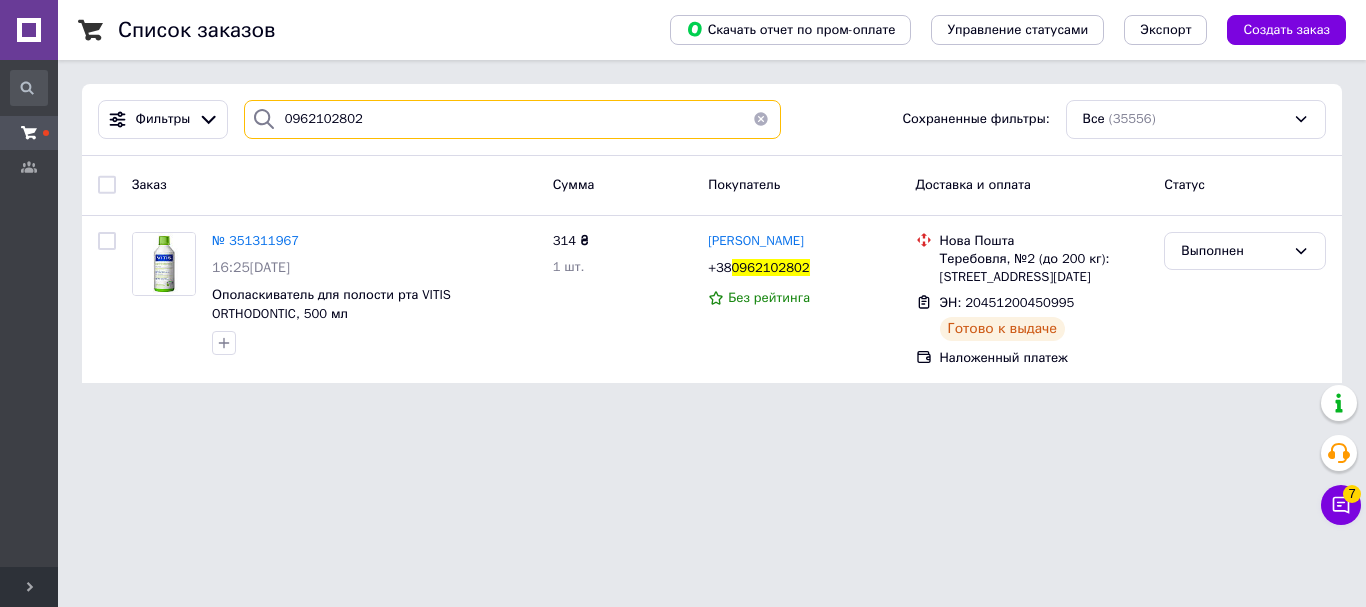 type on "0962102802" 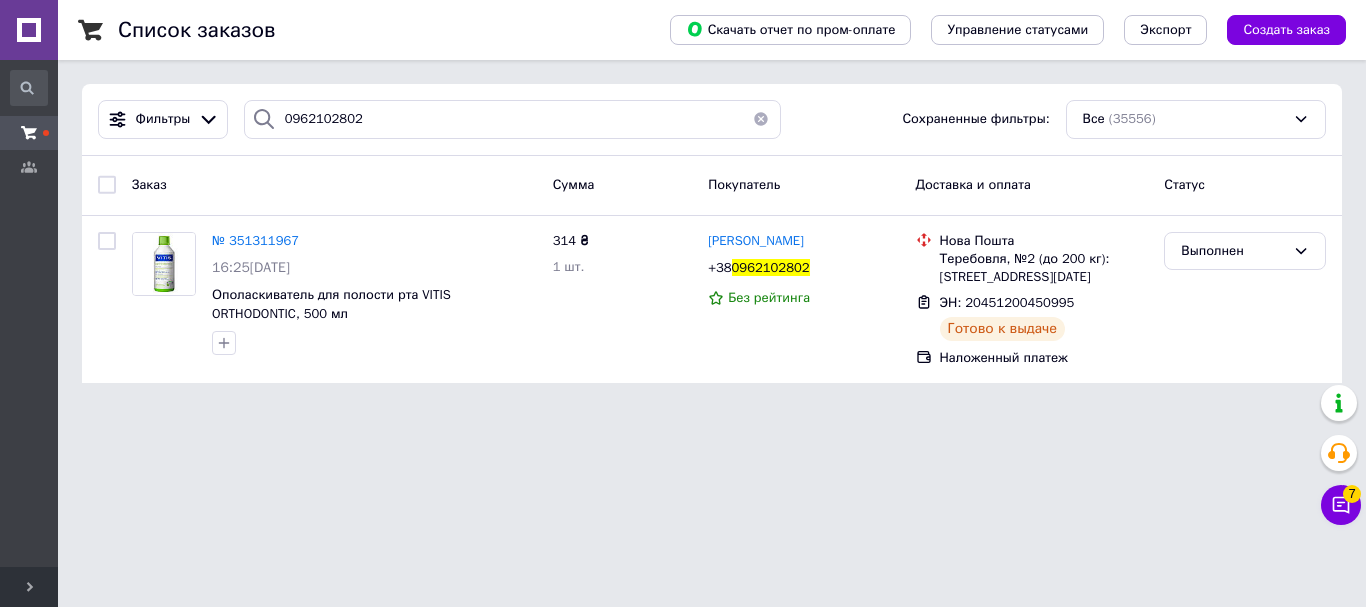 type 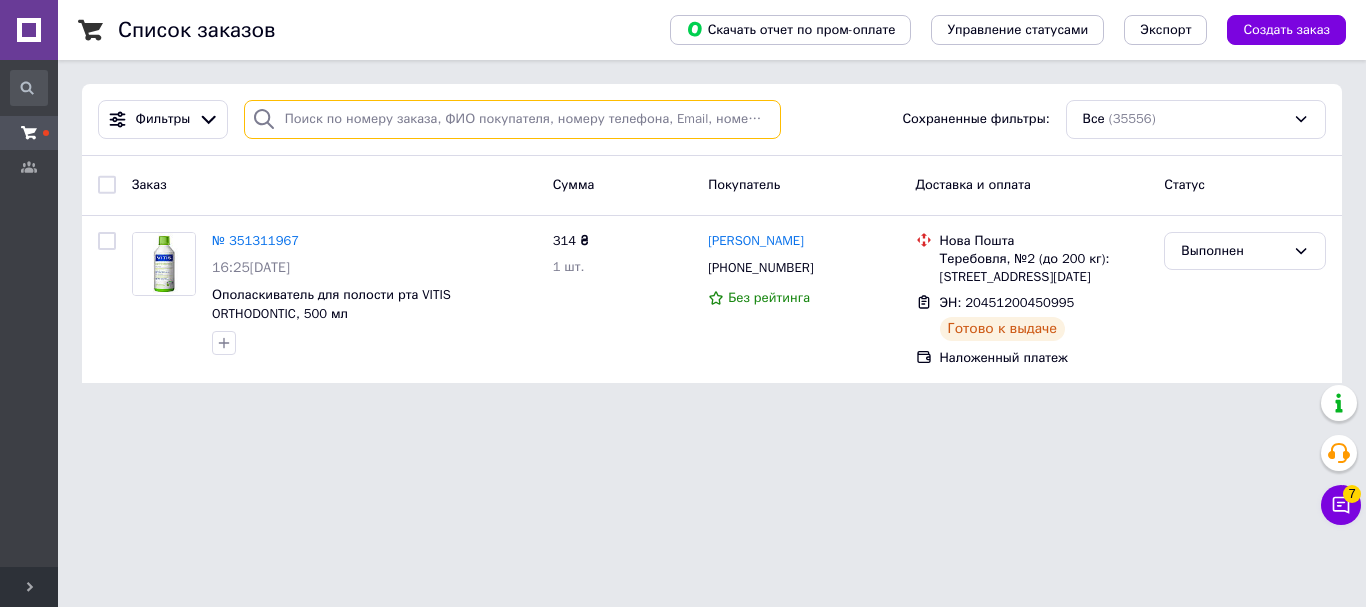 paste on "0683847218" 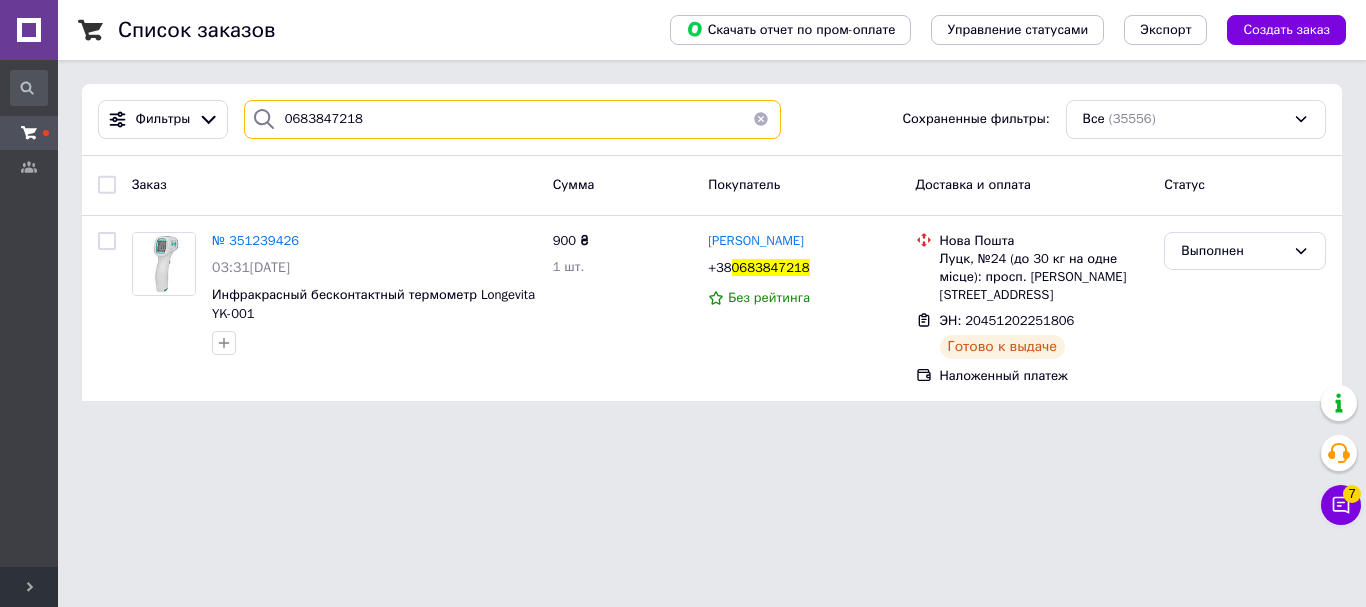 type on "0683847218" 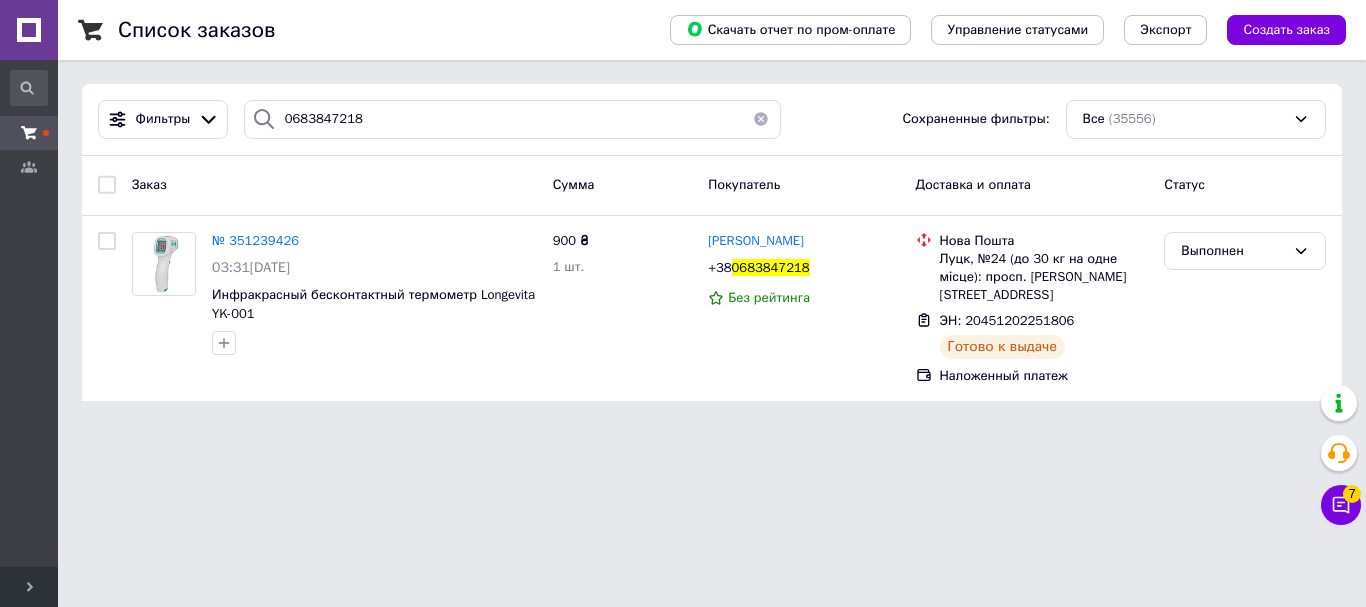 type 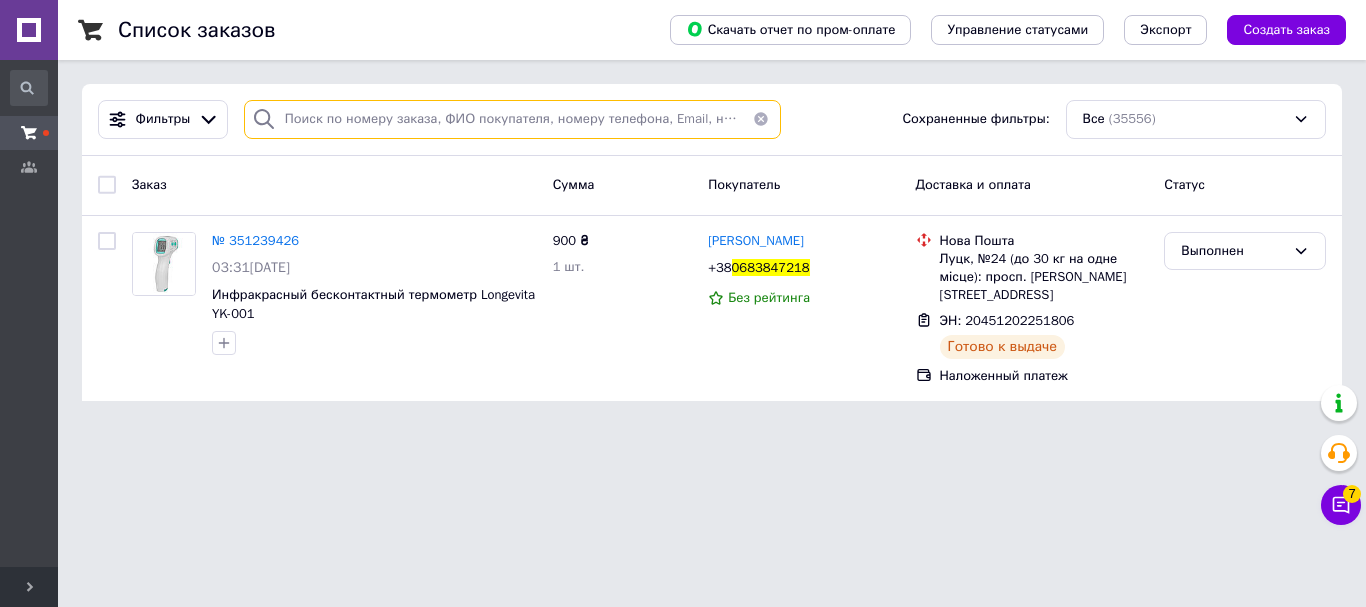 paste on "0960257166" 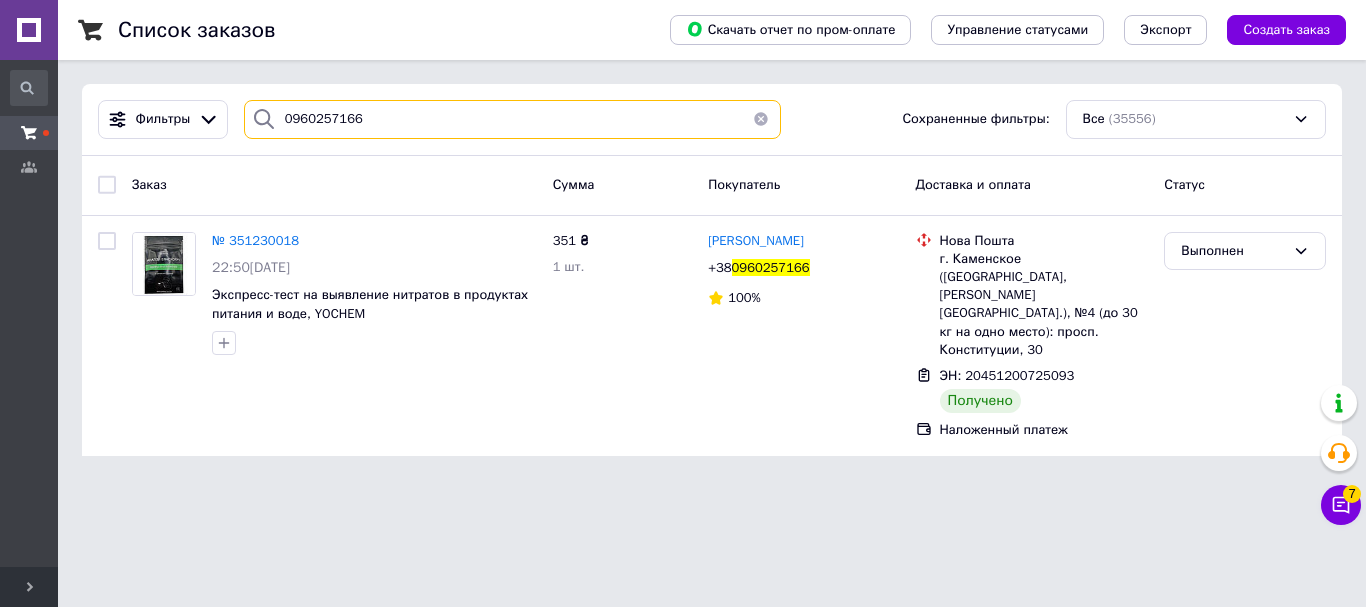 type on "0960257166" 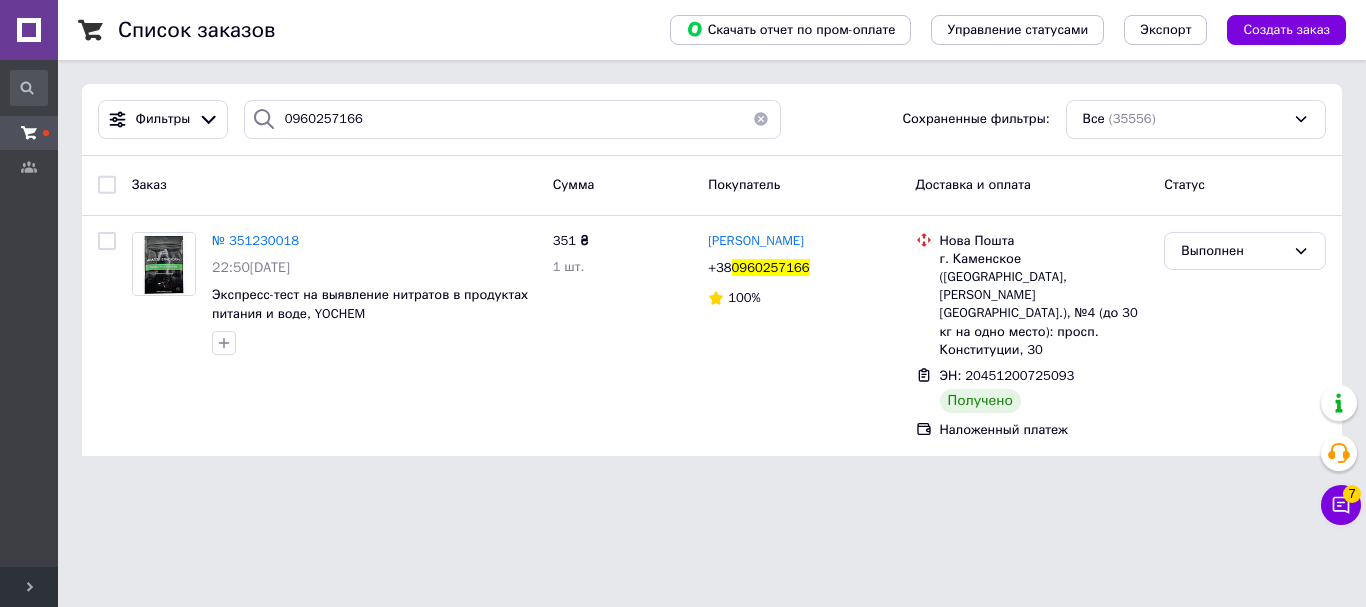 type 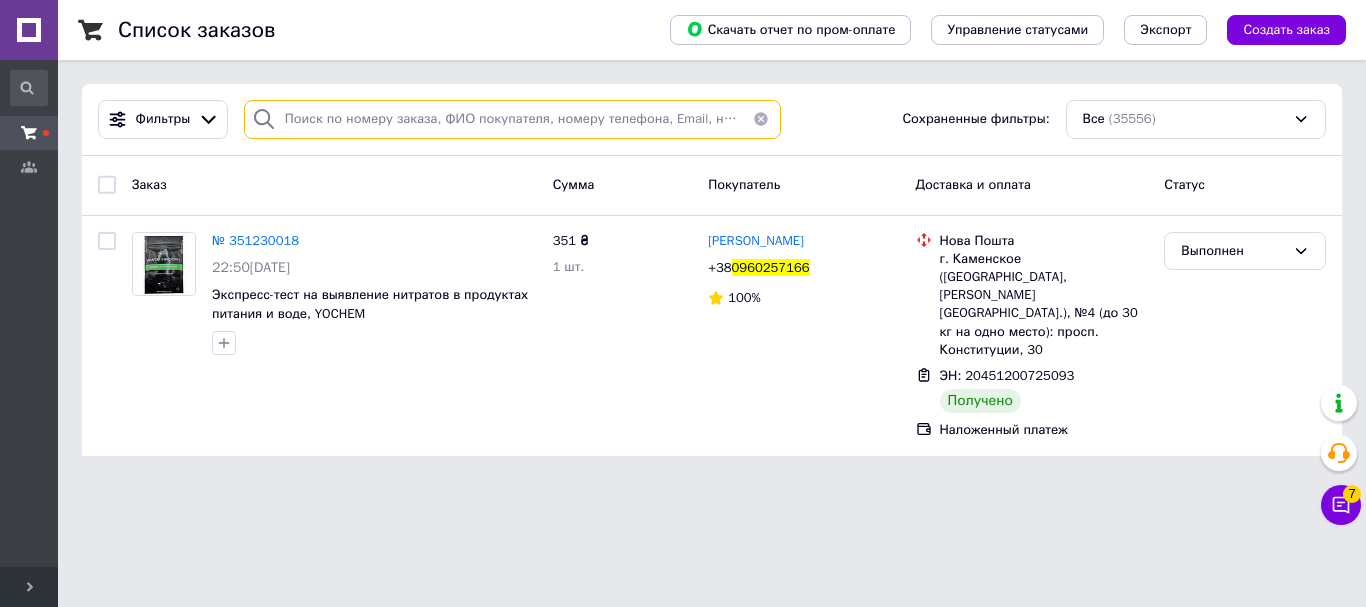 paste on "0501942129" 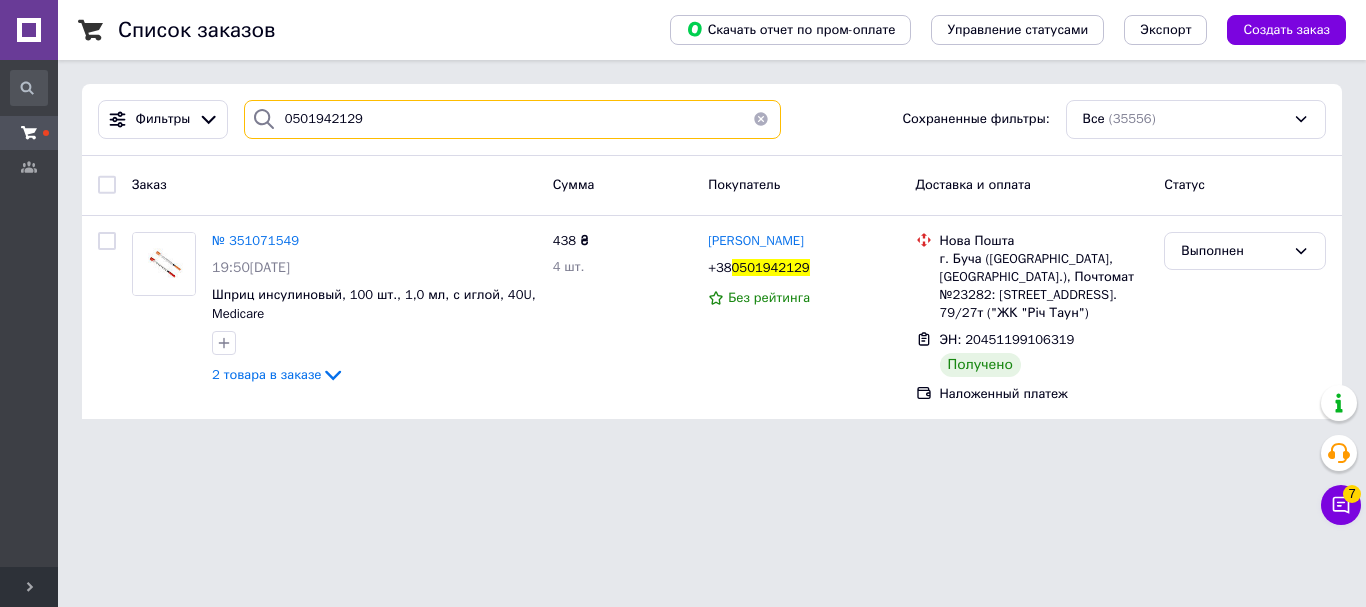 type on "0501942129" 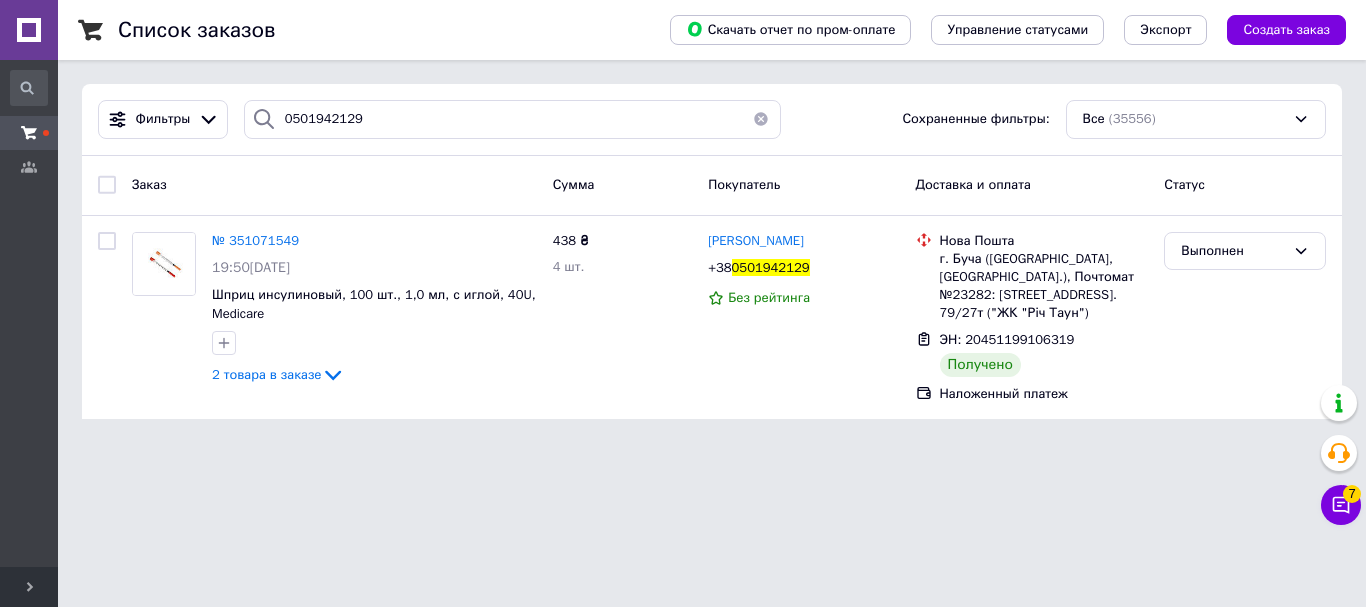 click at bounding box center [761, 119] 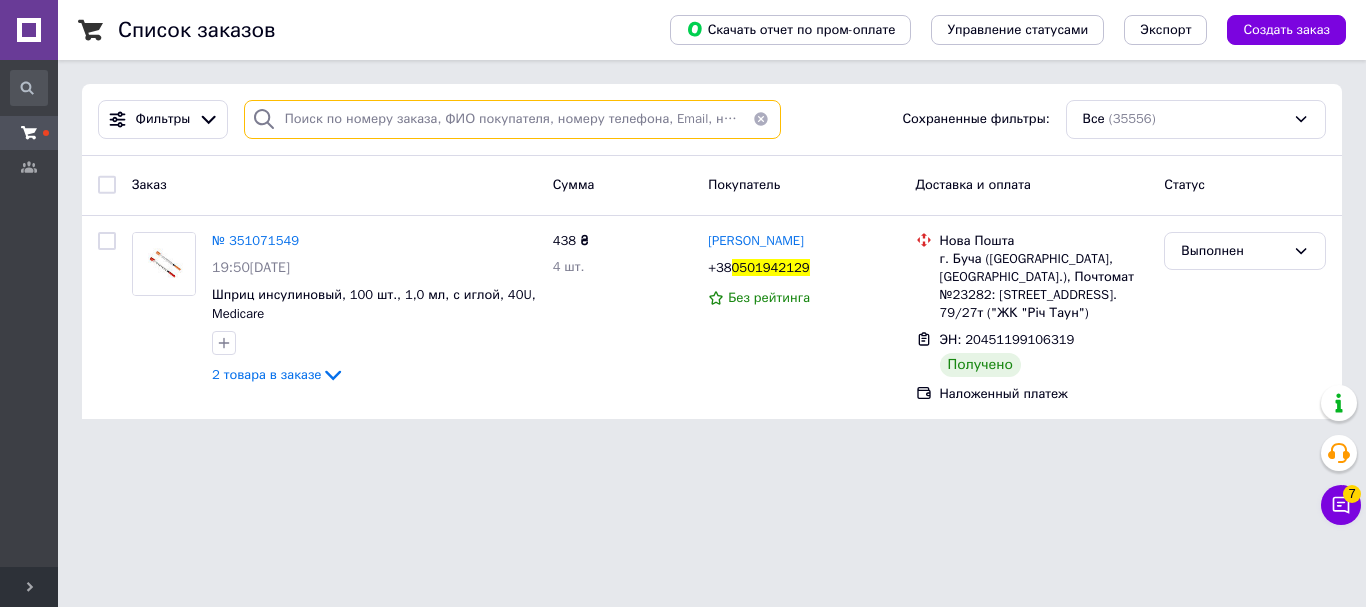 paste on "0631830042" 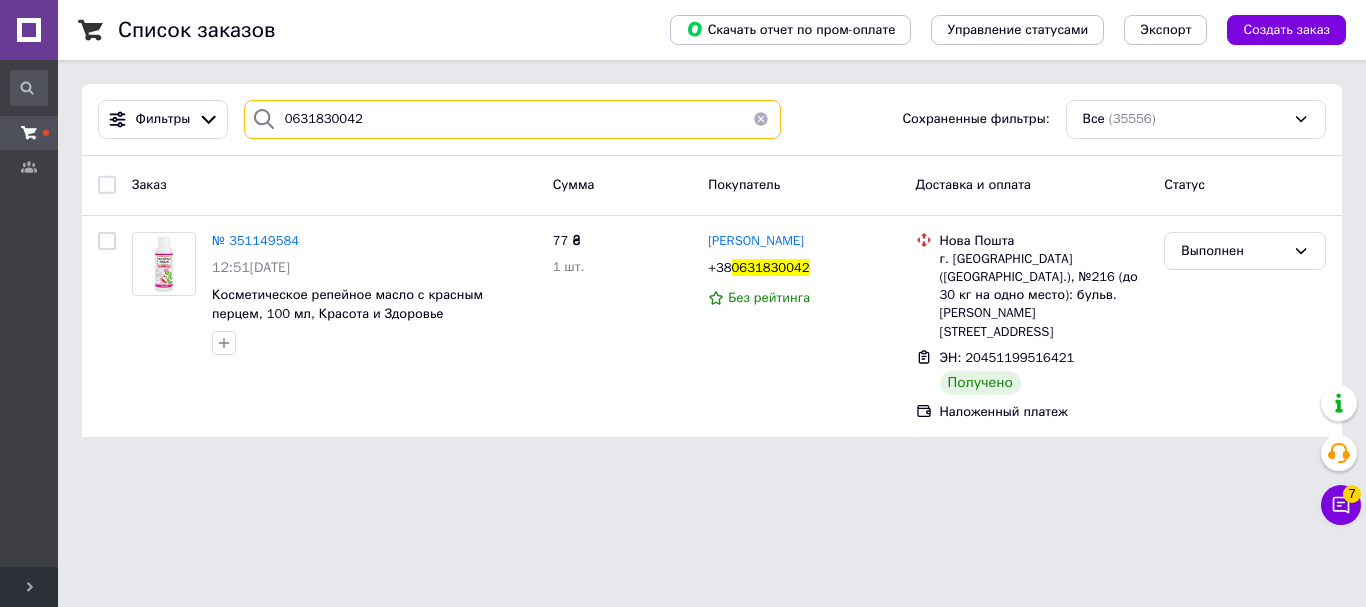 type on "0631830042" 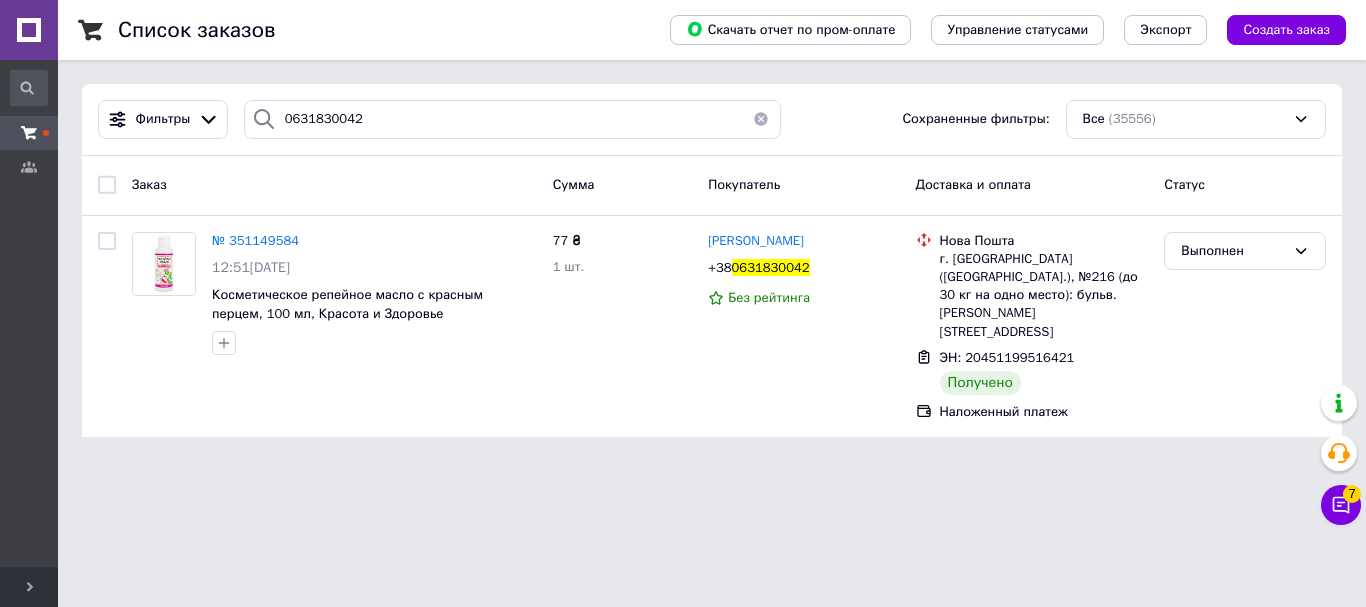 type 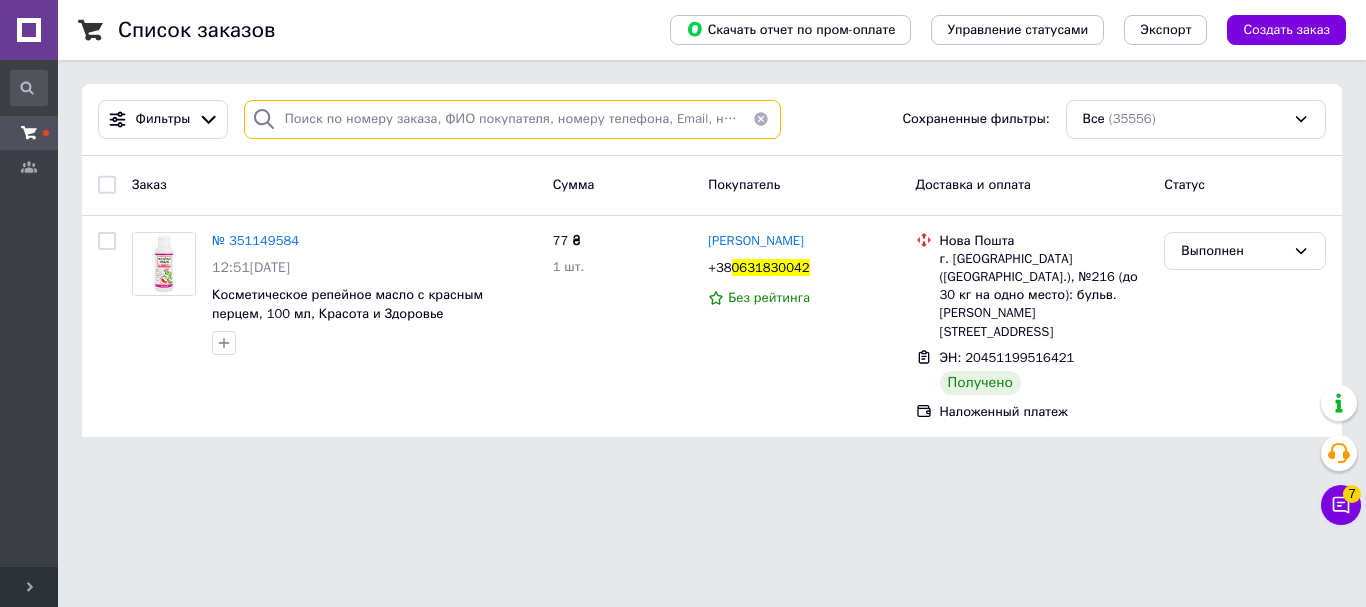 paste on "0501942129" 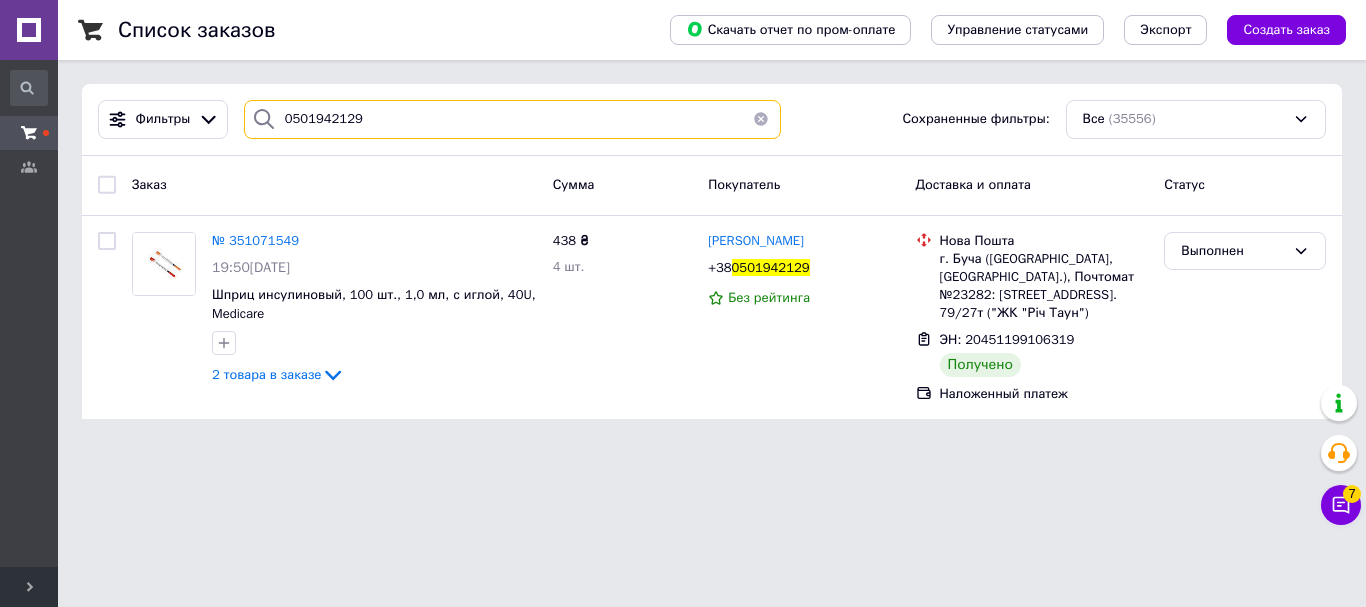 type on "0501942129" 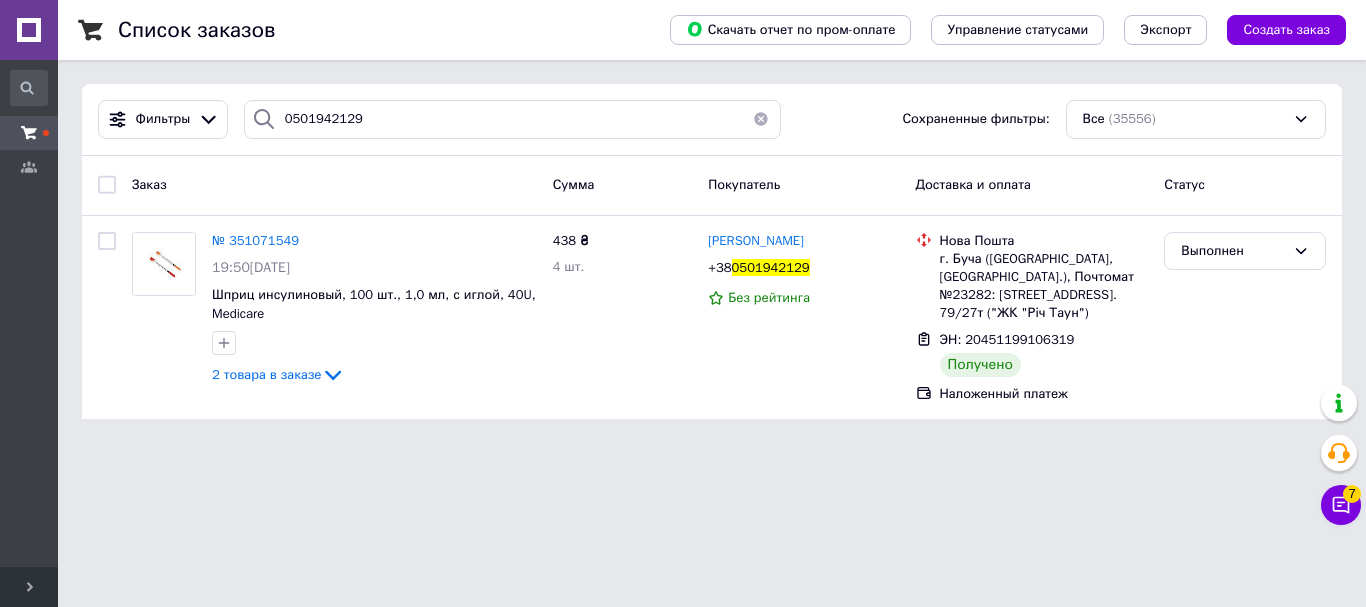 type 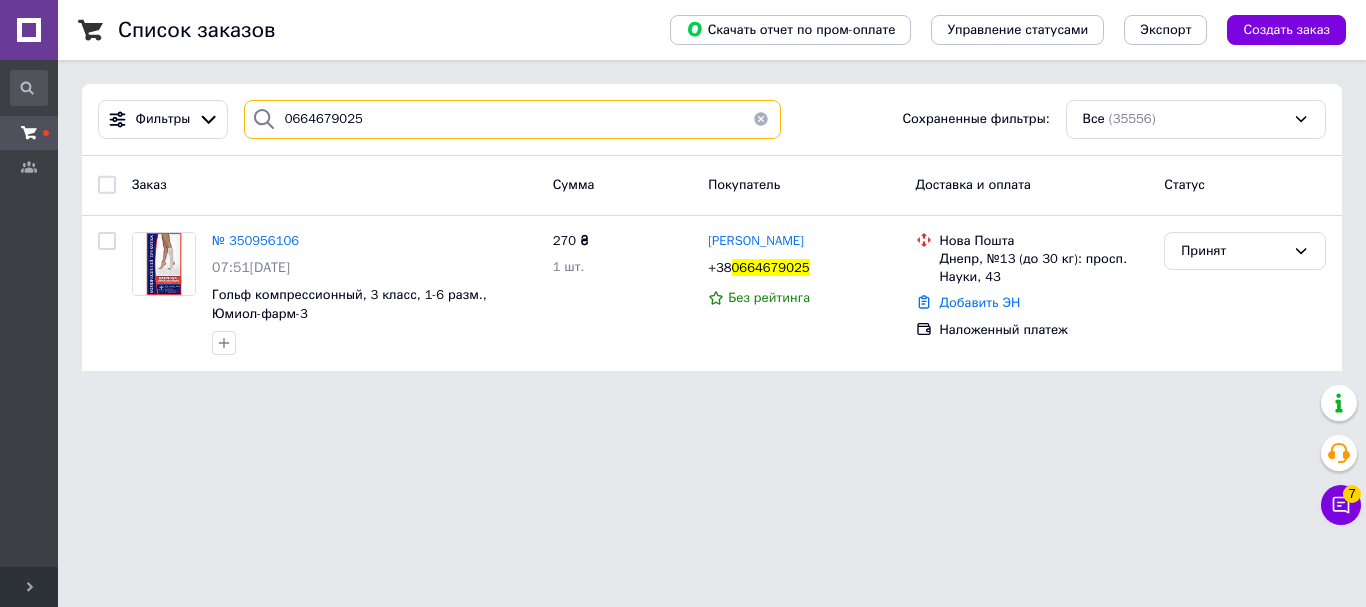 type on "0664679025" 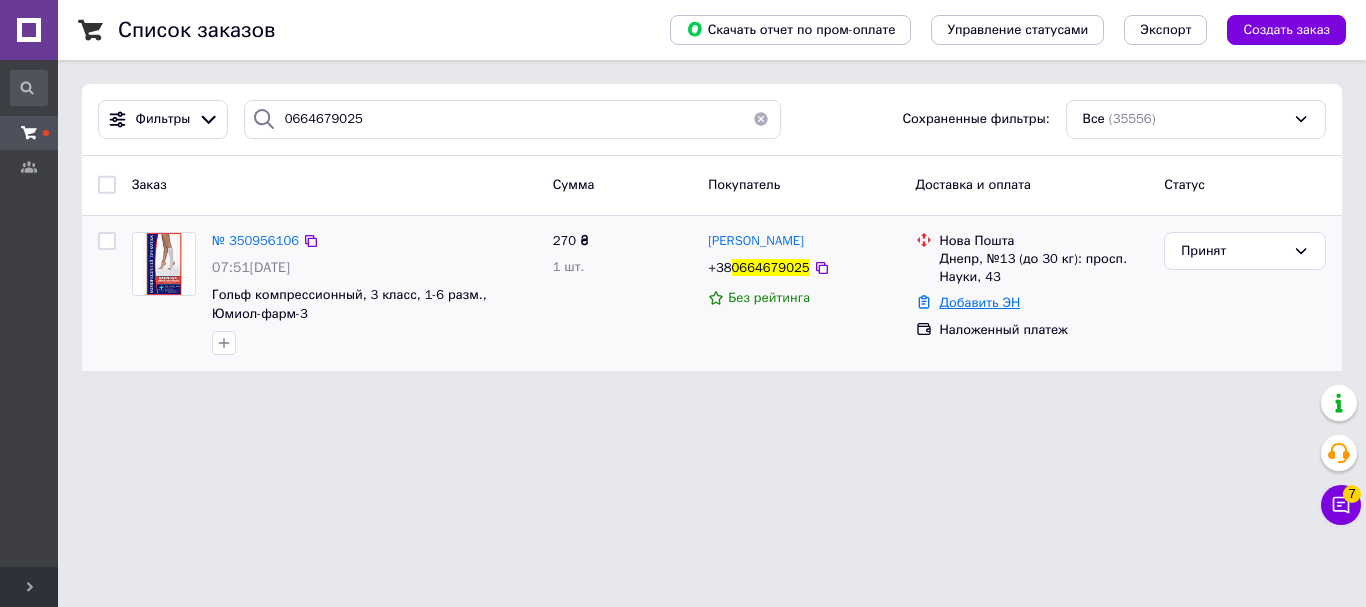 click on "Добавить ЭН" at bounding box center (980, 302) 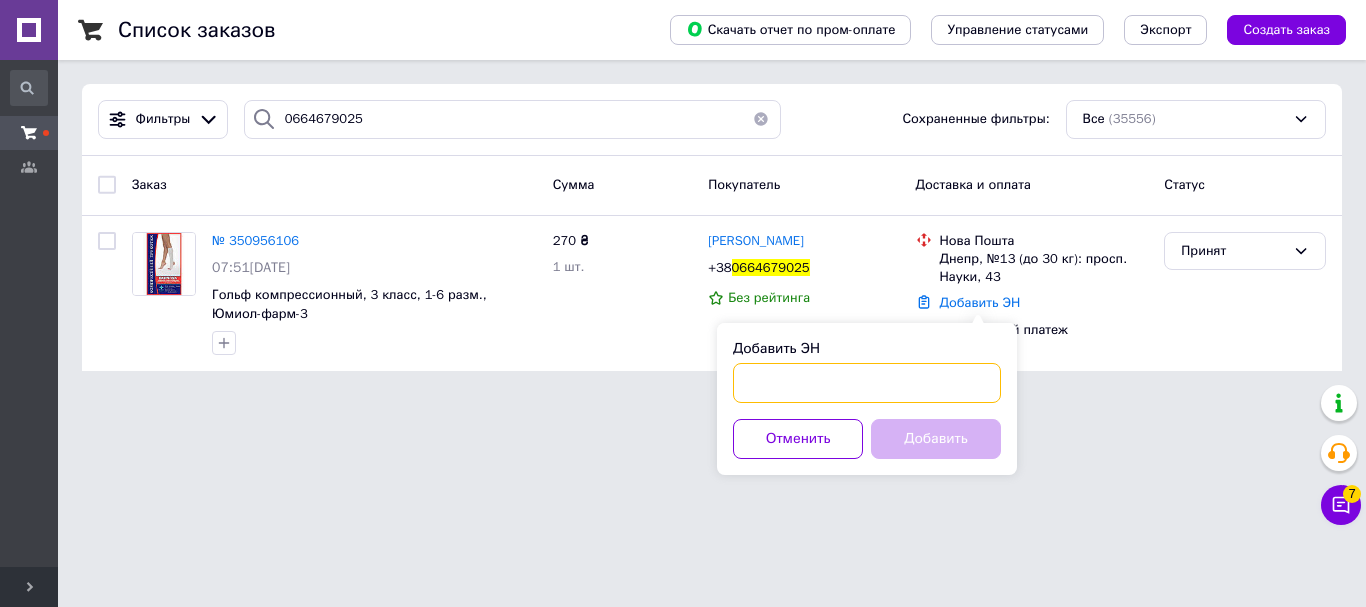 click on "Добавить ЭН" at bounding box center [867, 383] 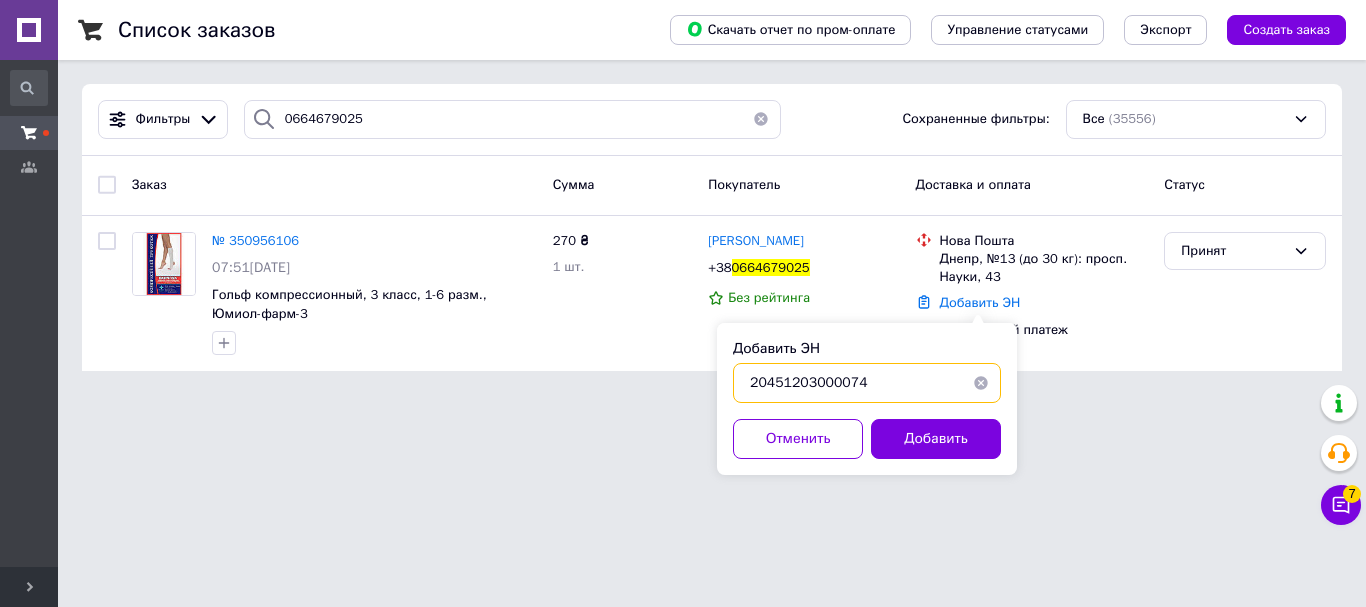 type on "20451203000074" 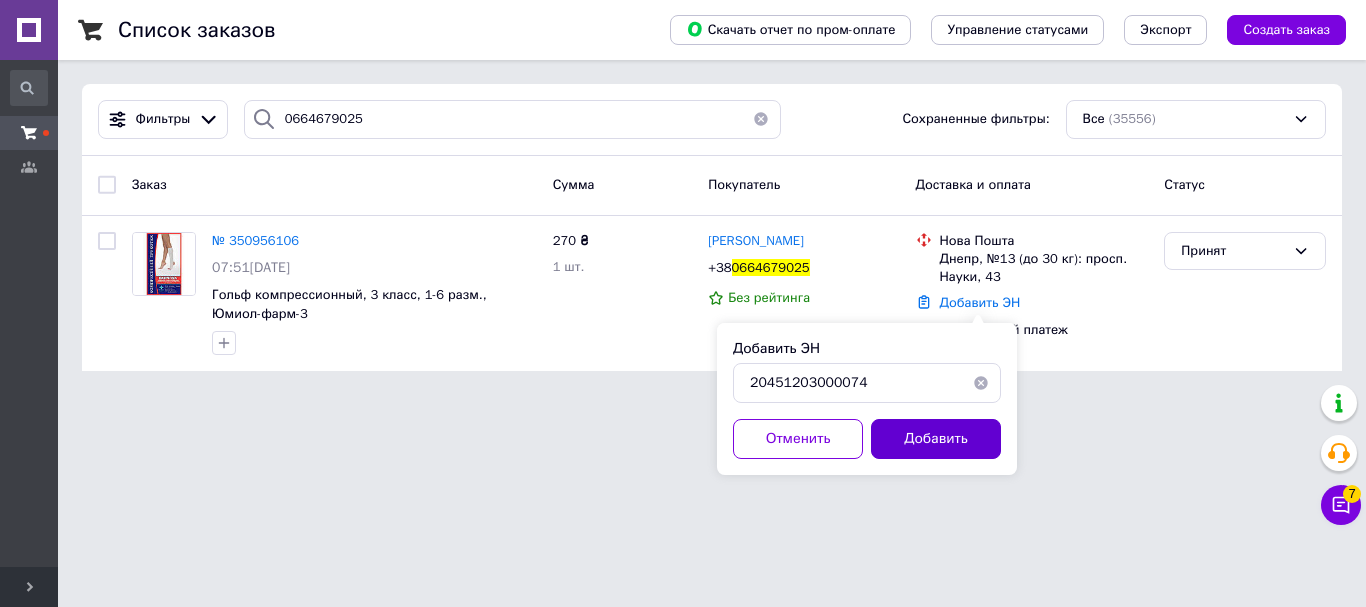 click on "Добавить" at bounding box center [936, 439] 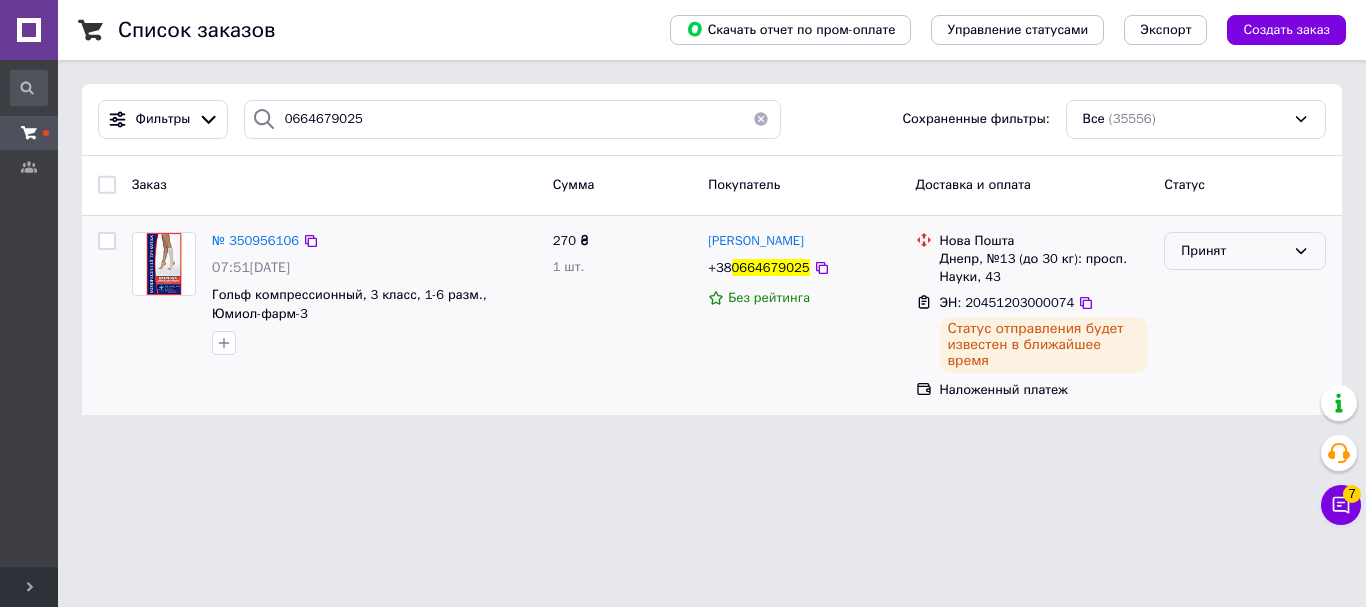 click on "Принят" at bounding box center (1233, 251) 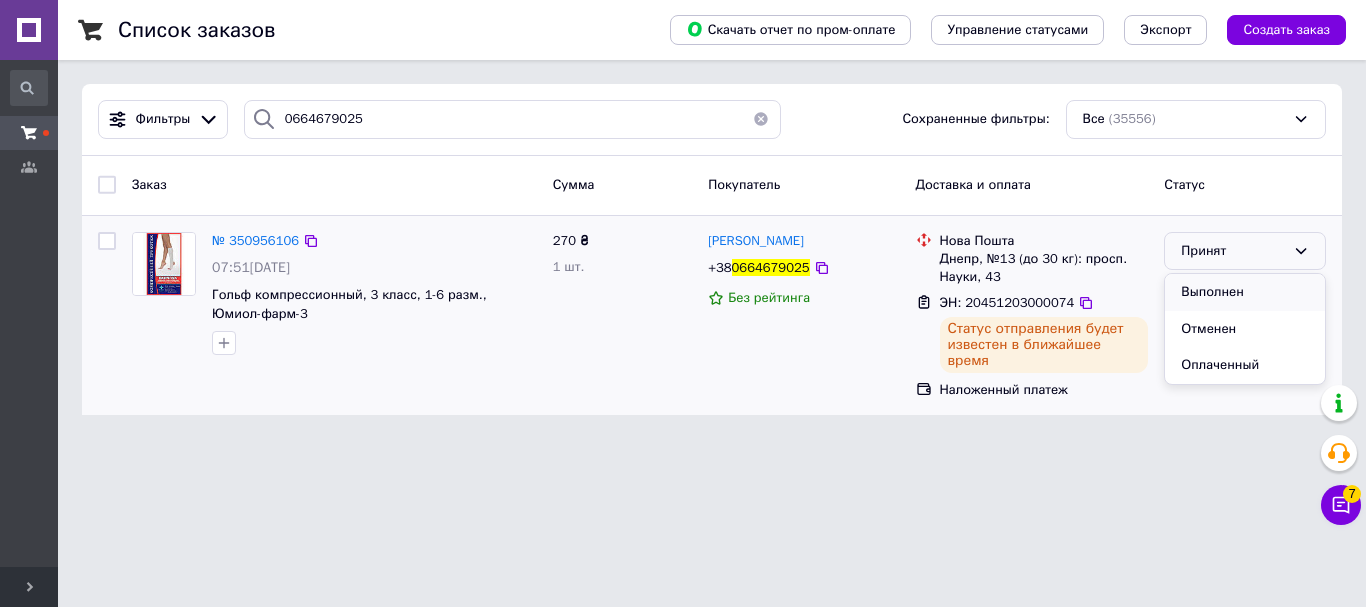 click on "Выполнен" at bounding box center (1245, 292) 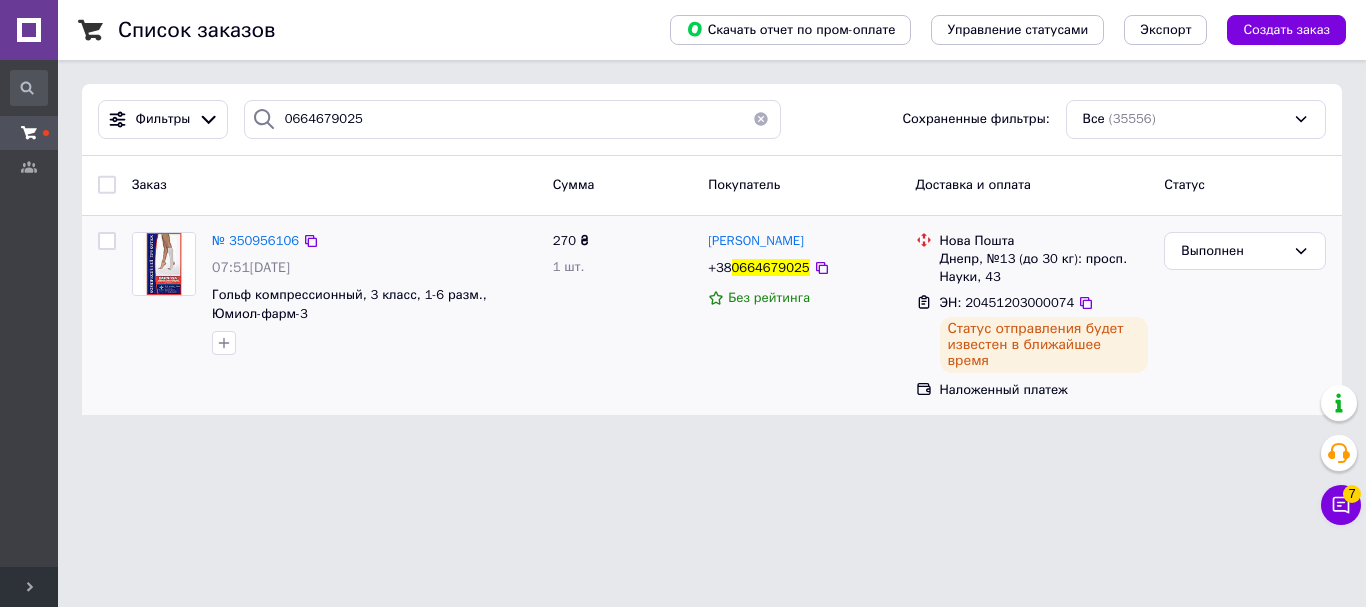 type 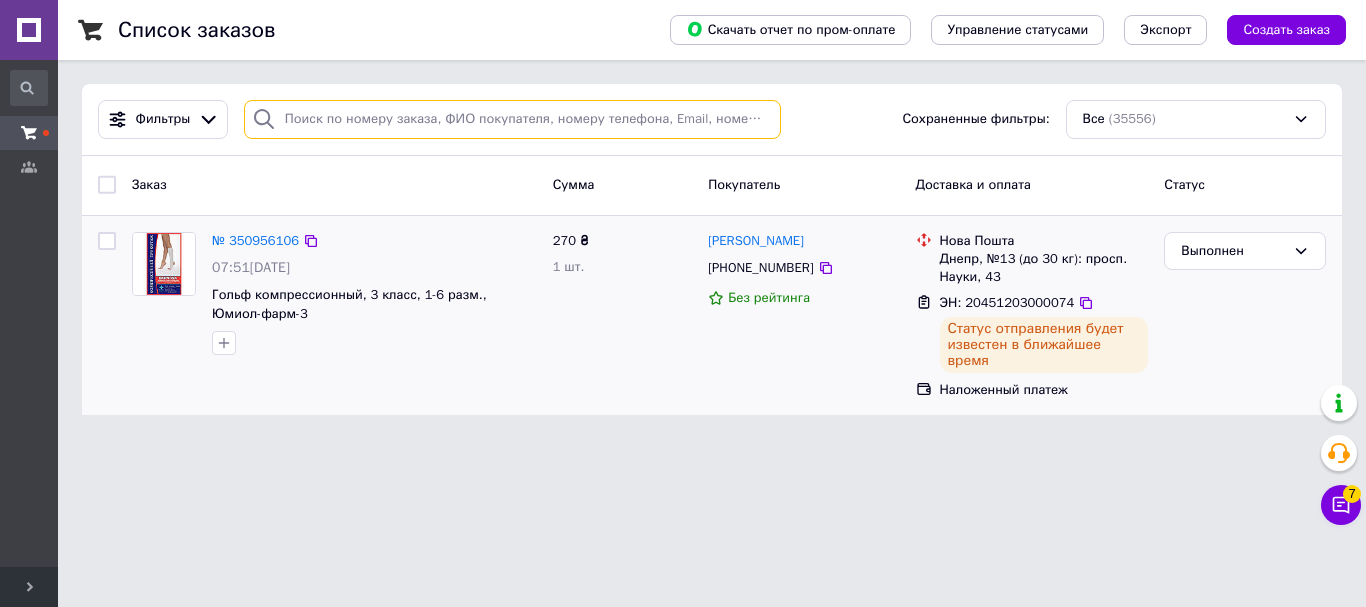 paste on "0677406935" 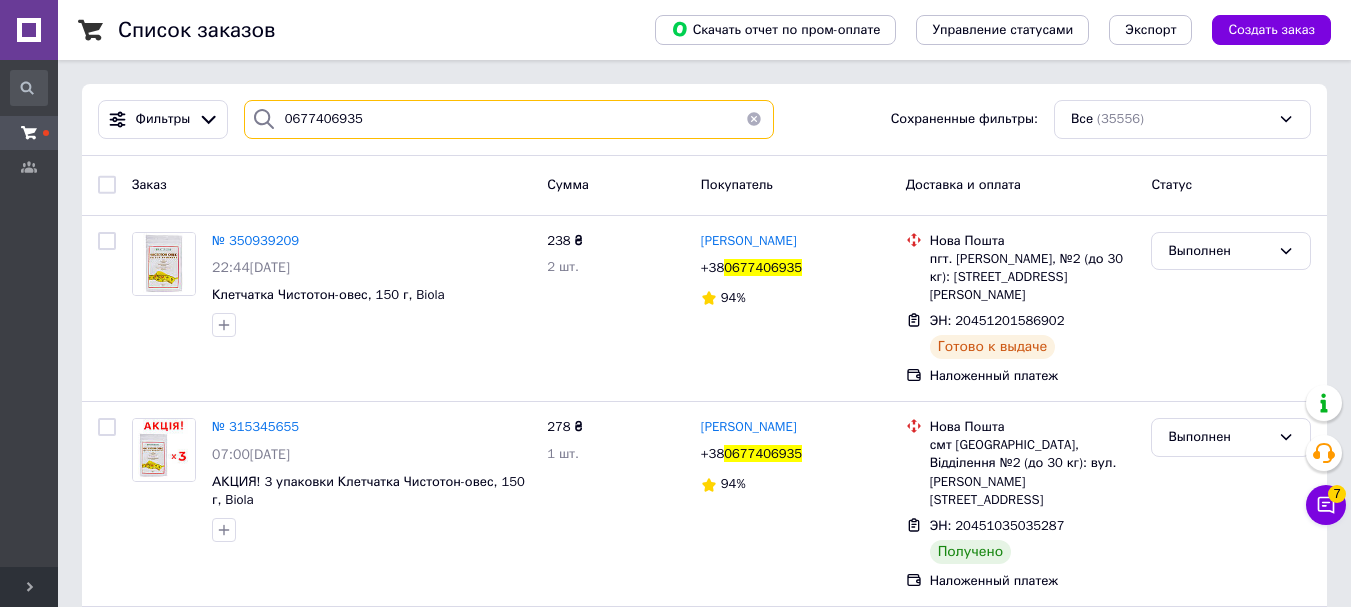 type on "0677406935" 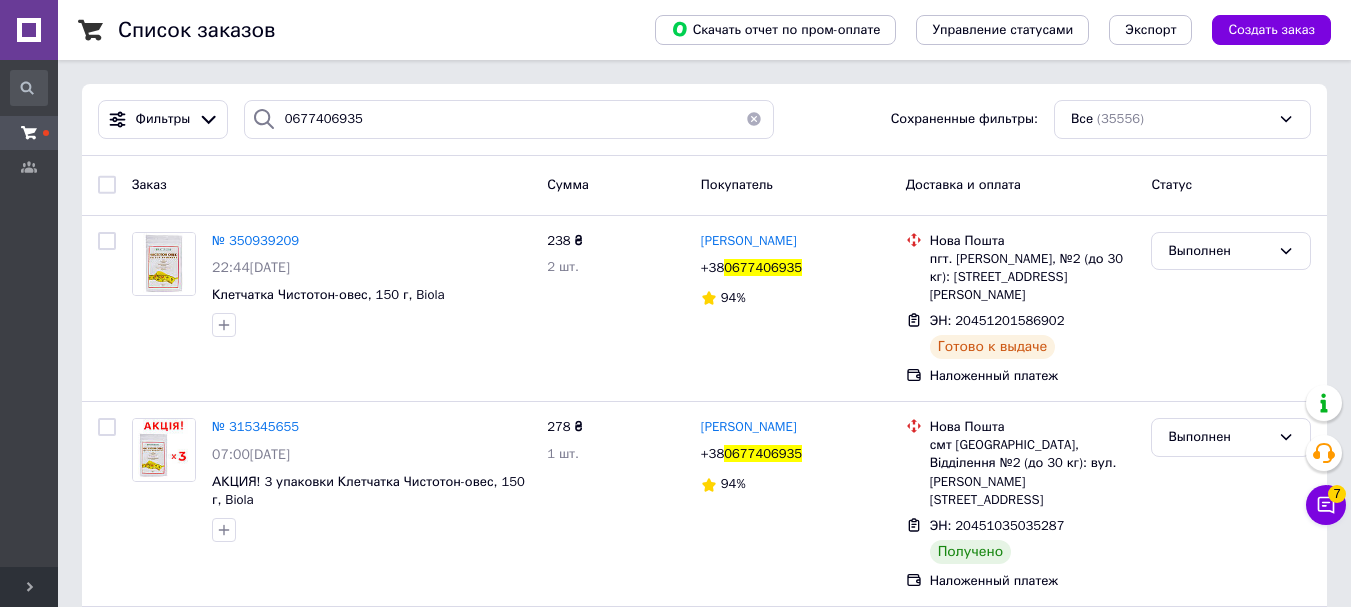 type 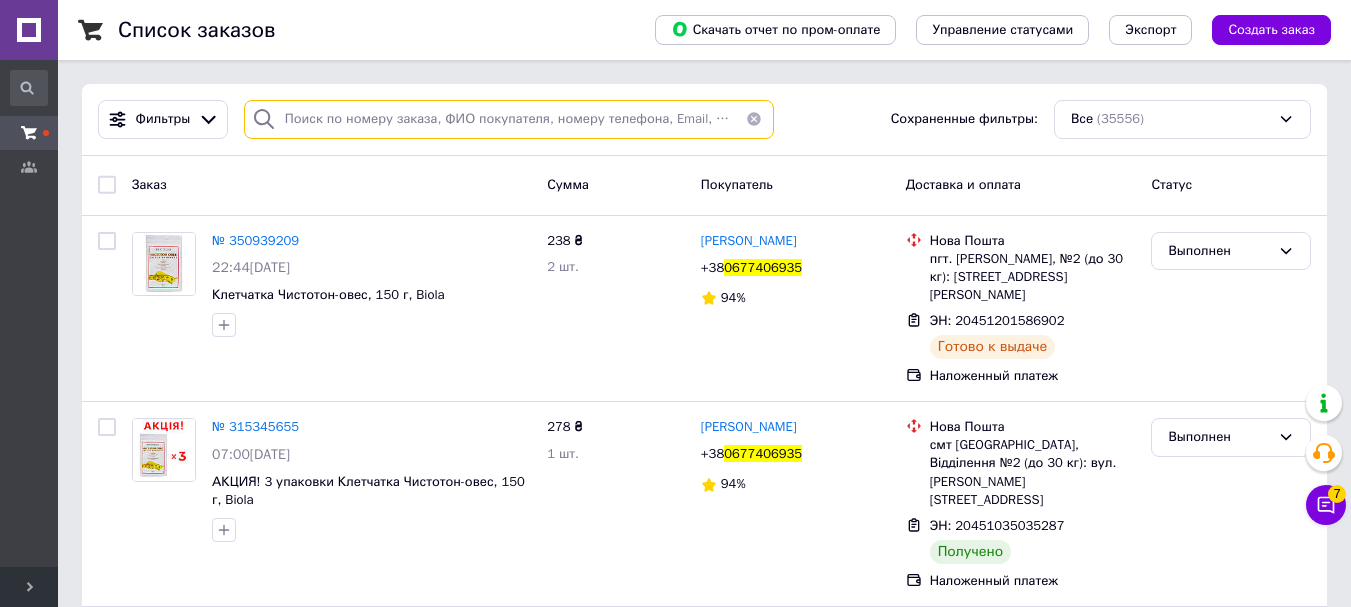 paste on "0507293459" 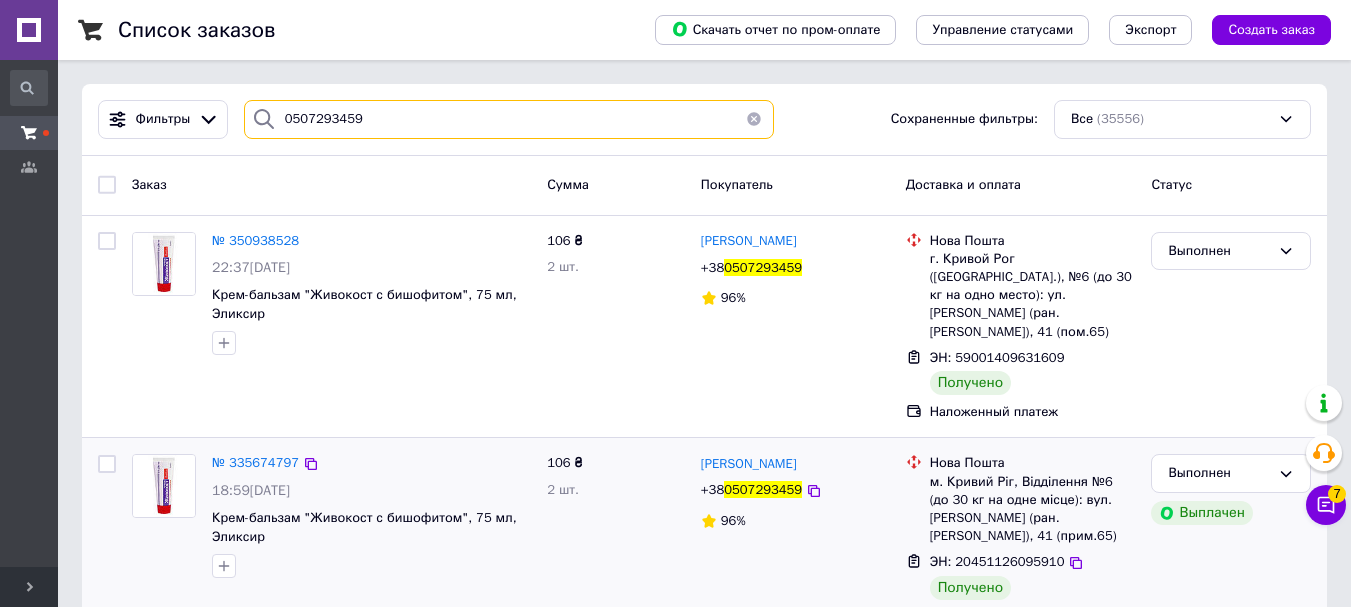 type on "0507293459" 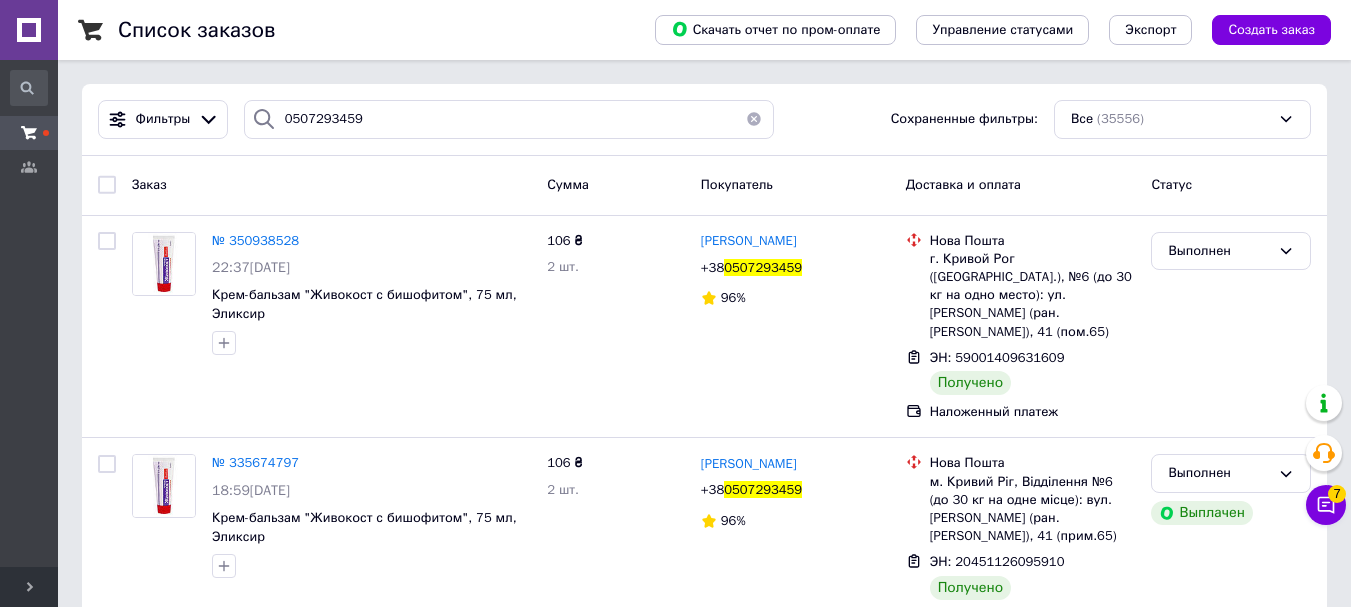 type 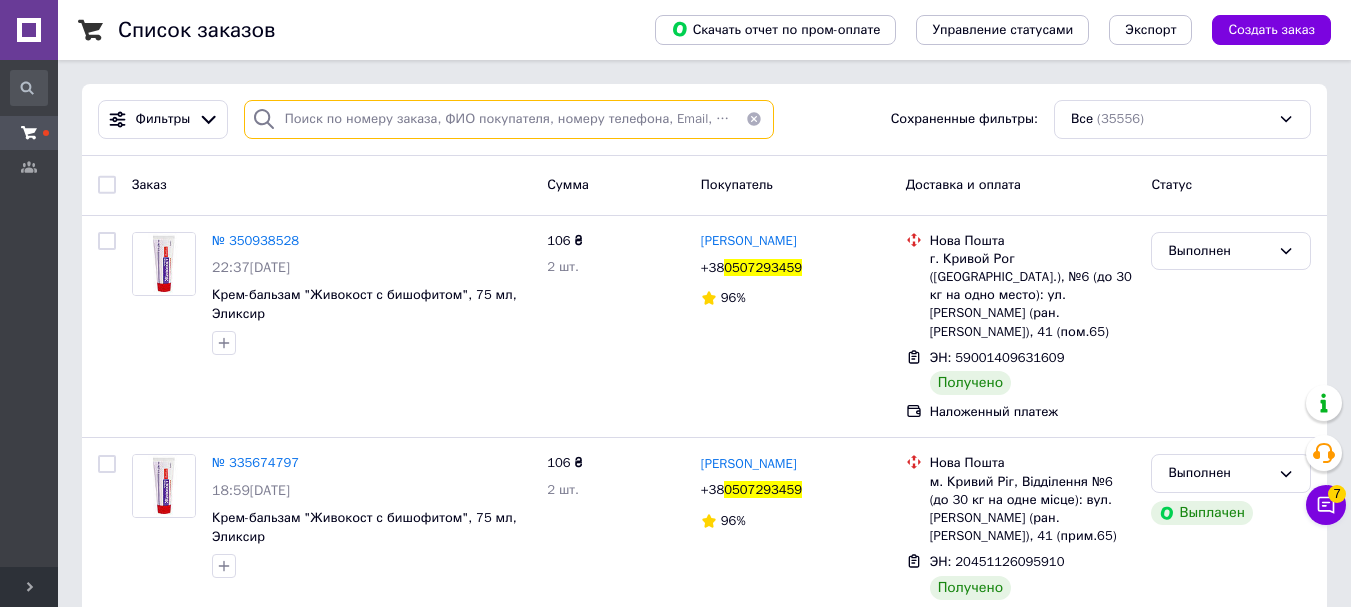 paste on "0984694298" 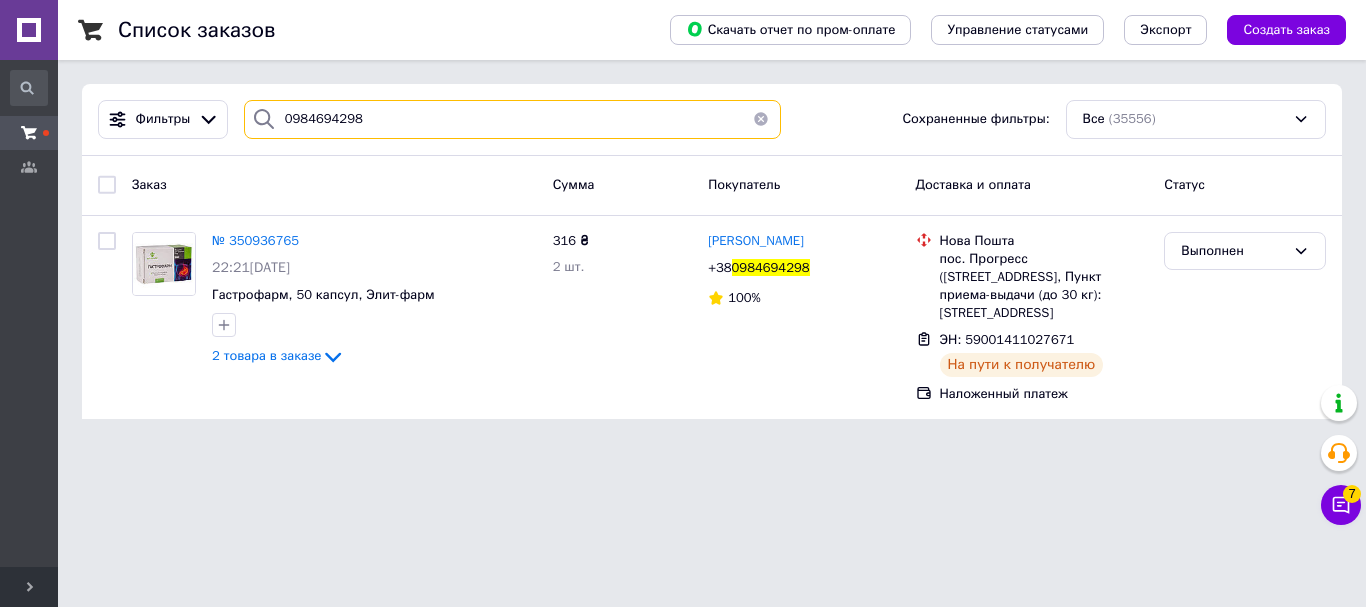 type on "0984694298" 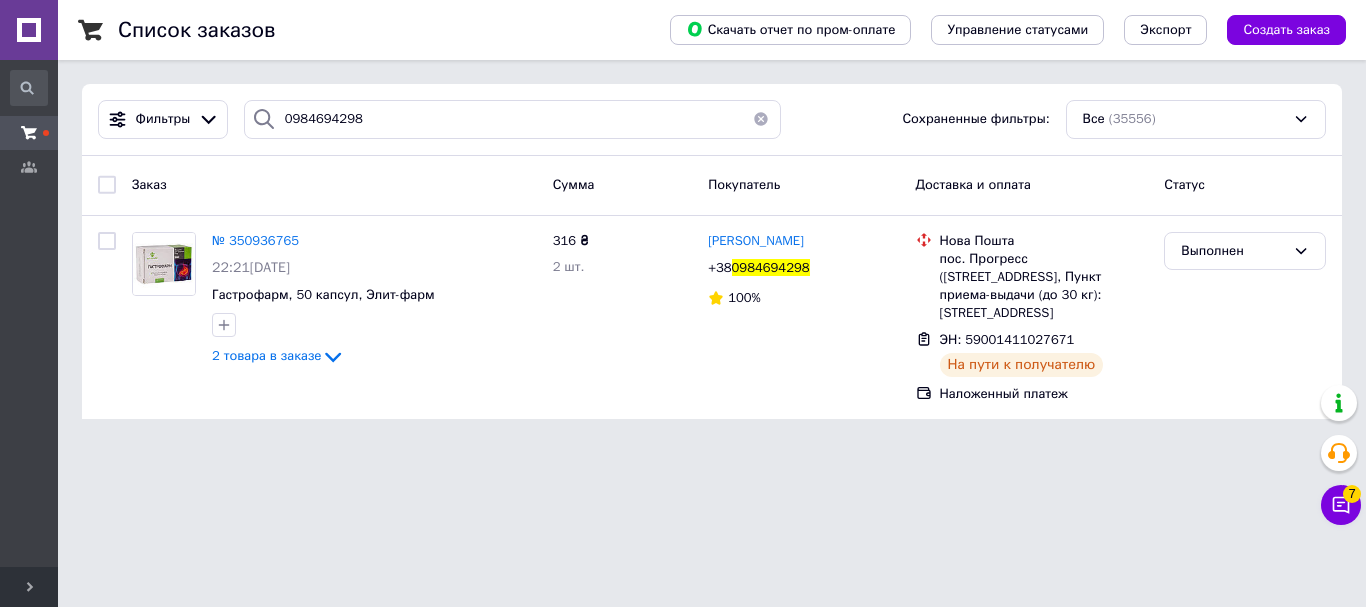 click at bounding box center (761, 119) 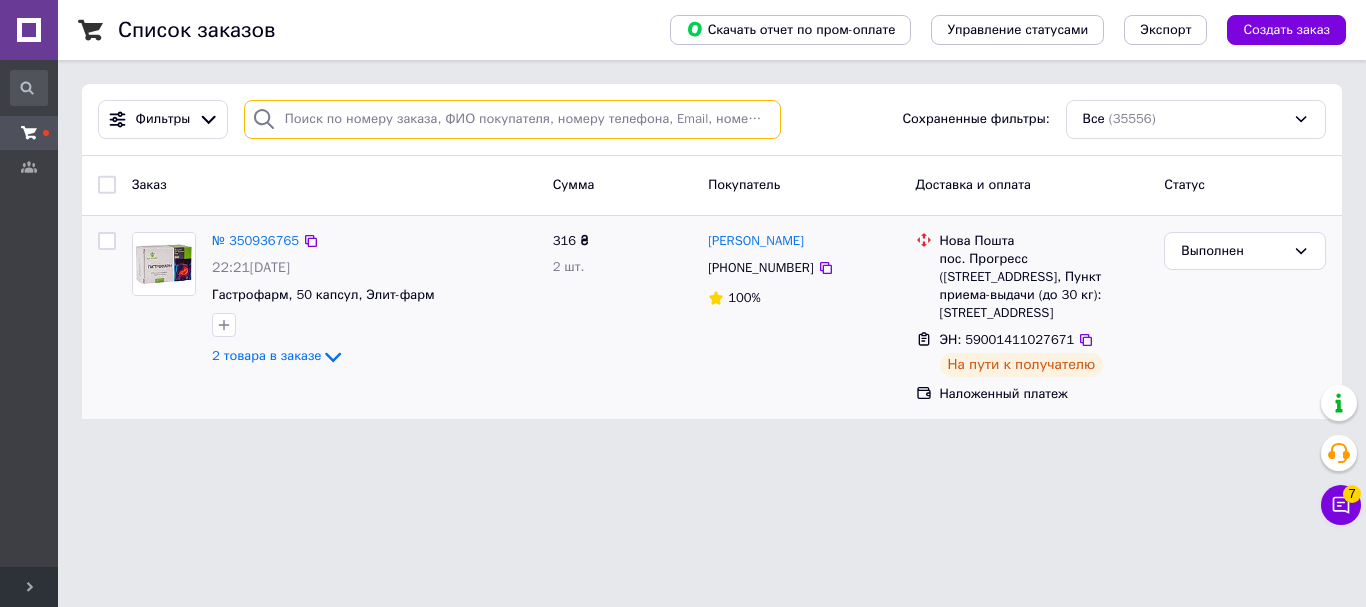 paste on "0952232883" 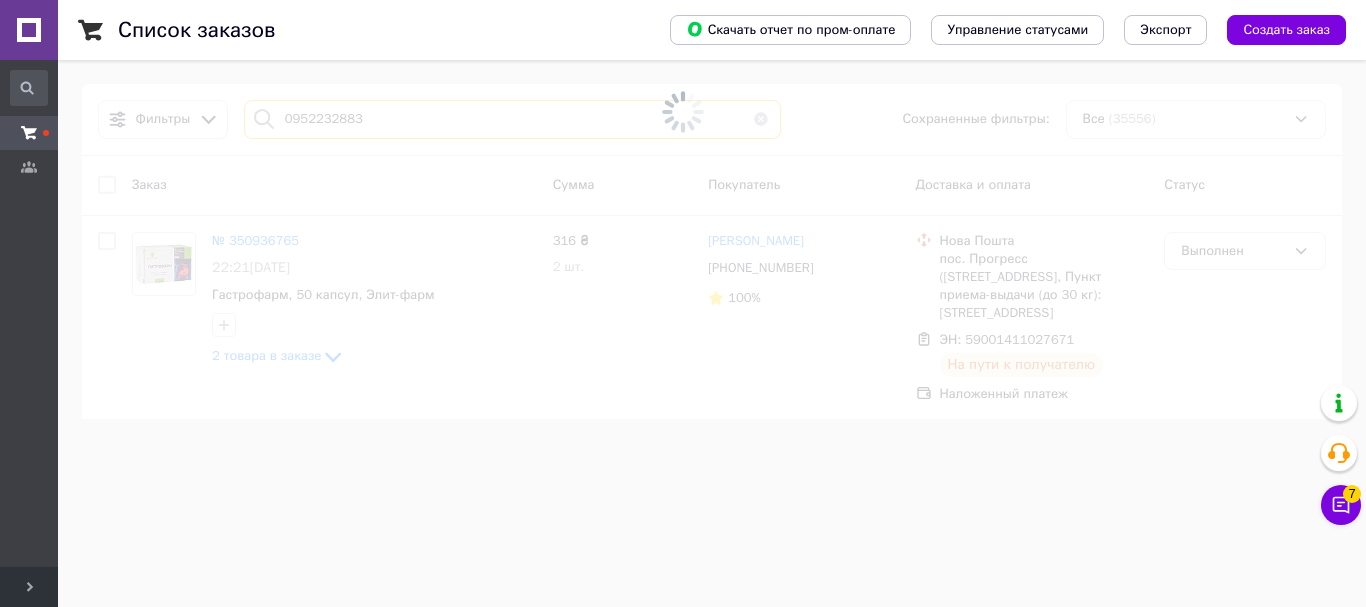type on "0952232883" 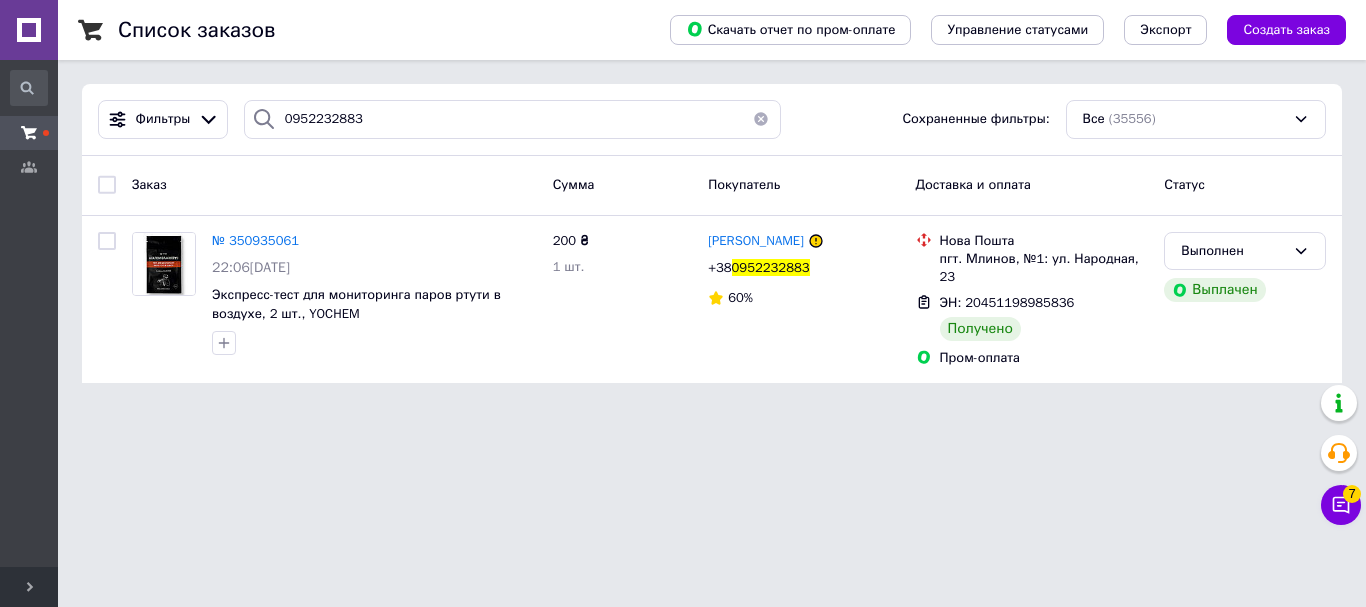 type 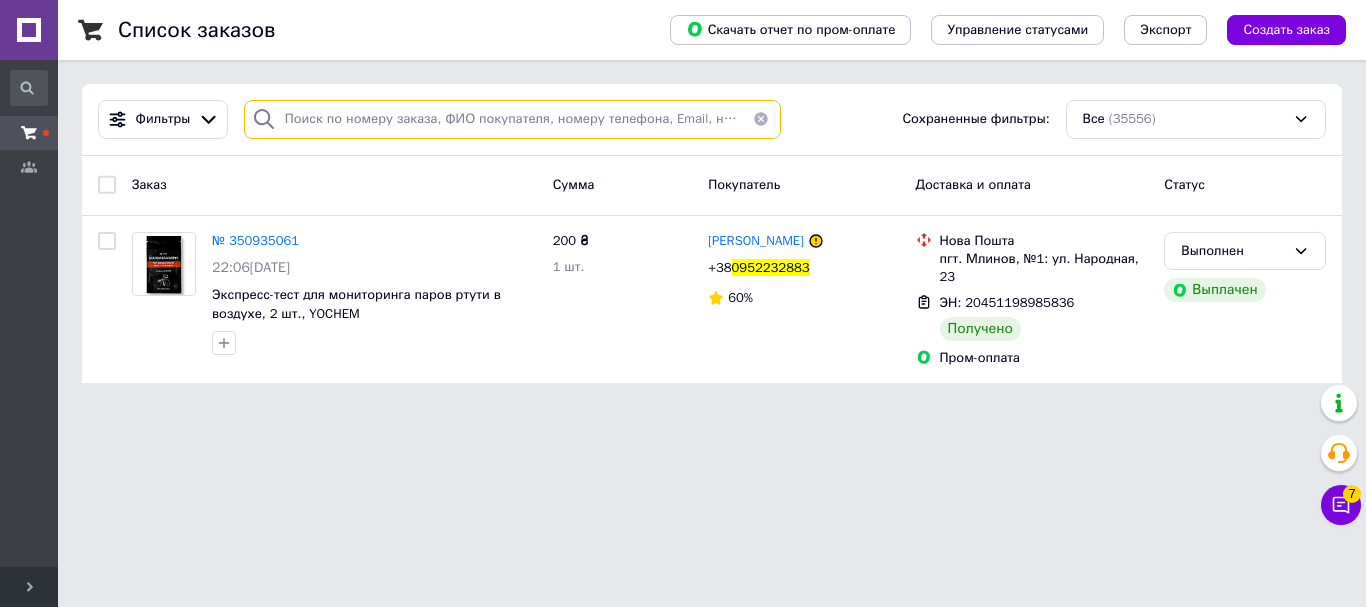 paste on "0505886572" 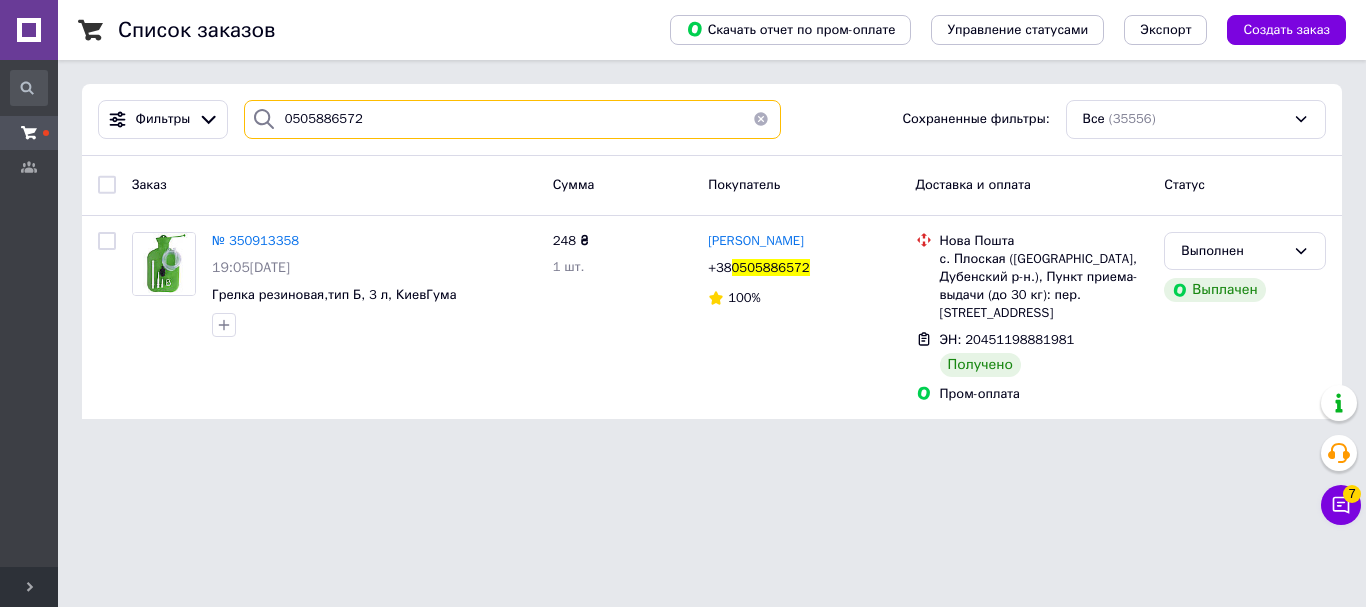 type on "0505886572" 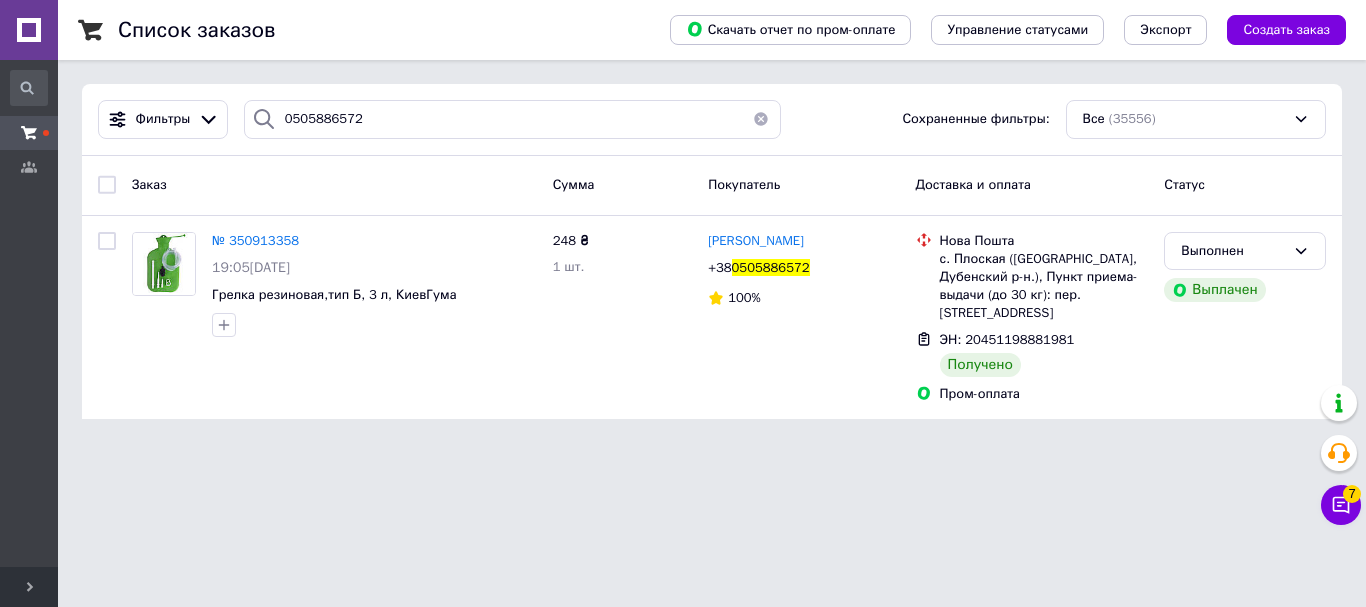 type 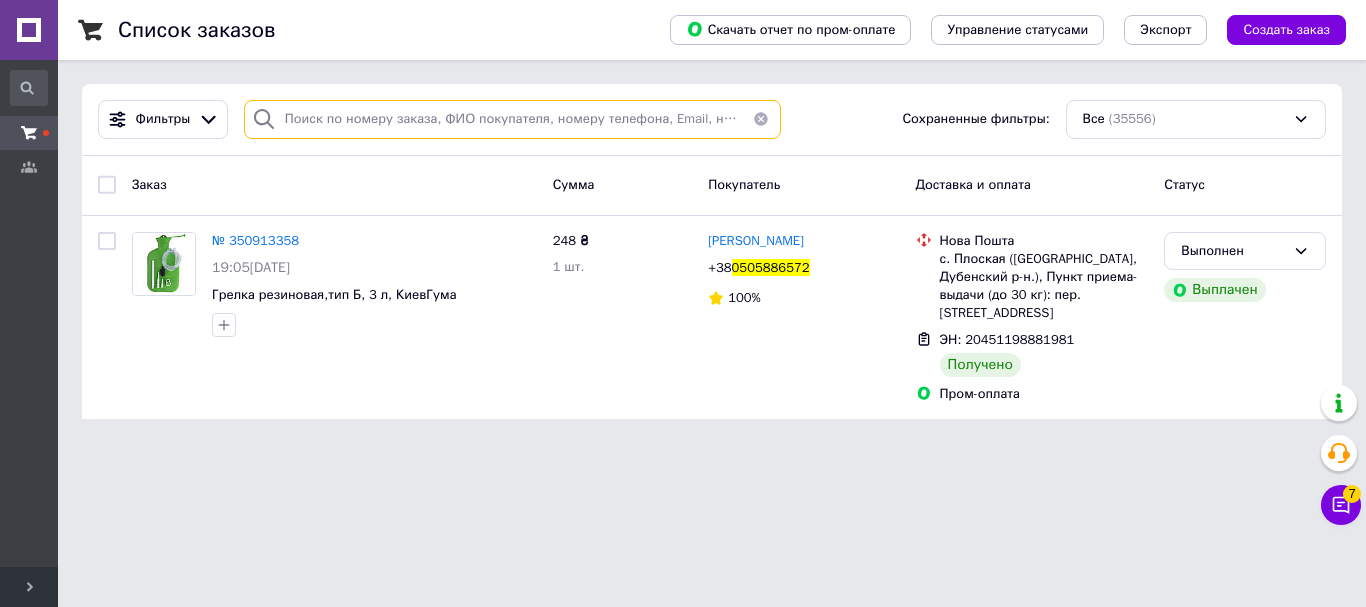 paste on "0674418045" 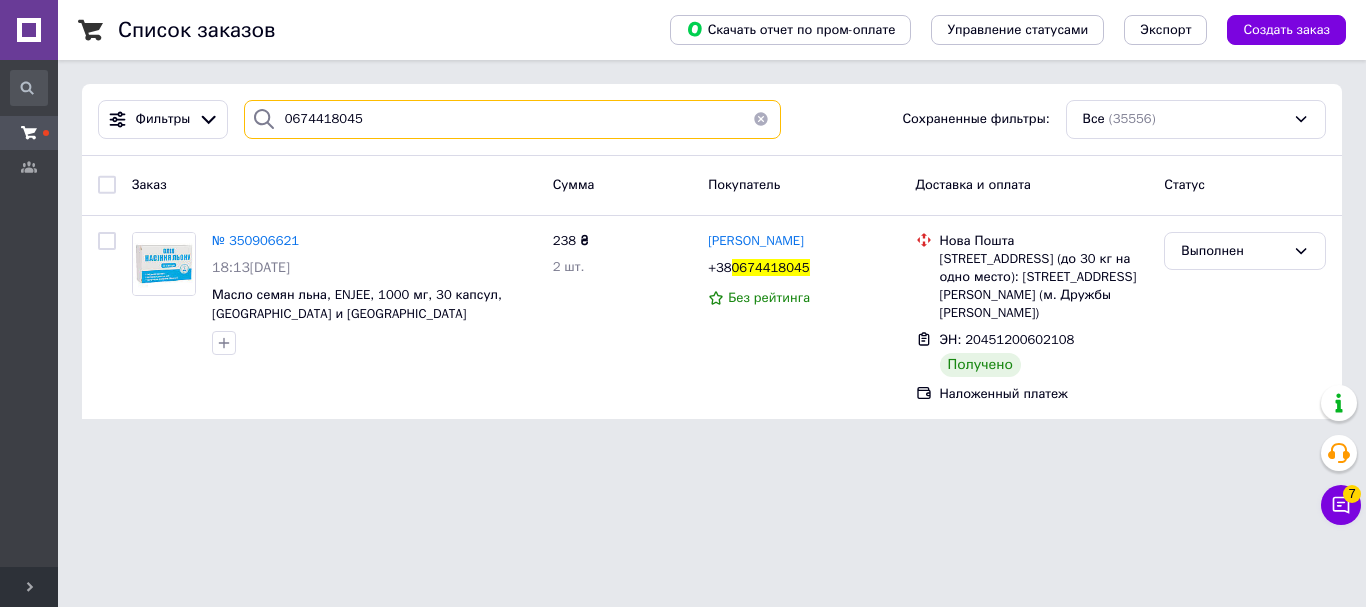 type on "0674418045" 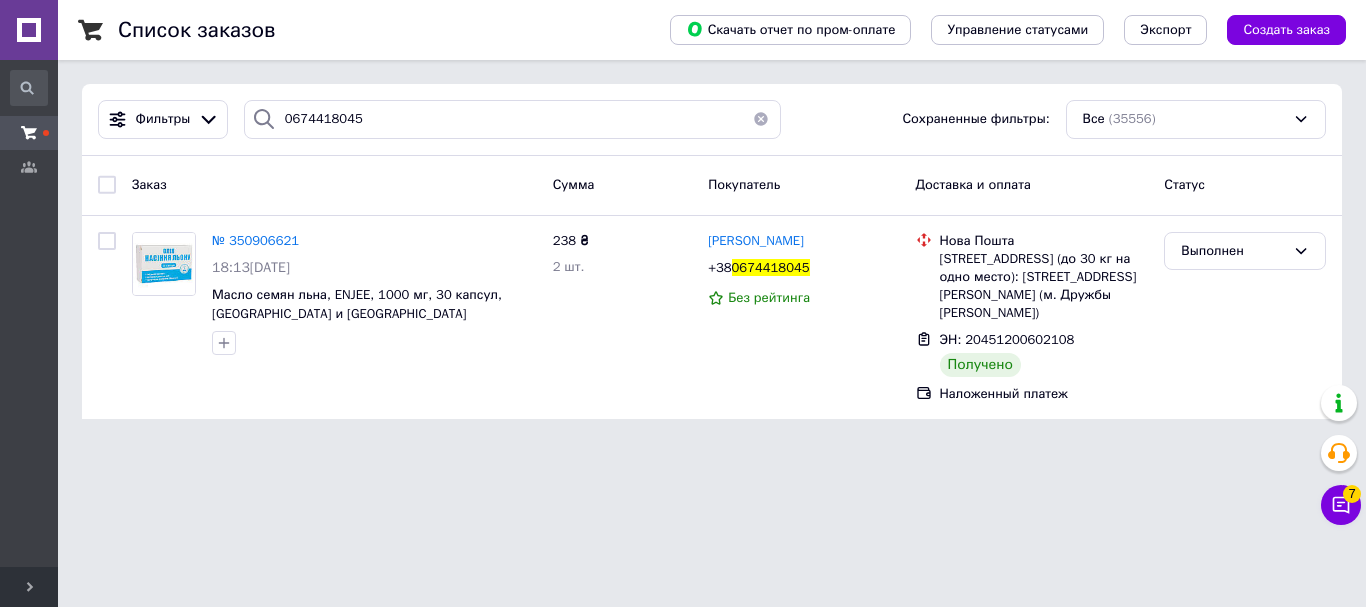 click at bounding box center [761, 119] 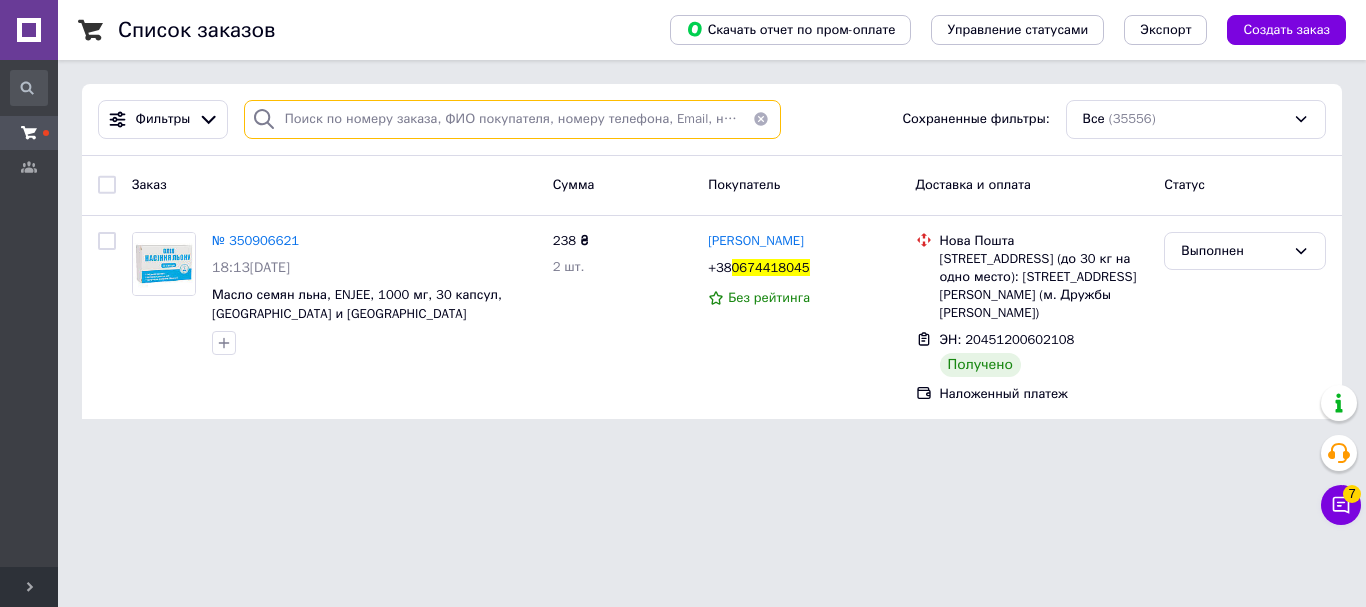 paste on "0991256131" 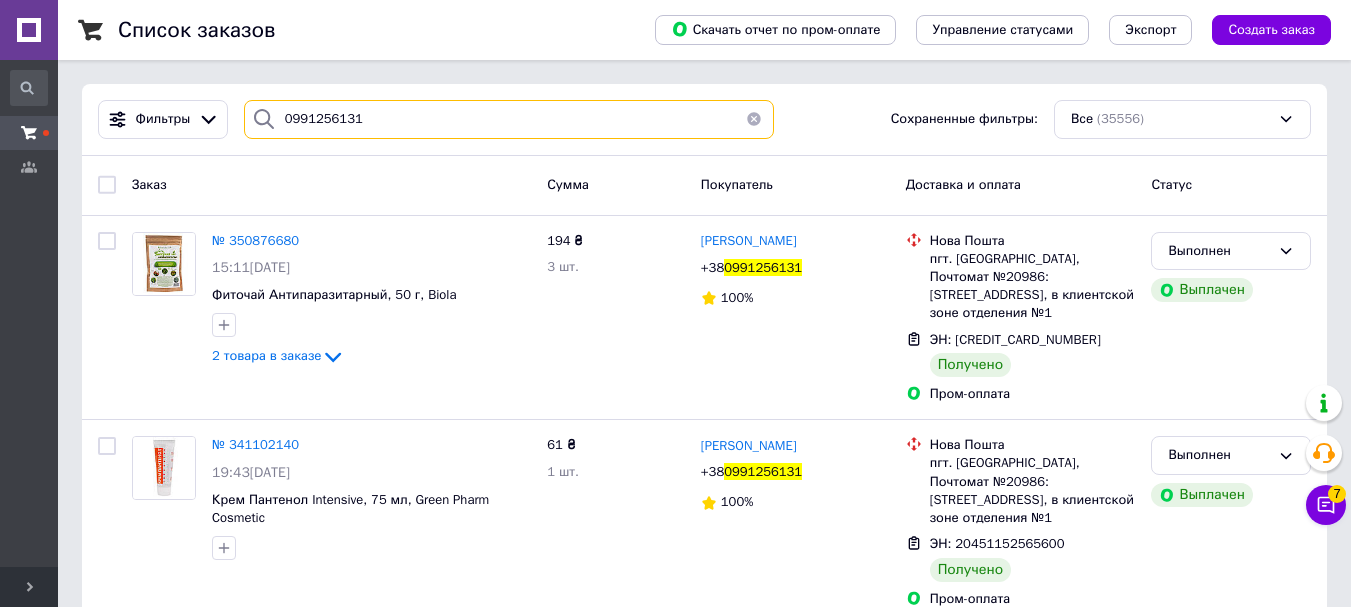 type on "0991256131" 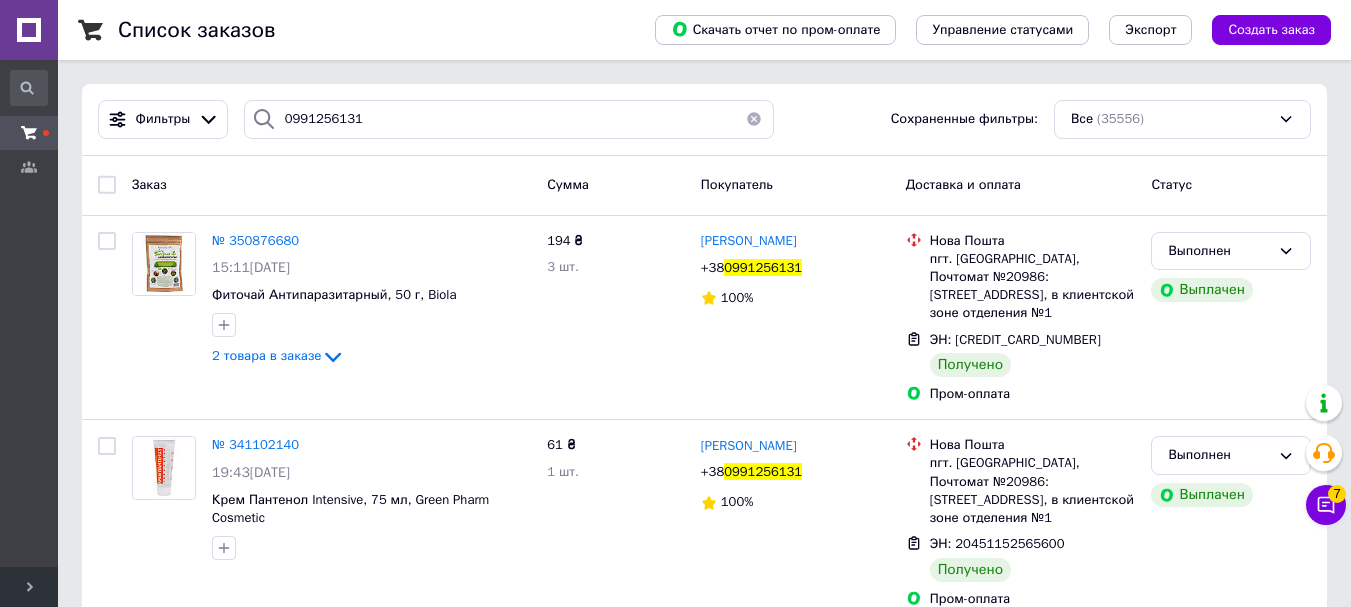 type 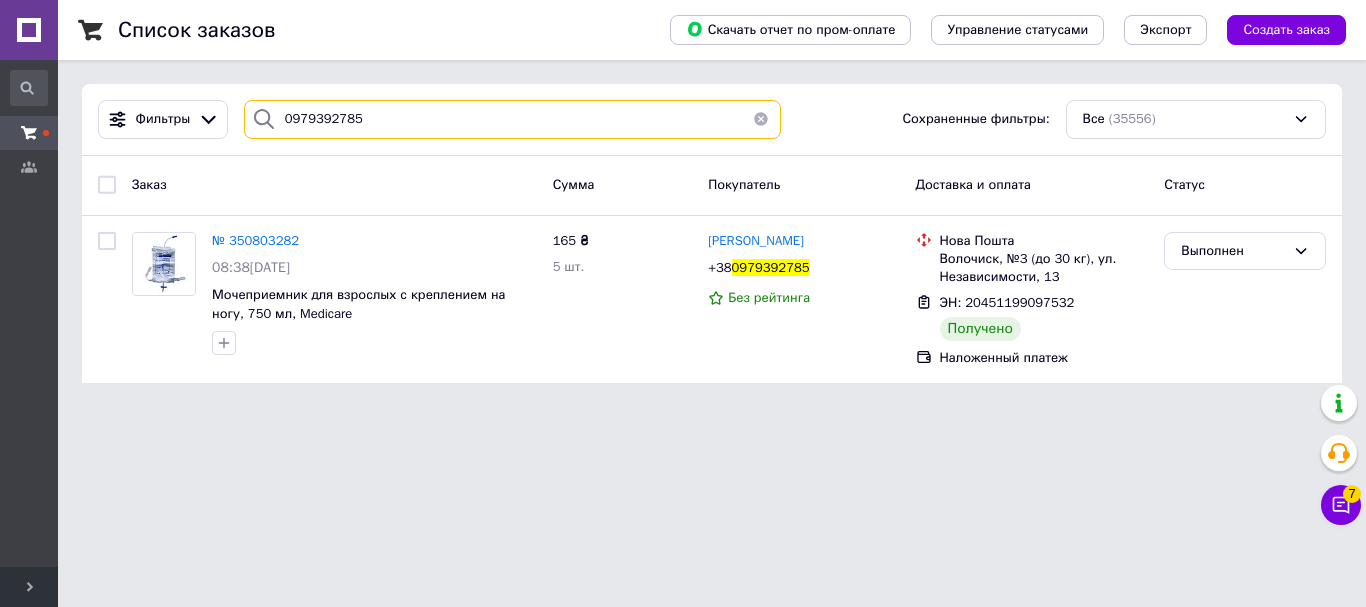 type on "0979392785" 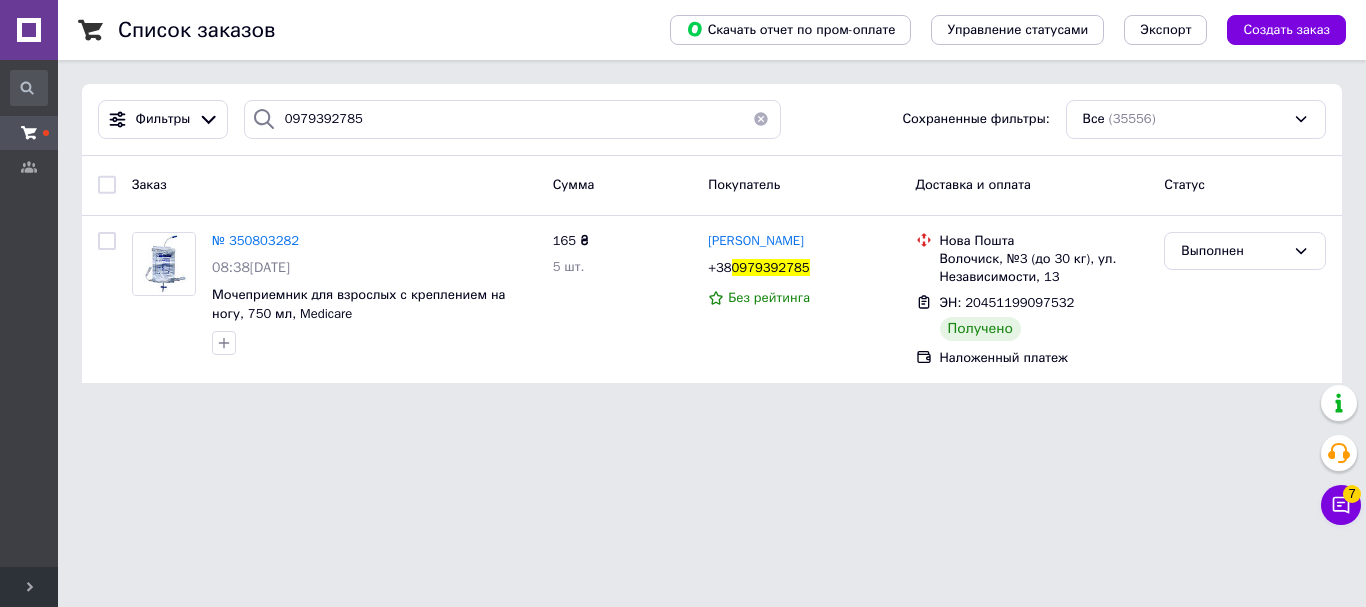 type 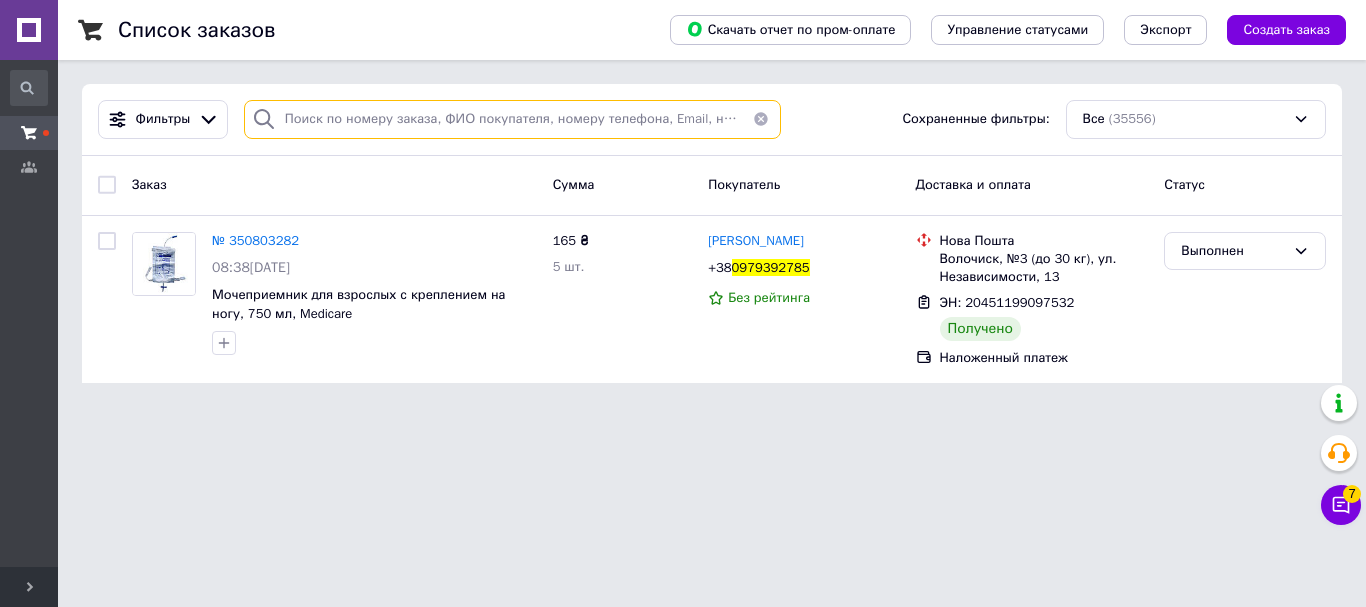paste on "0953920659" 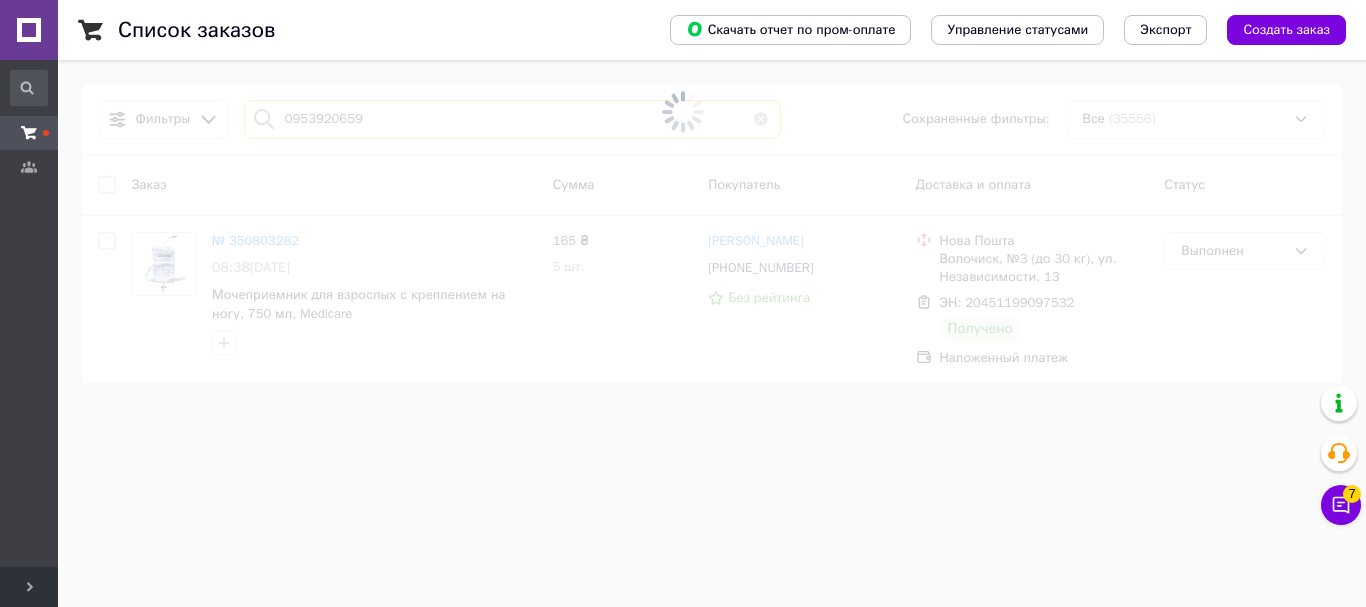 type on "0953920659" 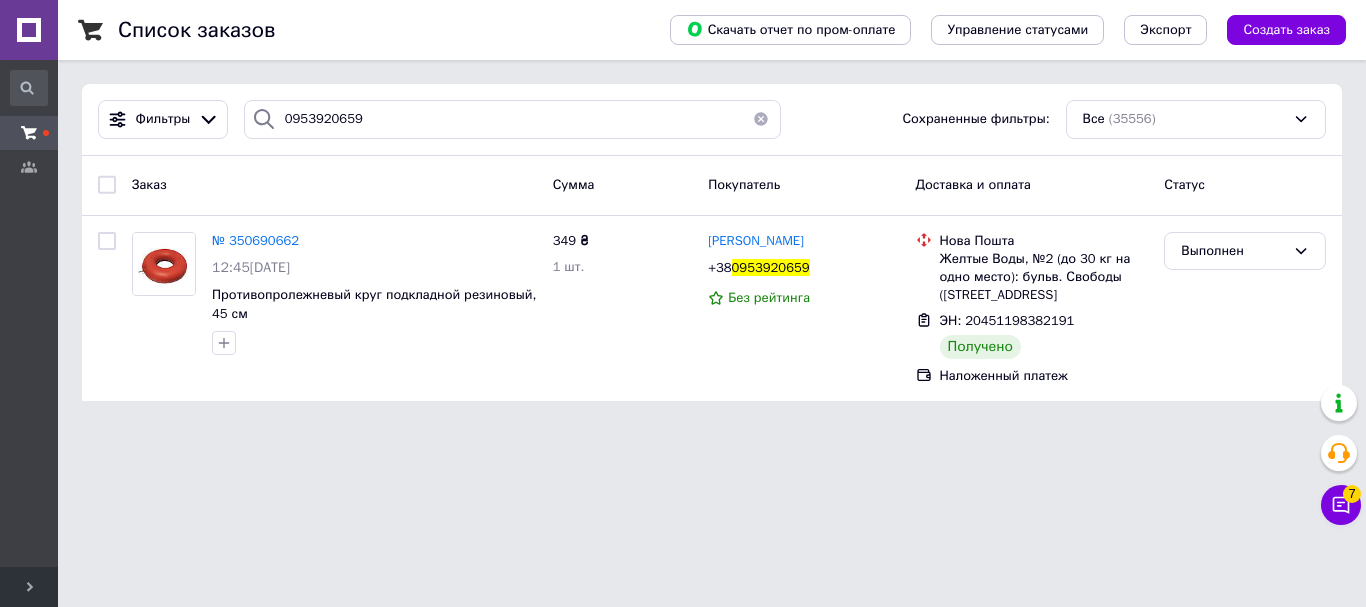 type 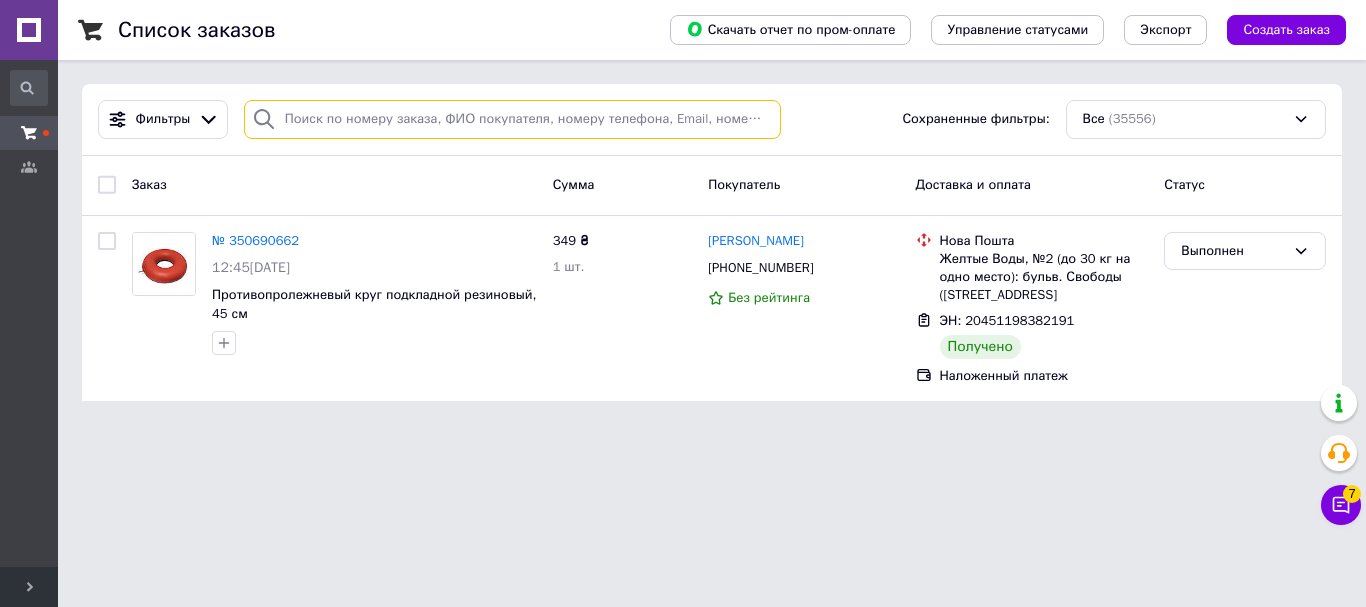 paste on "0671204474" 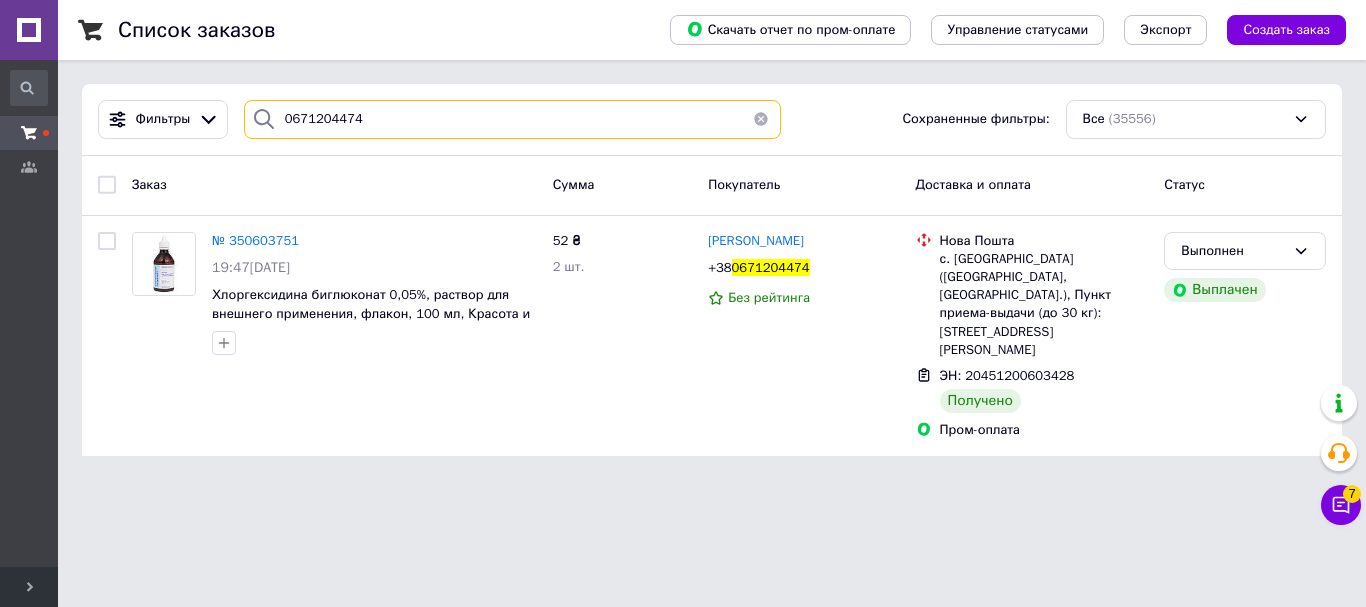 type on "0671204474" 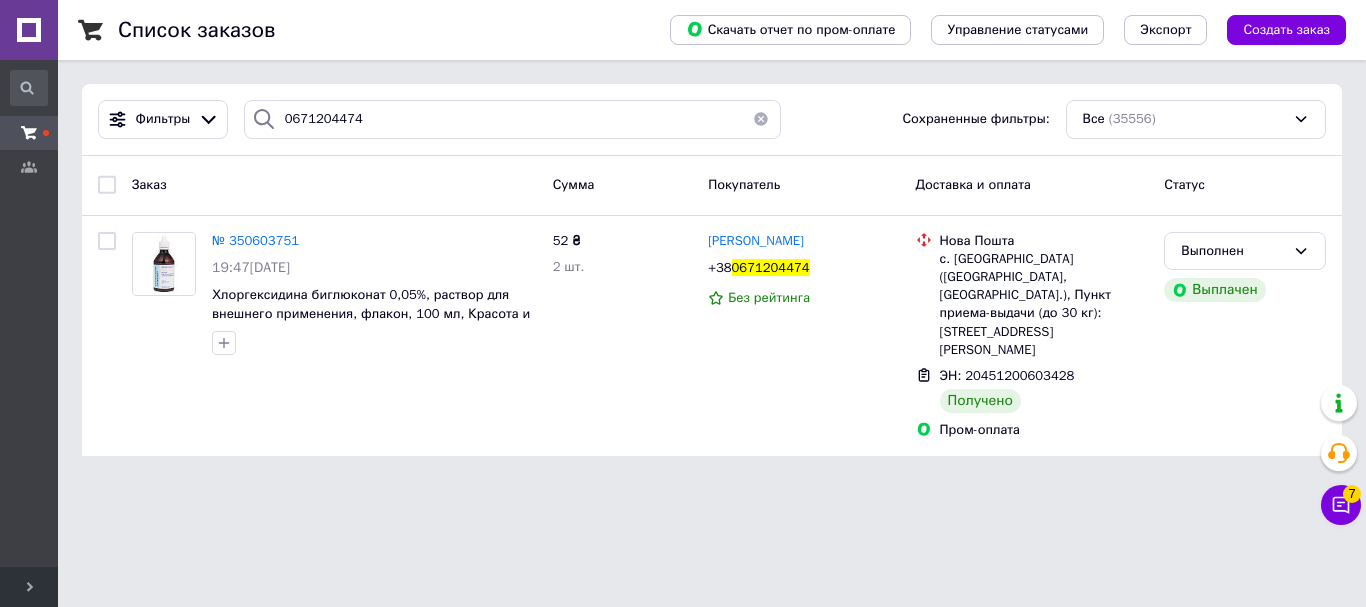 type 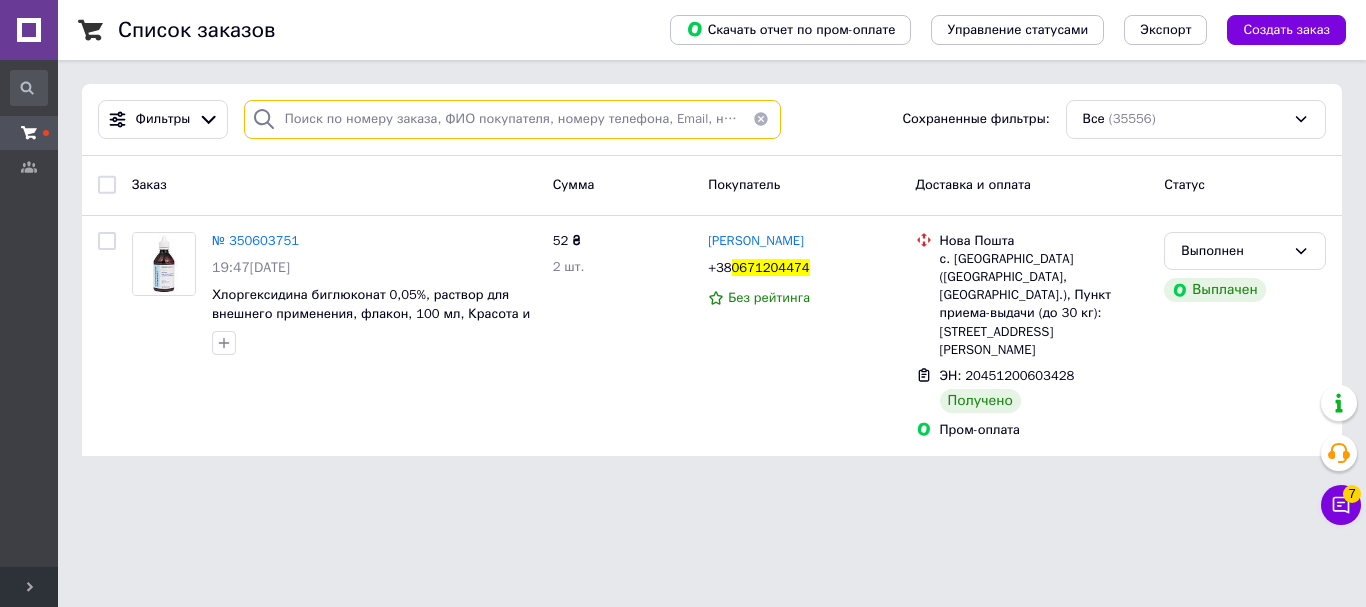 paste on "0635990191" 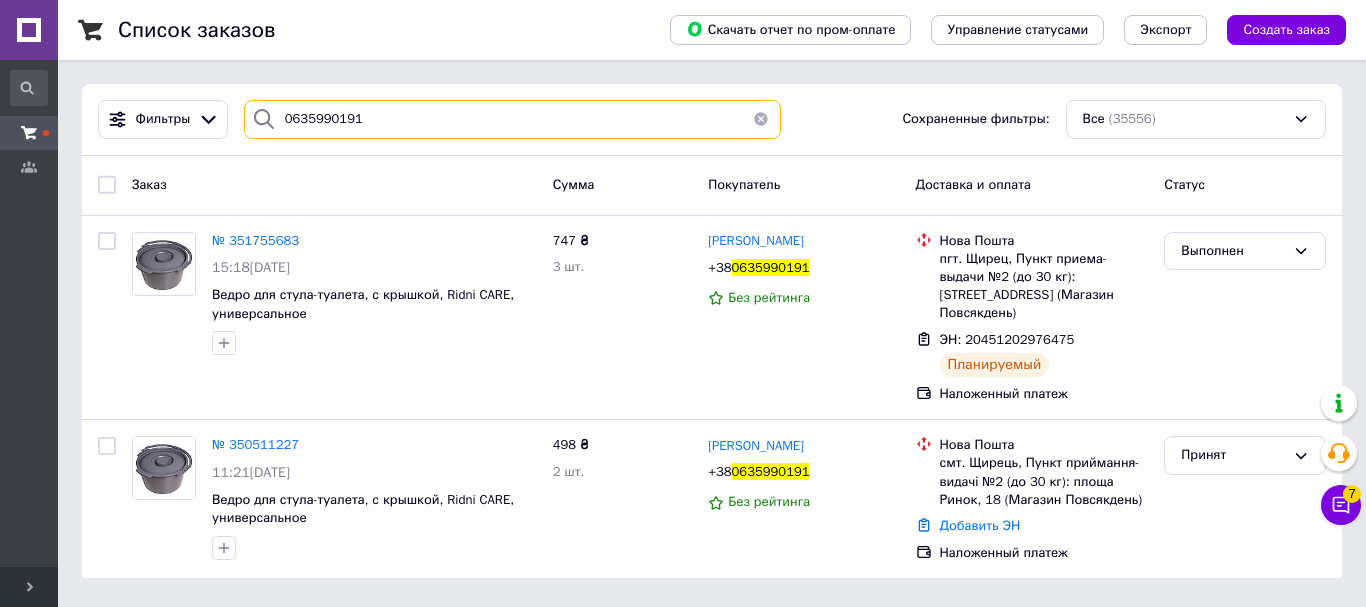 type on "0635990191" 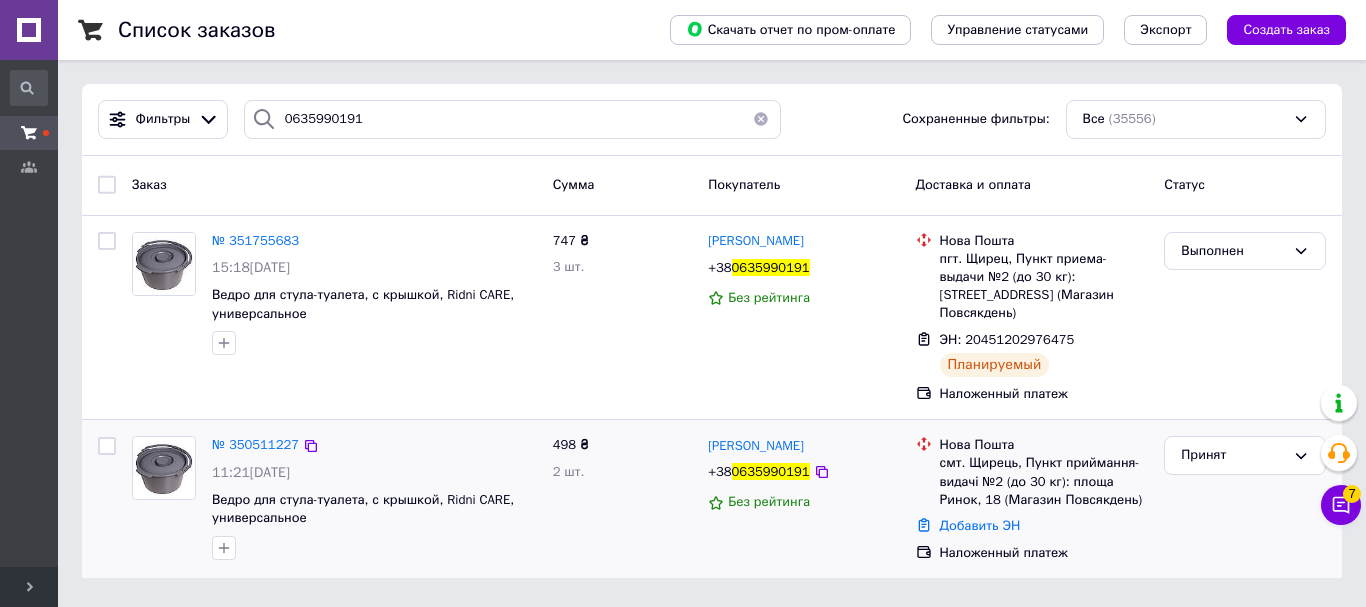 click on "Добавить ЭН" at bounding box center (1044, 526) 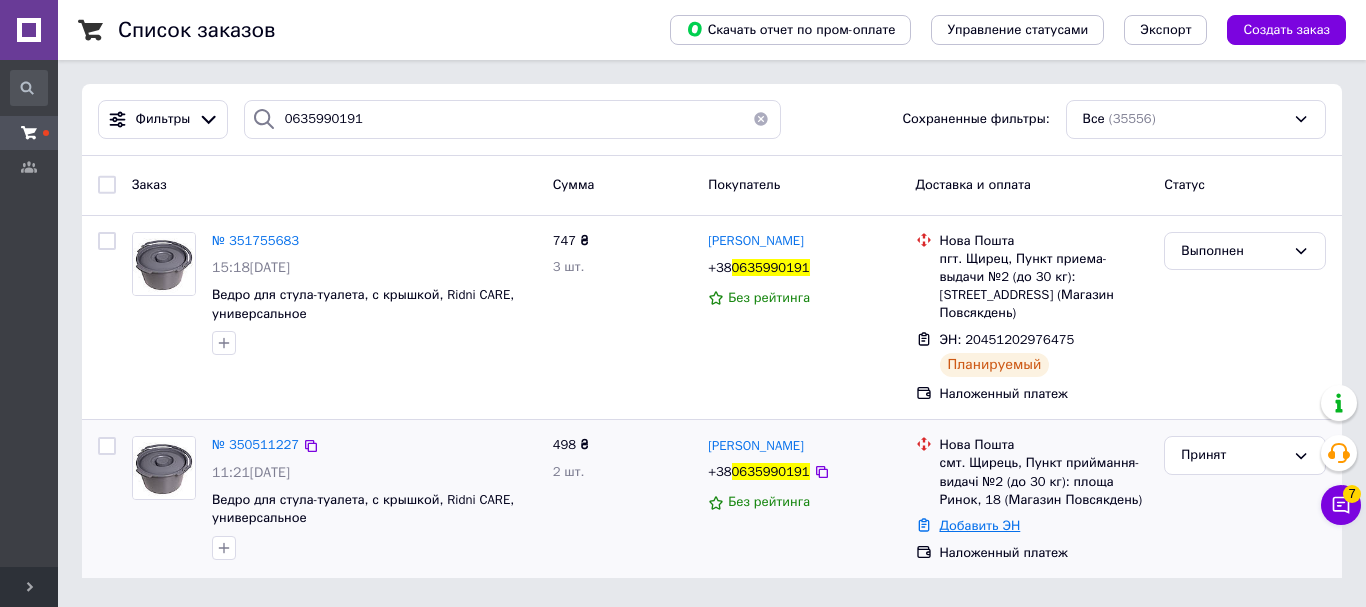 click on "Добавить ЭН" at bounding box center (980, 525) 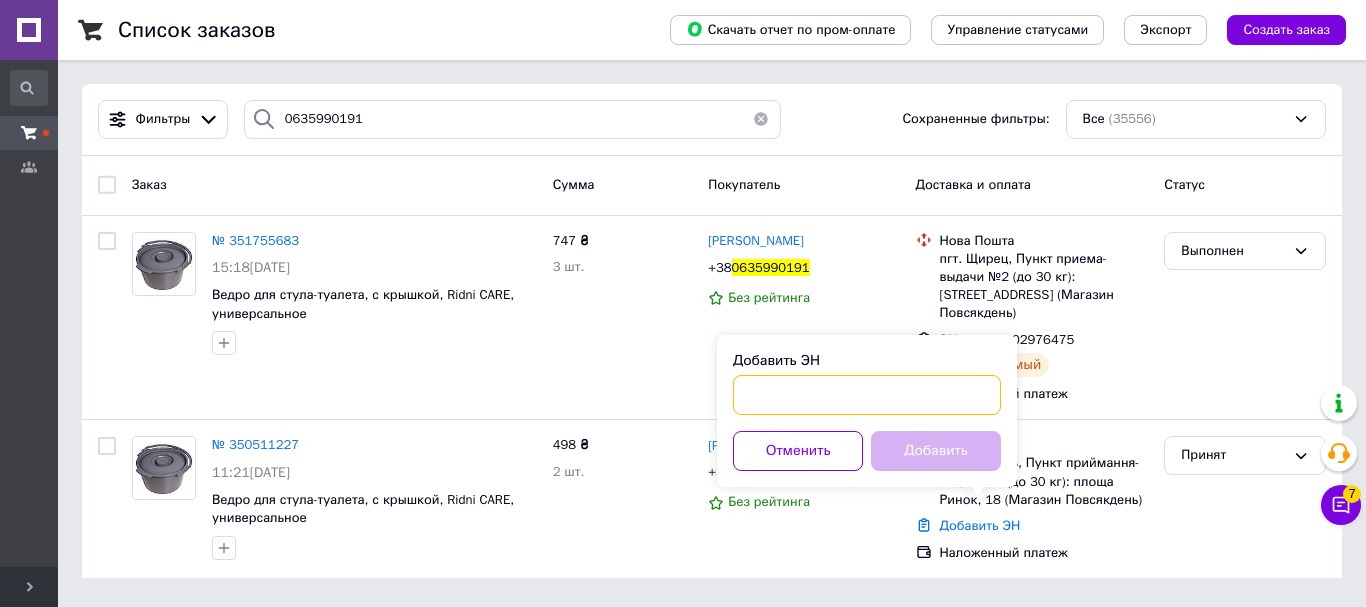 click on "Добавить ЭН" at bounding box center (867, 395) 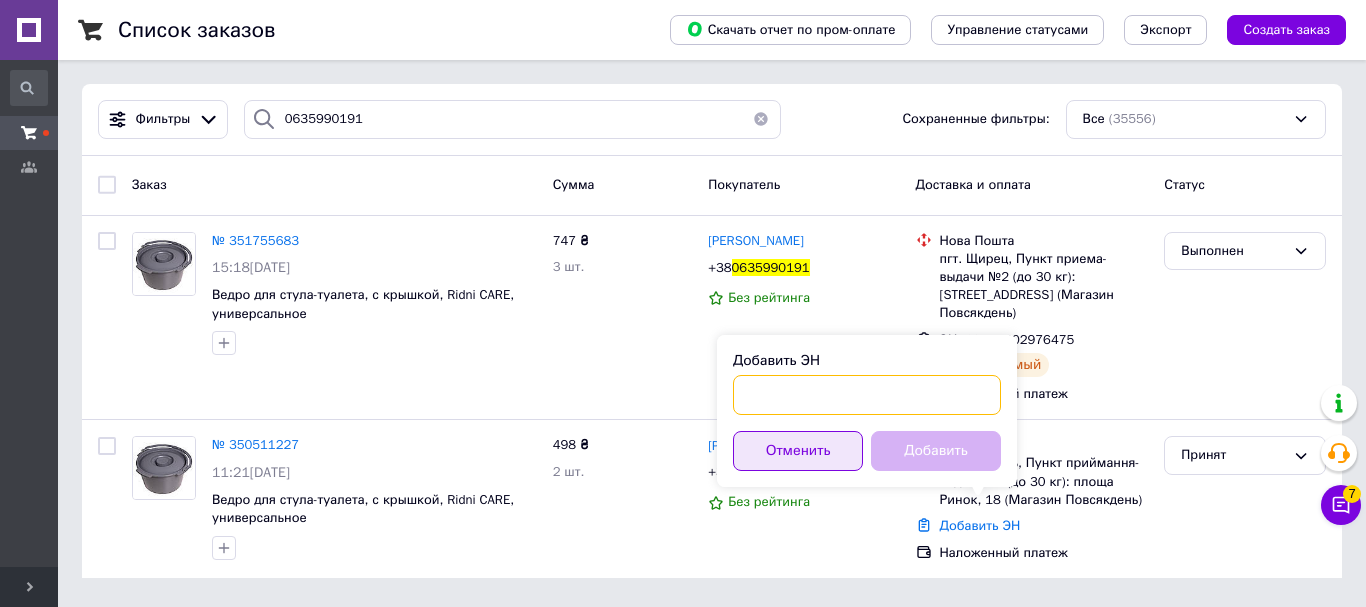 paste on "20451202972598" 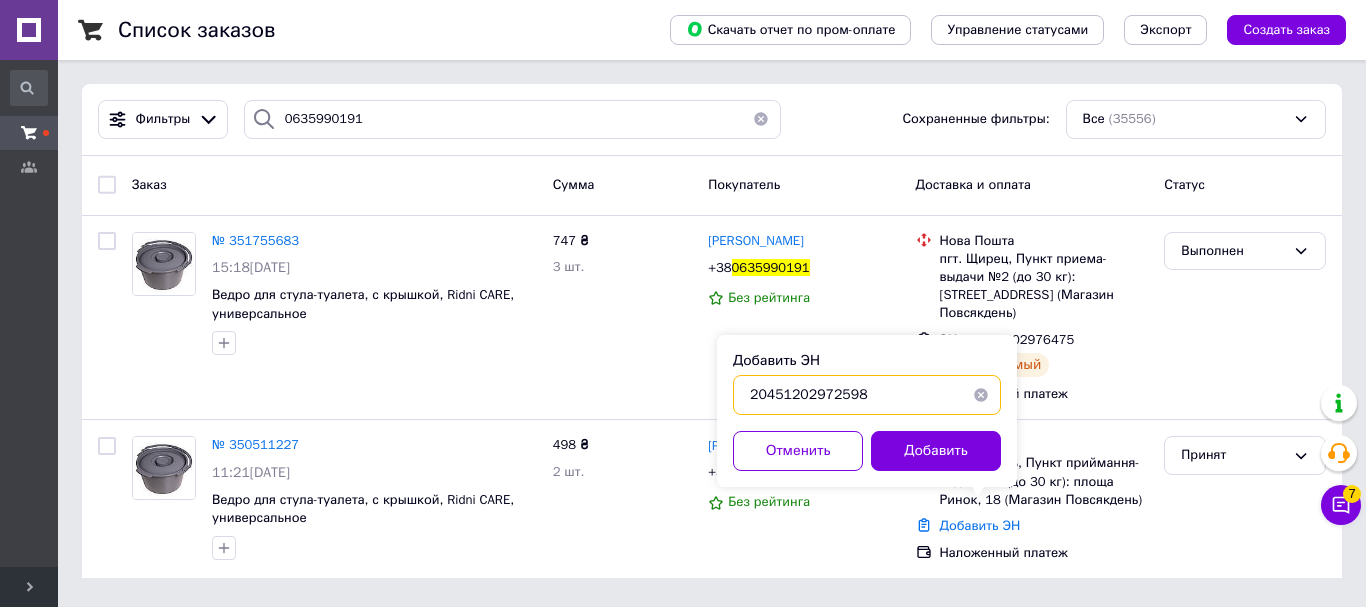 type on "20451202972598" 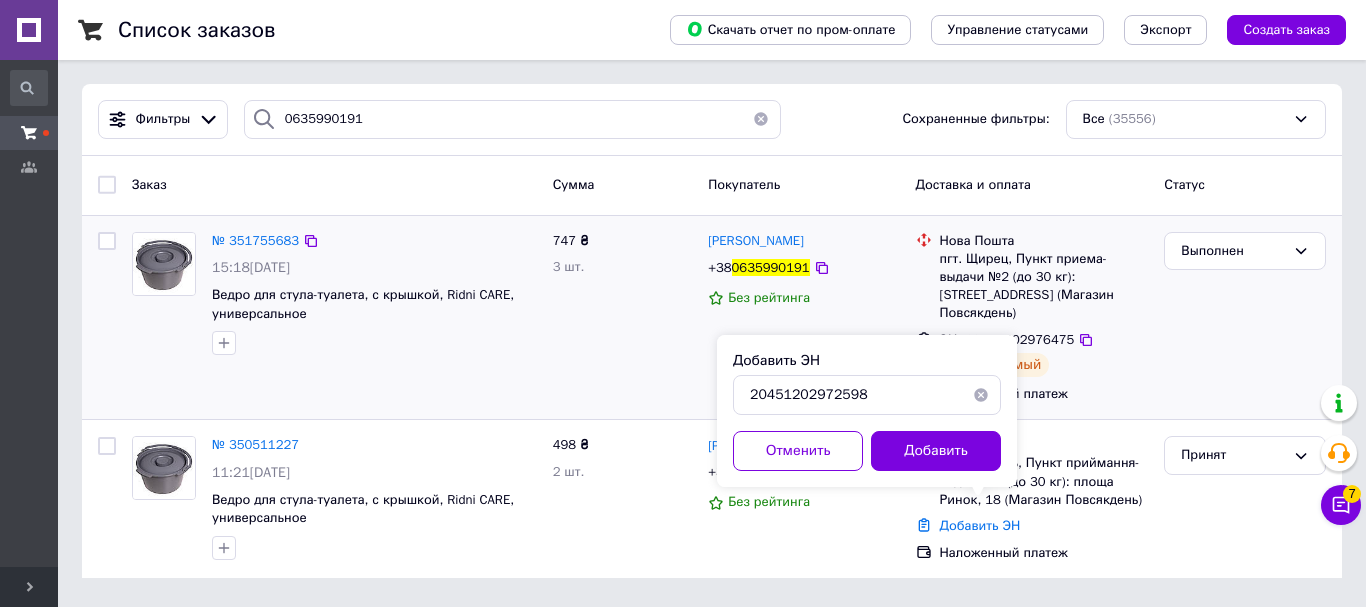 click on "747 ₴ 3 шт." at bounding box center (623, 318) 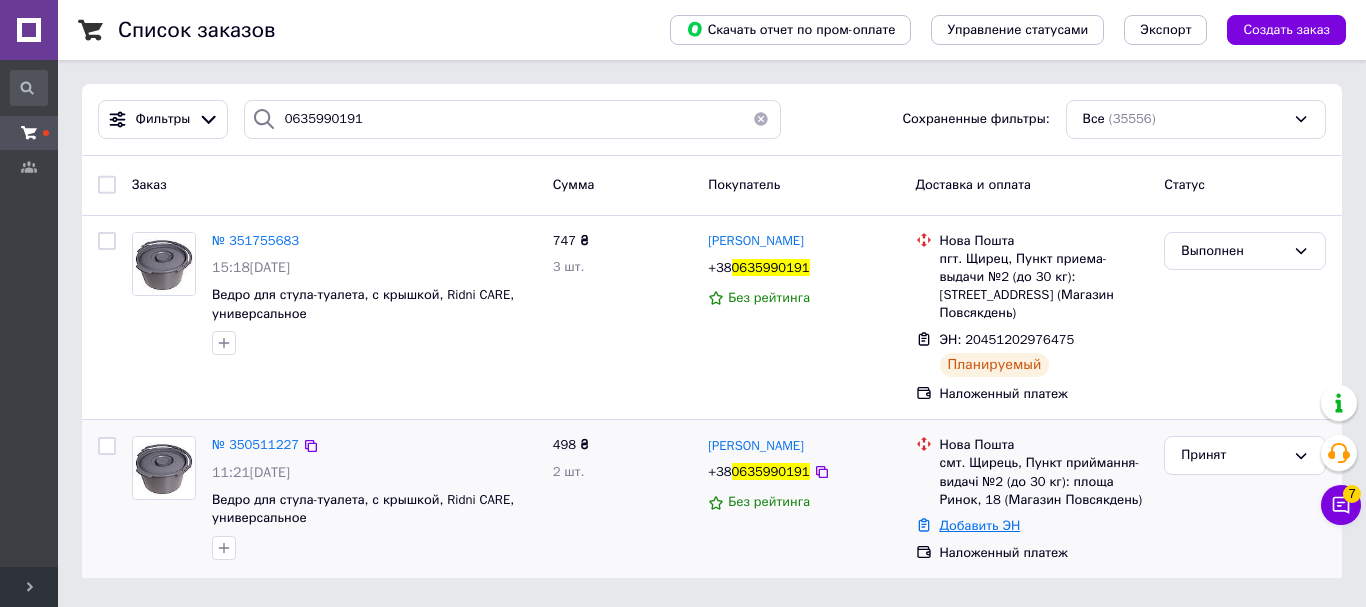 click on "Добавить ЭН" at bounding box center (980, 525) 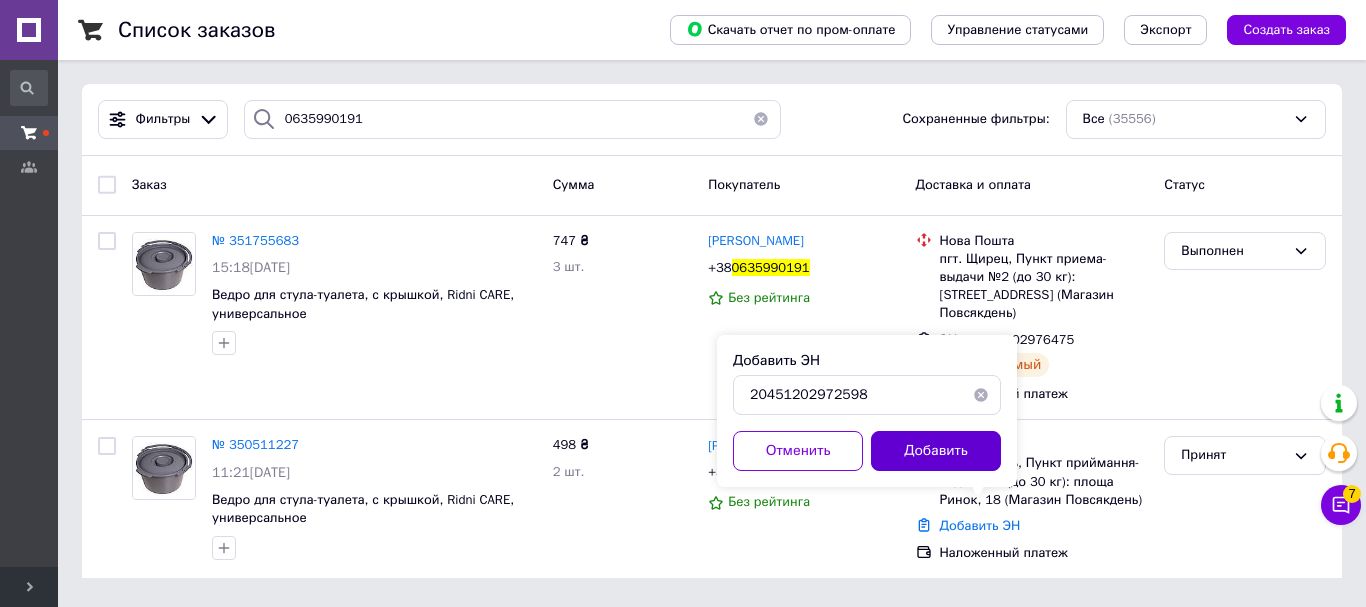 click on "Добавить" at bounding box center [936, 451] 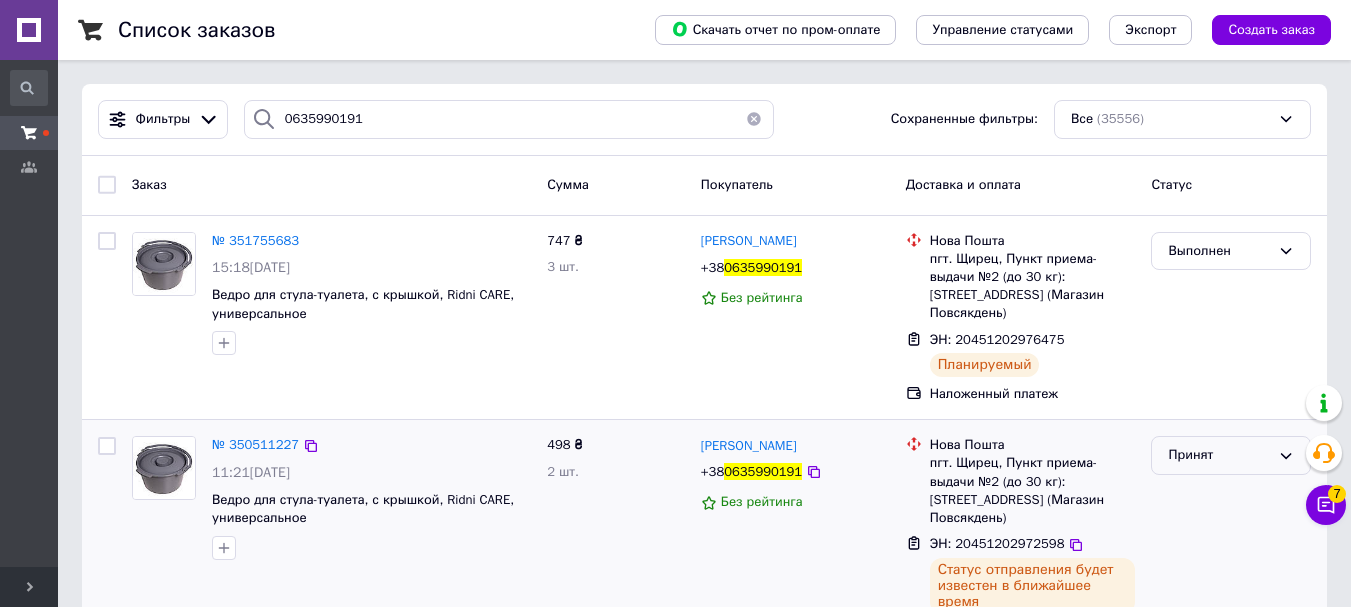 click on "Принят" at bounding box center (1219, 455) 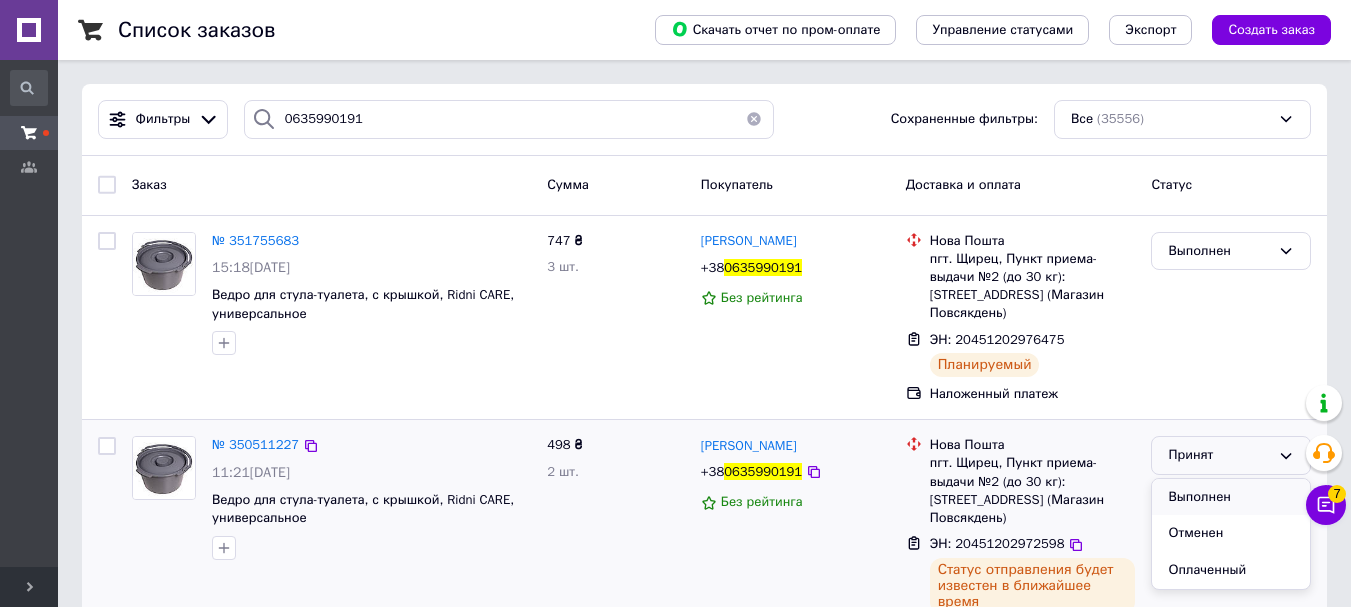 click on "Выполнен" at bounding box center [1231, 497] 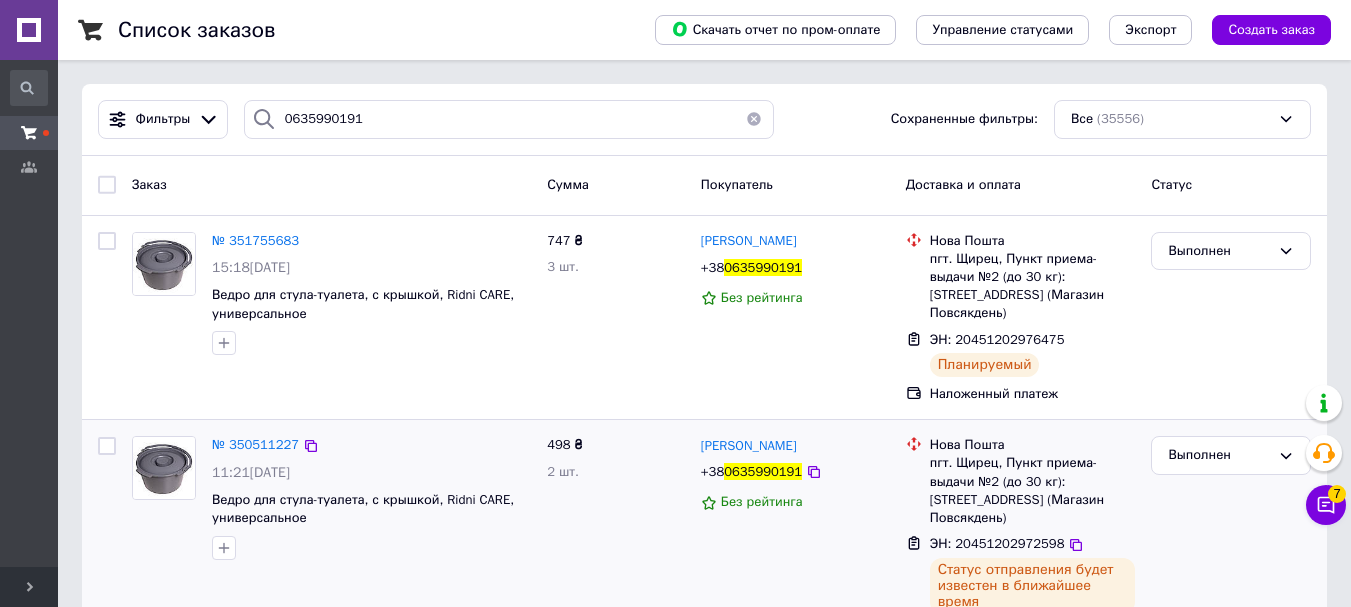 type 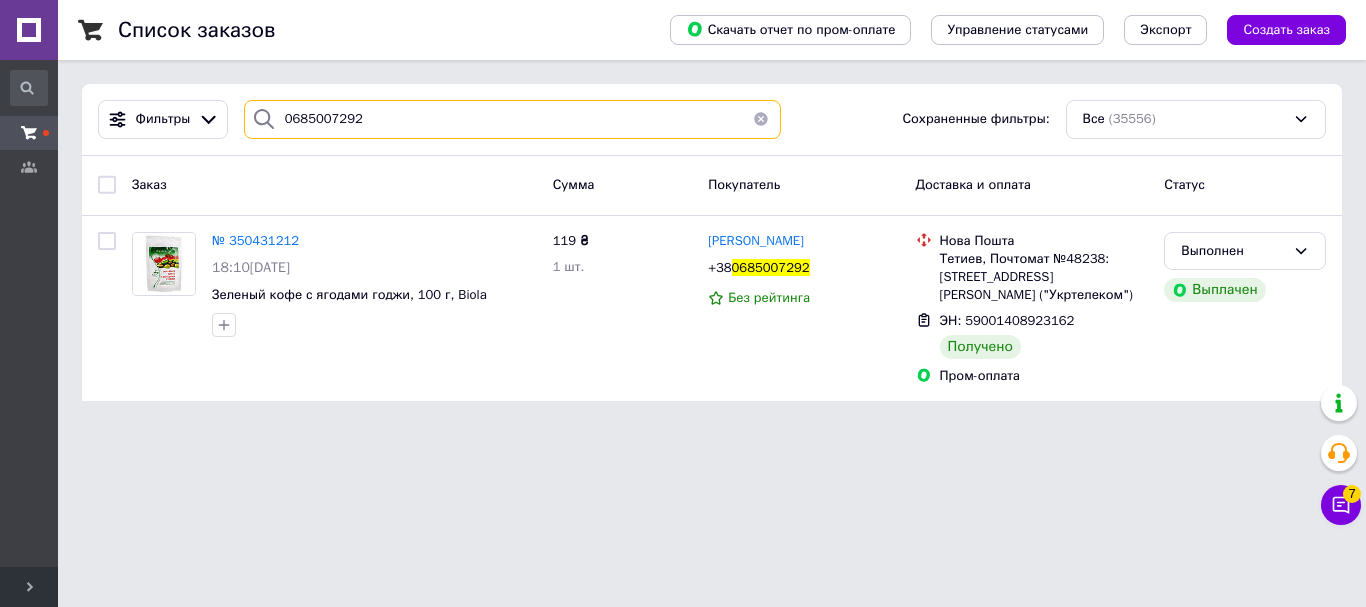 type on "0685007292" 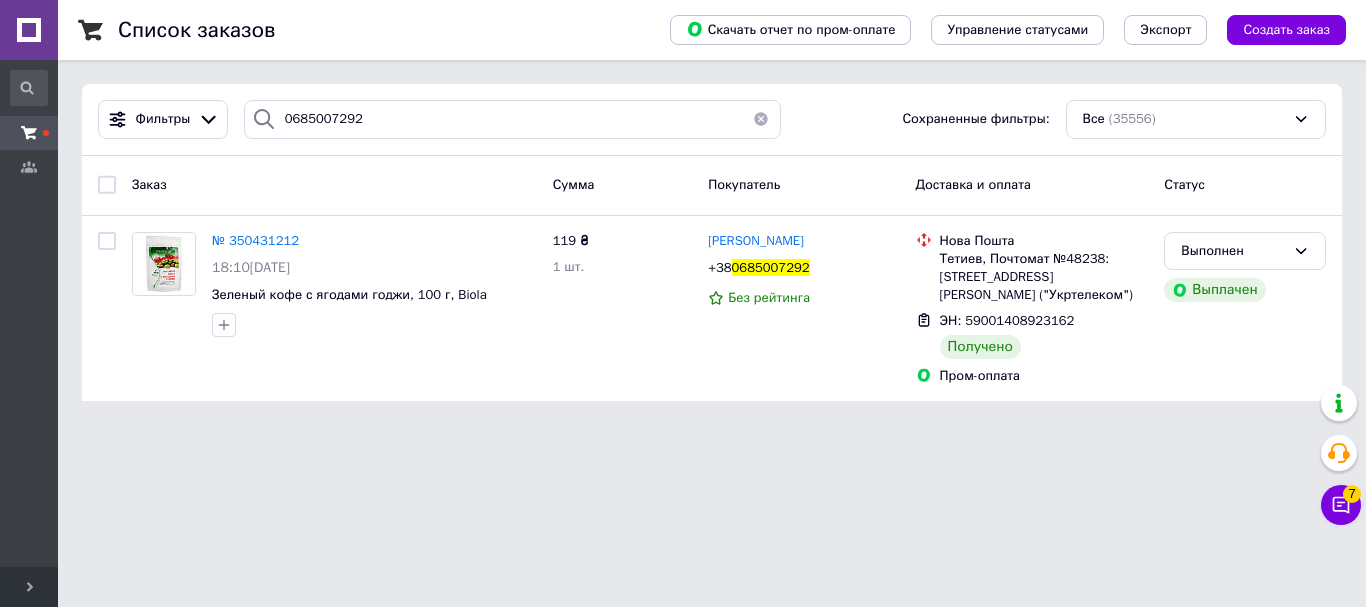 click at bounding box center (761, 119) 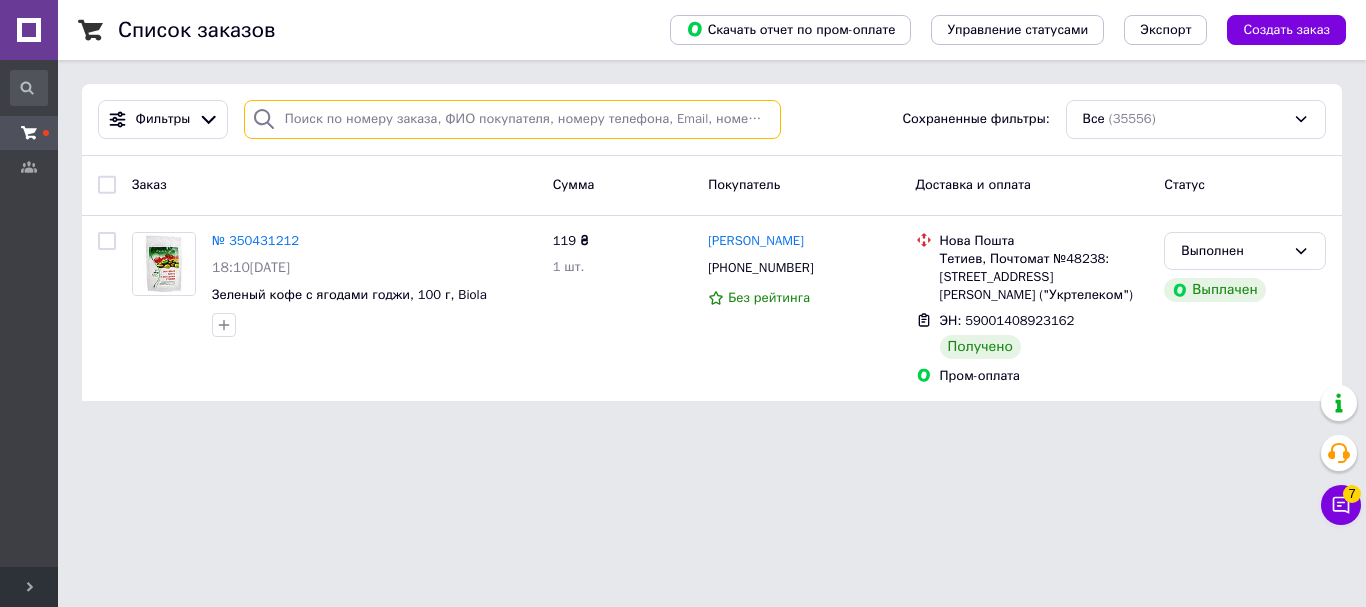 paste on "0956223826" 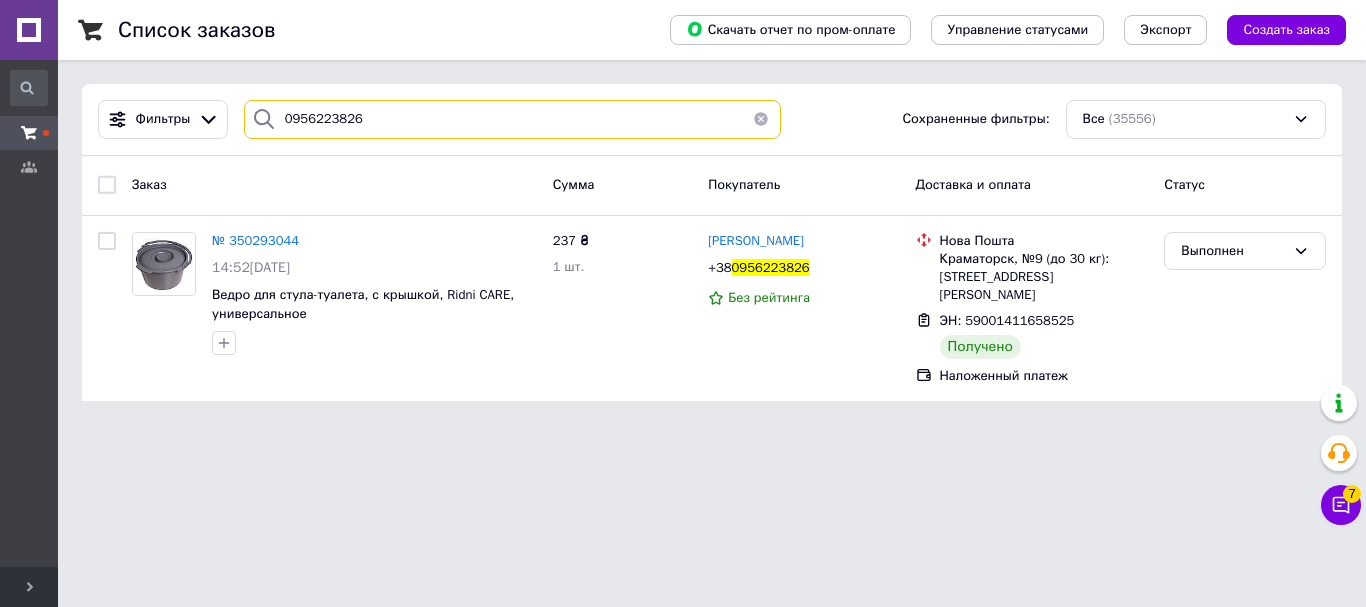 type on "0956223826" 